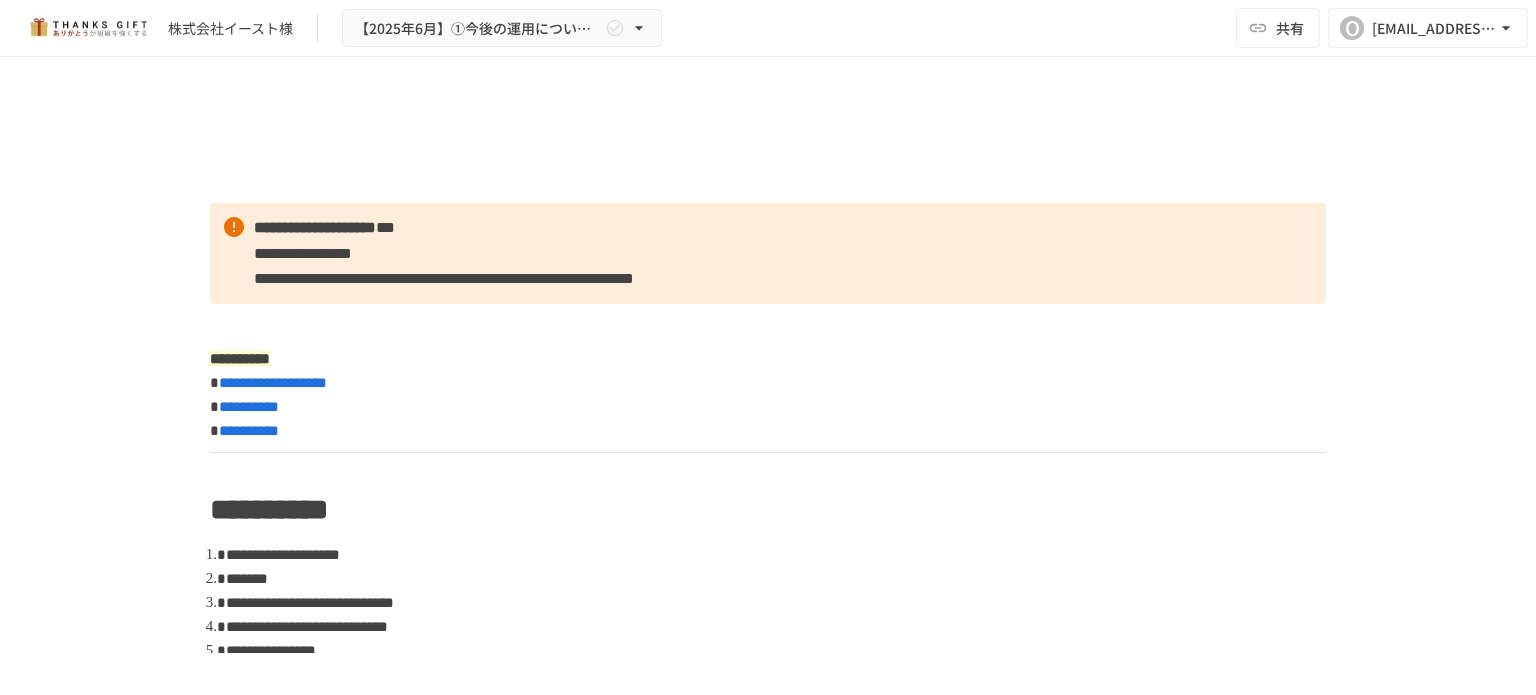scroll, scrollTop: 0, scrollLeft: 0, axis: both 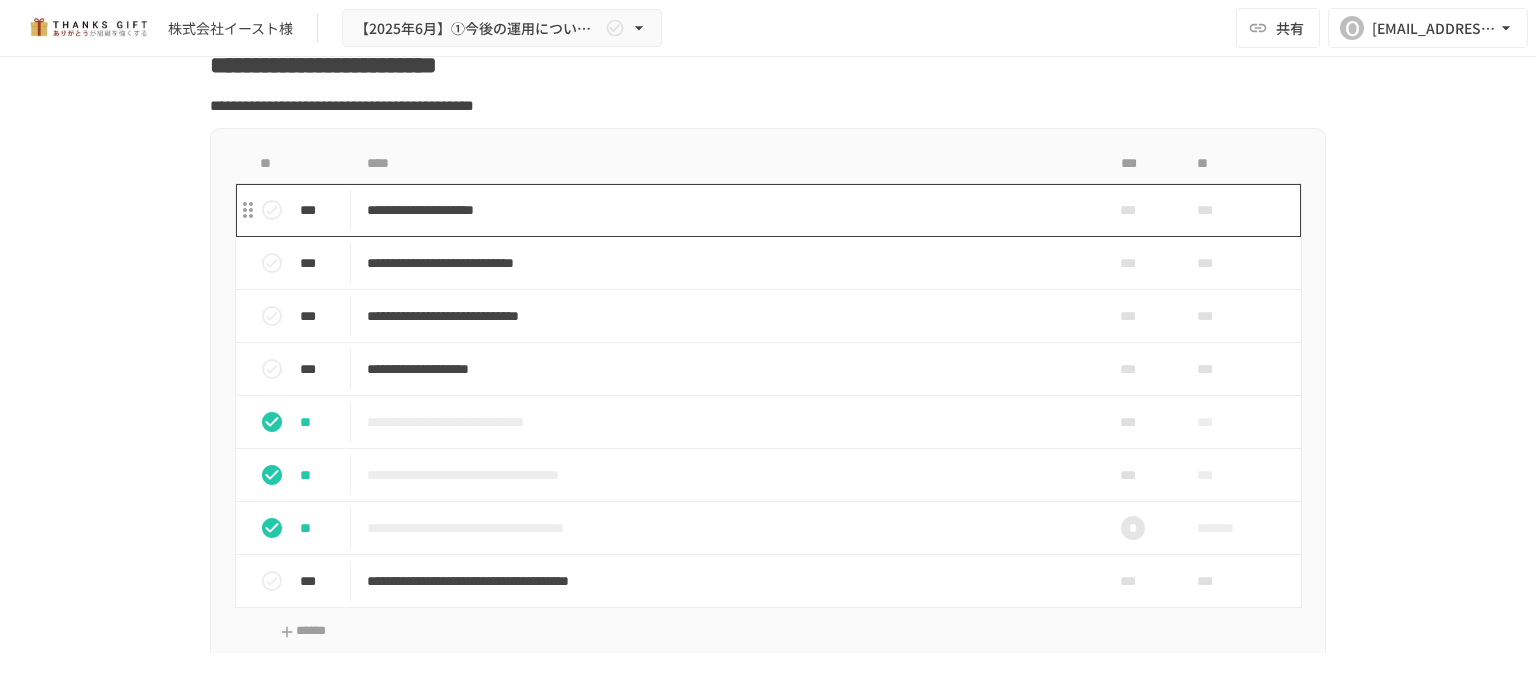 click on "**********" at bounding box center [768, -739] 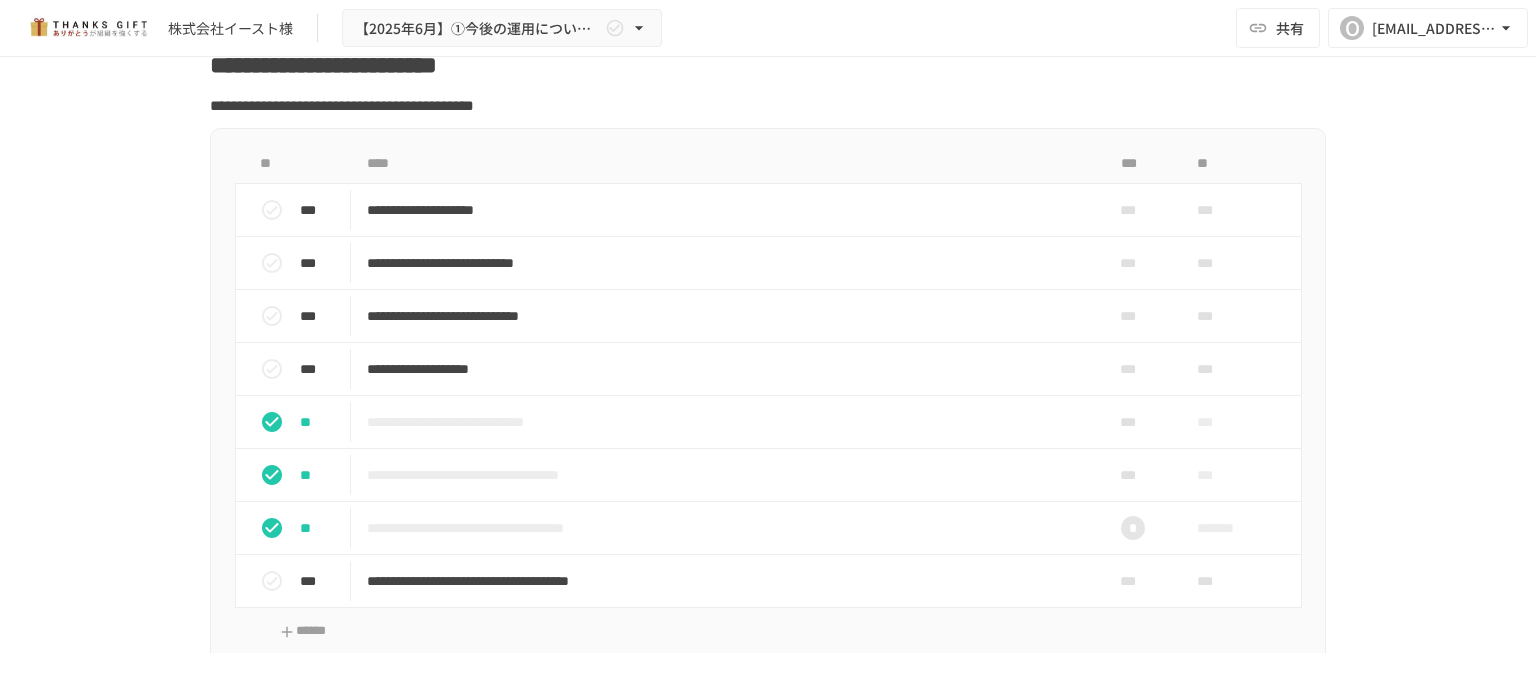 scroll, scrollTop: 8200, scrollLeft: 0, axis: vertical 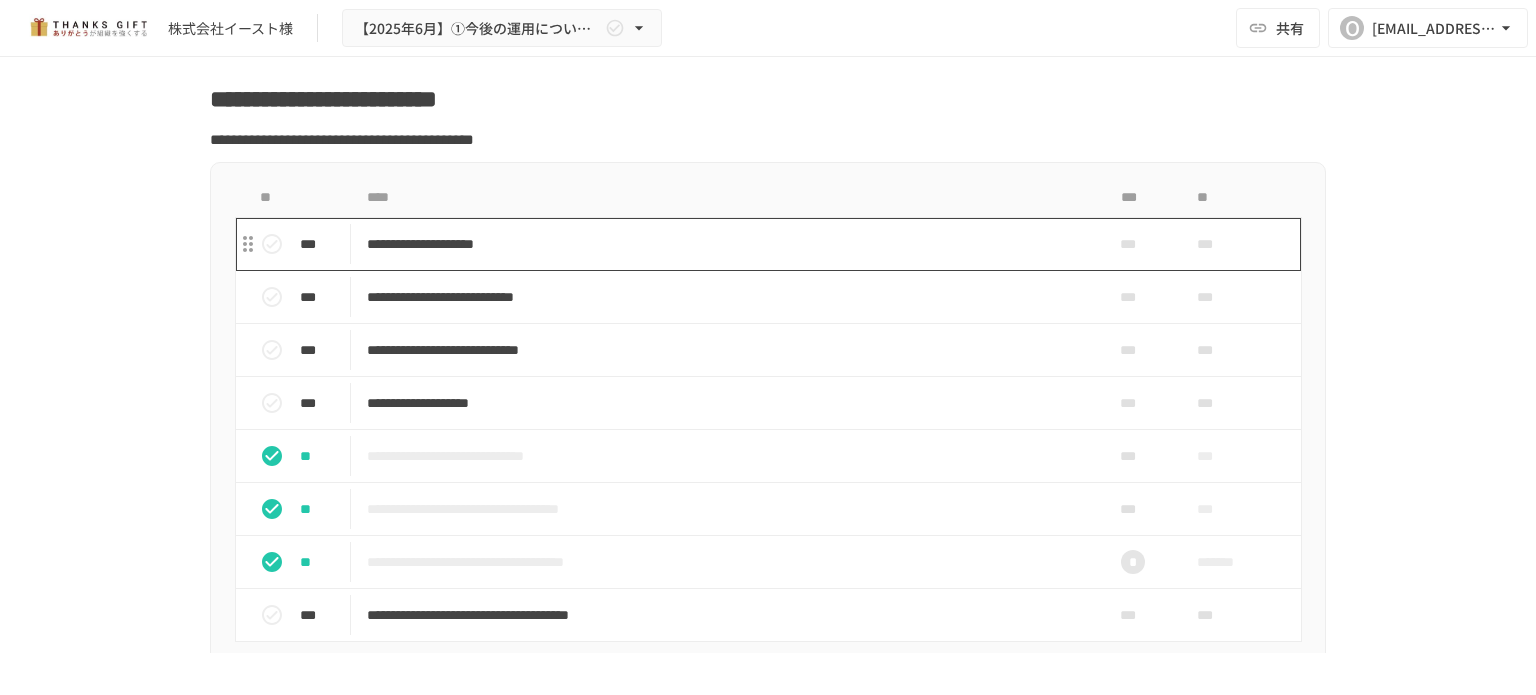 click on "**********" at bounding box center [726, 244] 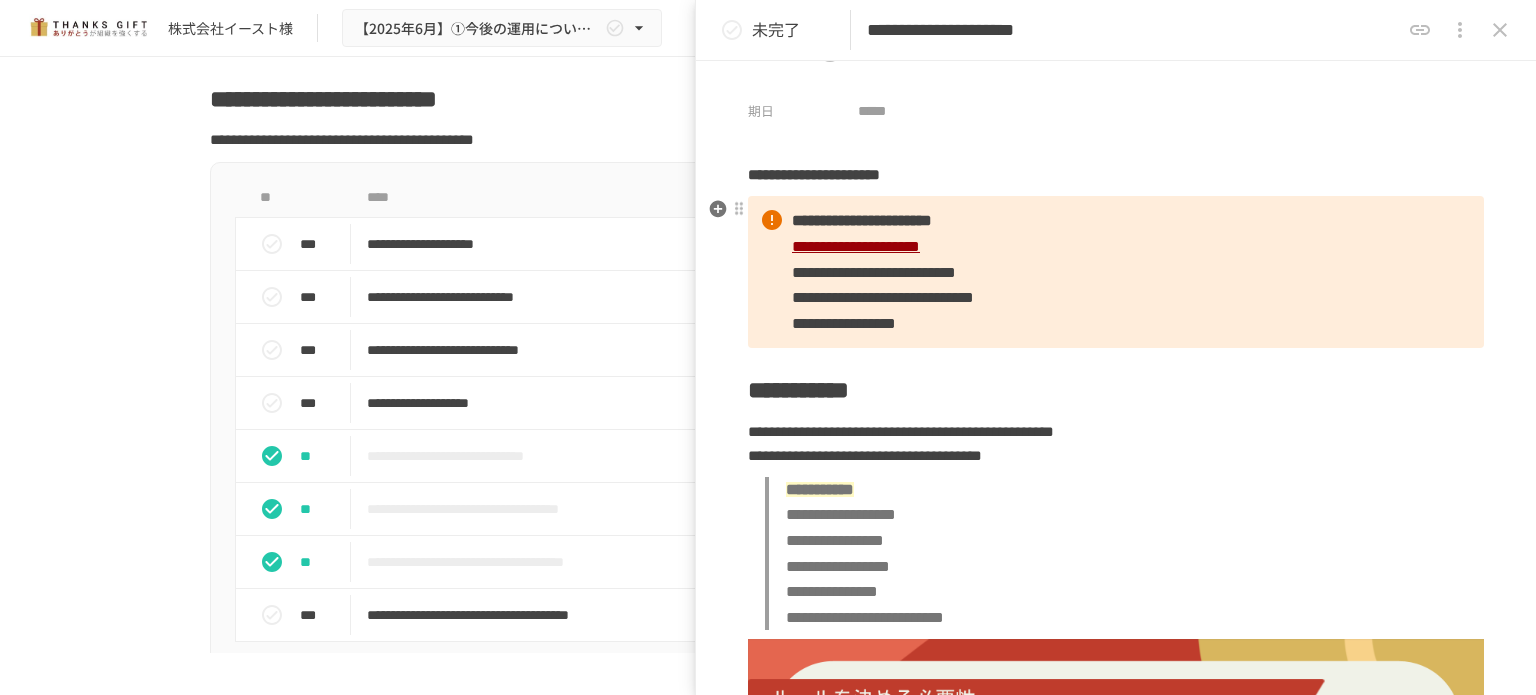 scroll, scrollTop: 100, scrollLeft: 0, axis: vertical 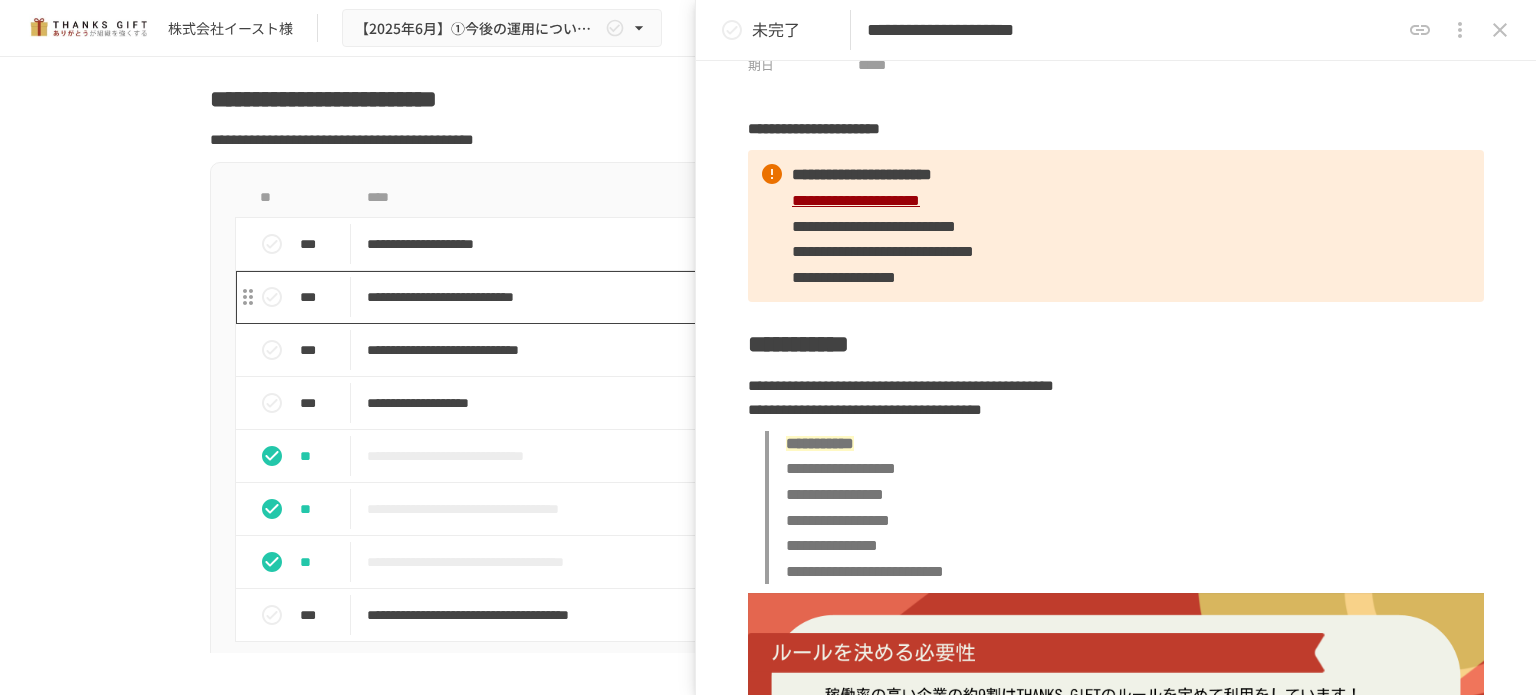 click on "**********" at bounding box center [726, 297] 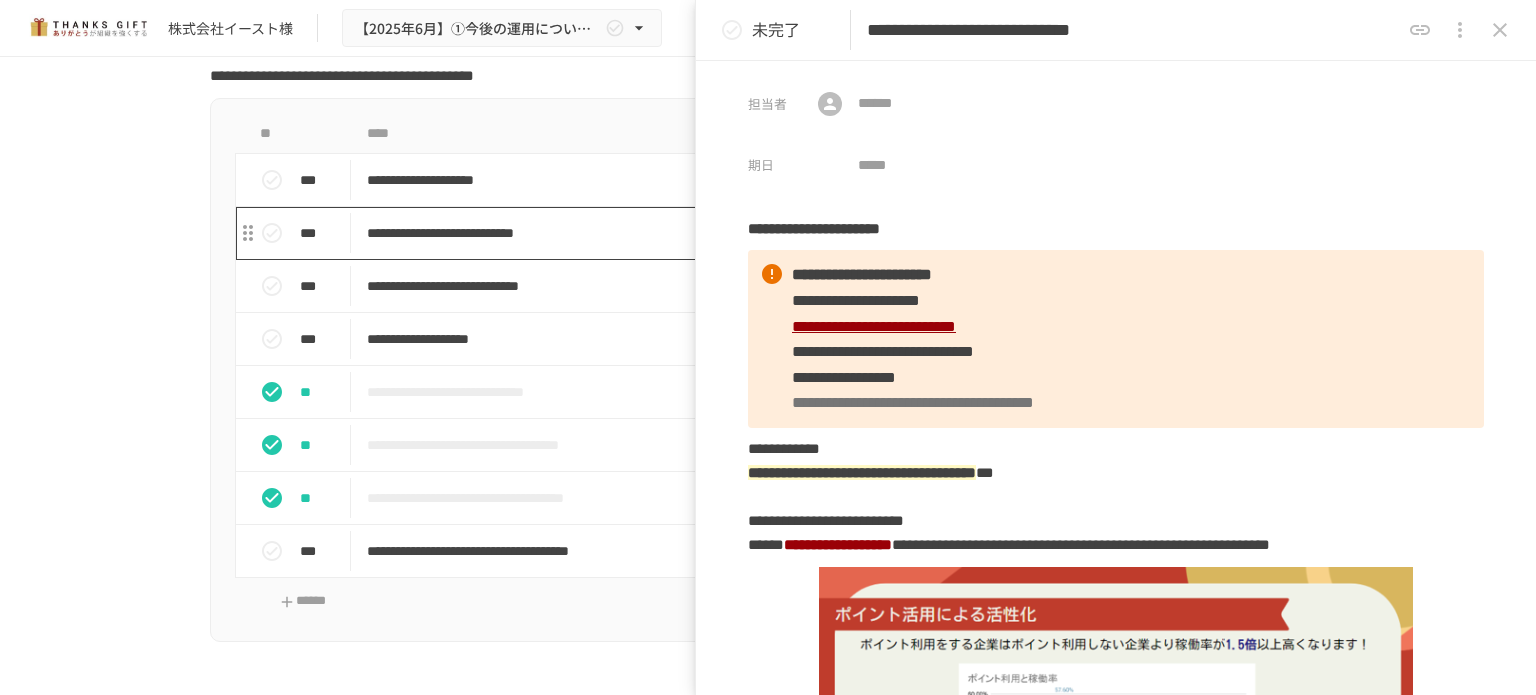 scroll, scrollTop: 8300, scrollLeft: 0, axis: vertical 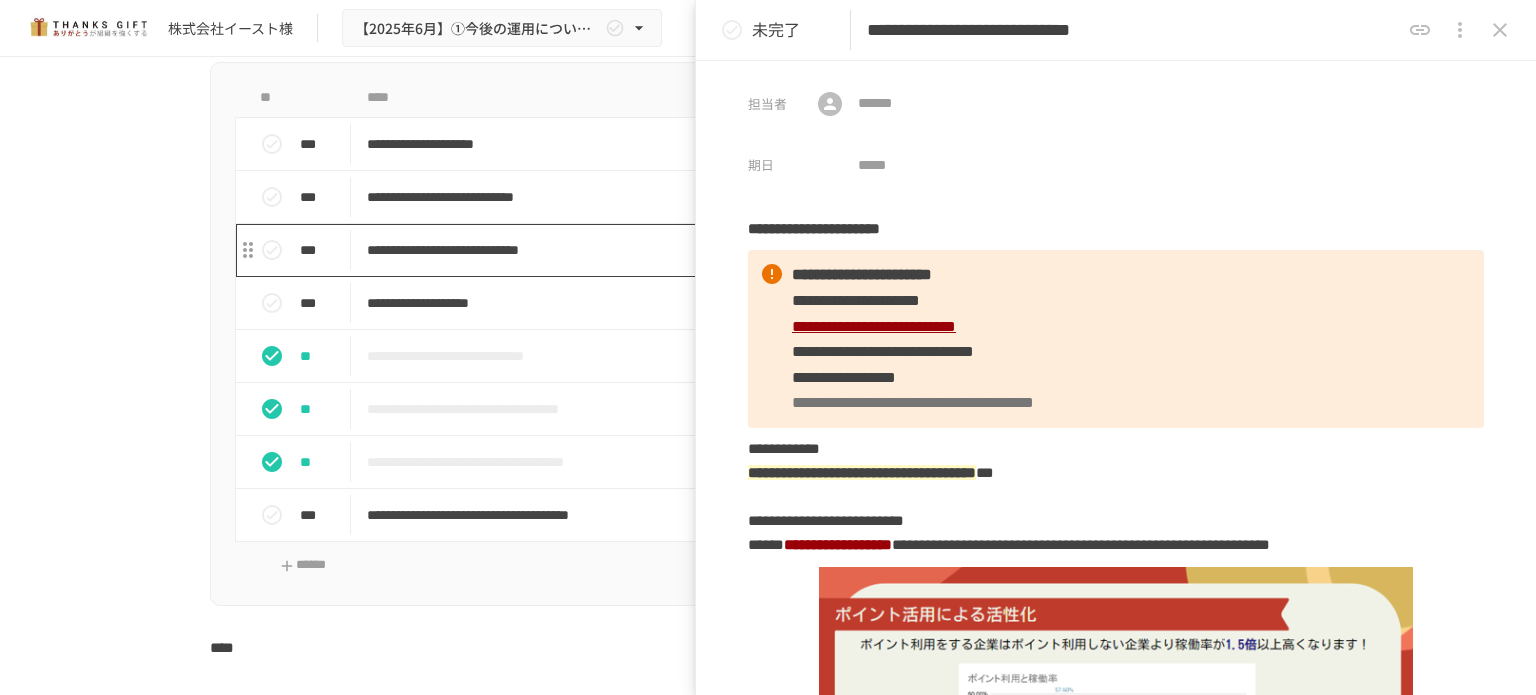 click on "**********" at bounding box center (726, 250) 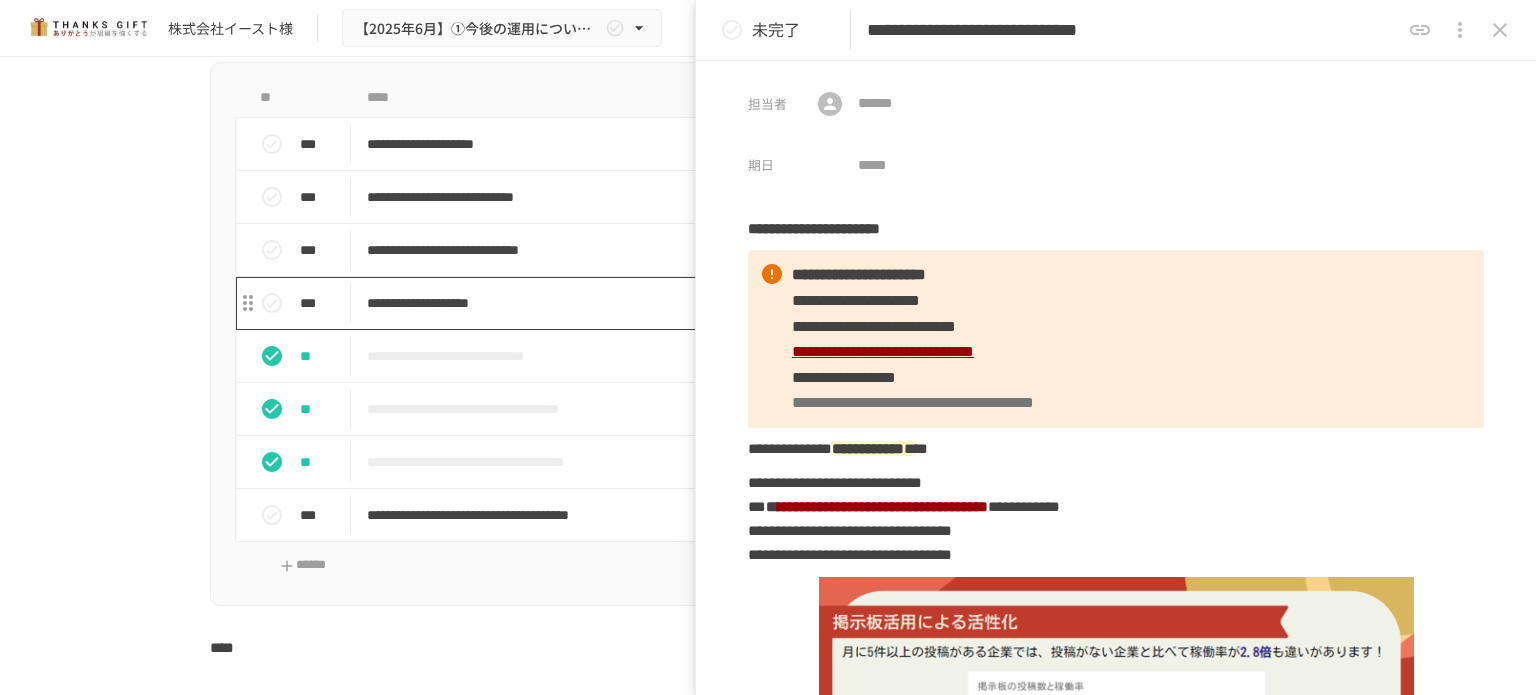 click on "**********" at bounding box center [726, 303] 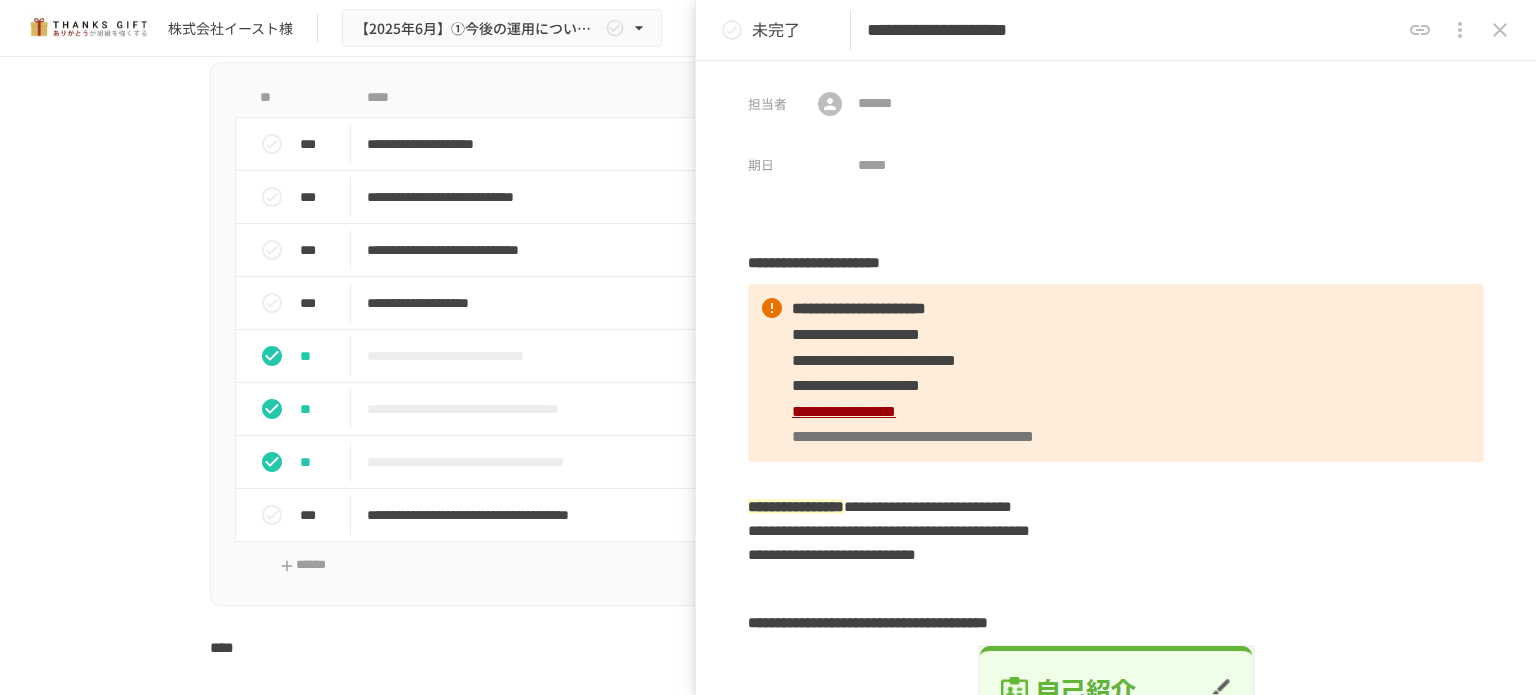 click on "**********" at bounding box center (768, 355) 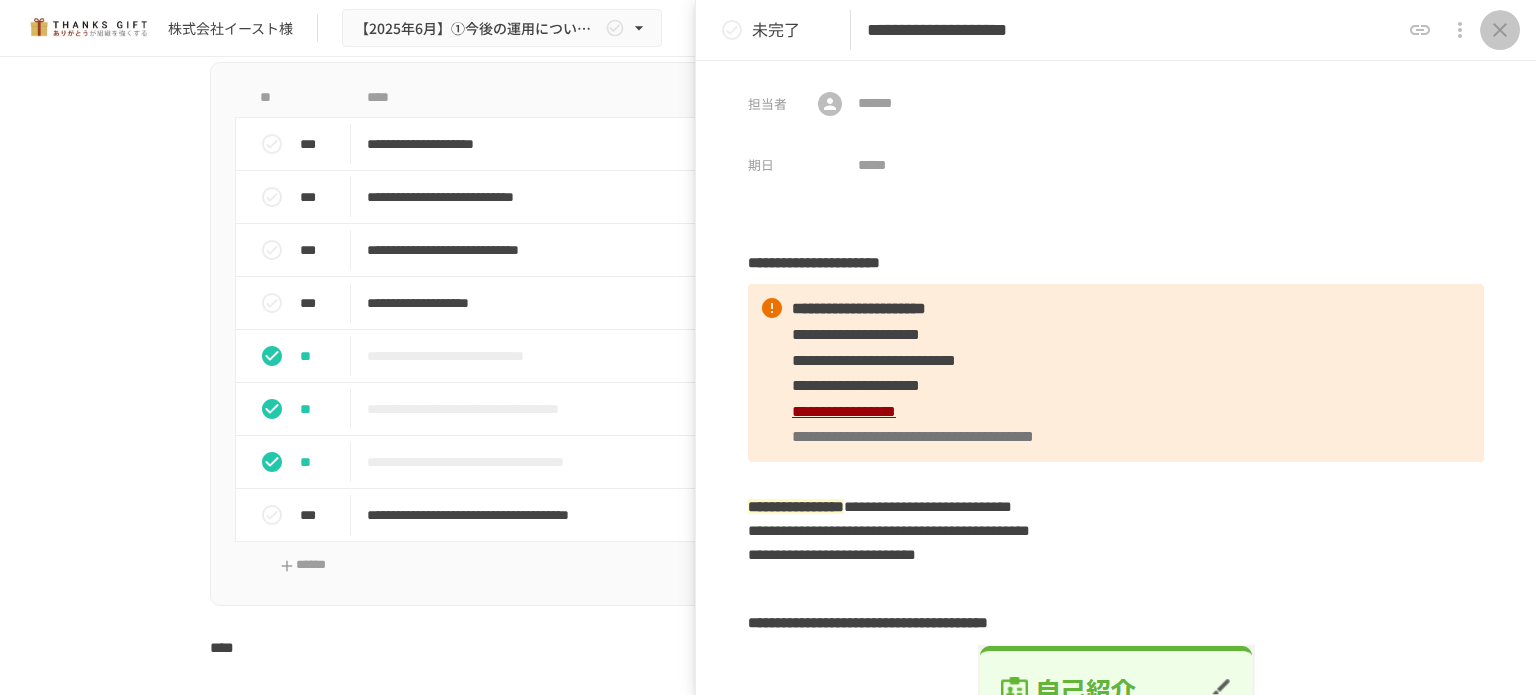 click 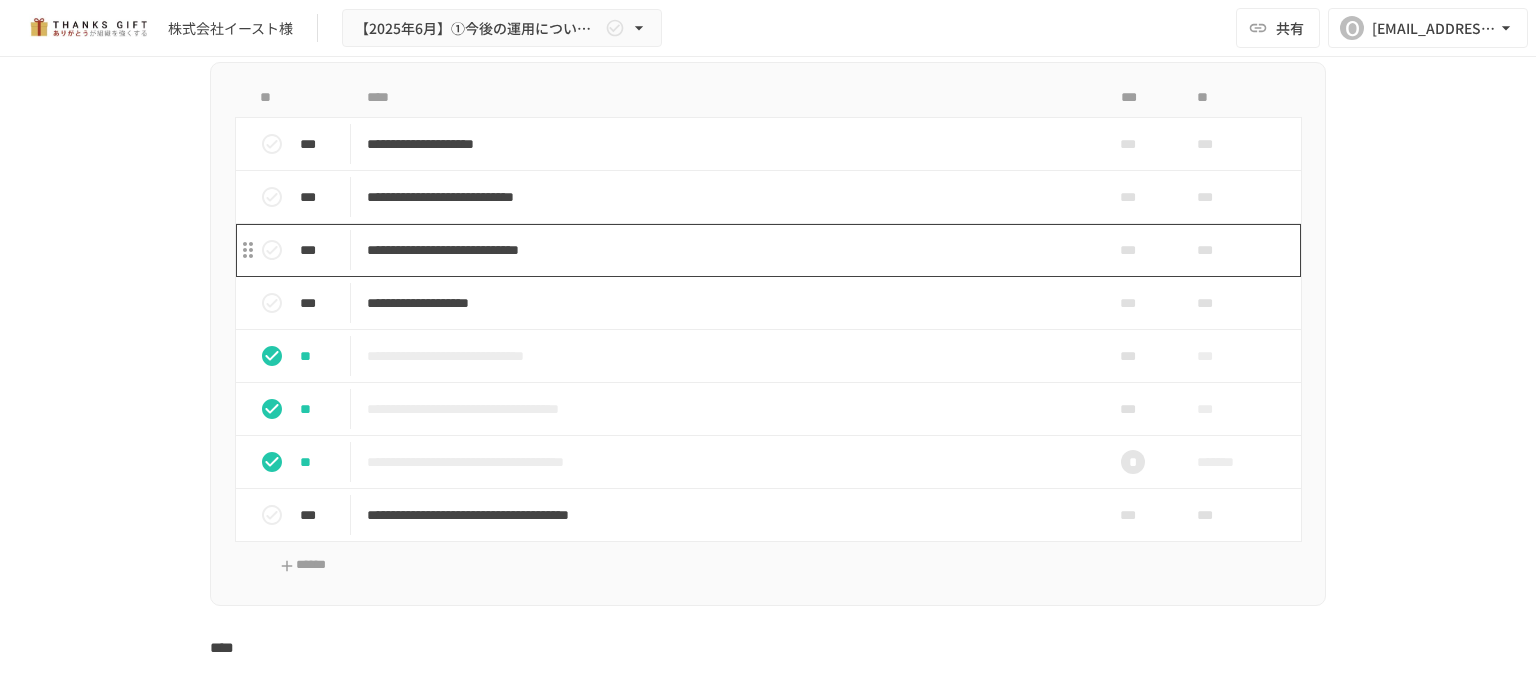 click on "**********" at bounding box center [726, 250] 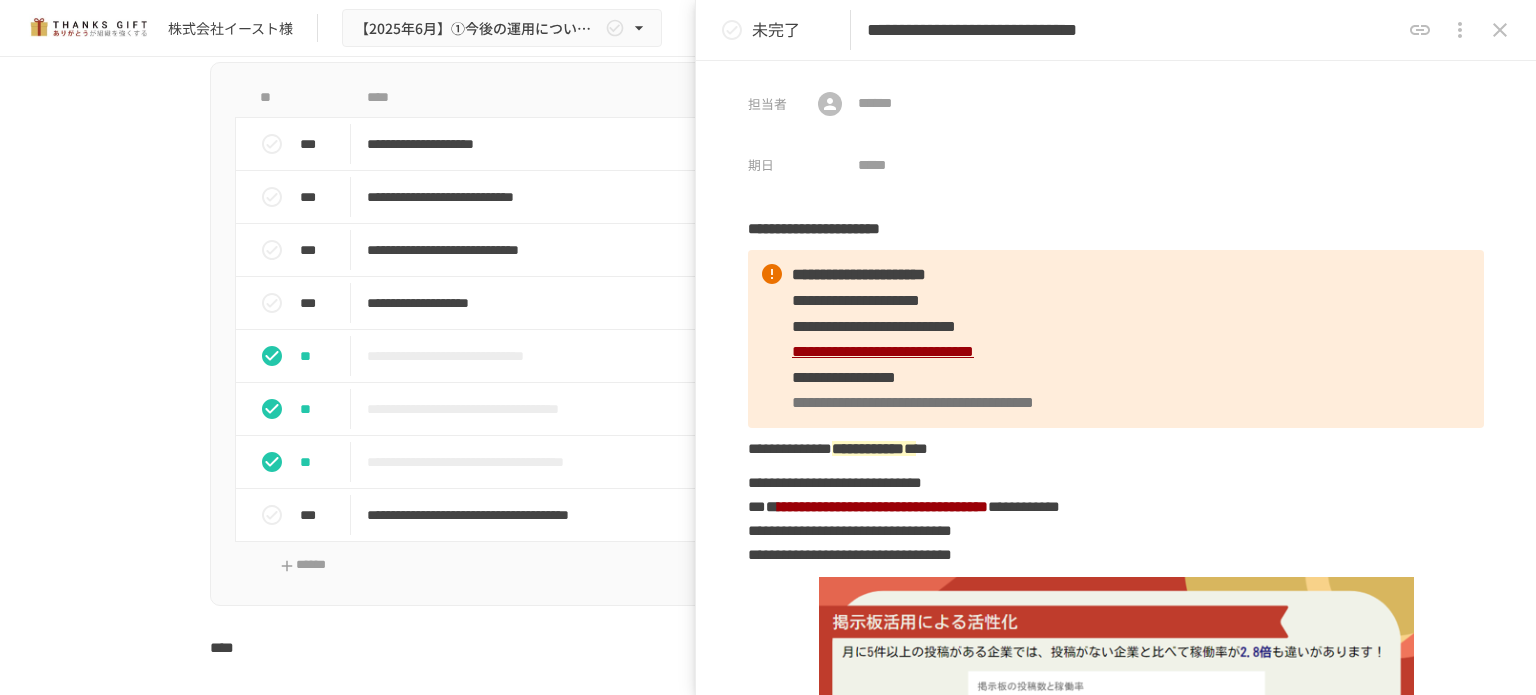 drag, startPoint x: 106, startPoint y: 176, endPoint x: 72, endPoint y: 171, distance: 34.36568 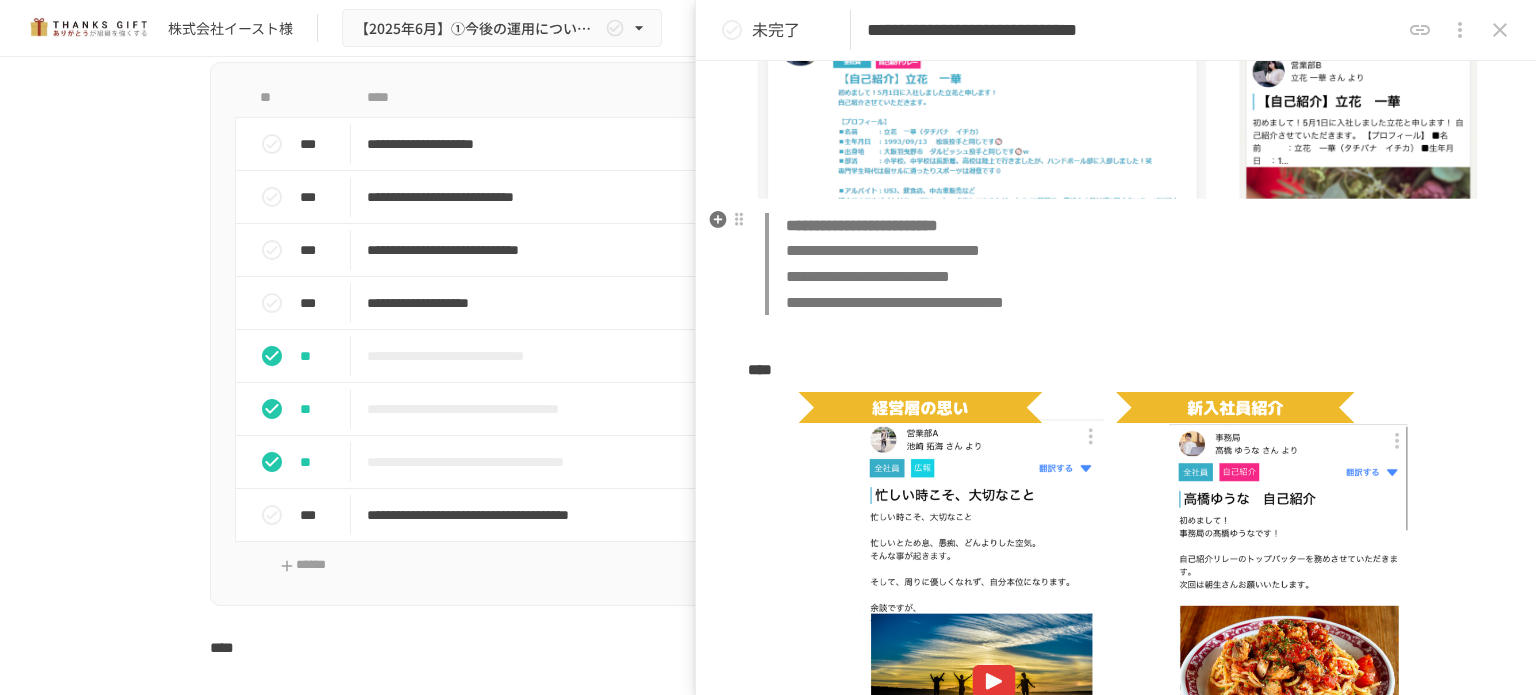 scroll, scrollTop: 1100, scrollLeft: 0, axis: vertical 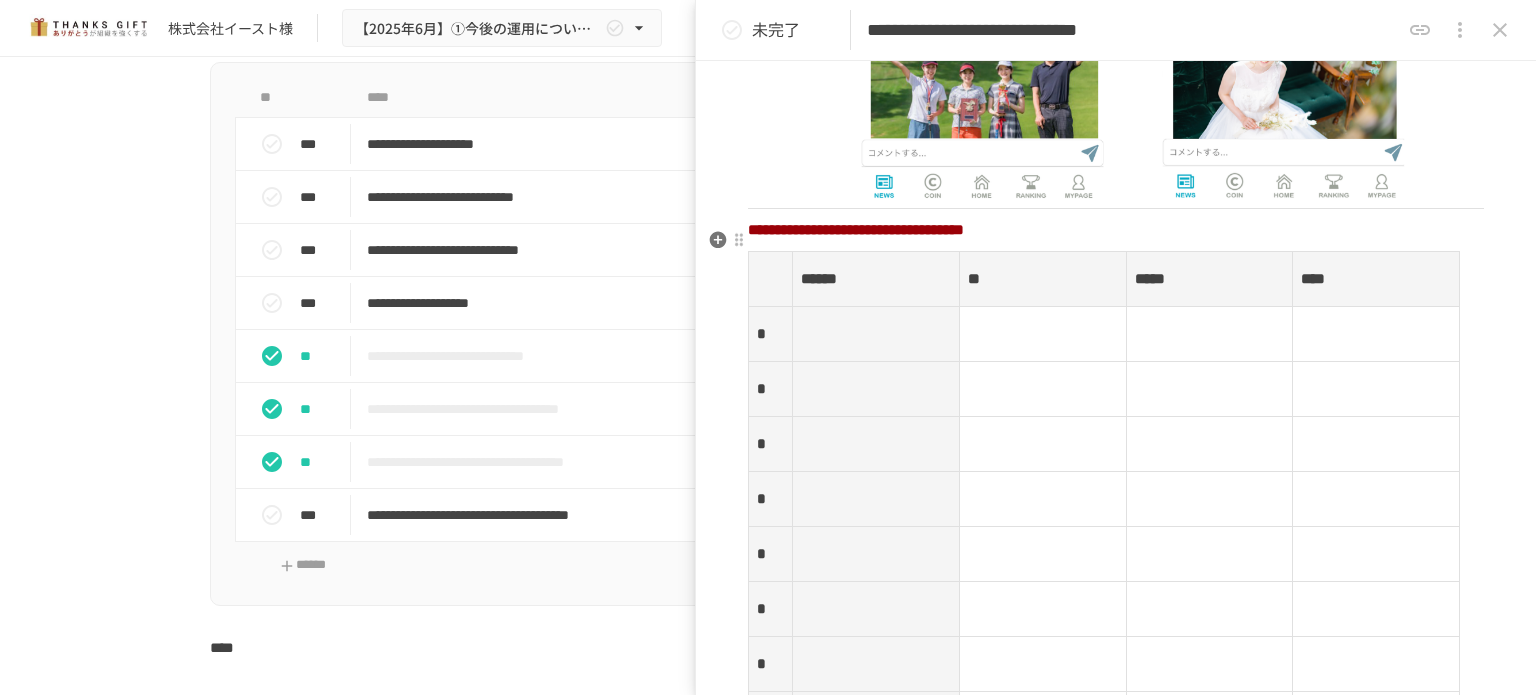 click on "****** ** ***** **** * * * * * * * * * *" at bounding box center (1104, 554) 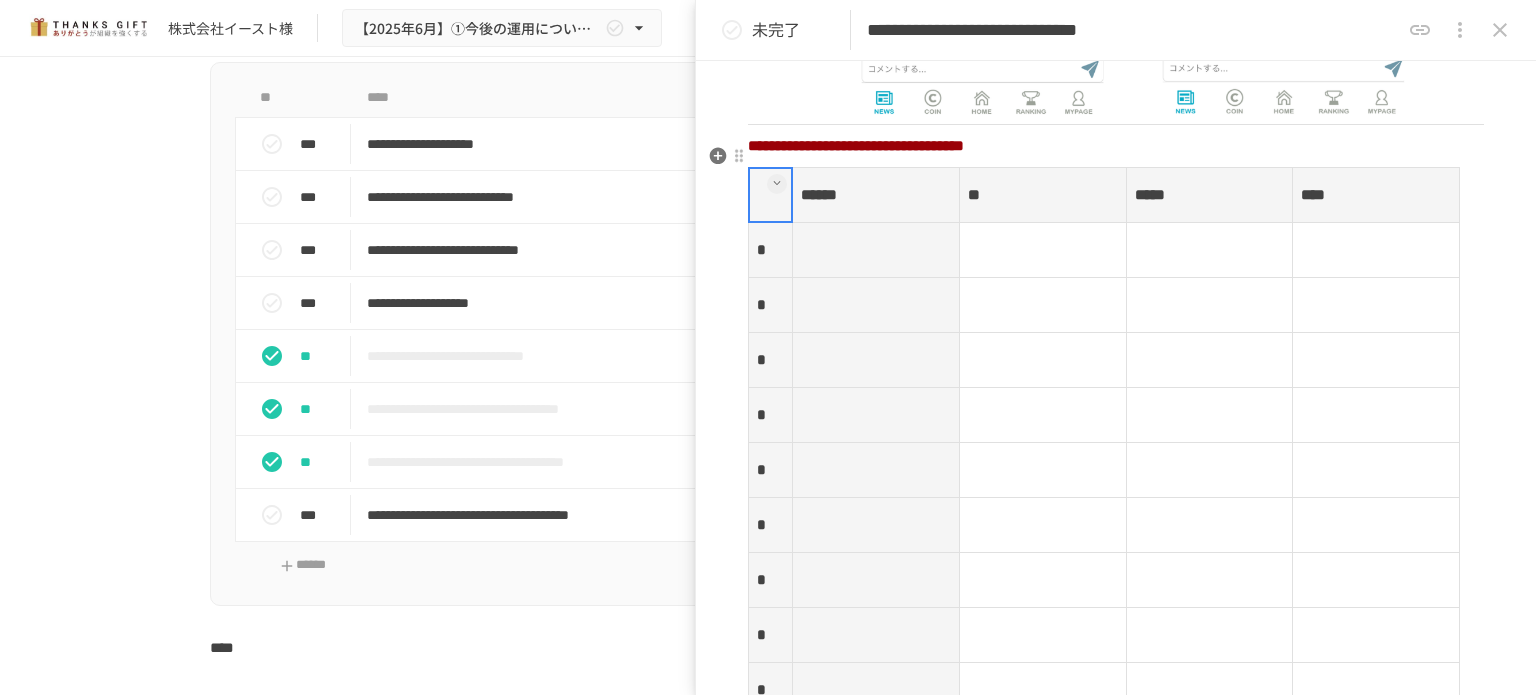 scroll, scrollTop: 2136, scrollLeft: 0, axis: vertical 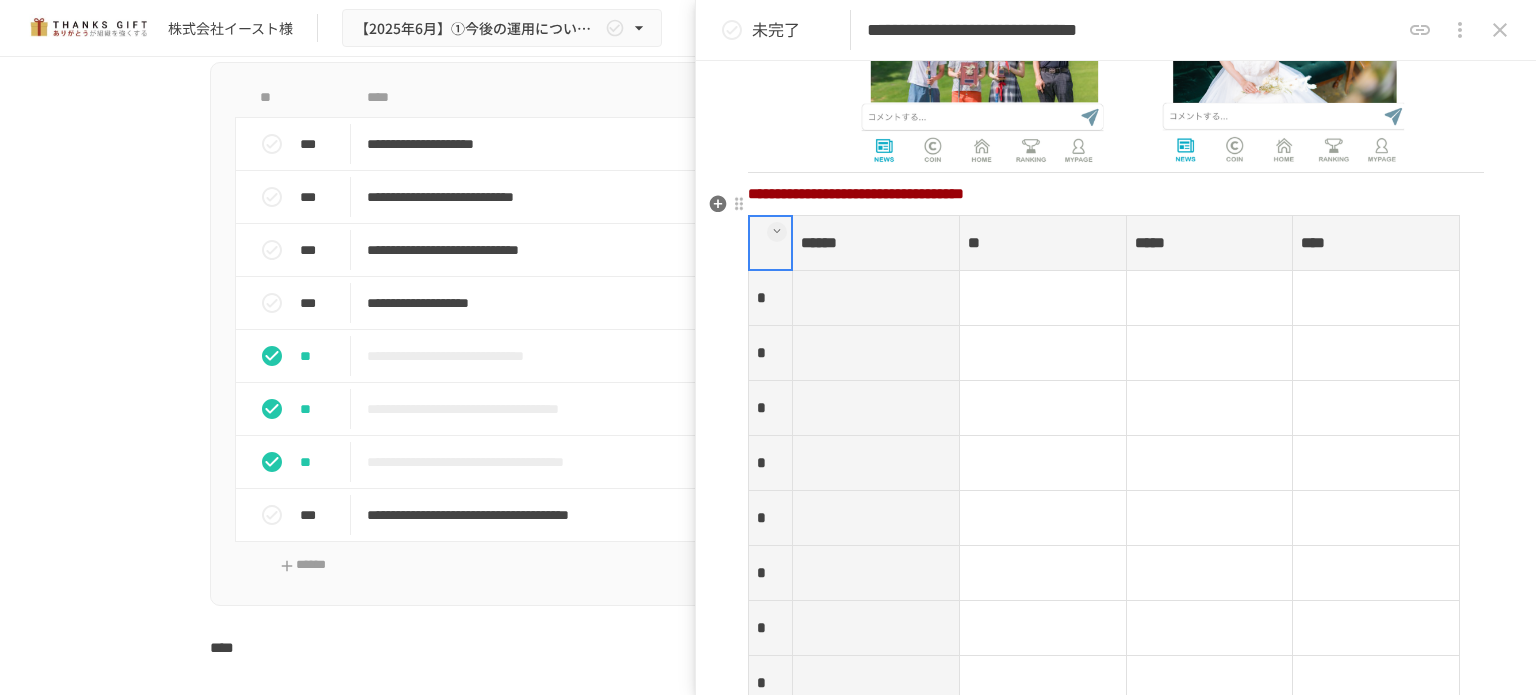 click at bounding box center (1042, 298) 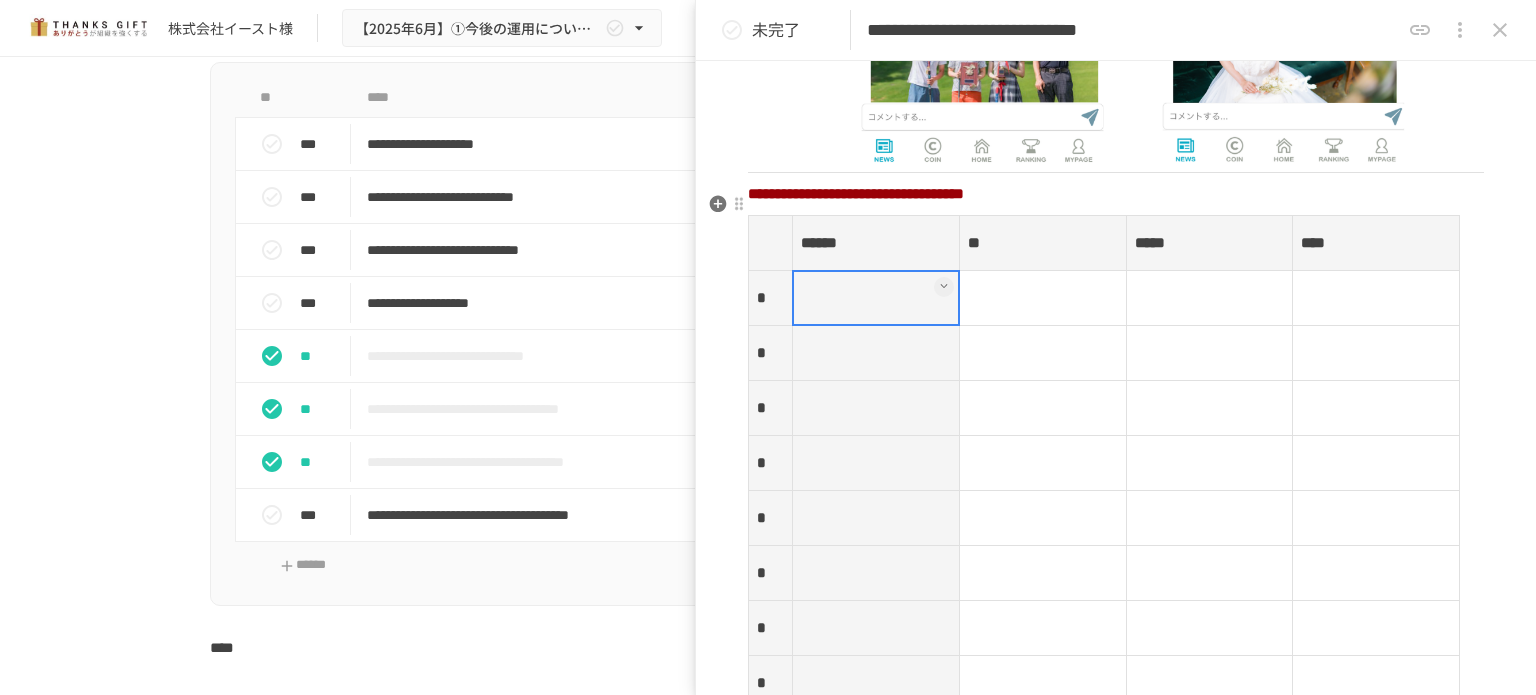 click at bounding box center [876, 298] 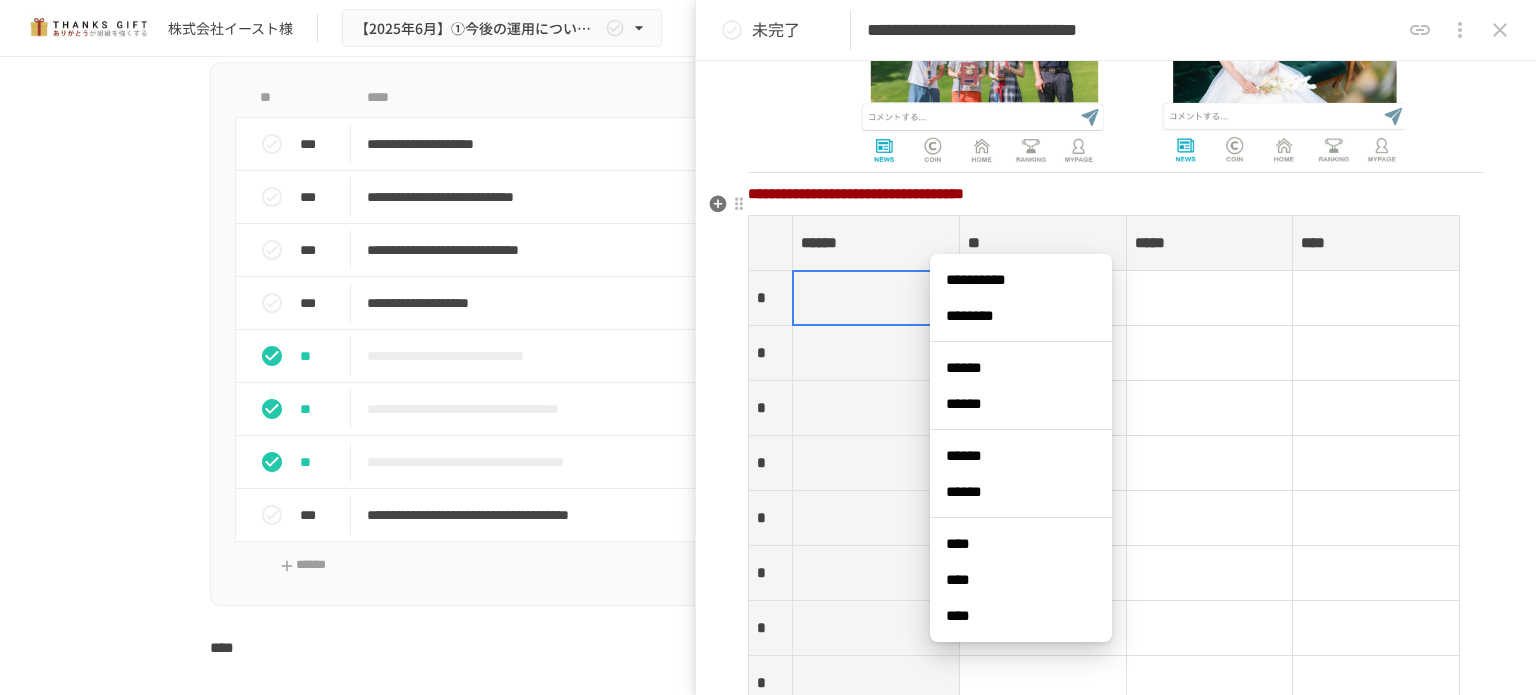 click on "**********" at bounding box center (1021, 280) 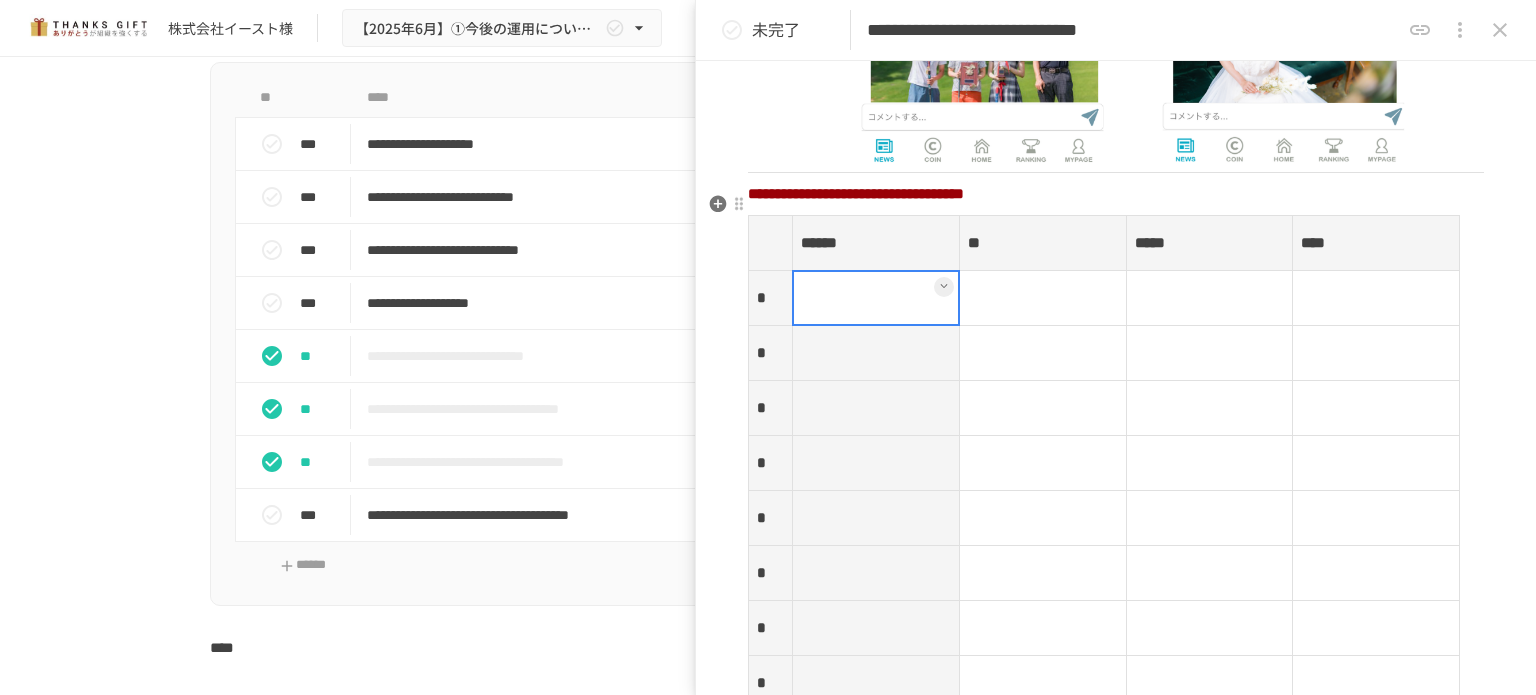 click at bounding box center [876, 298] 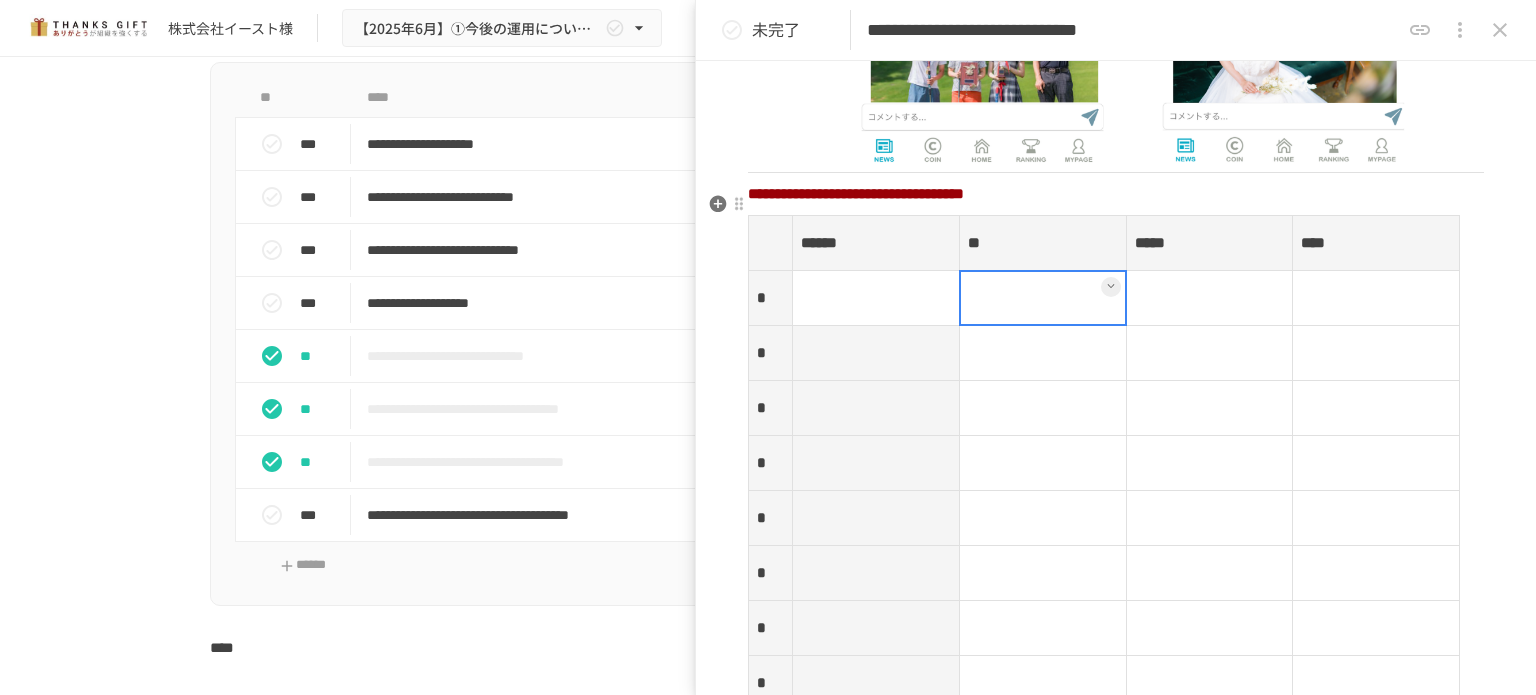 click at bounding box center [1042, 298] 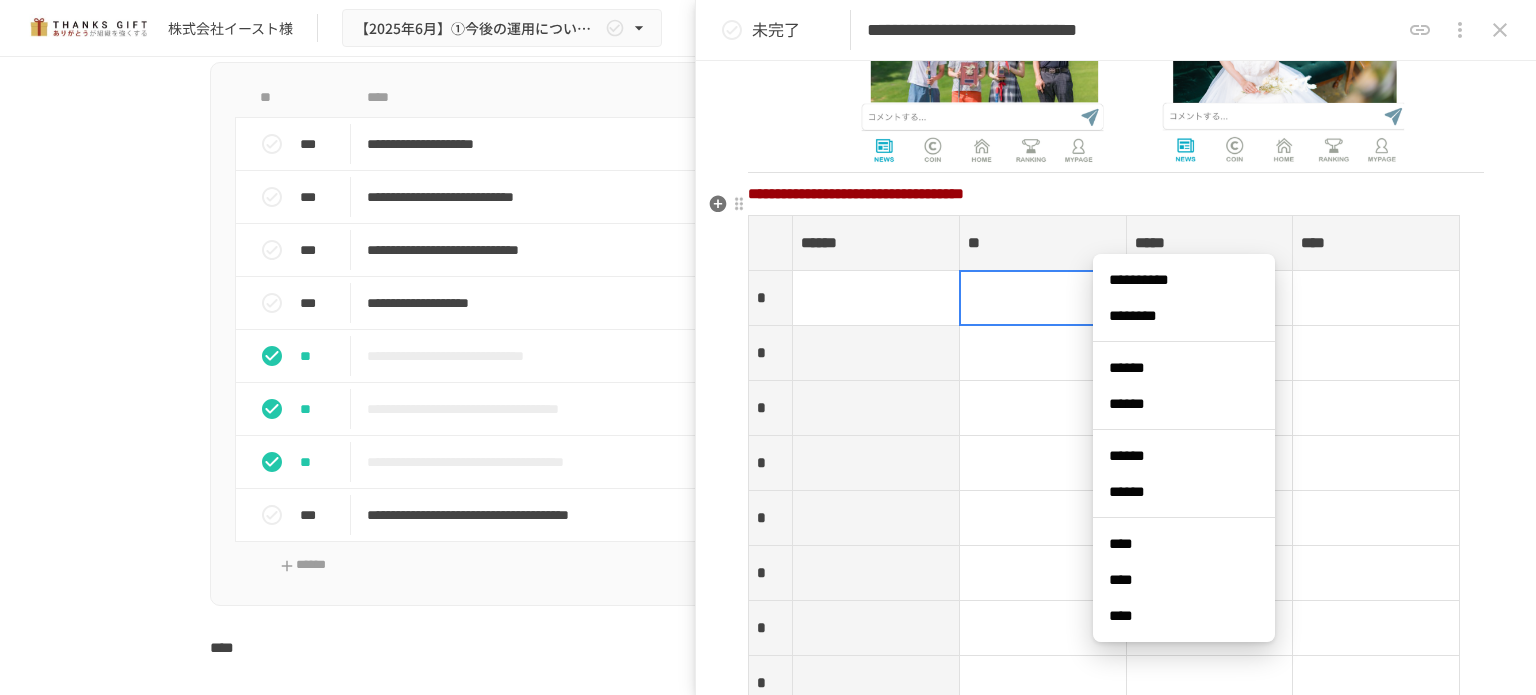 click at bounding box center [1043, 298] 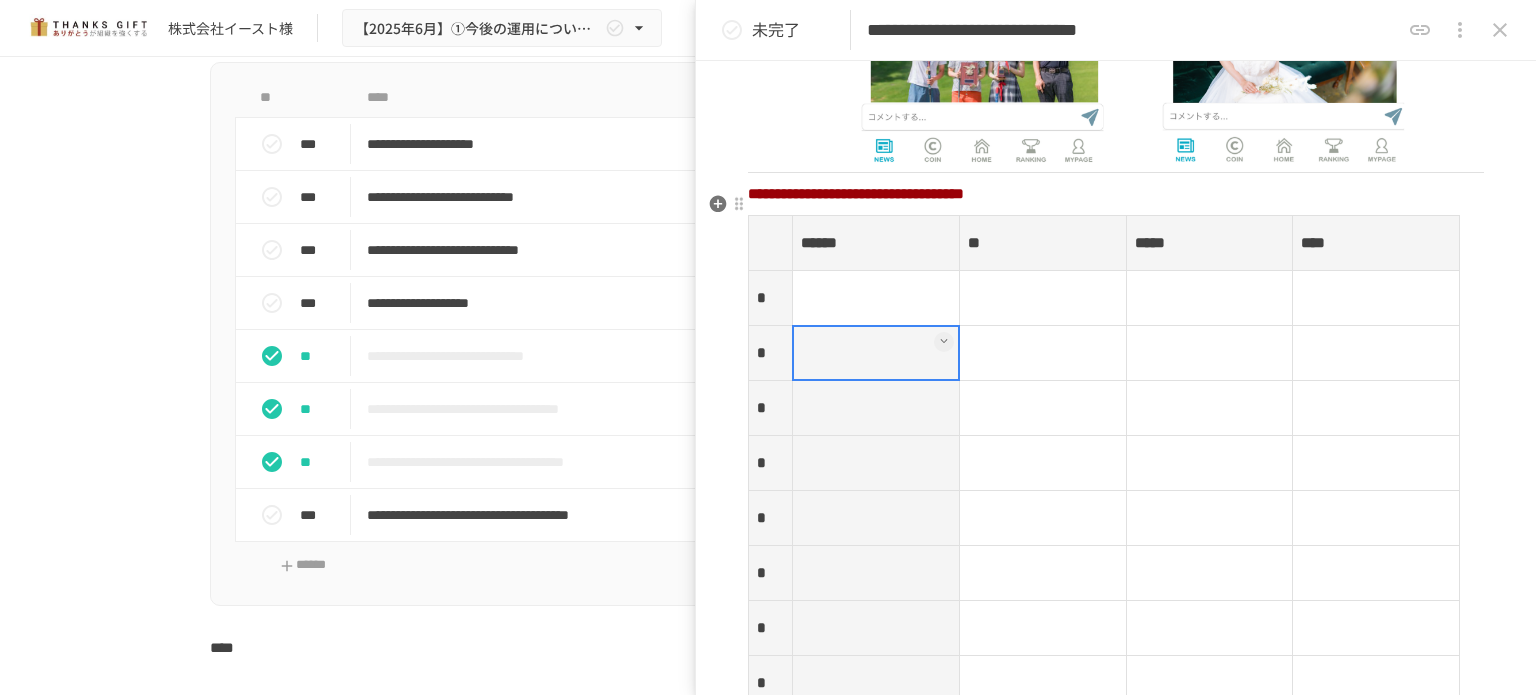 click at bounding box center (876, 298) 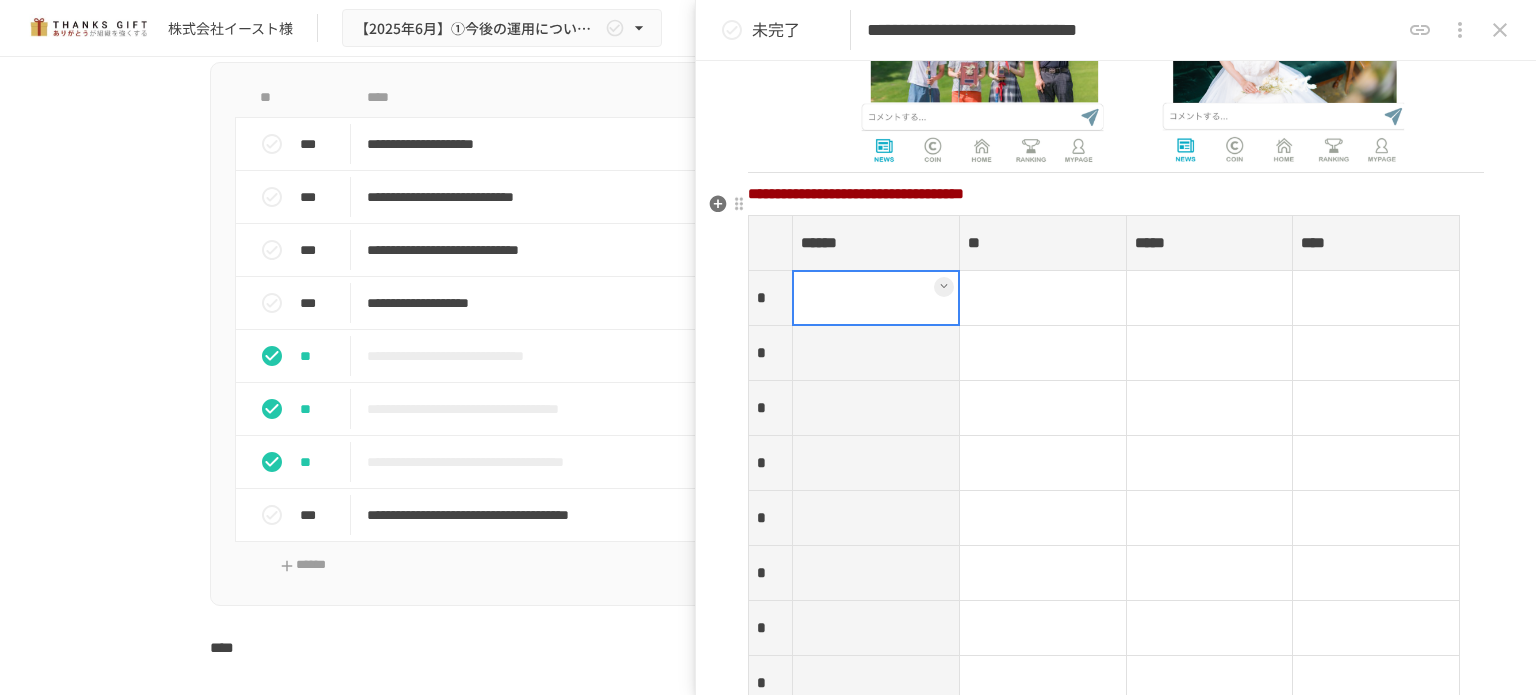 click at bounding box center (876, 298) 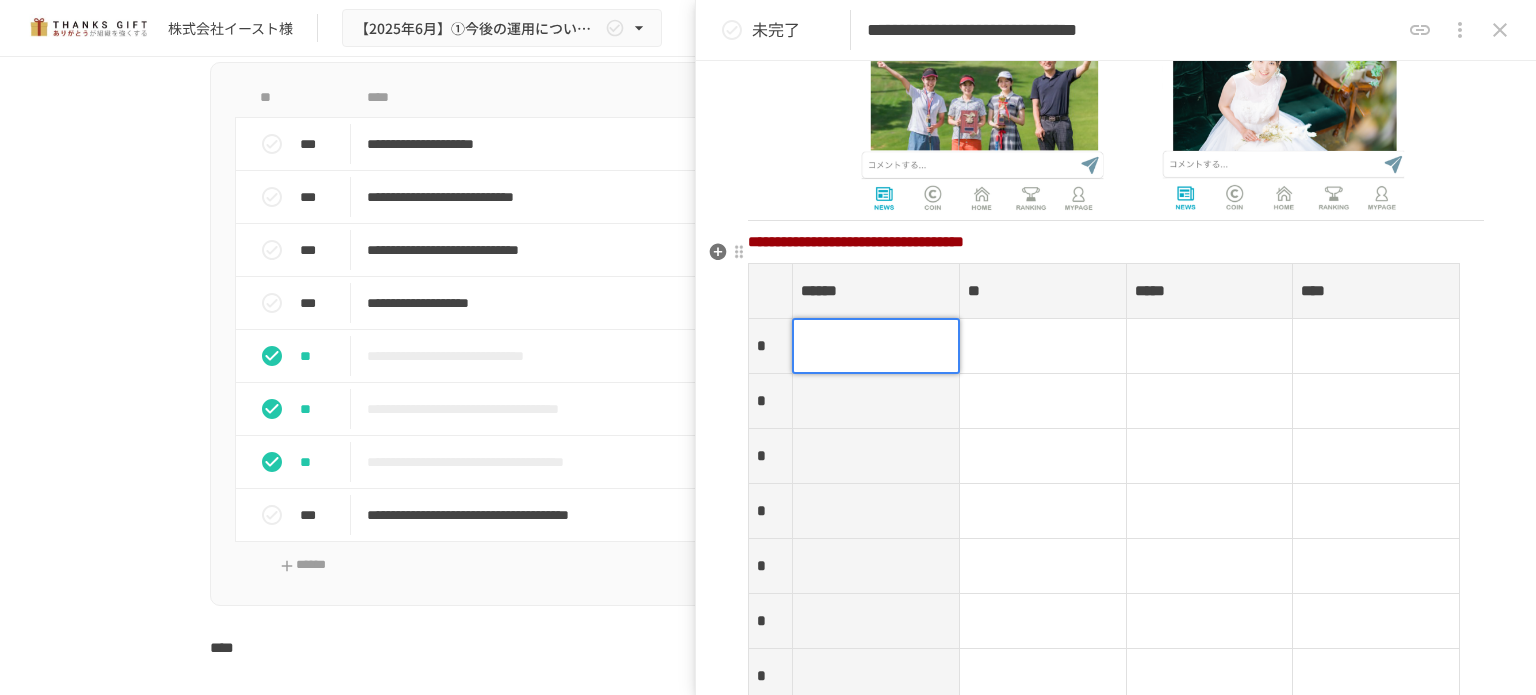 scroll, scrollTop: 2136, scrollLeft: 0, axis: vertical 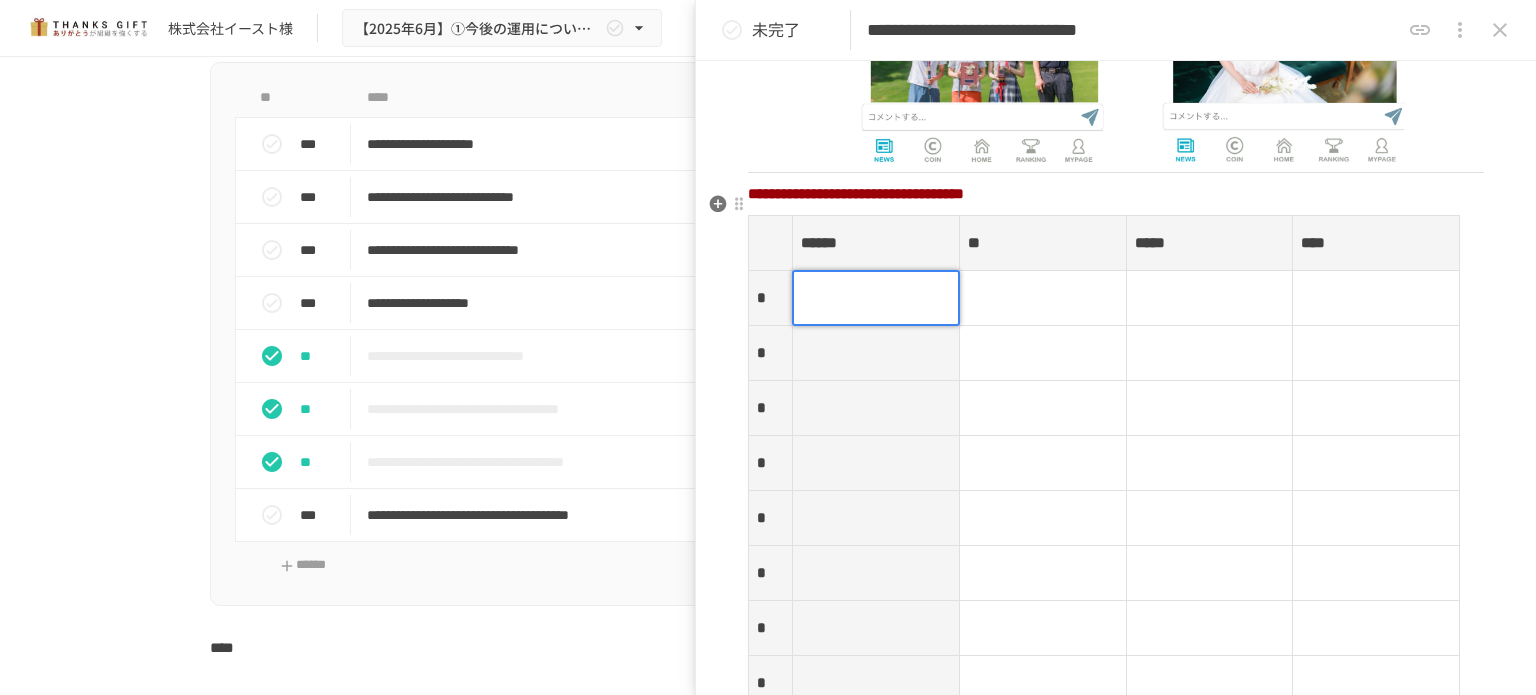 click at bounding box center [876, 298] 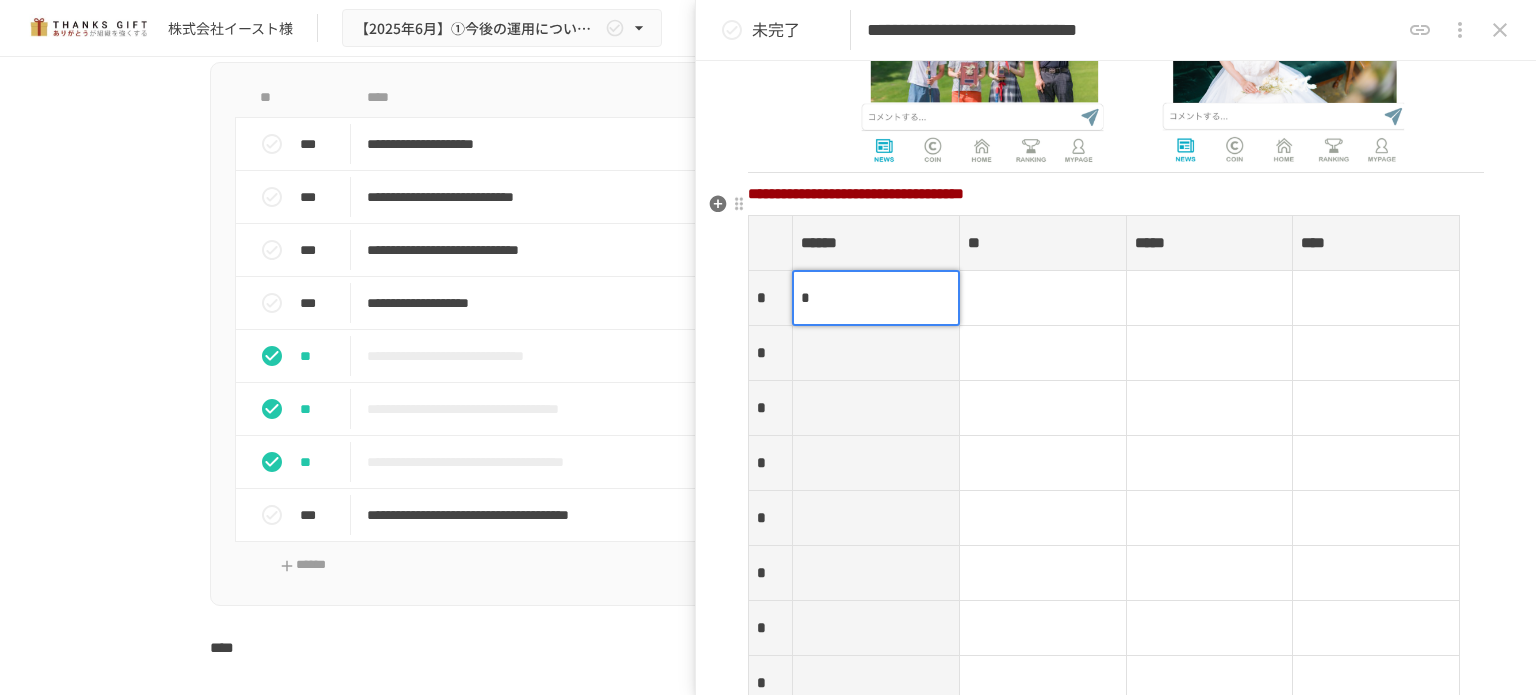 type 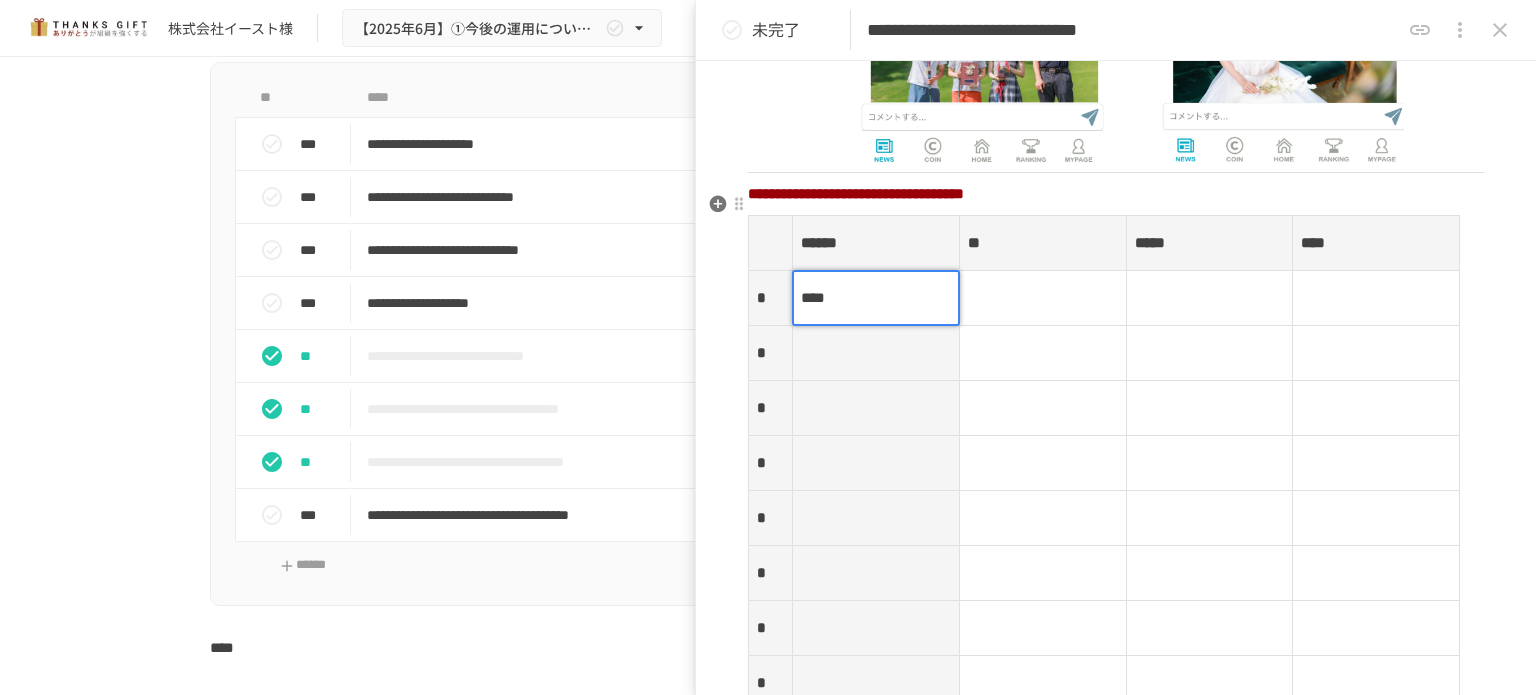 click at bounding box center (1042, 298) 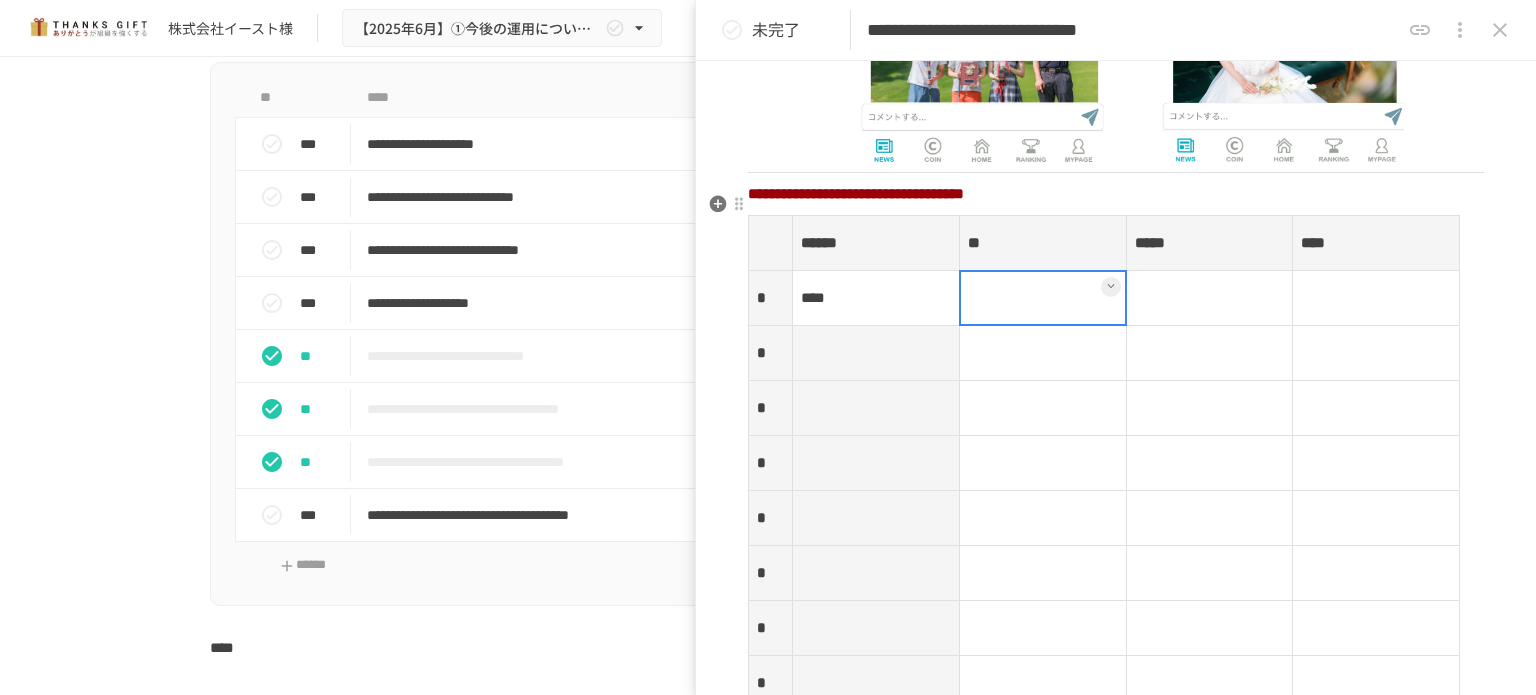 click at bounding box center (1043, 298) 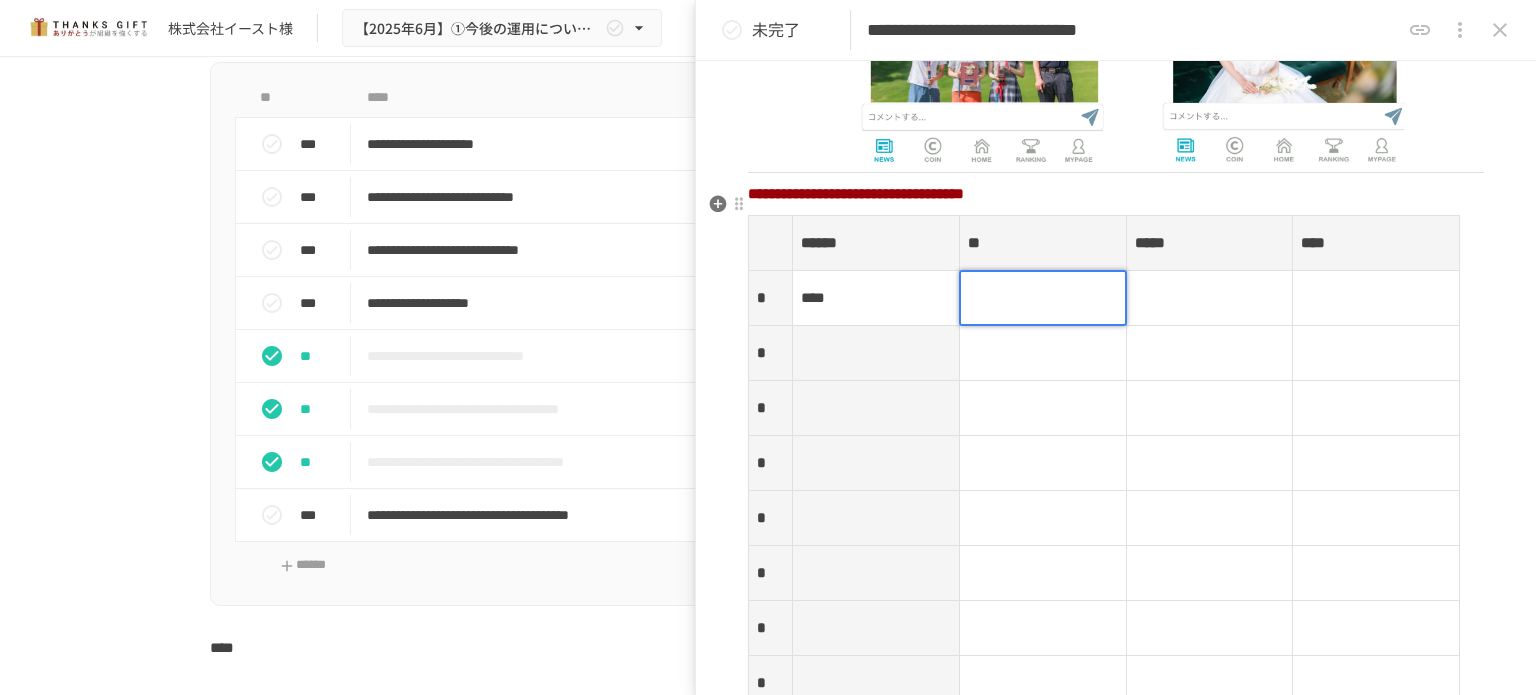 click at bounding box center [1043, 298] 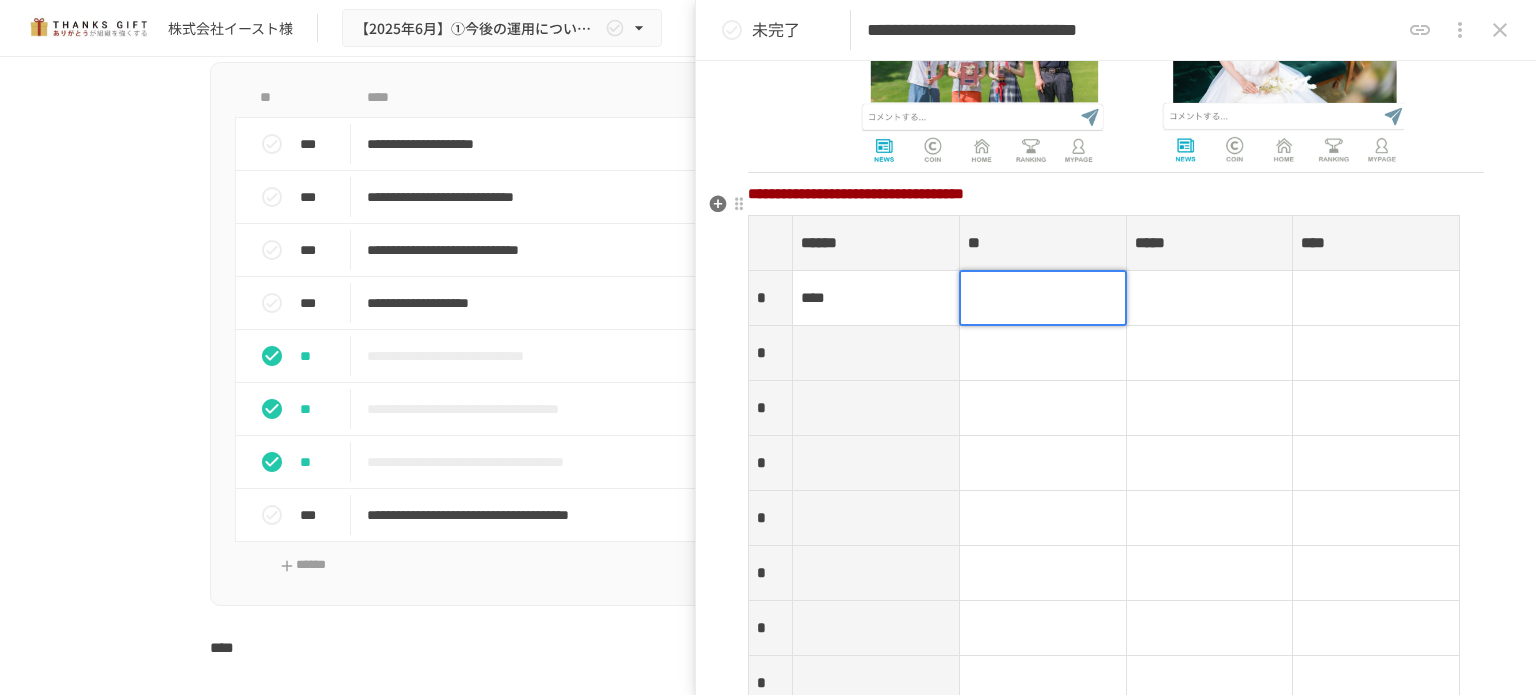 type 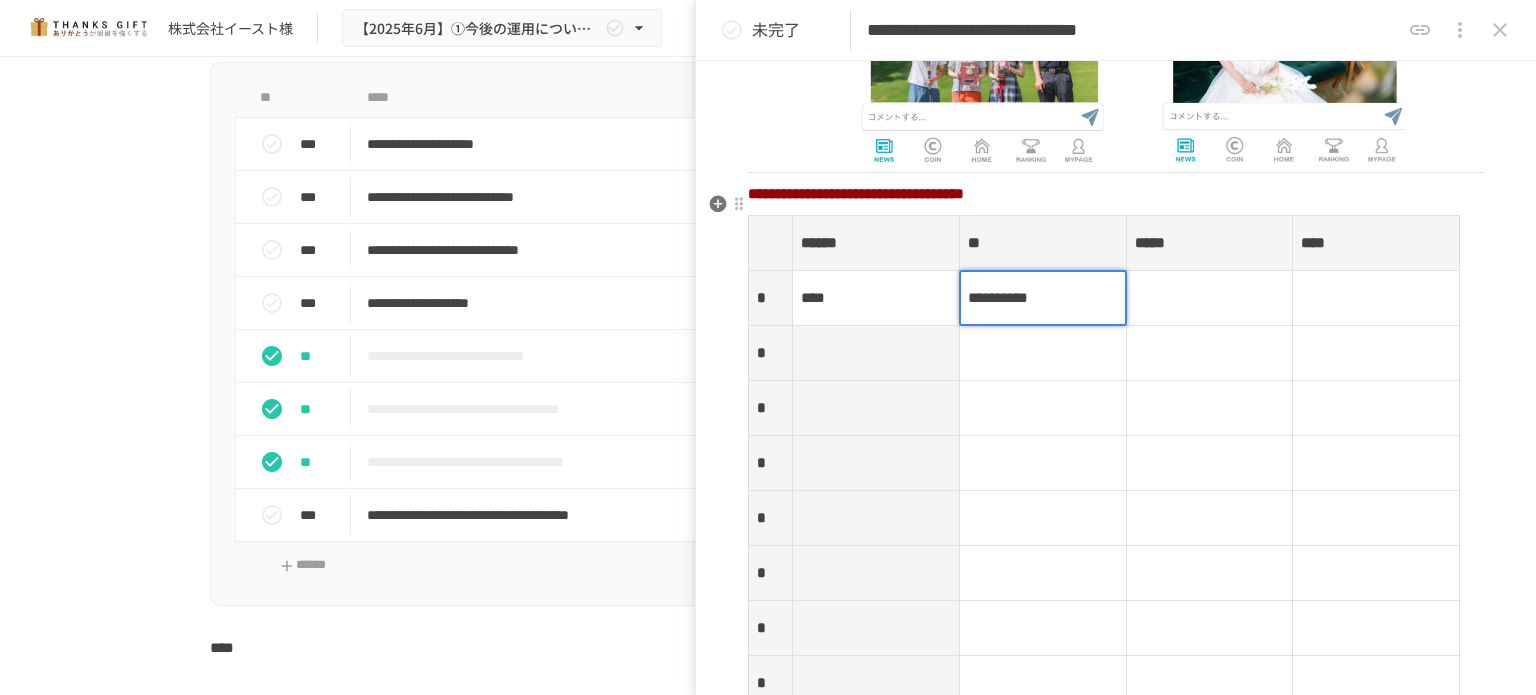 click at bounding box center (1209, 298) 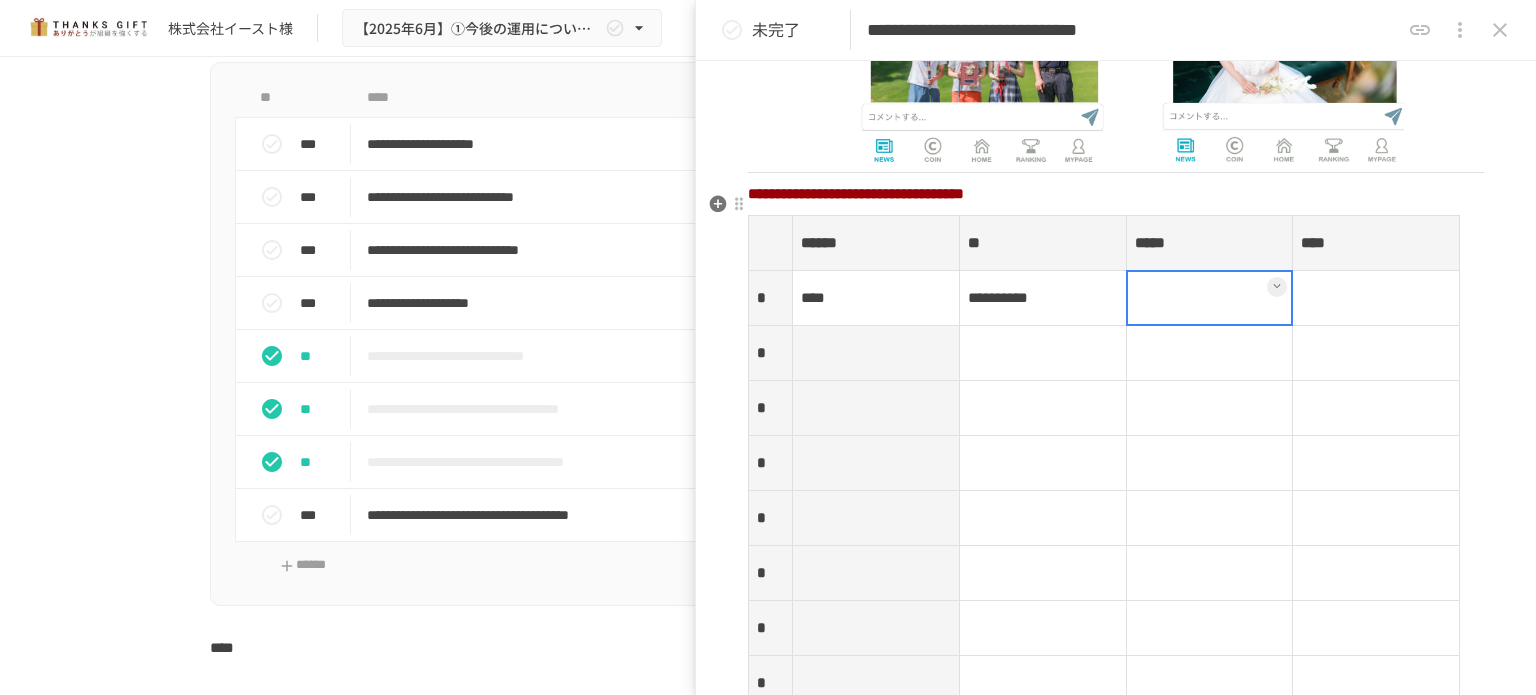 click at bounding box center (1210, 298) 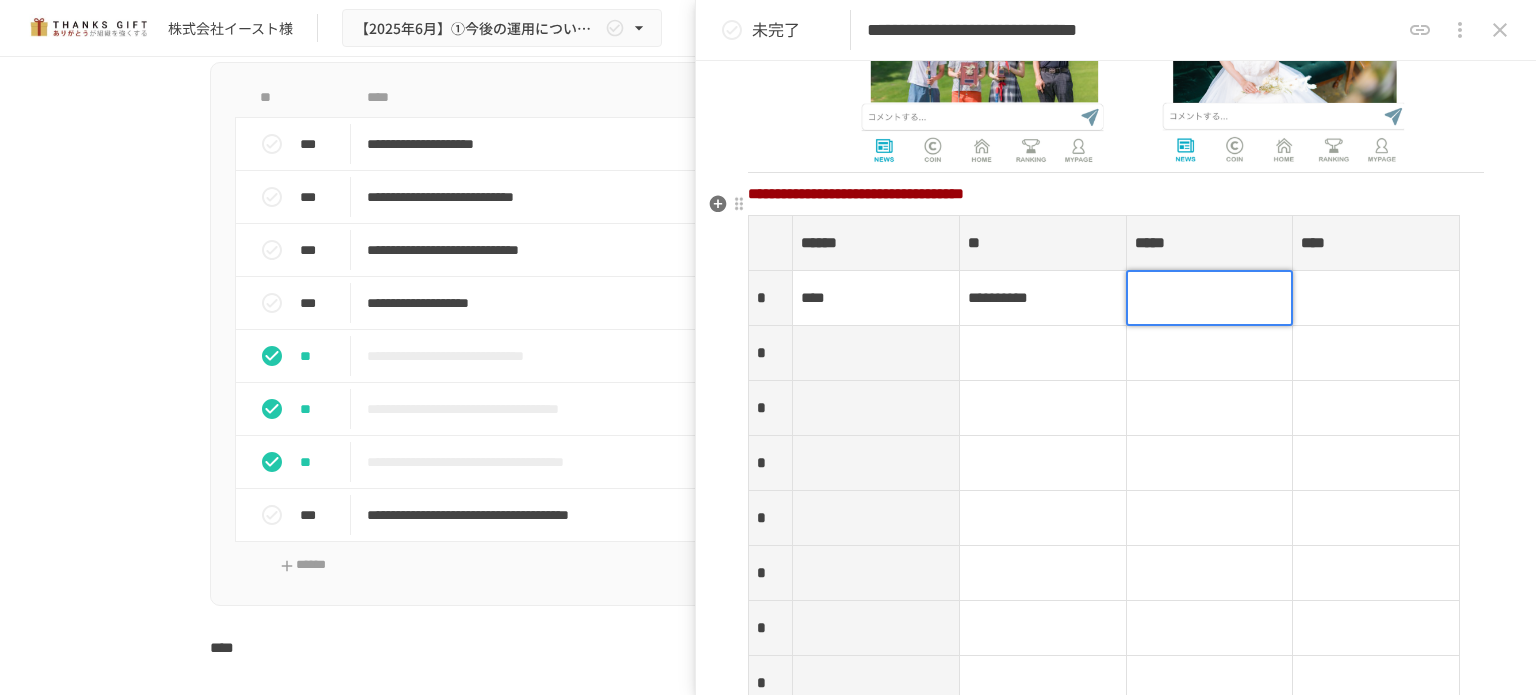 click at bounding box center (1210, 298) 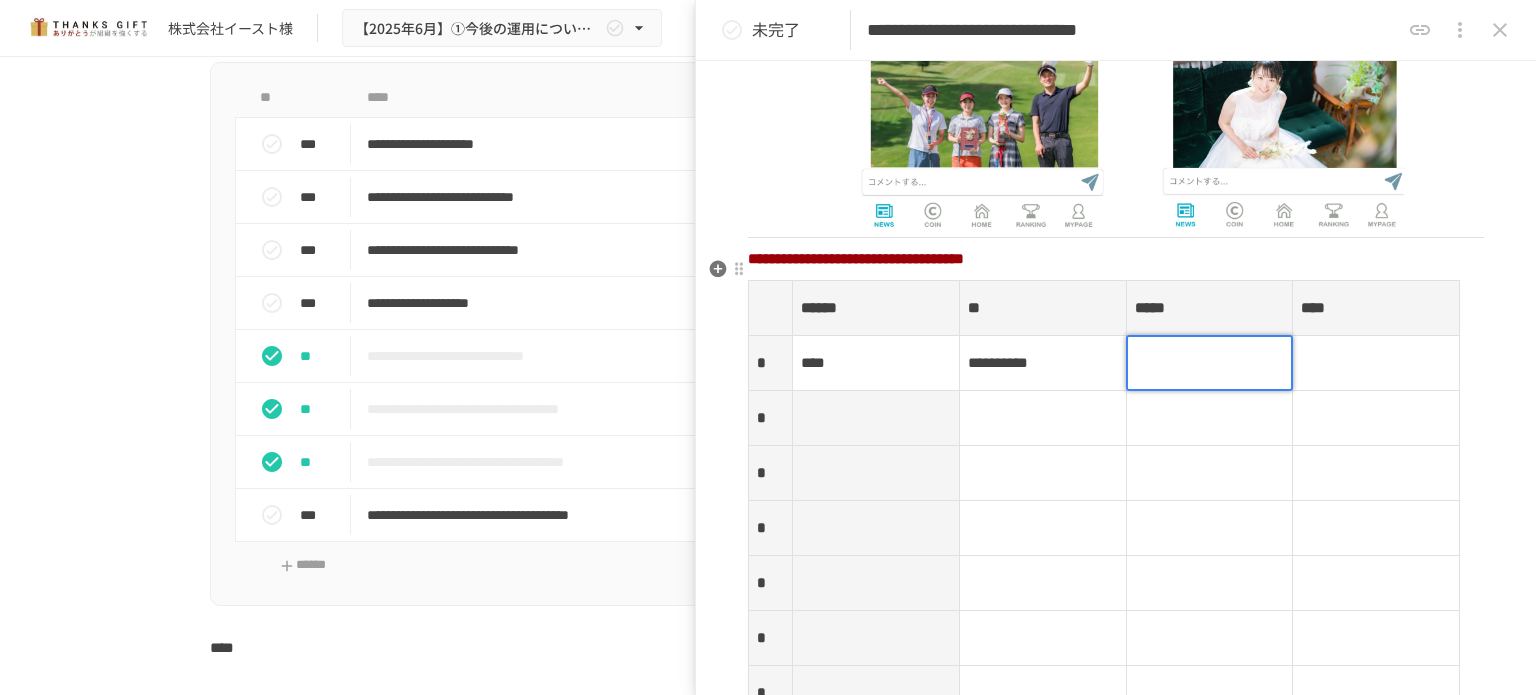 click on "**********" at bounding box center (1104, 583) 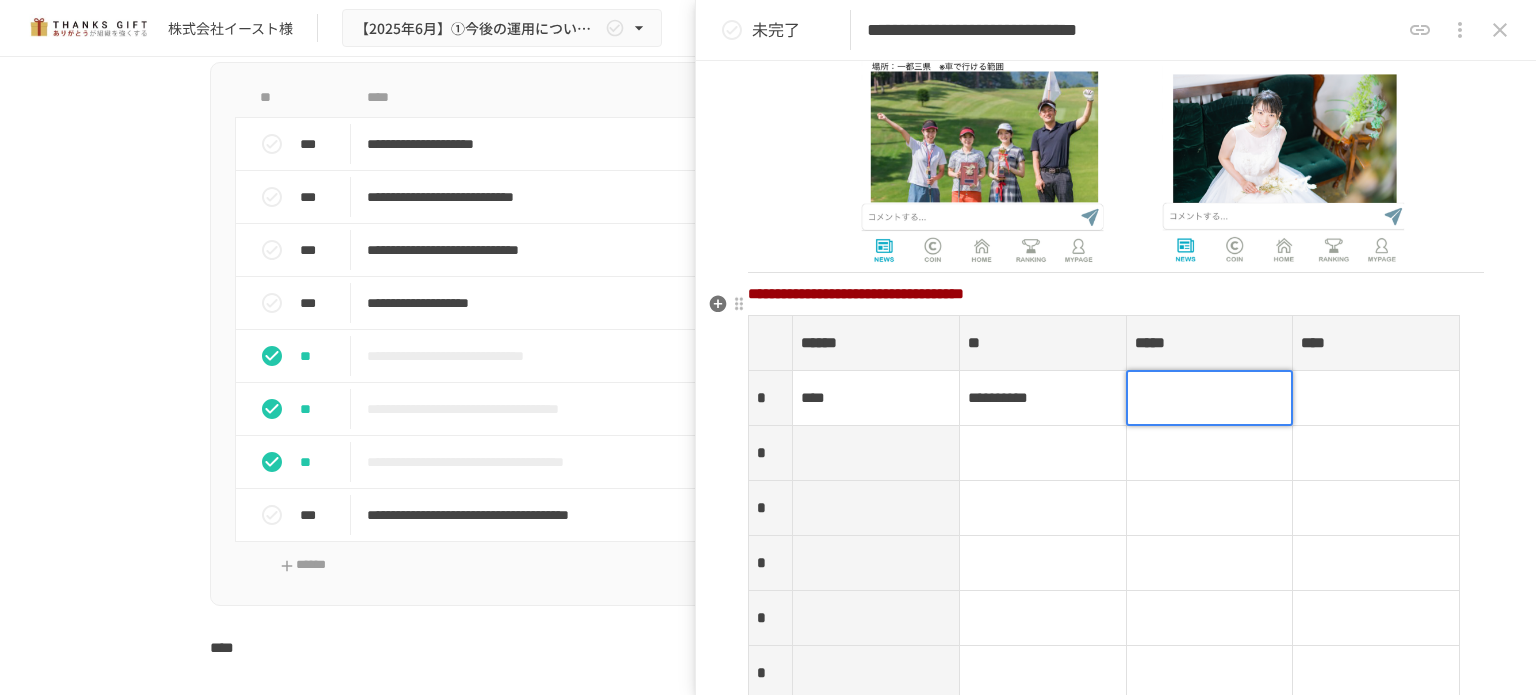 click on "**********" at bounding box center [1116, -321] 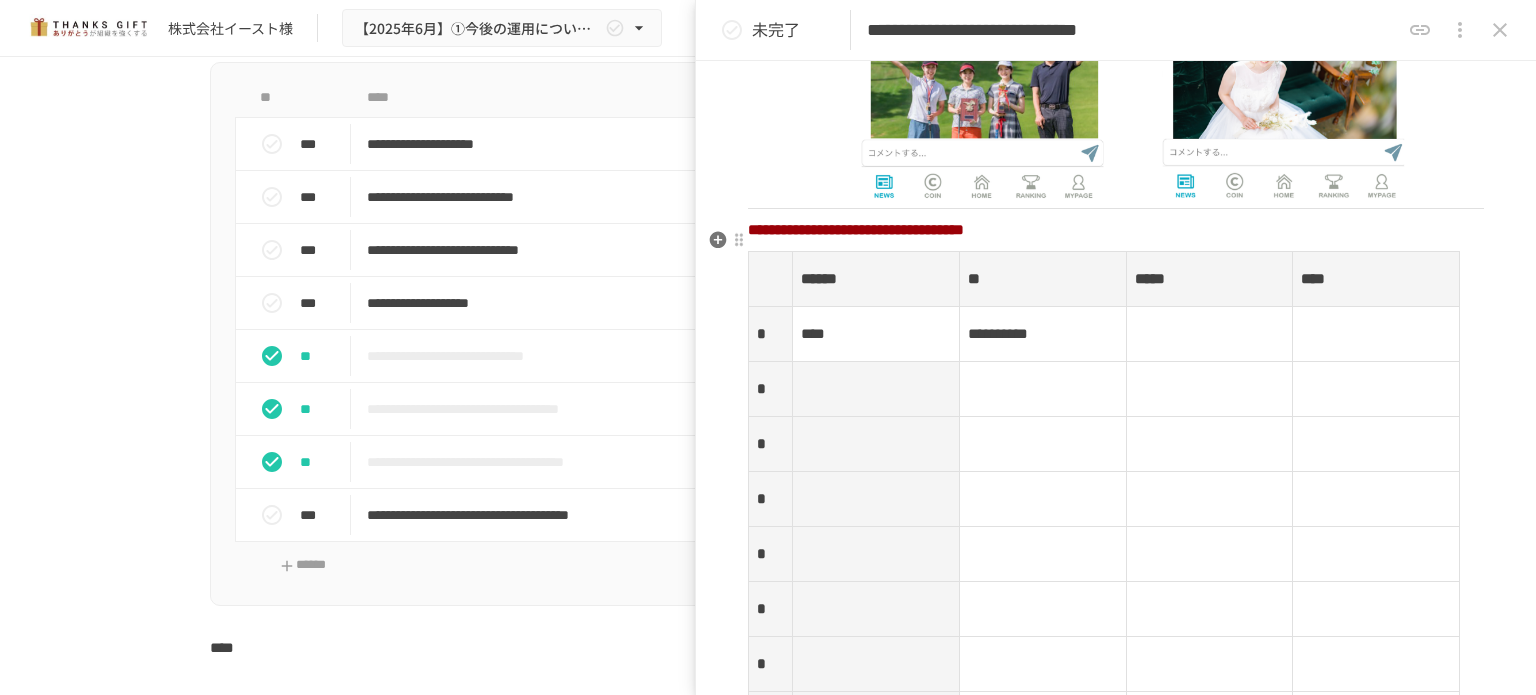 scroll, scrollTop: 2136, scrollLeft: 0, axis: vertical 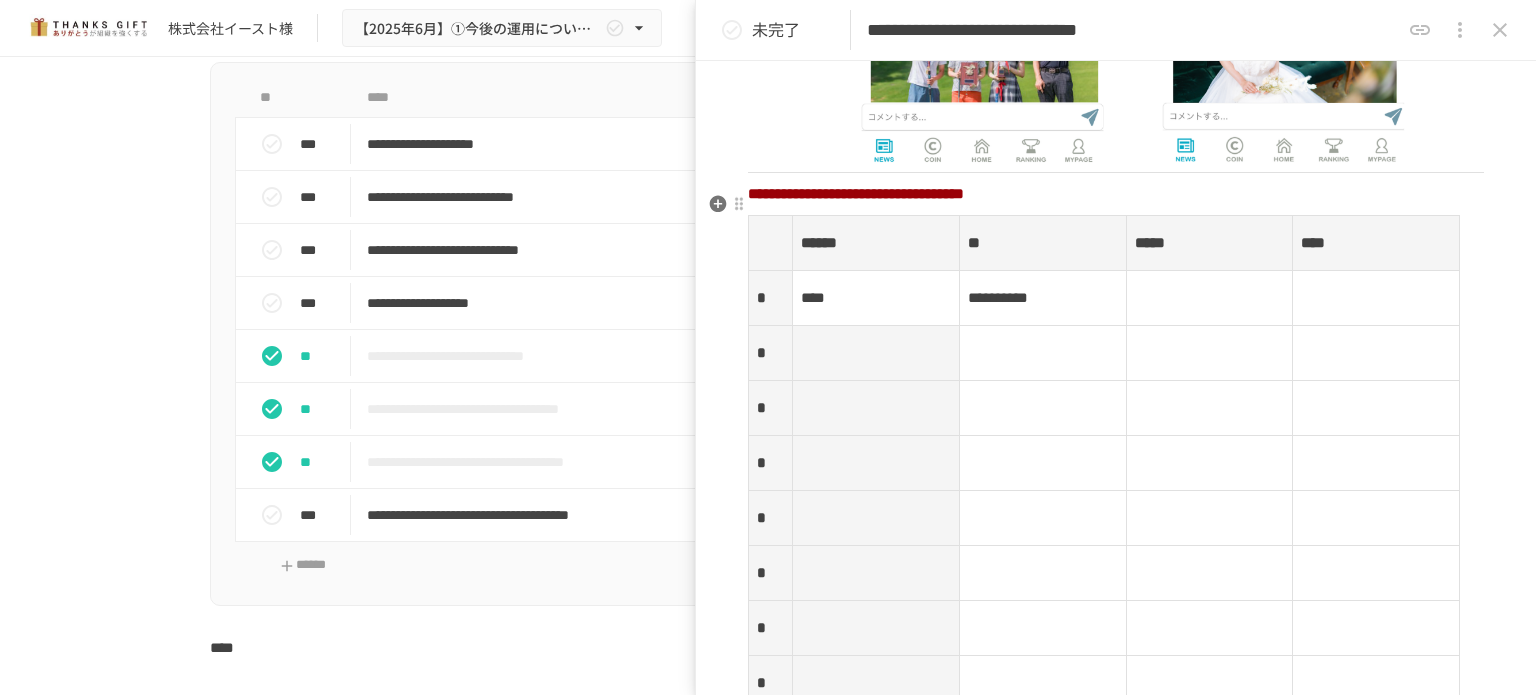 click at bounding box center (1209, 298) 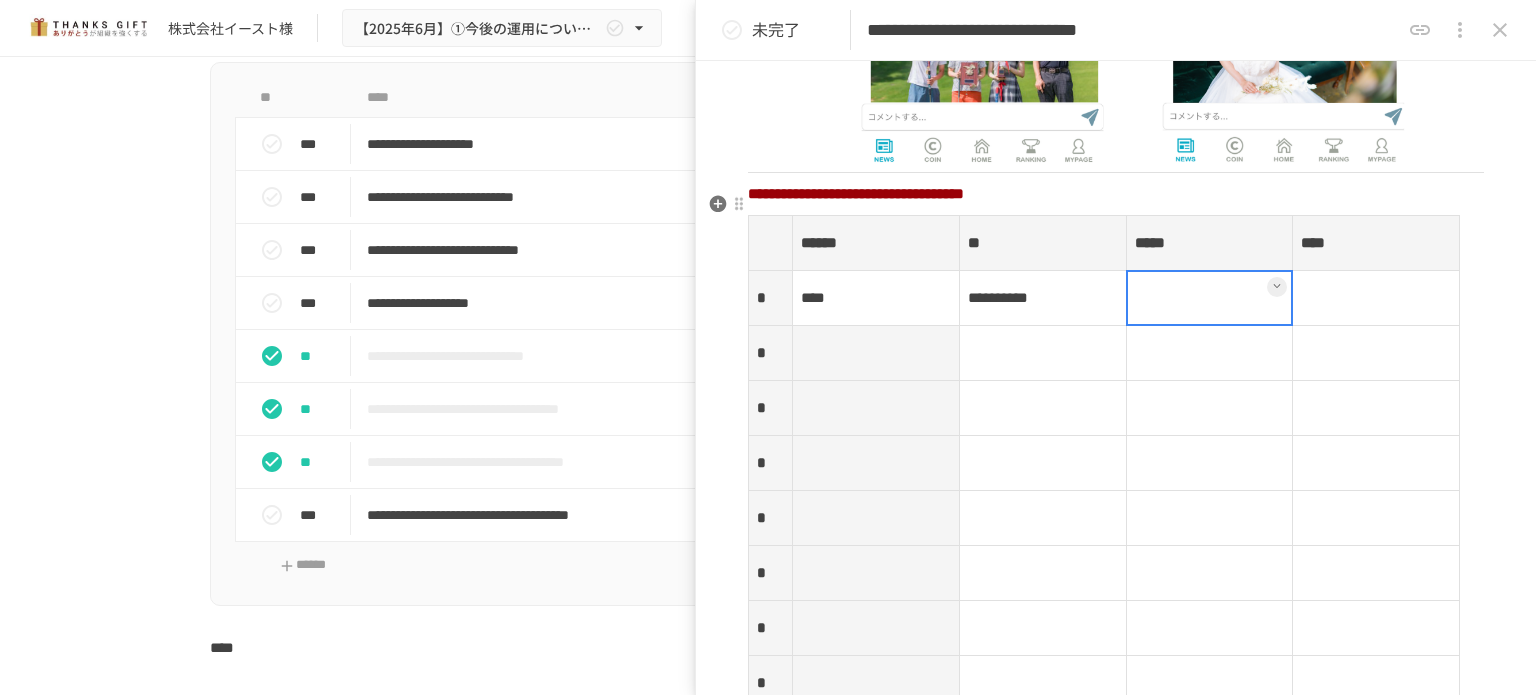 click at bounding box center [1210, 298] 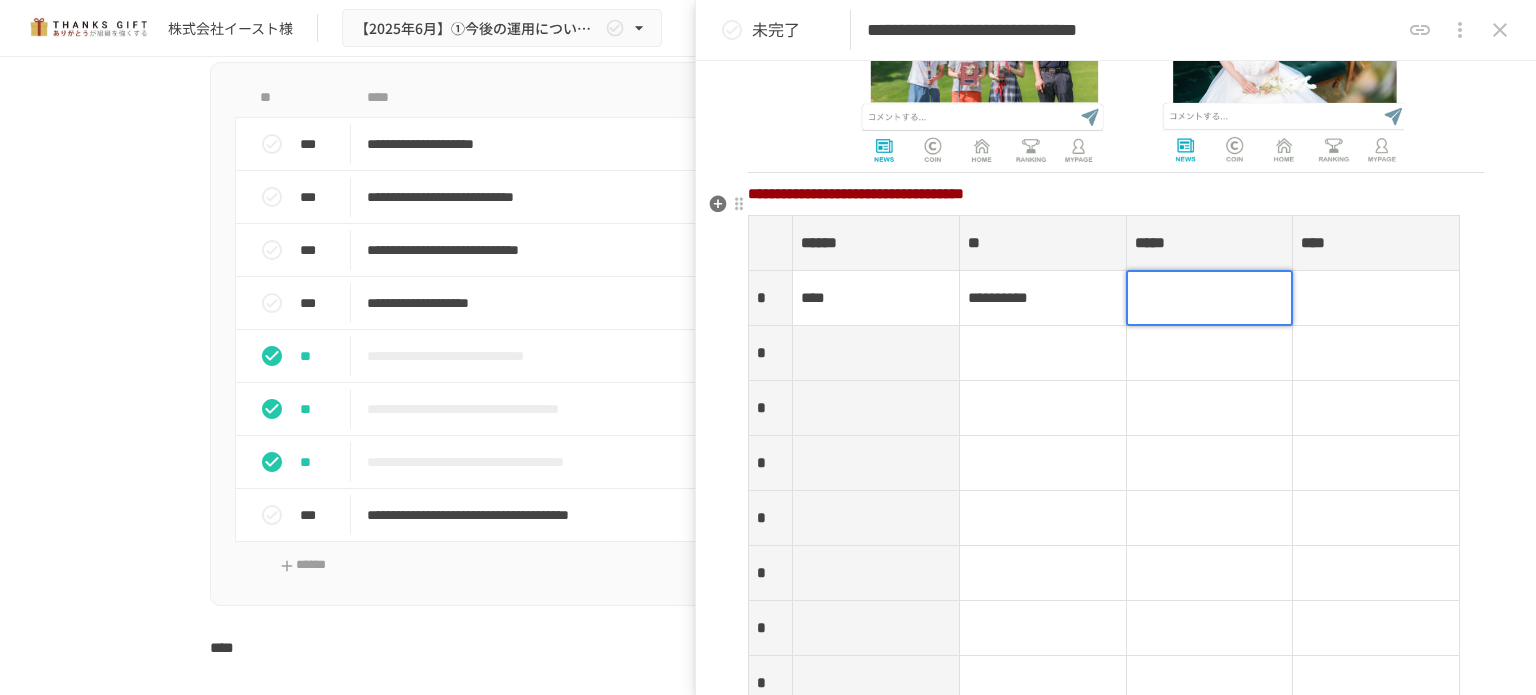 click at bounding box center [1210, 298] 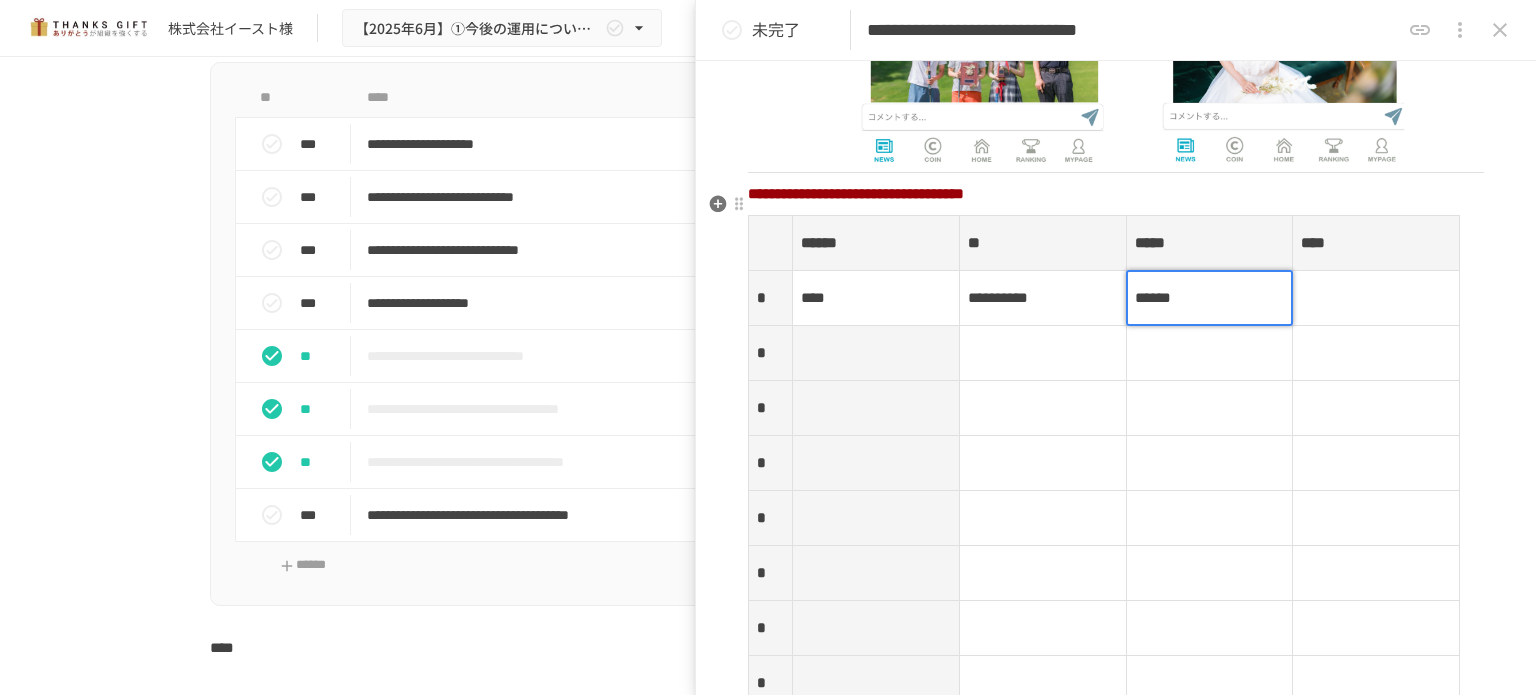 click at bounding box center [1376, 298] 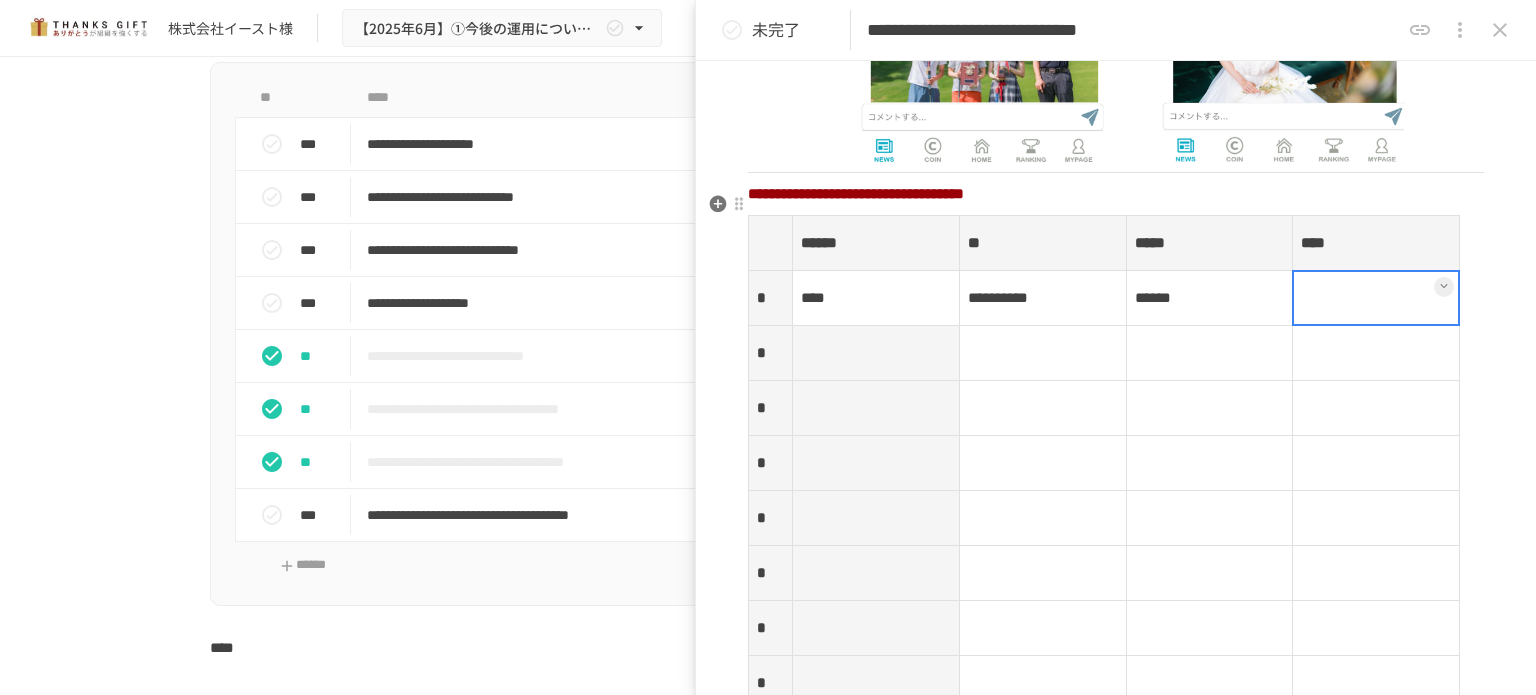 click at bounding box center [1376, 298] 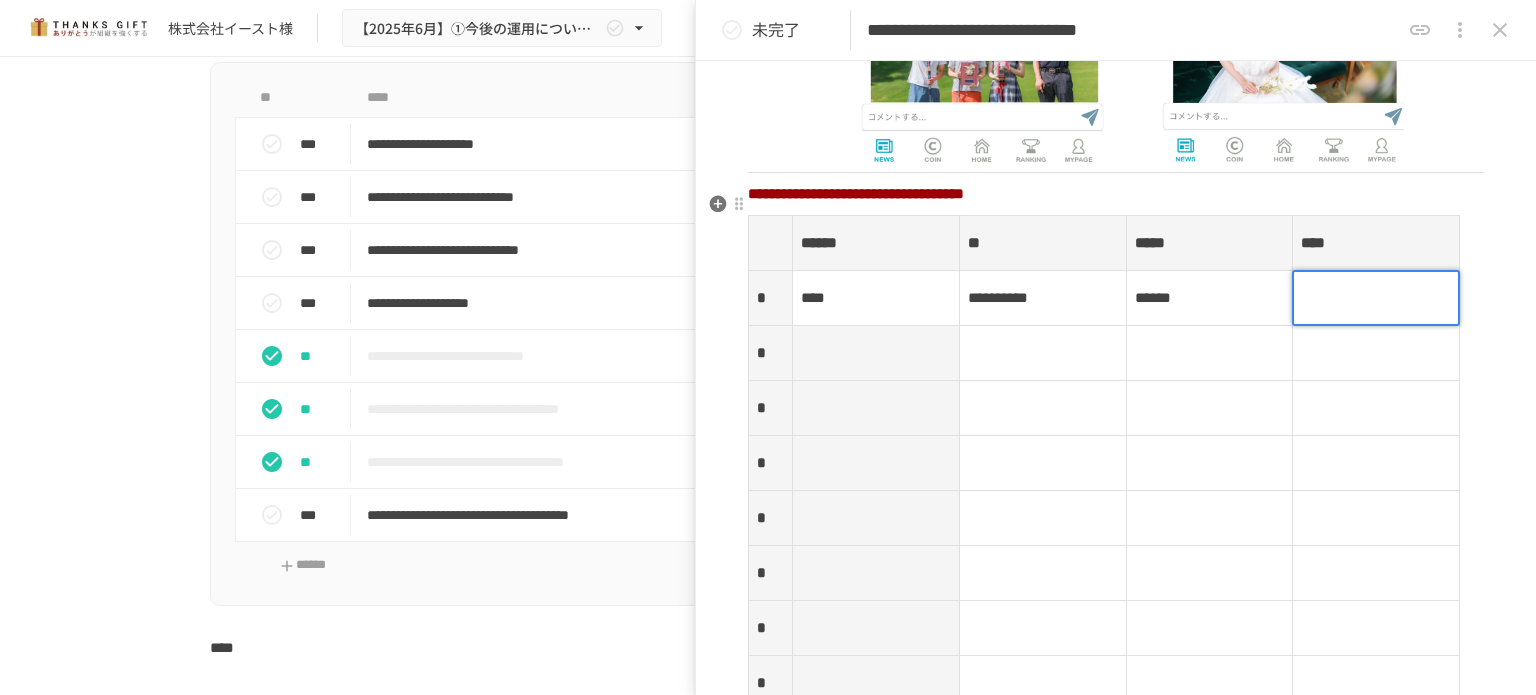 click at bounding box center [1376, 298] 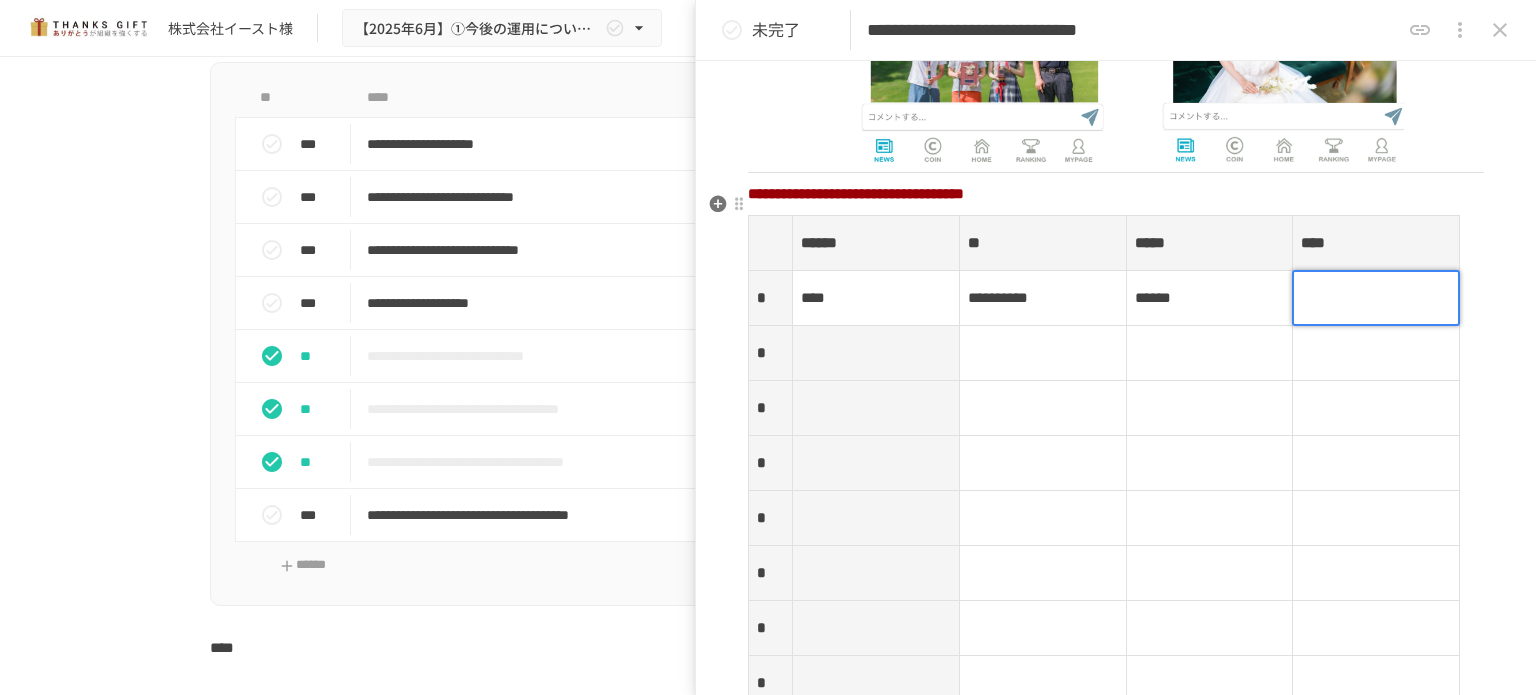type 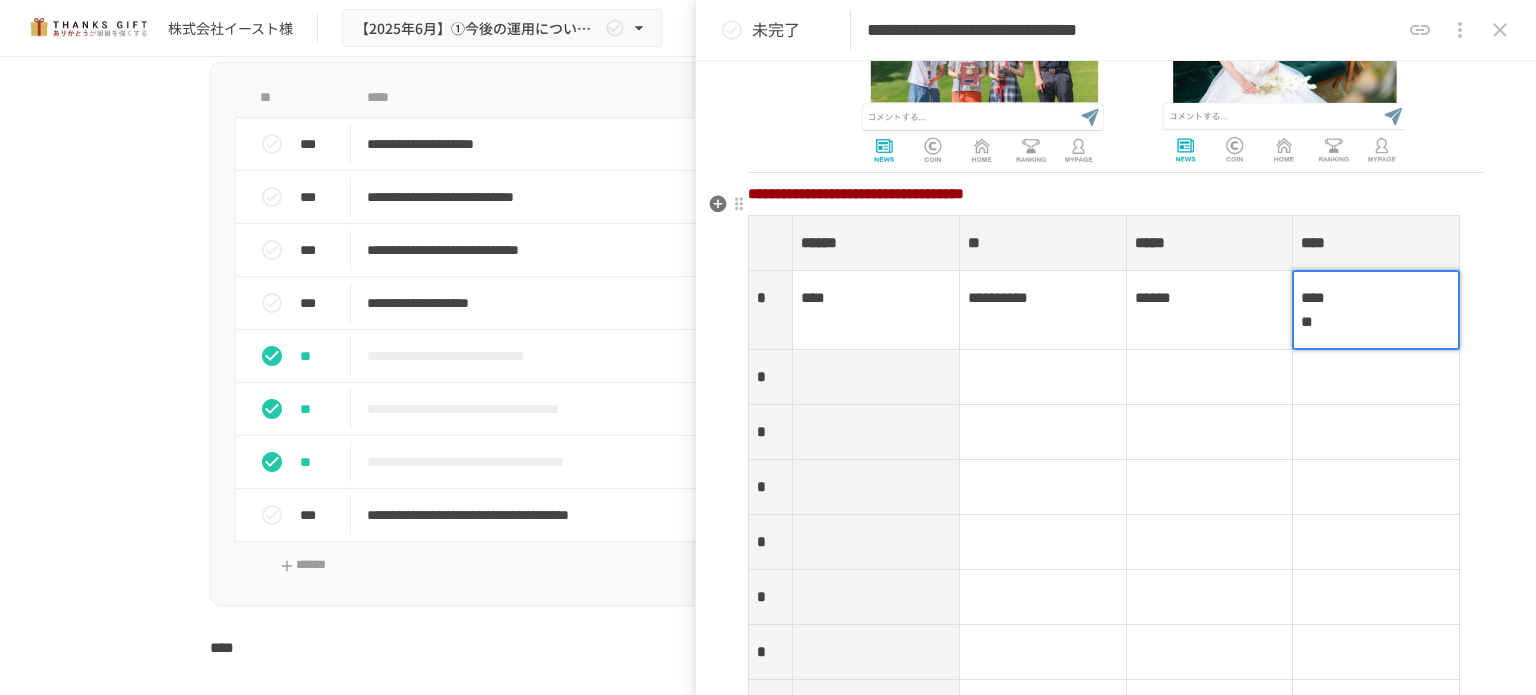 click at bounding box center (876, 377) 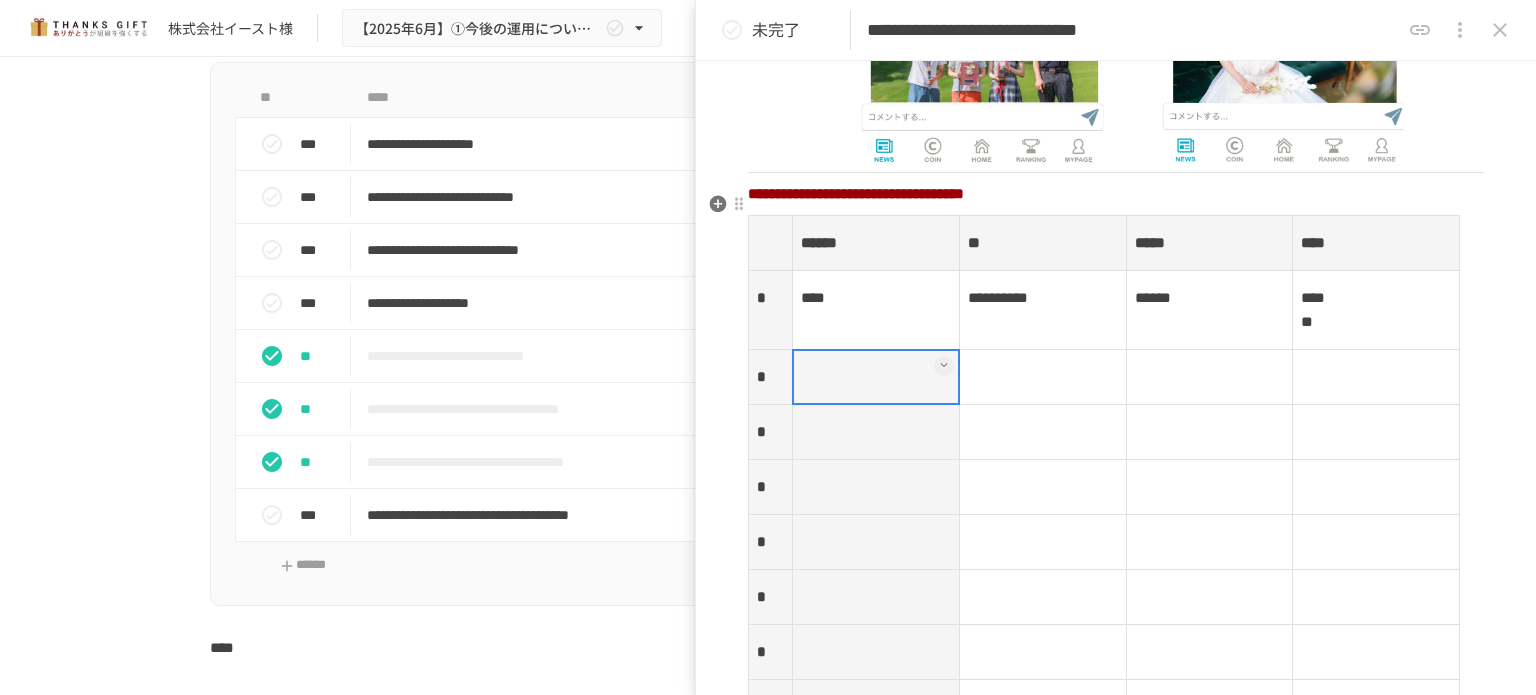 click at bounding box center [876, 377] 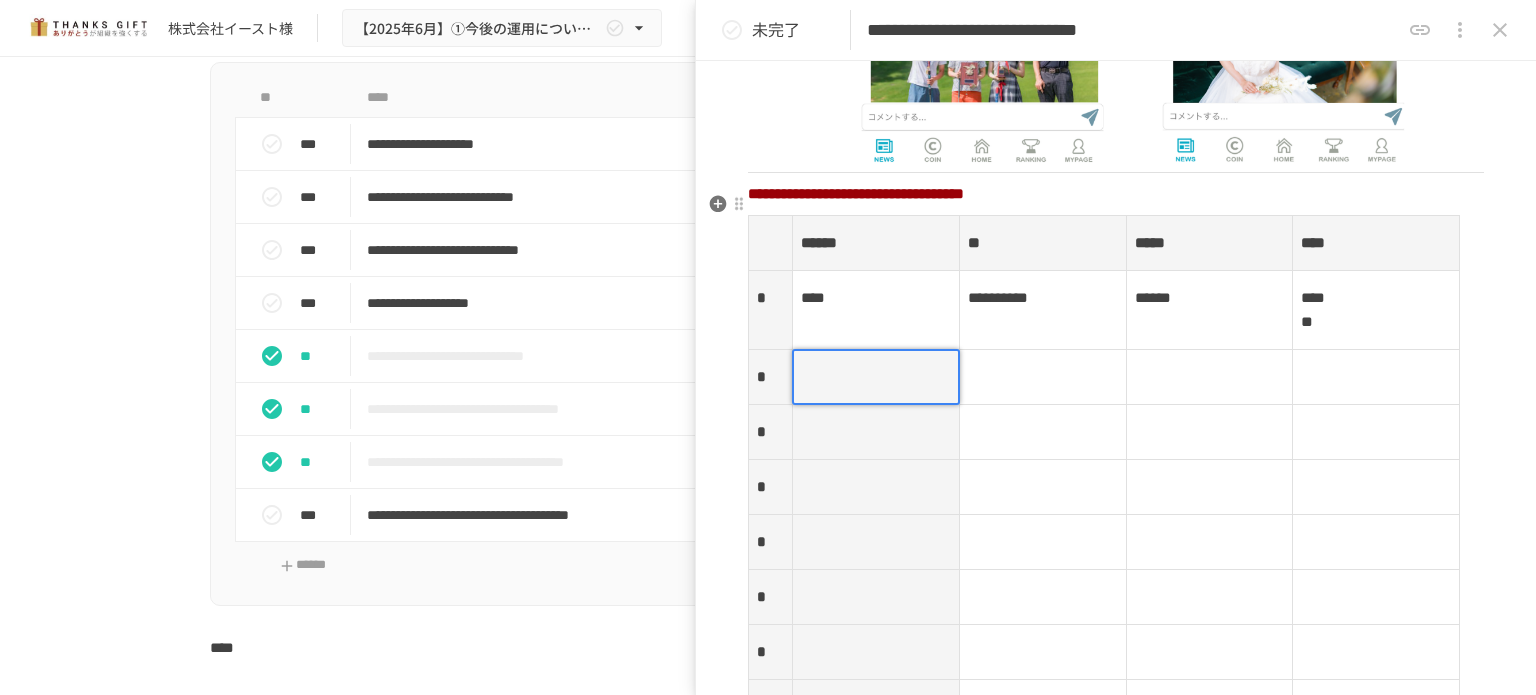 click at bounding box center (876, 377) 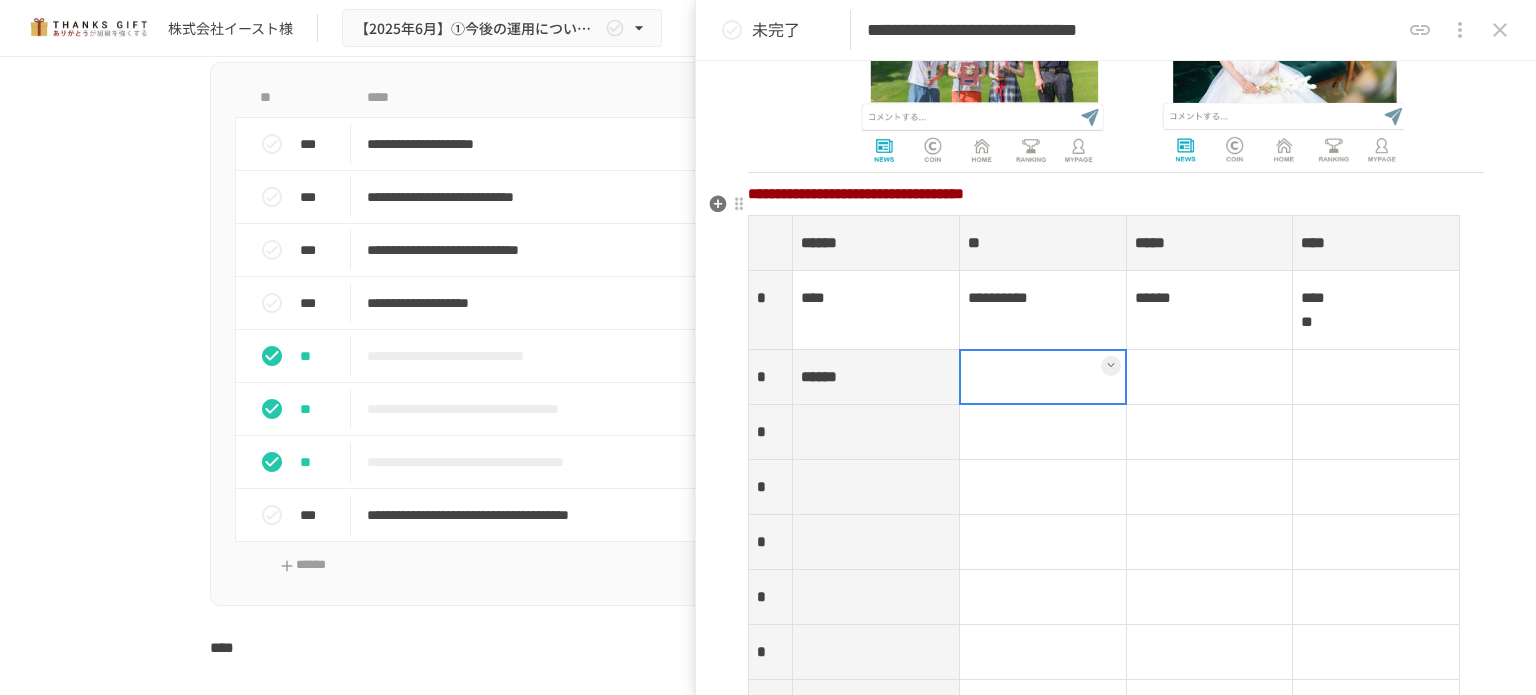 click at bounding box center (1042, 377) 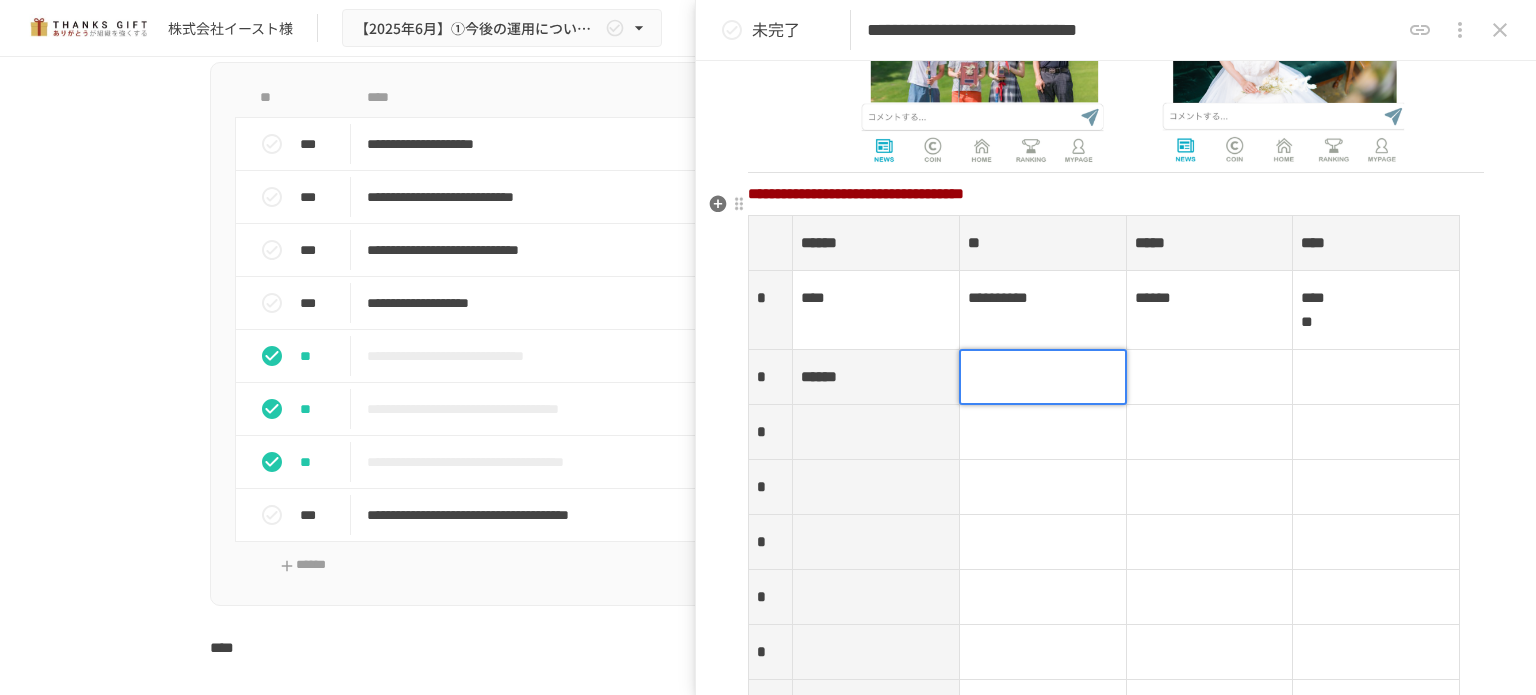 click at bounding box center (1043, 377) 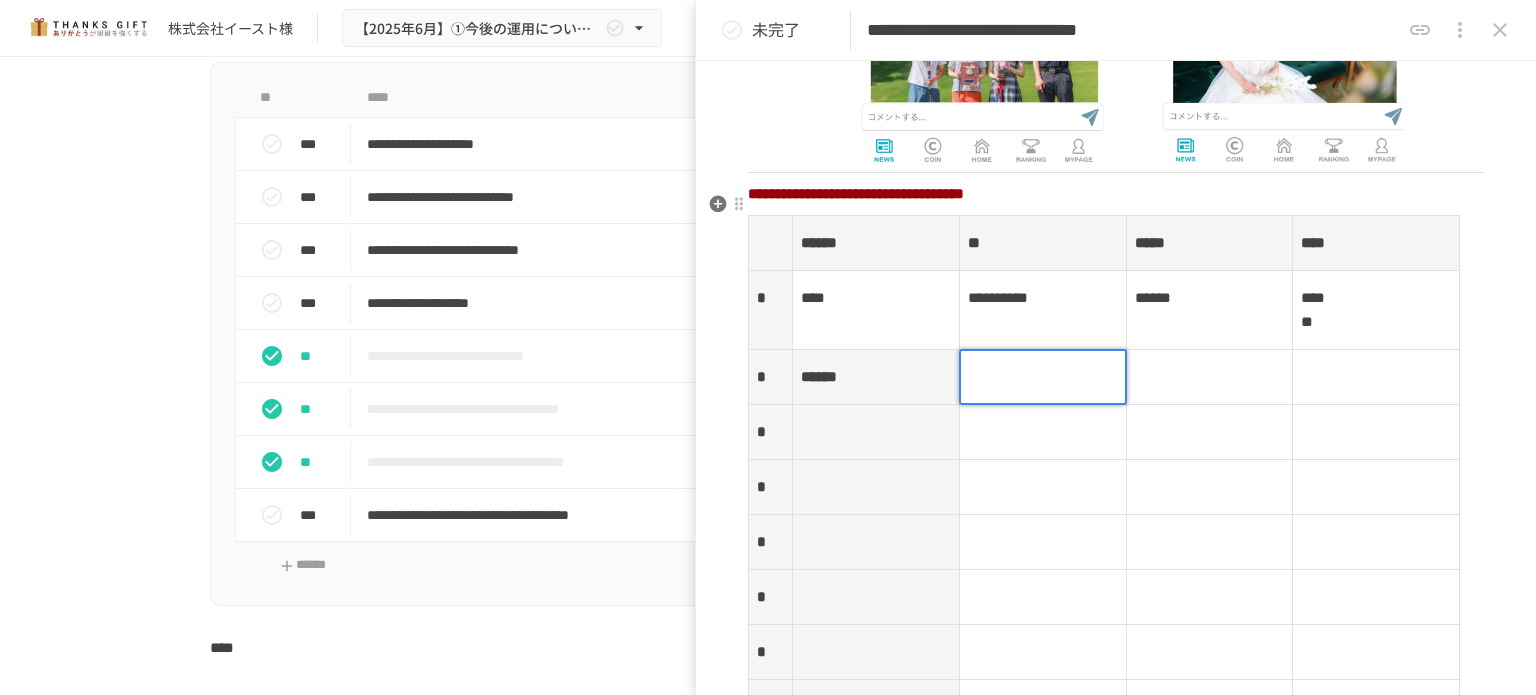 type 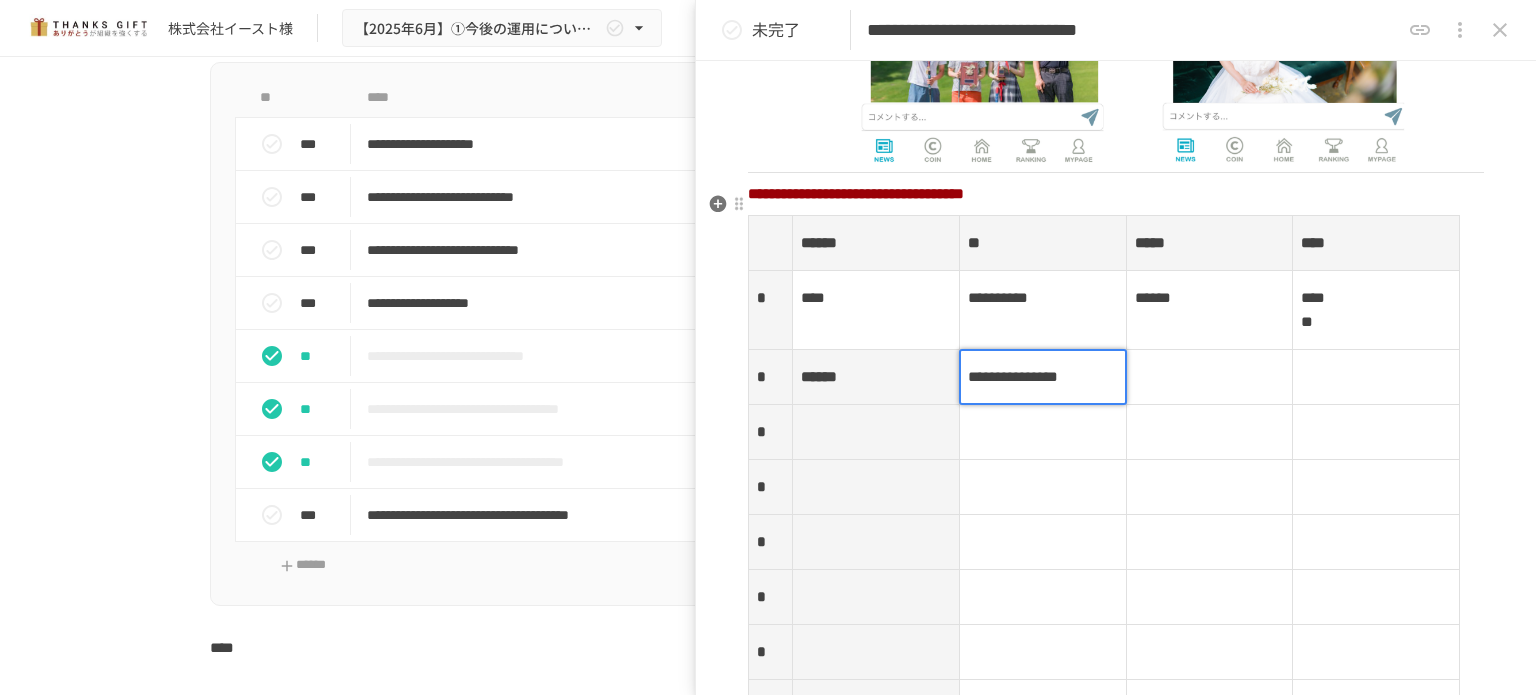 drag, startPoint x: 1115, startPoint y: 370, endPoint x: 1136, endPoint y: 369, distance: 21.023796 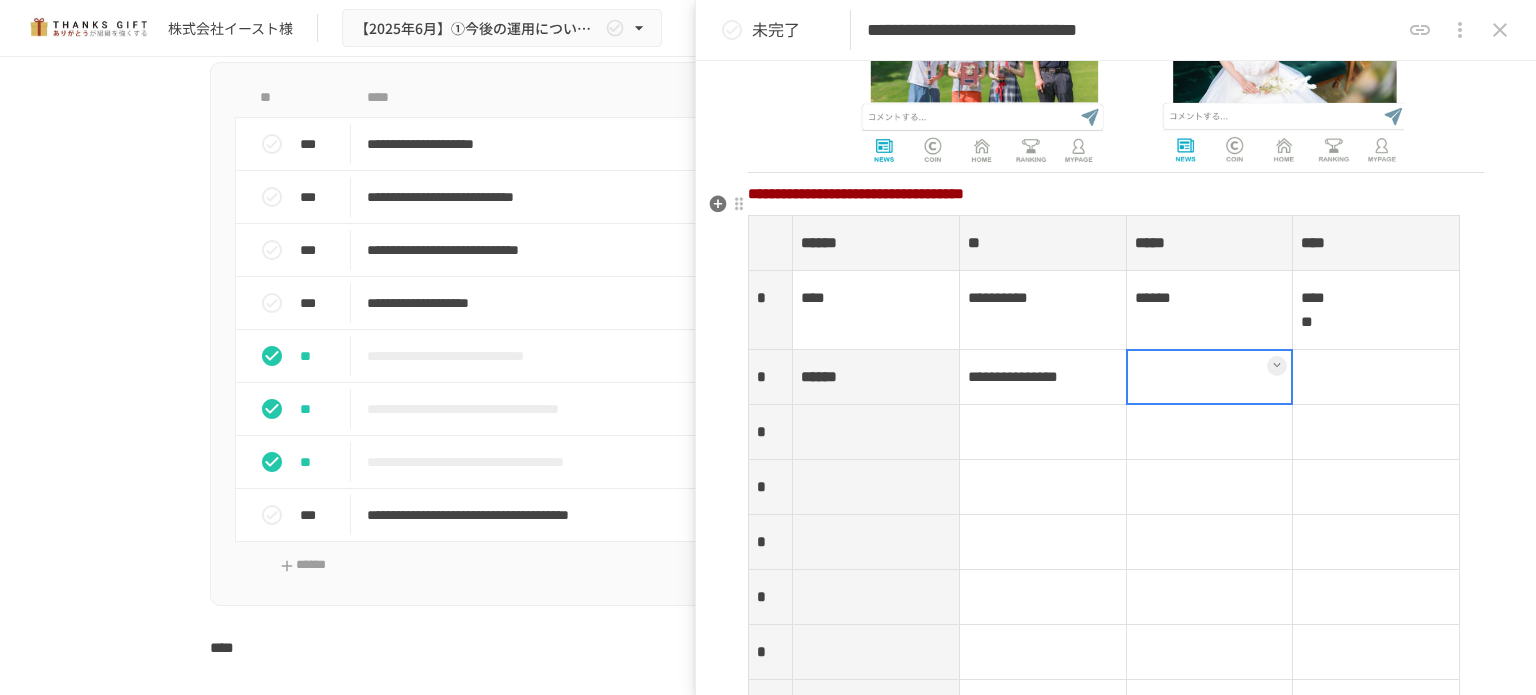 click at bounding box center (1210, 377) 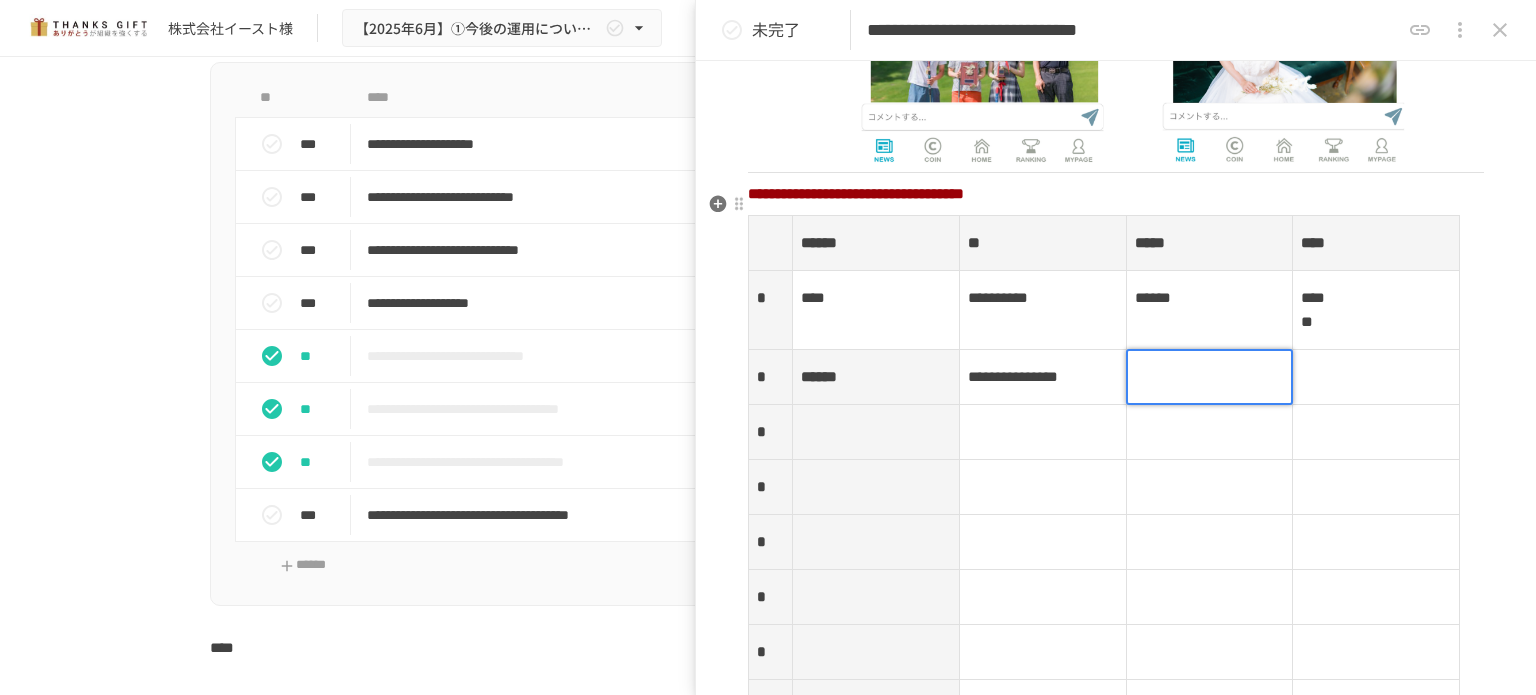 click at bounding box center (1210, 377) 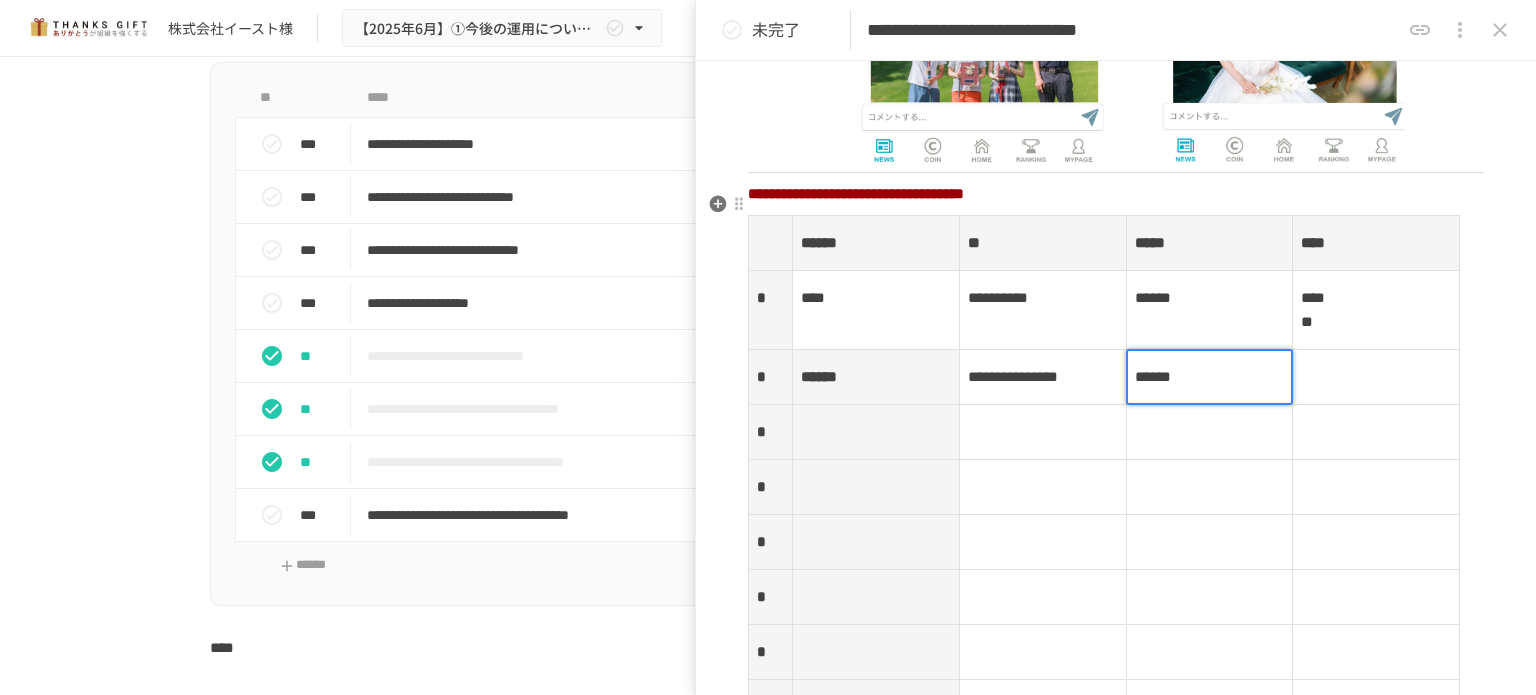 click at bounding box center (1376, 377) 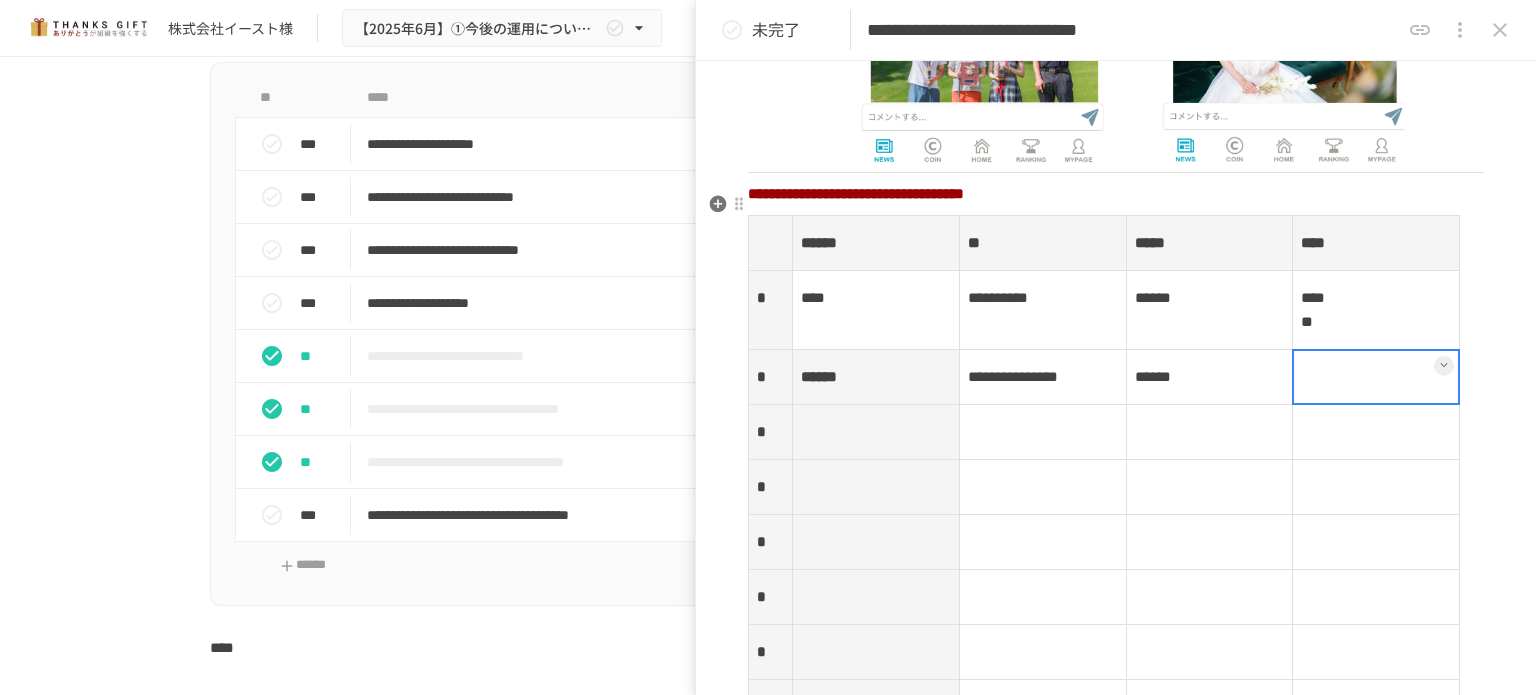 click at bounding box center [1376, 377] 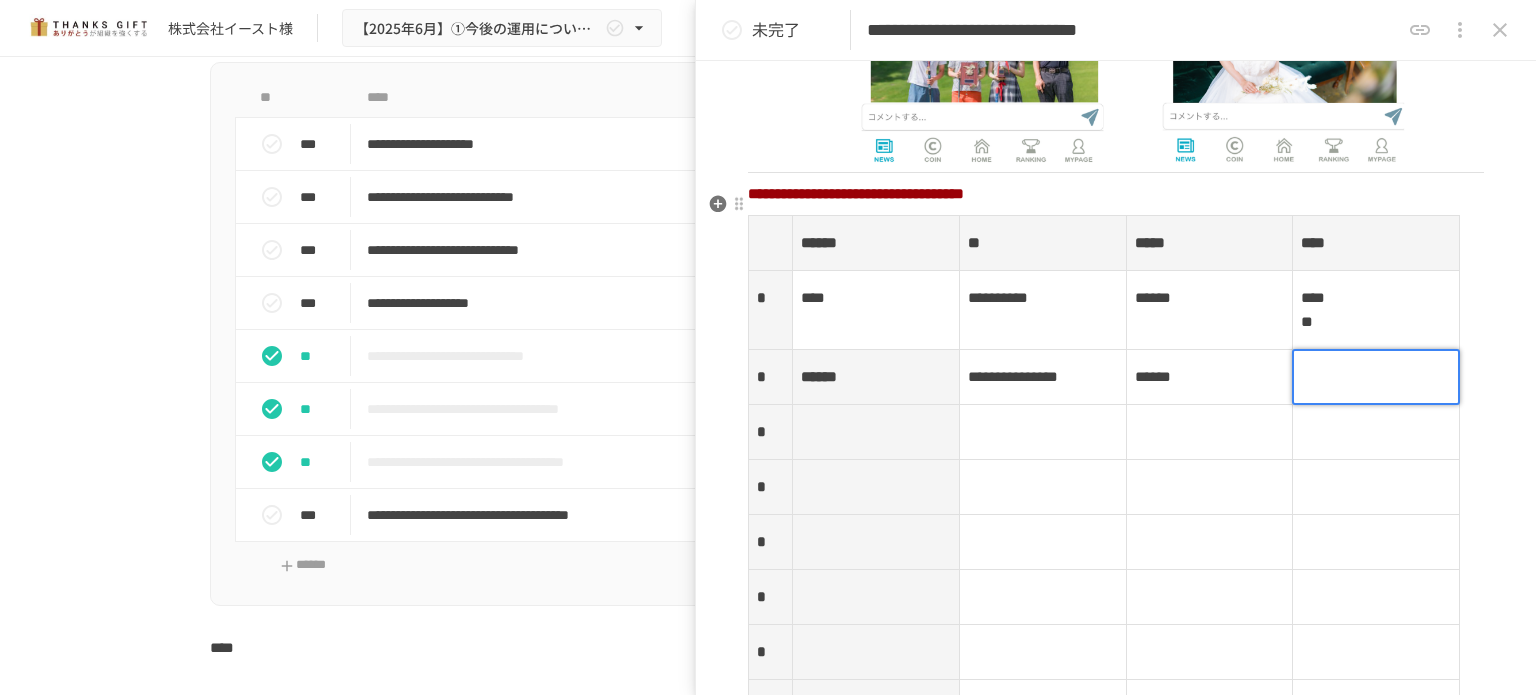 click at bounding box center [1376, 377] 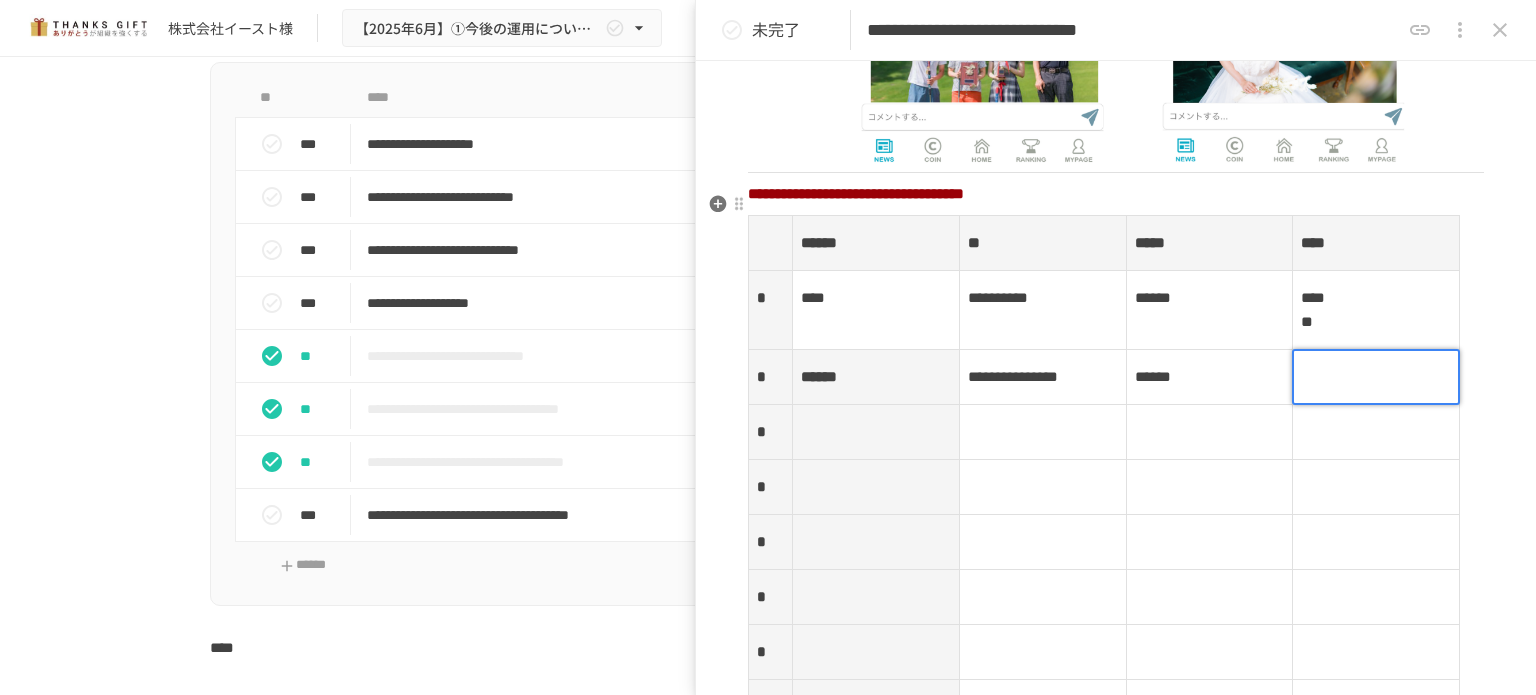 click at bounding box center (1376, 377) 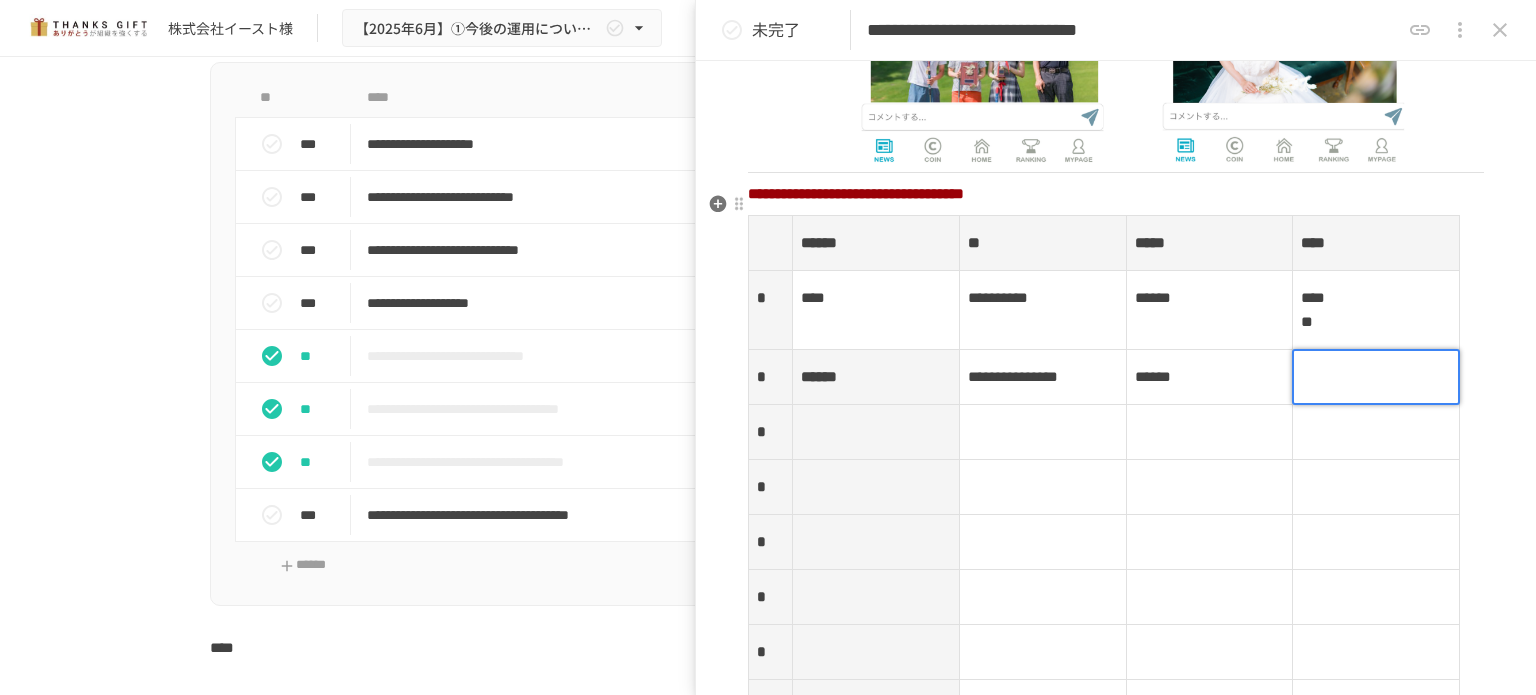 click at bounding box center (1376, 377) 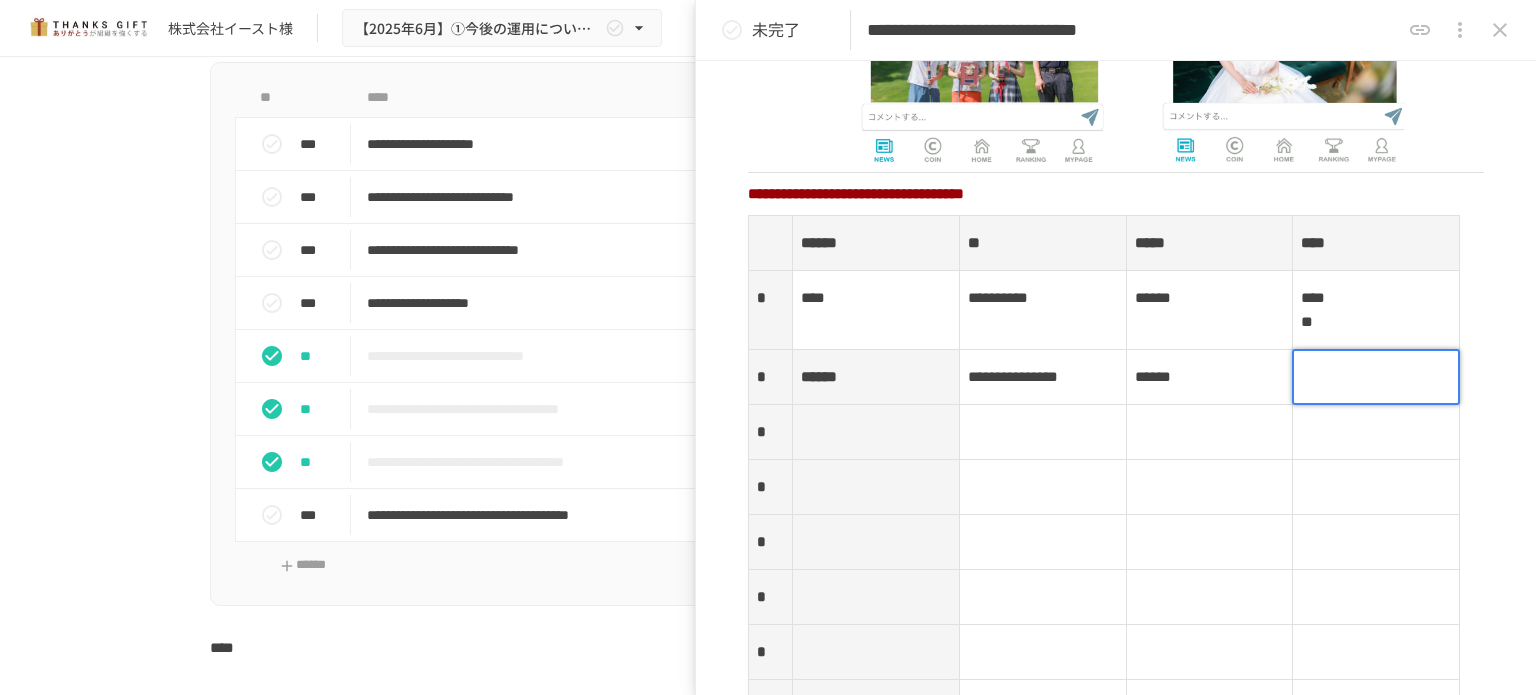 type 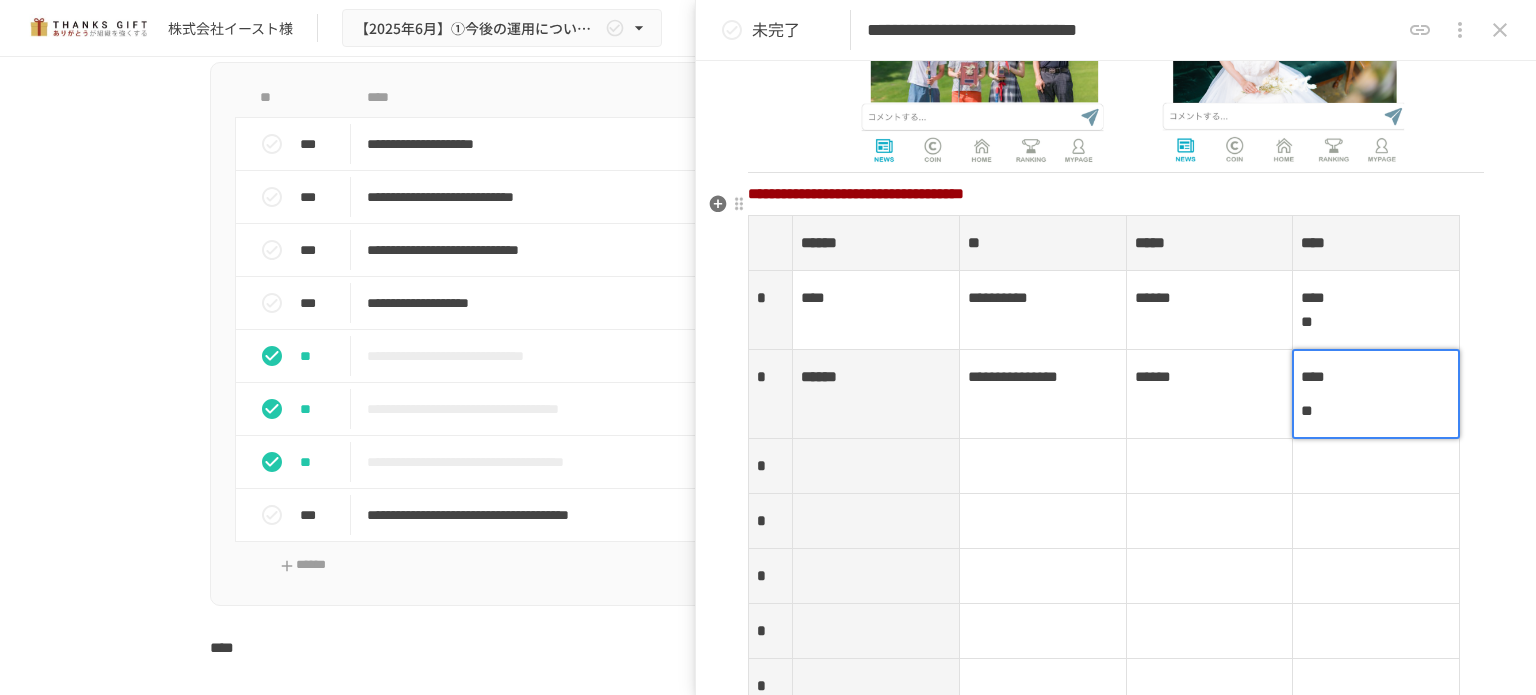 click at bounding box center [876, 466] 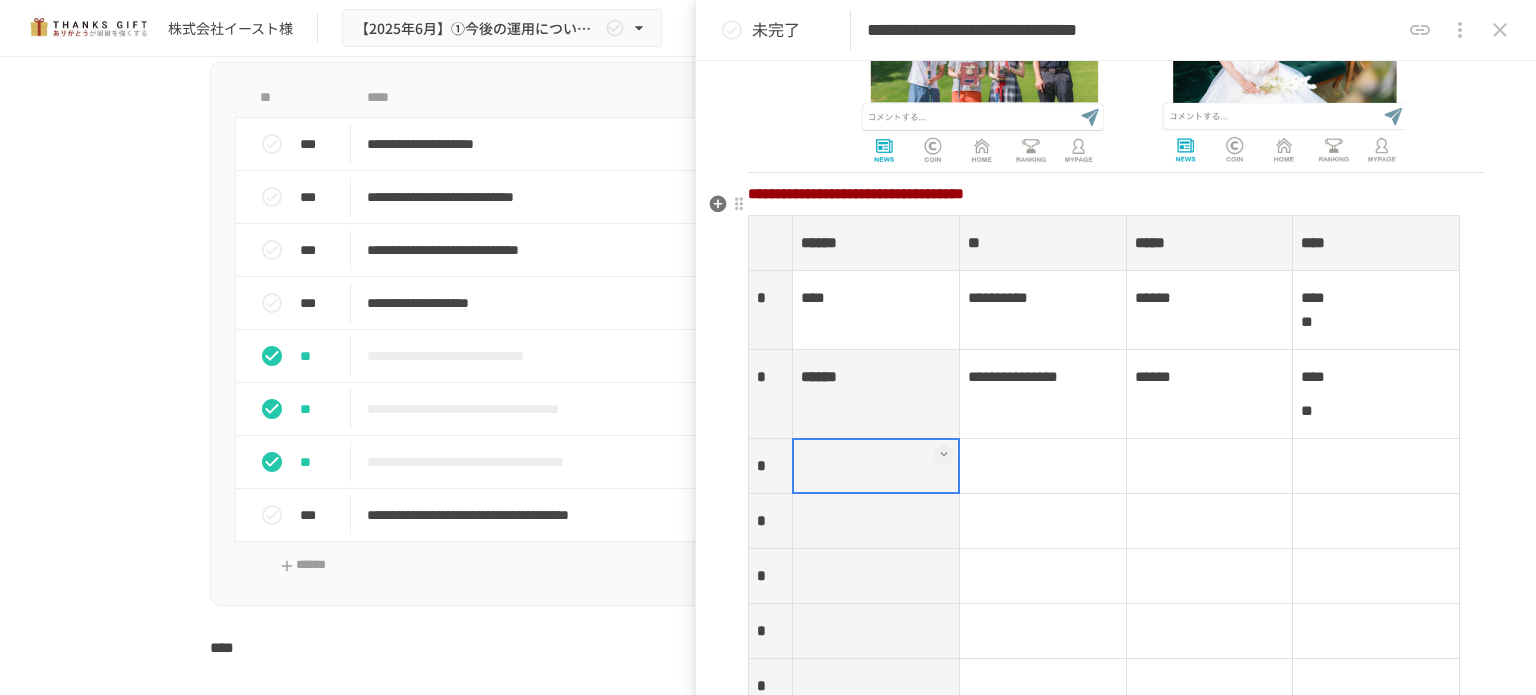 click at bounding box center (876, 466) 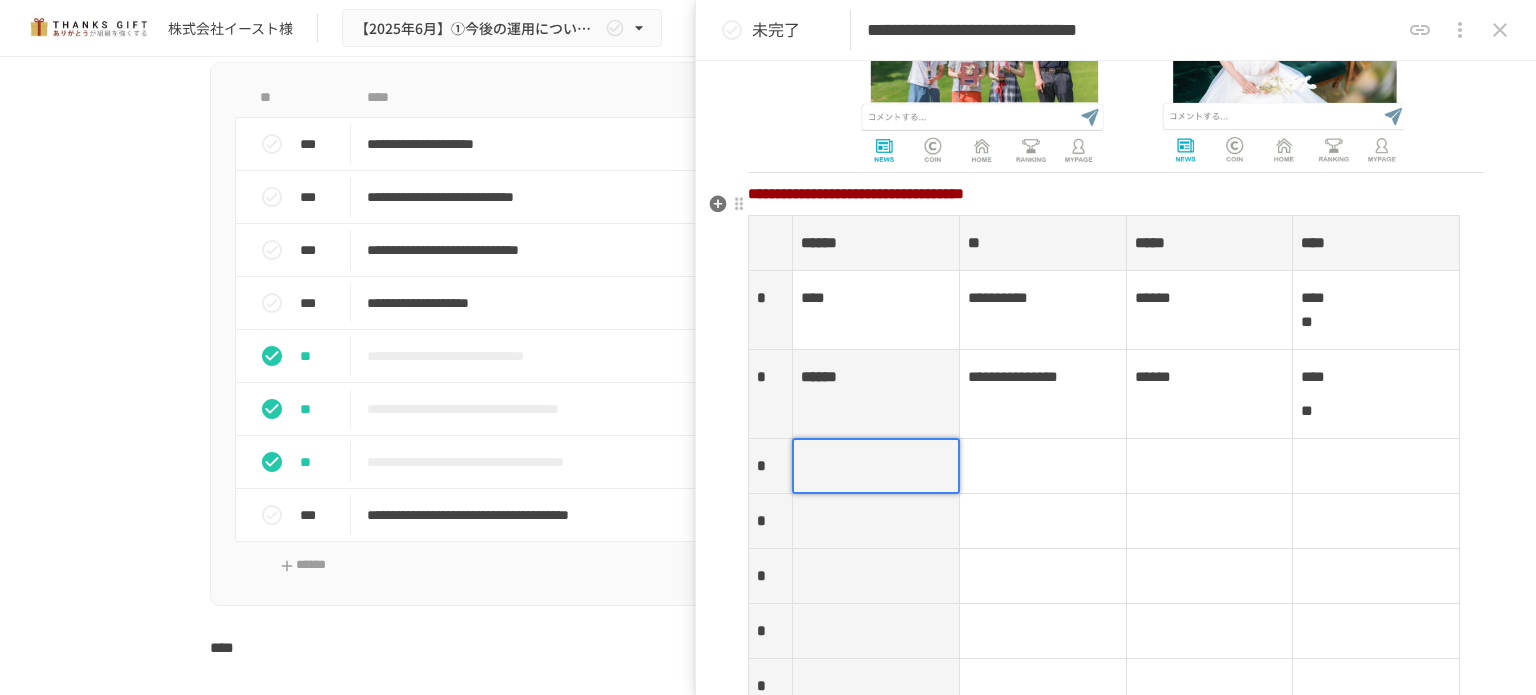 click at bounding box center [876, 466] 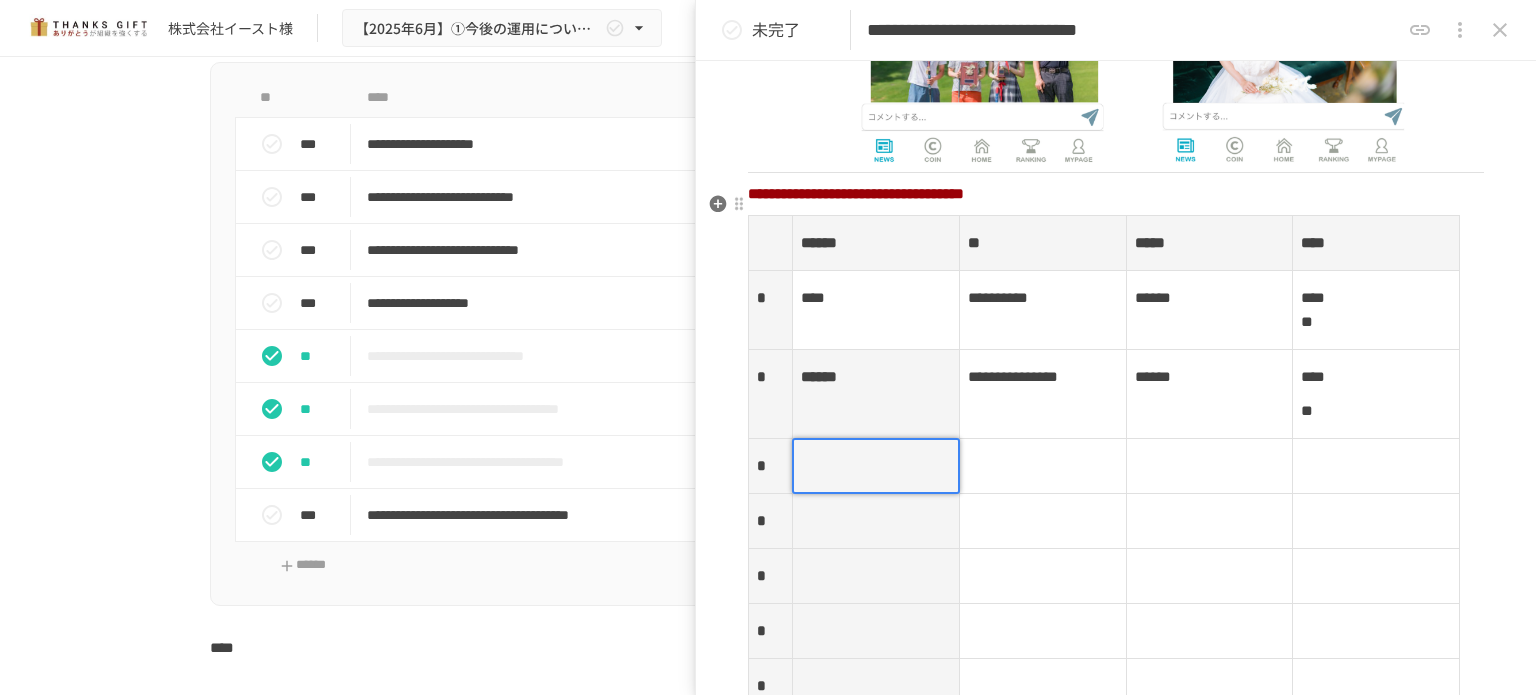 type 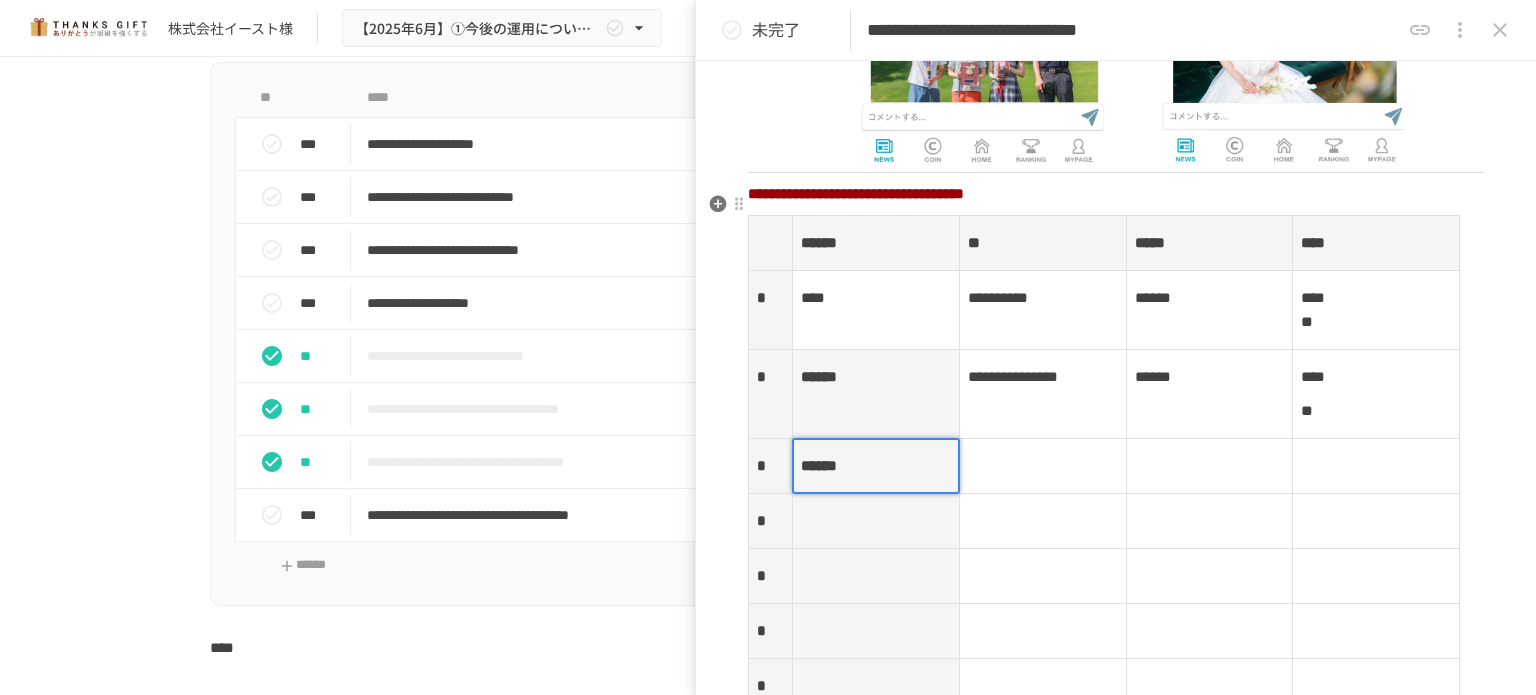 click at bounding box center [1042, 466] 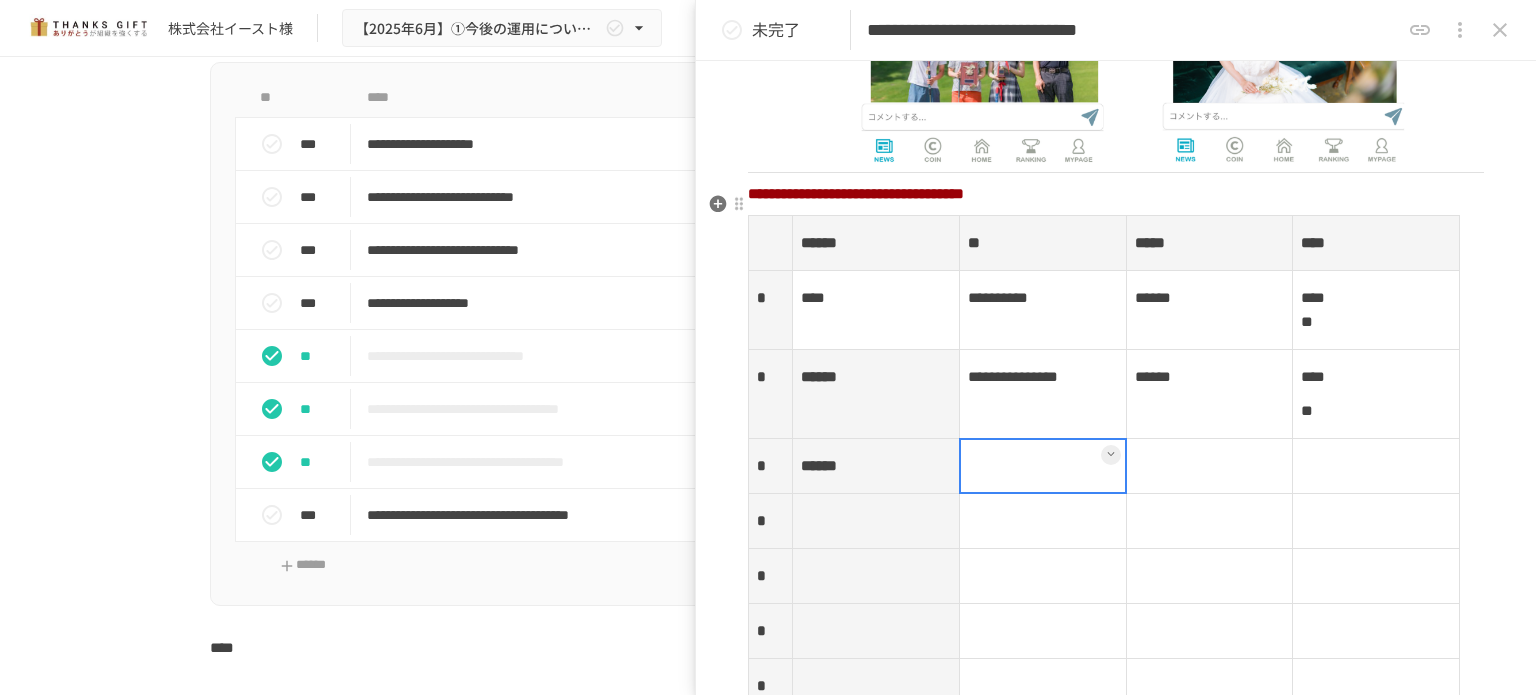 click at bounding box center [1043, 466] 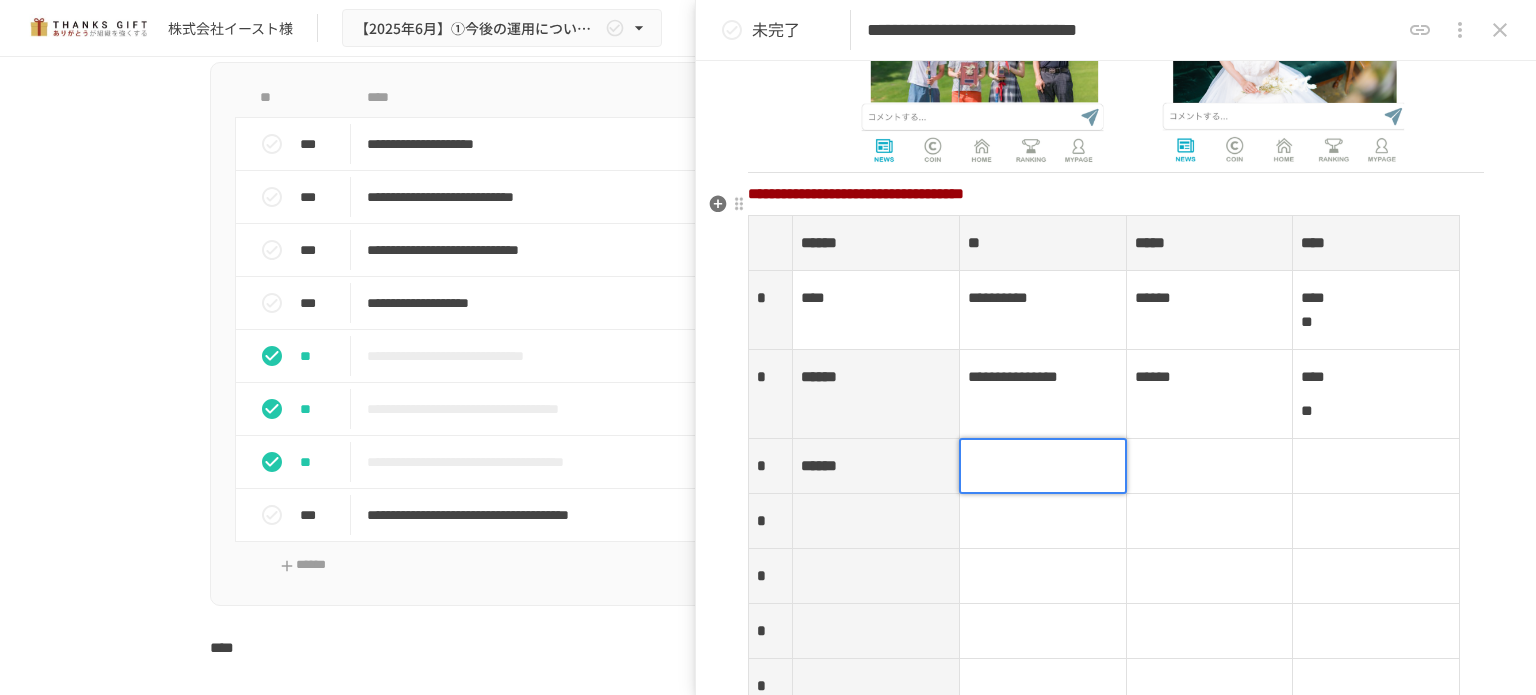 type 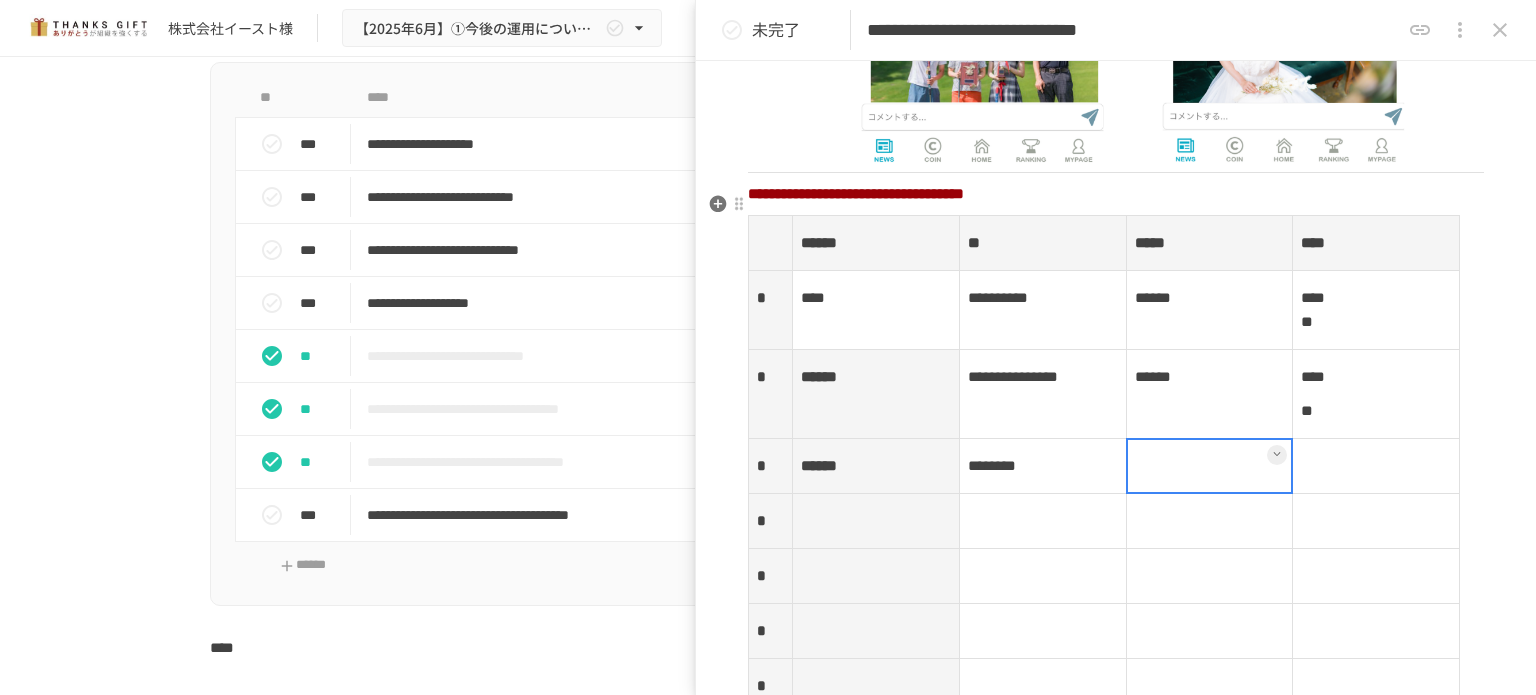 click at bounding box center (1209, 466) 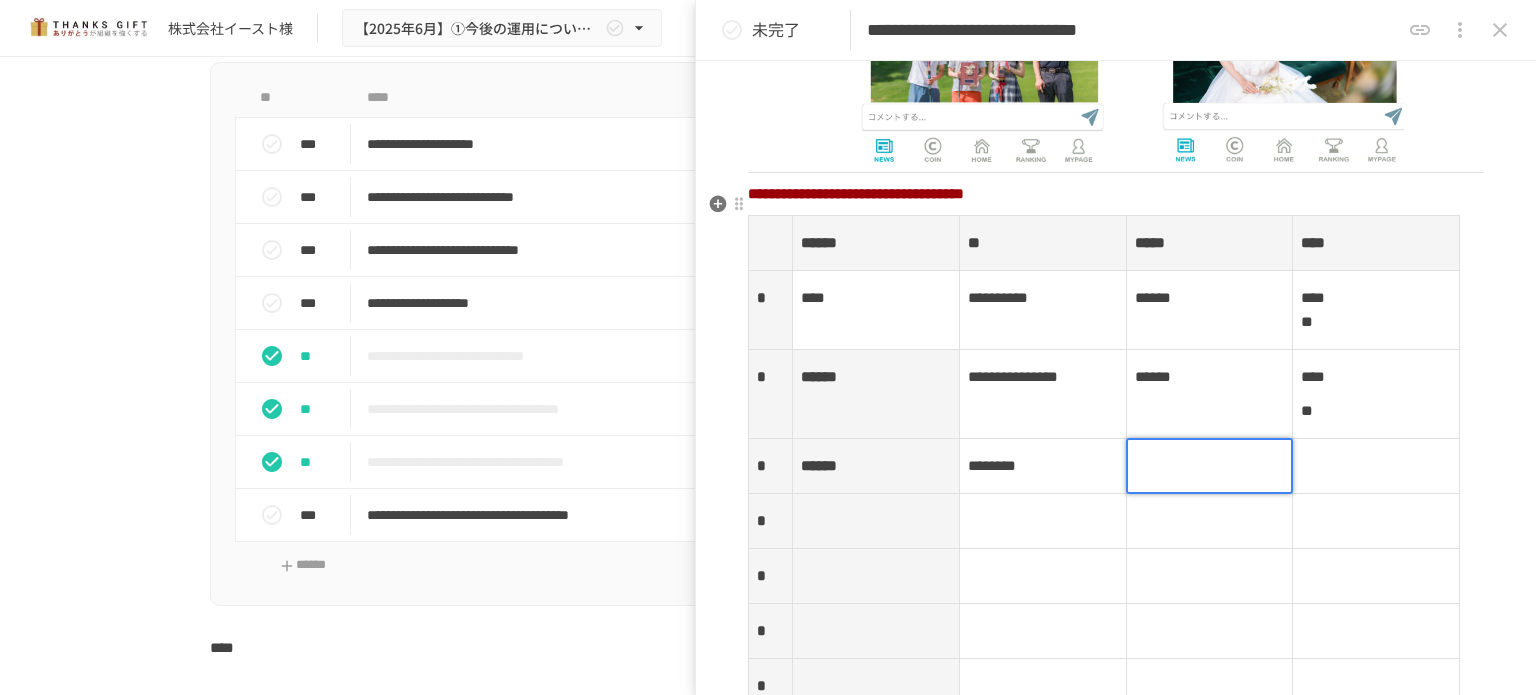 click at bounding box center [1210, 466] 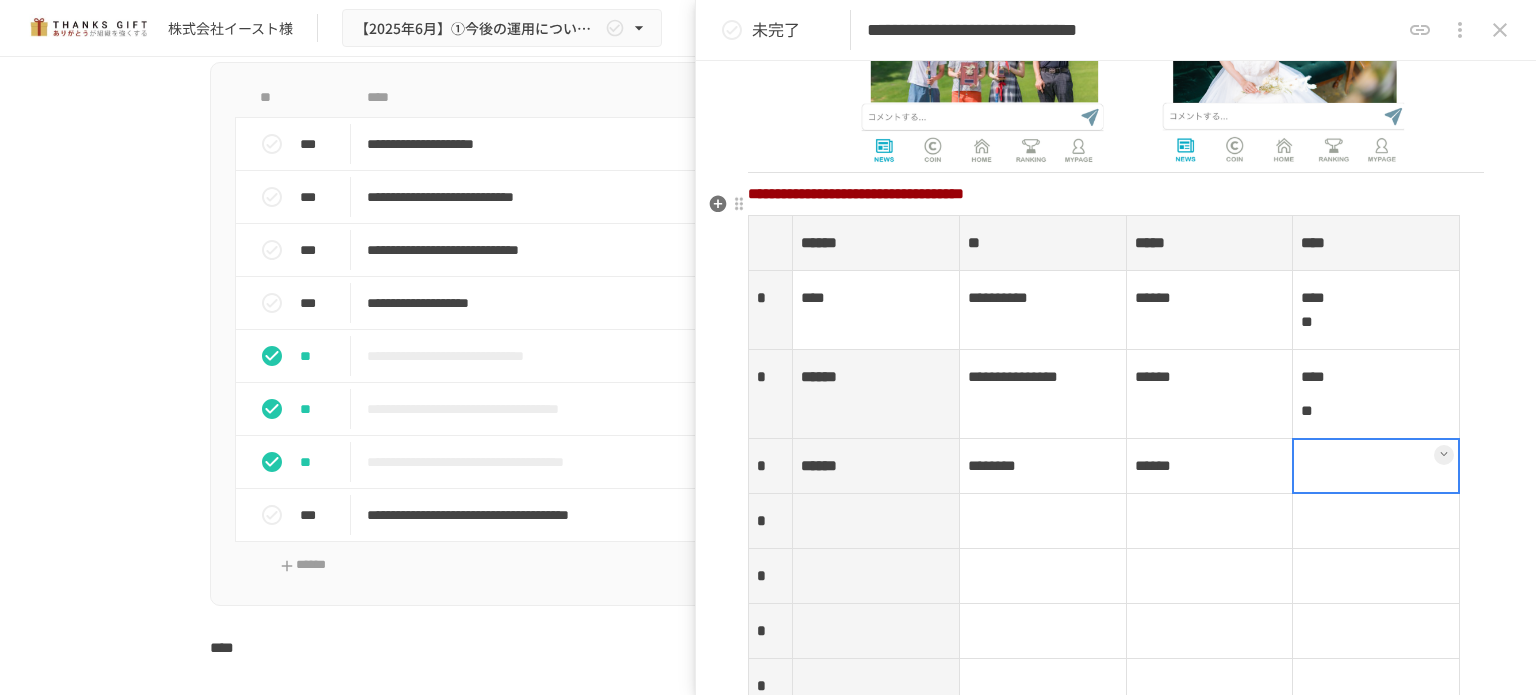 click at bounding box center (1376, 466) 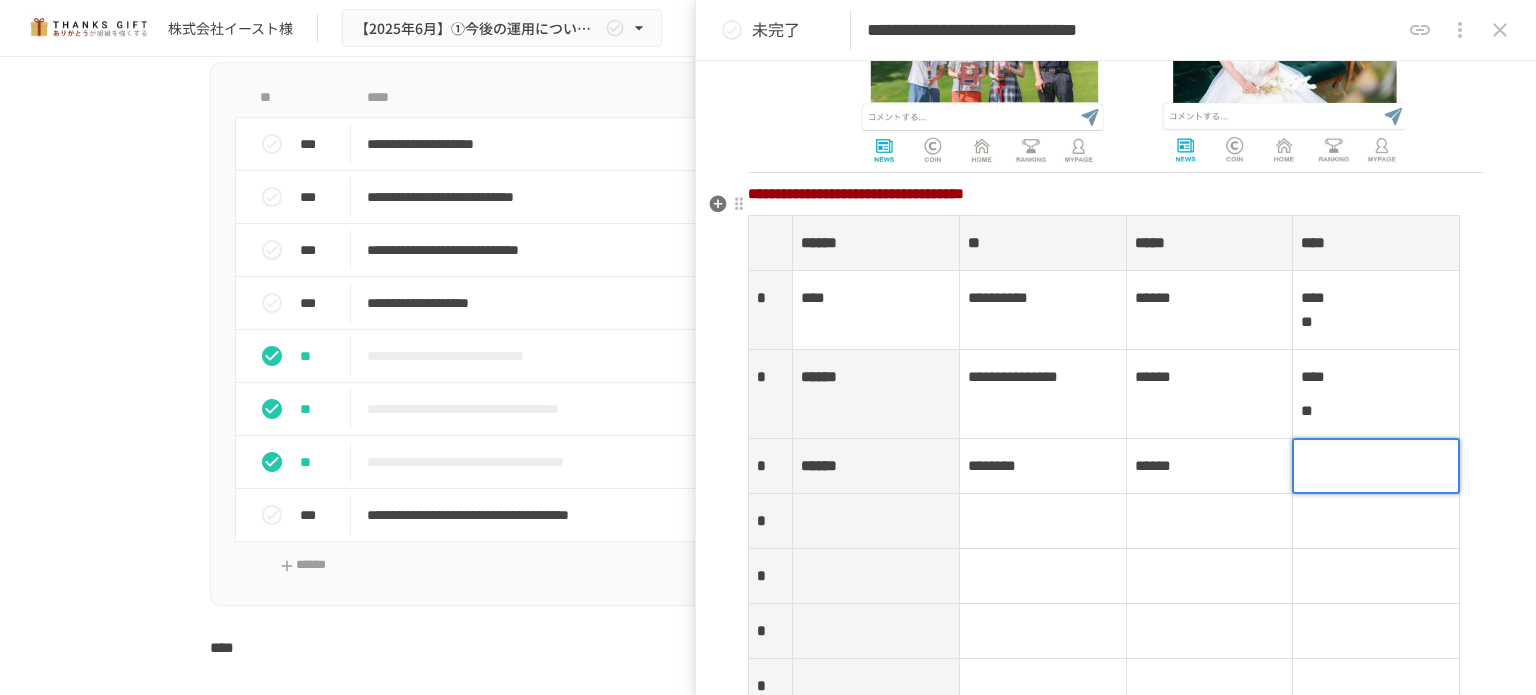 click at bounding box center (1376, 466) 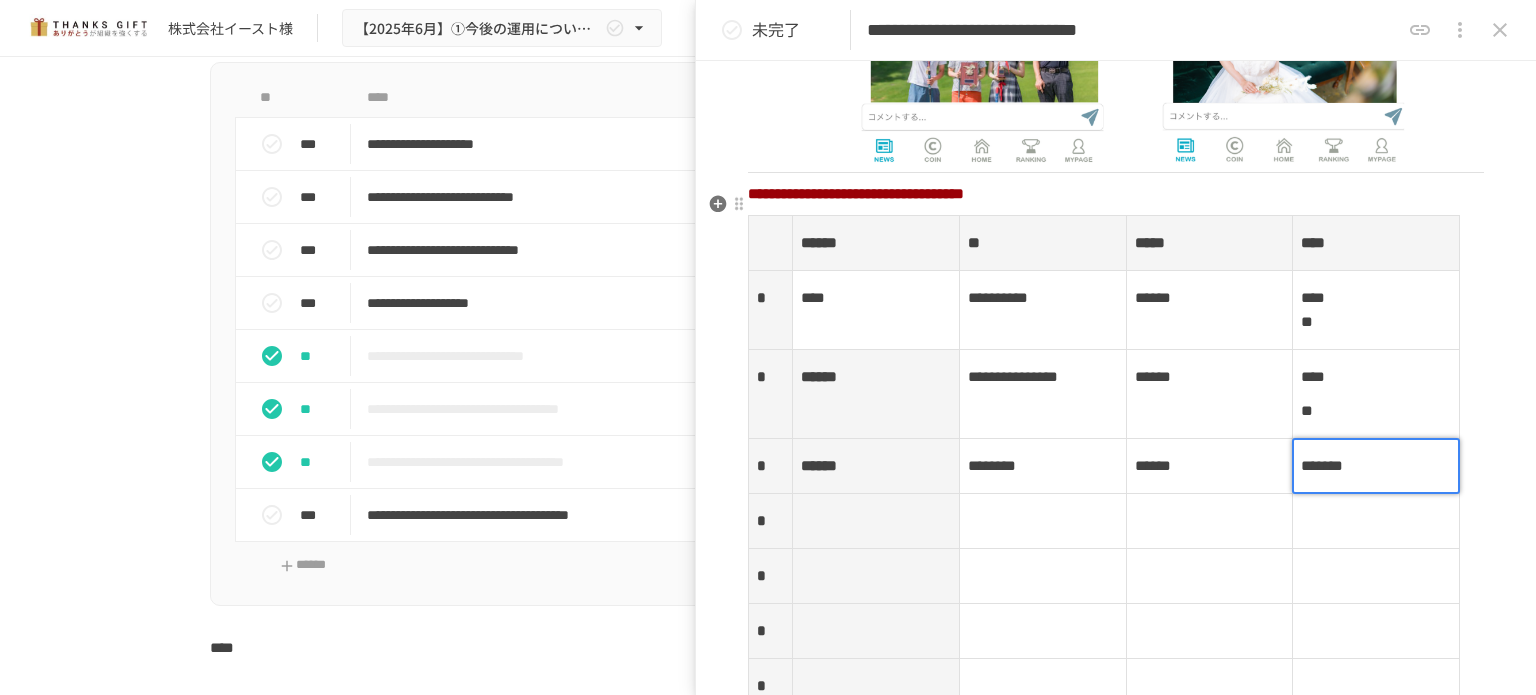 click at bounding box center [876, 521] 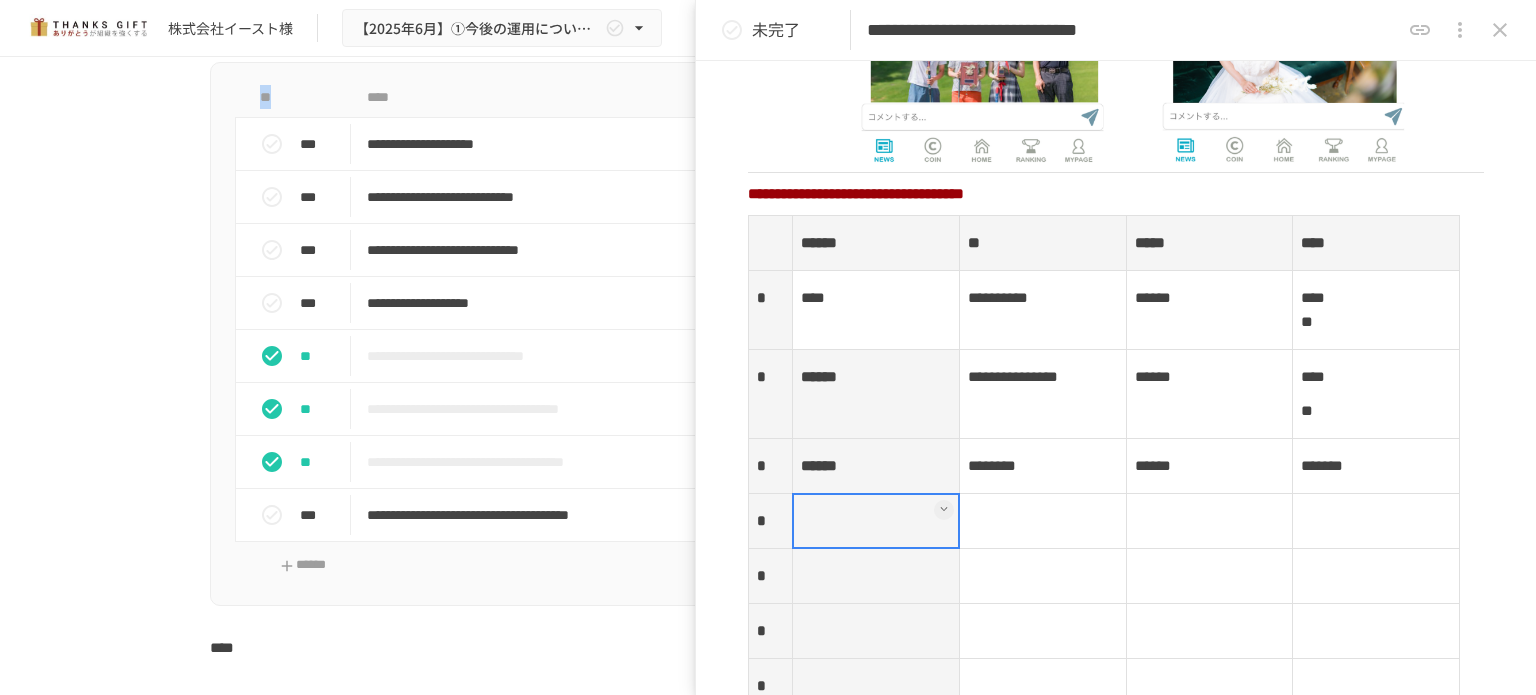 drag, startPoint x: 284, startPoint y: 197, endPoint x: 280, endPoint y: 77, distance: 120.06665 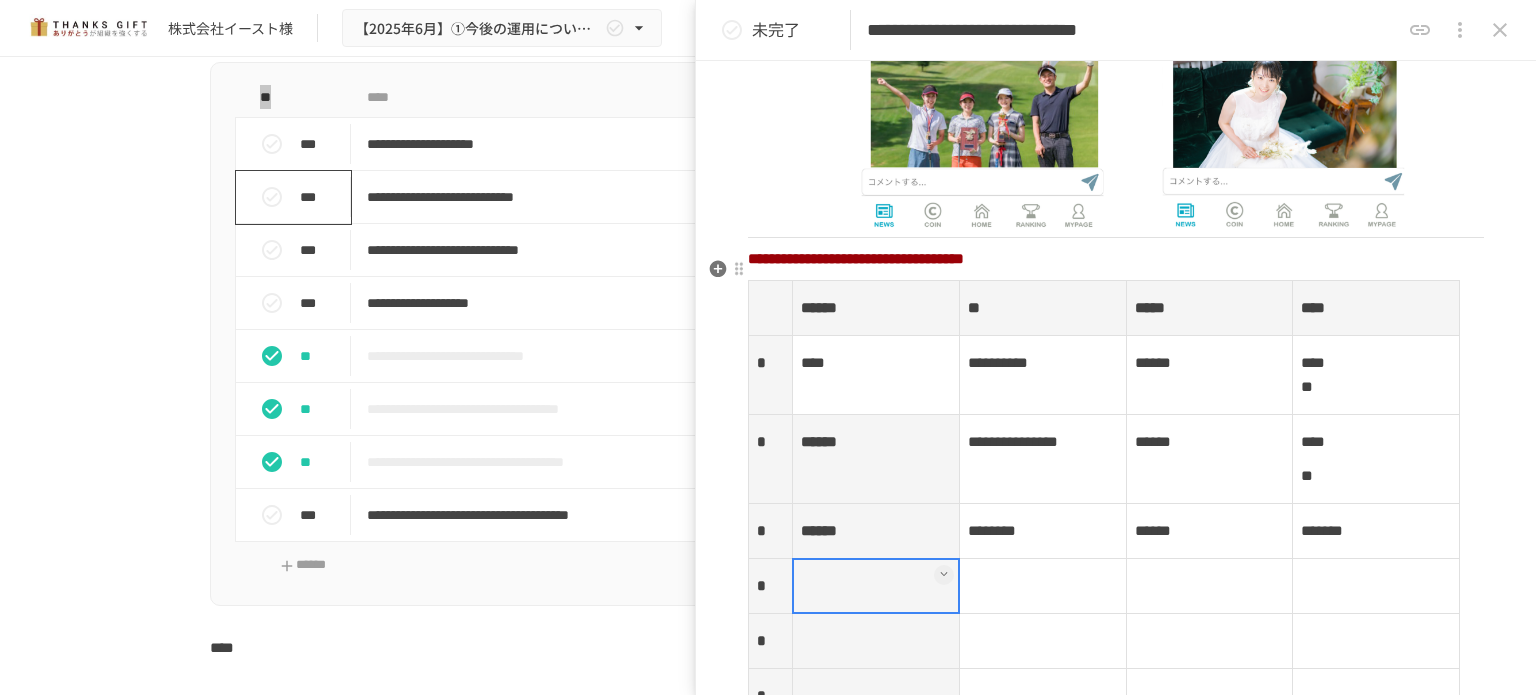 scroll, scrollTop: 2036, scrollLeft: 0, axis: vertical 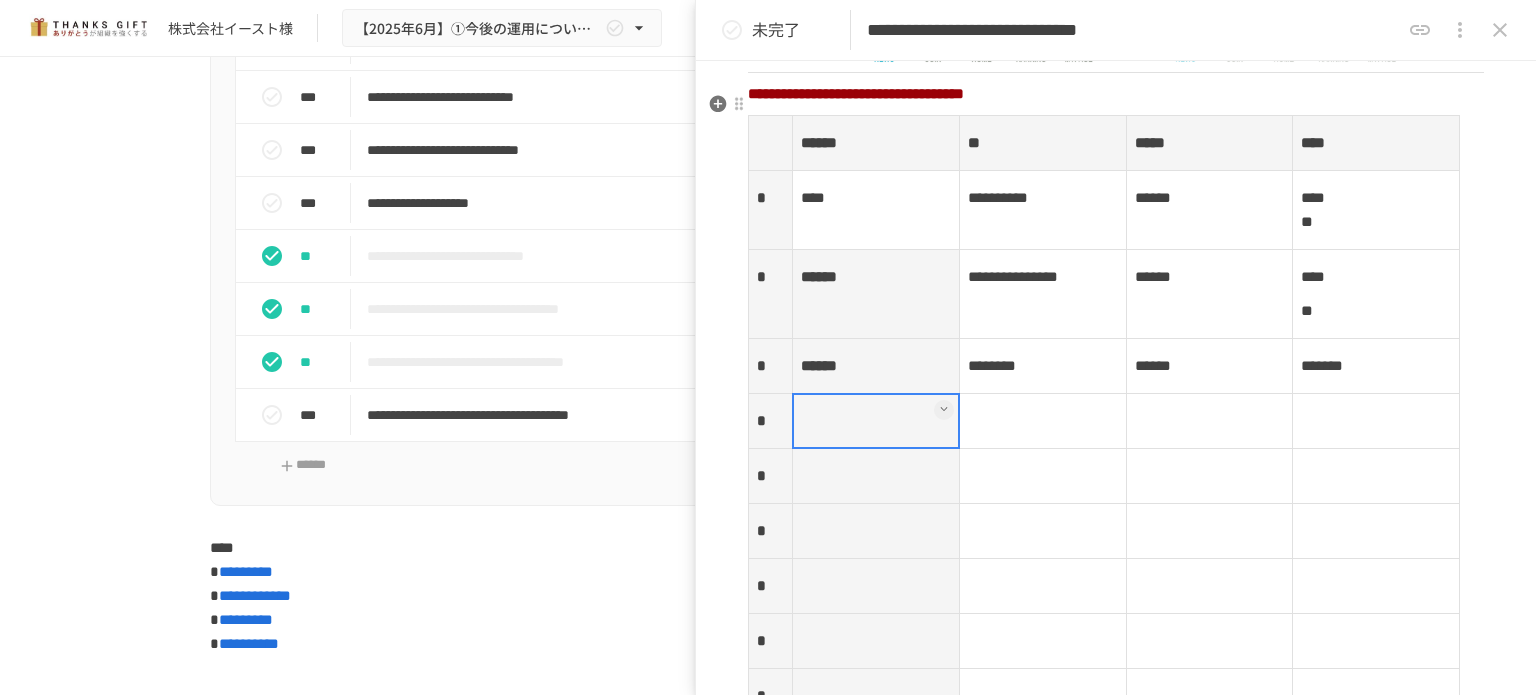 click at bounding box center [876, 421] 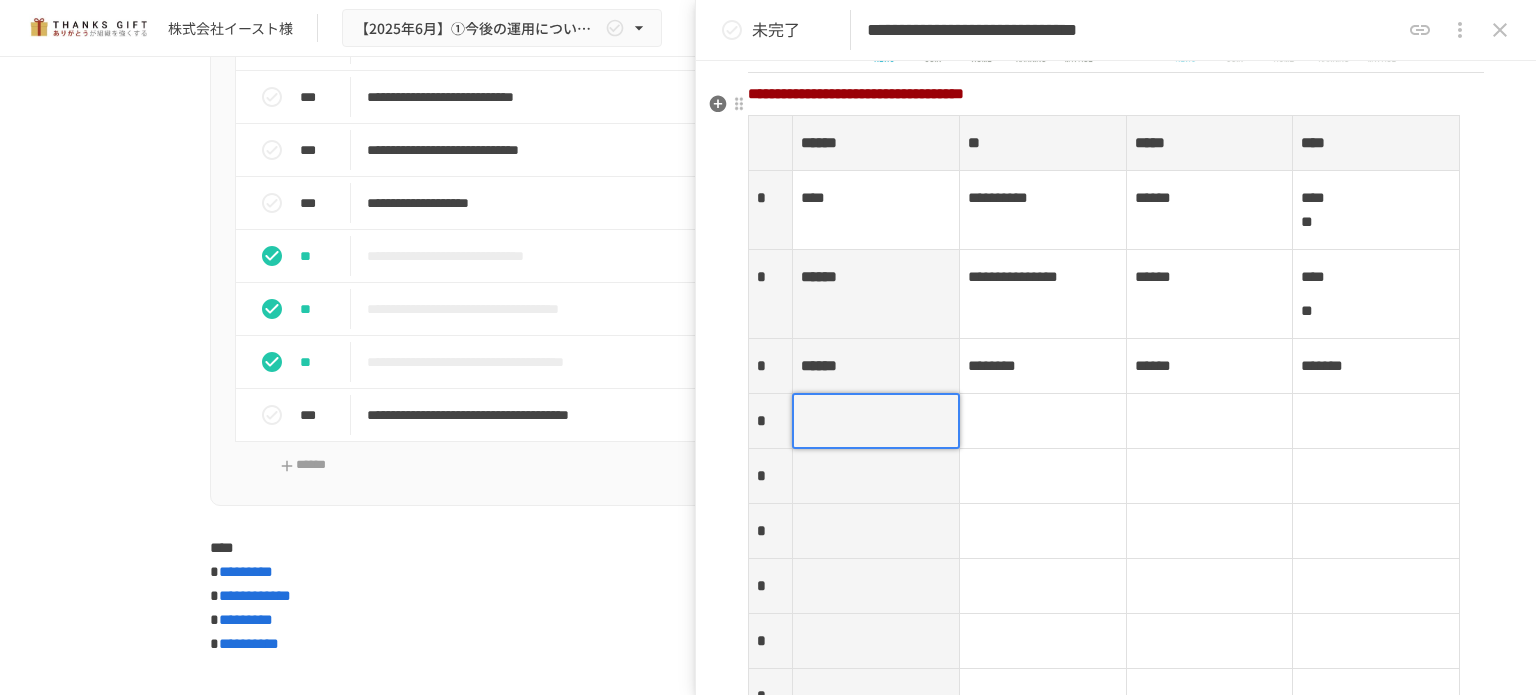 click at bounding box center (876, 421) 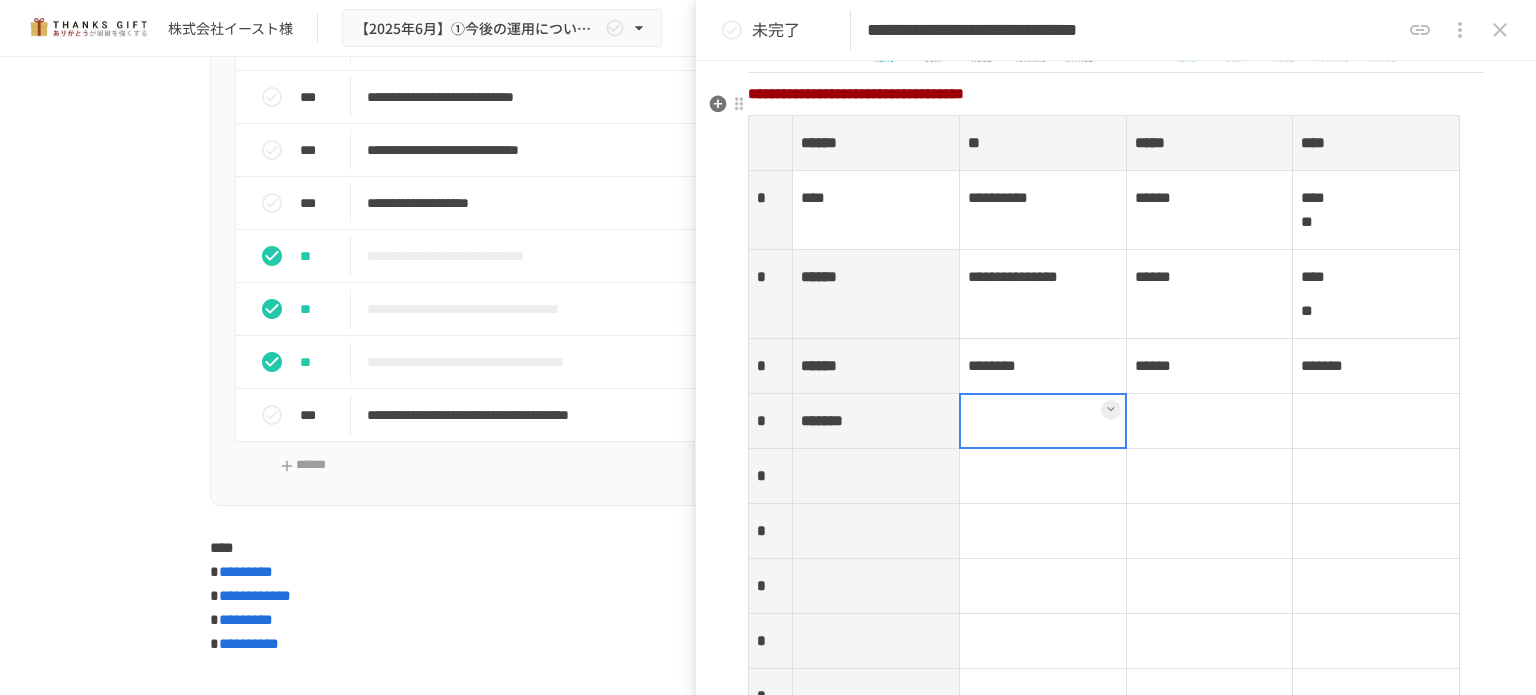 click at bounding box center [1042, 421] 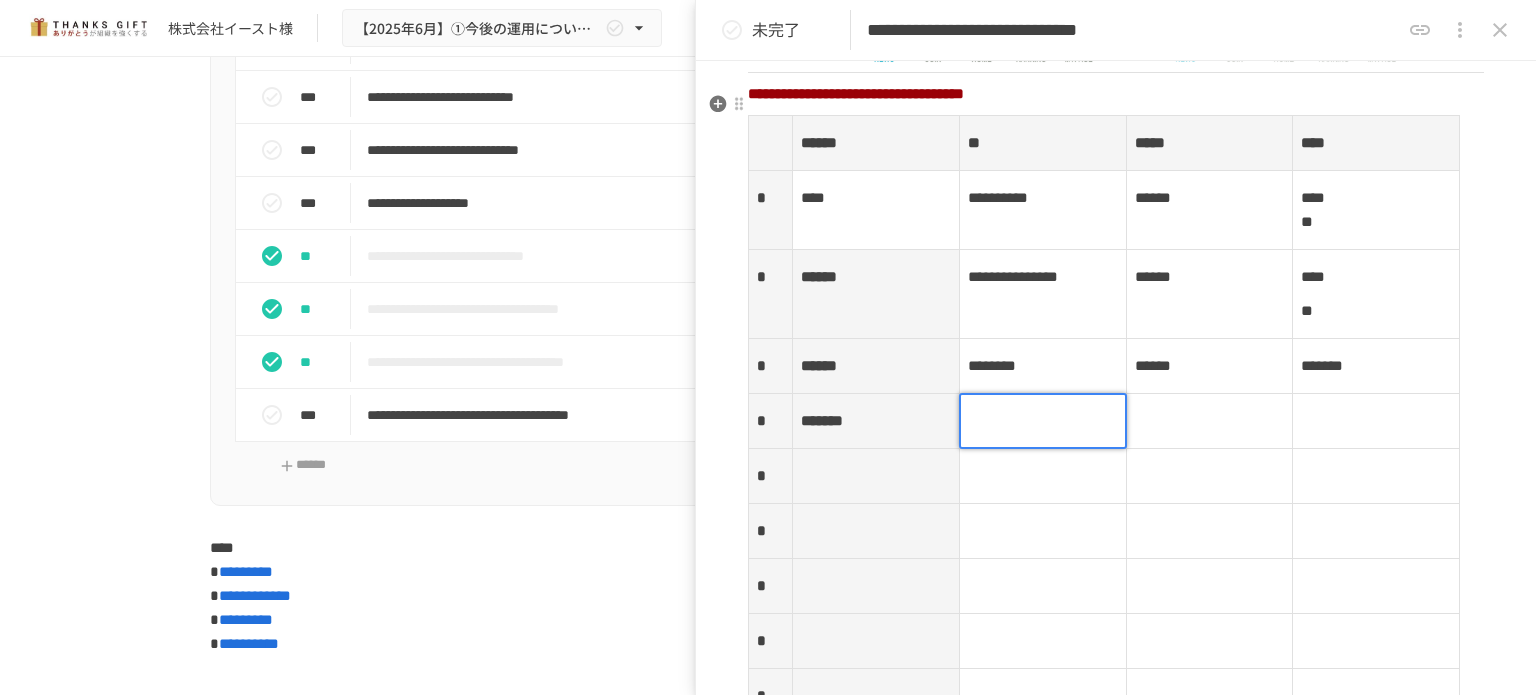 click at bounding box center [1043, 421] 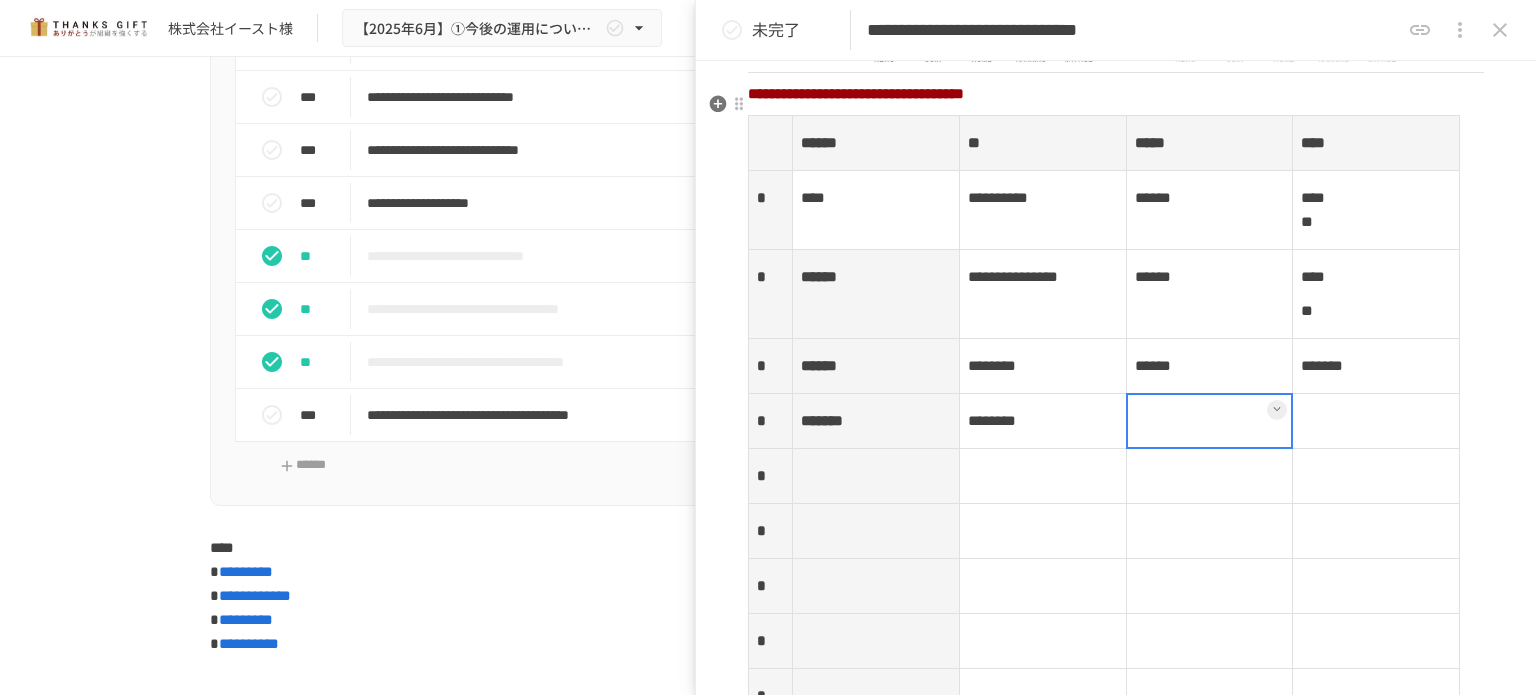 click at bounding box center (1209, 421) 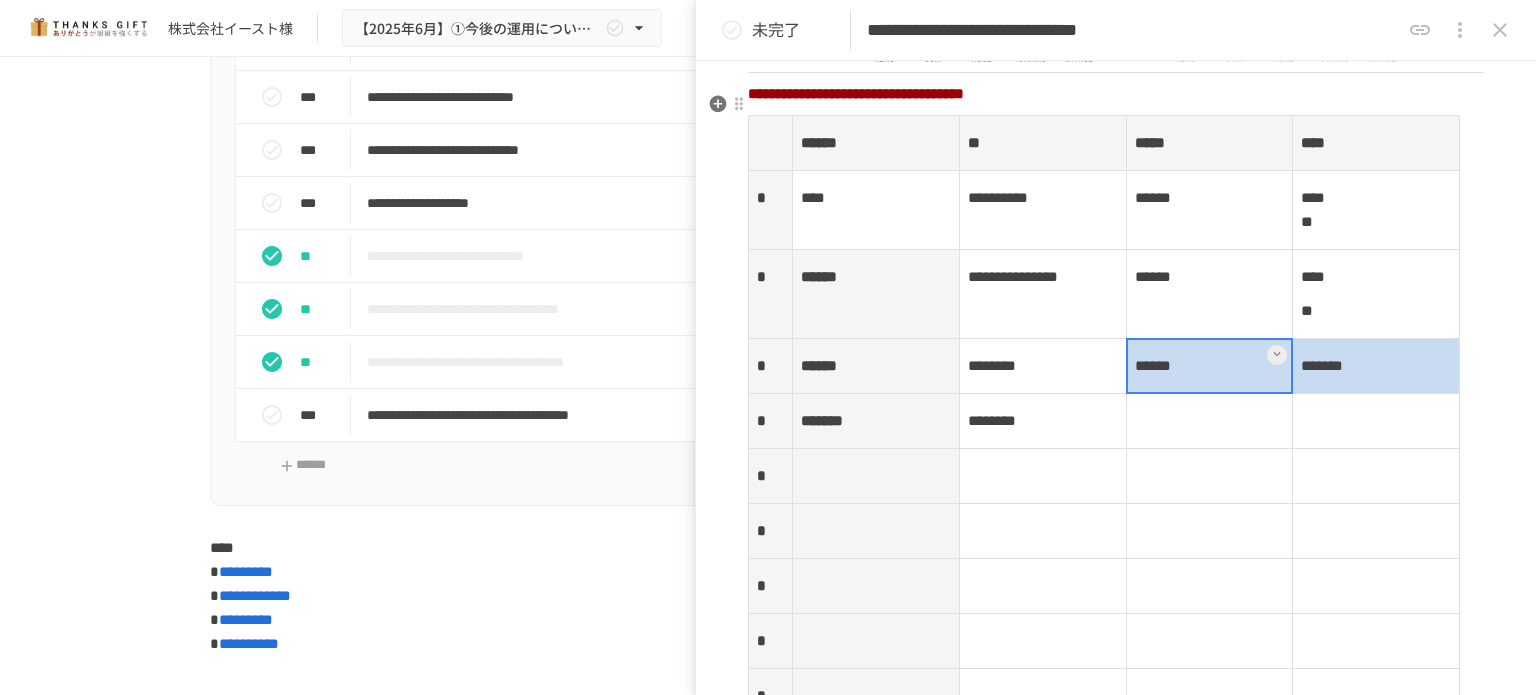 drag, startPoint x: 1135, startPoint y: 351, endPoint x: 1363, endPoint y: 357, distance: 228.07893 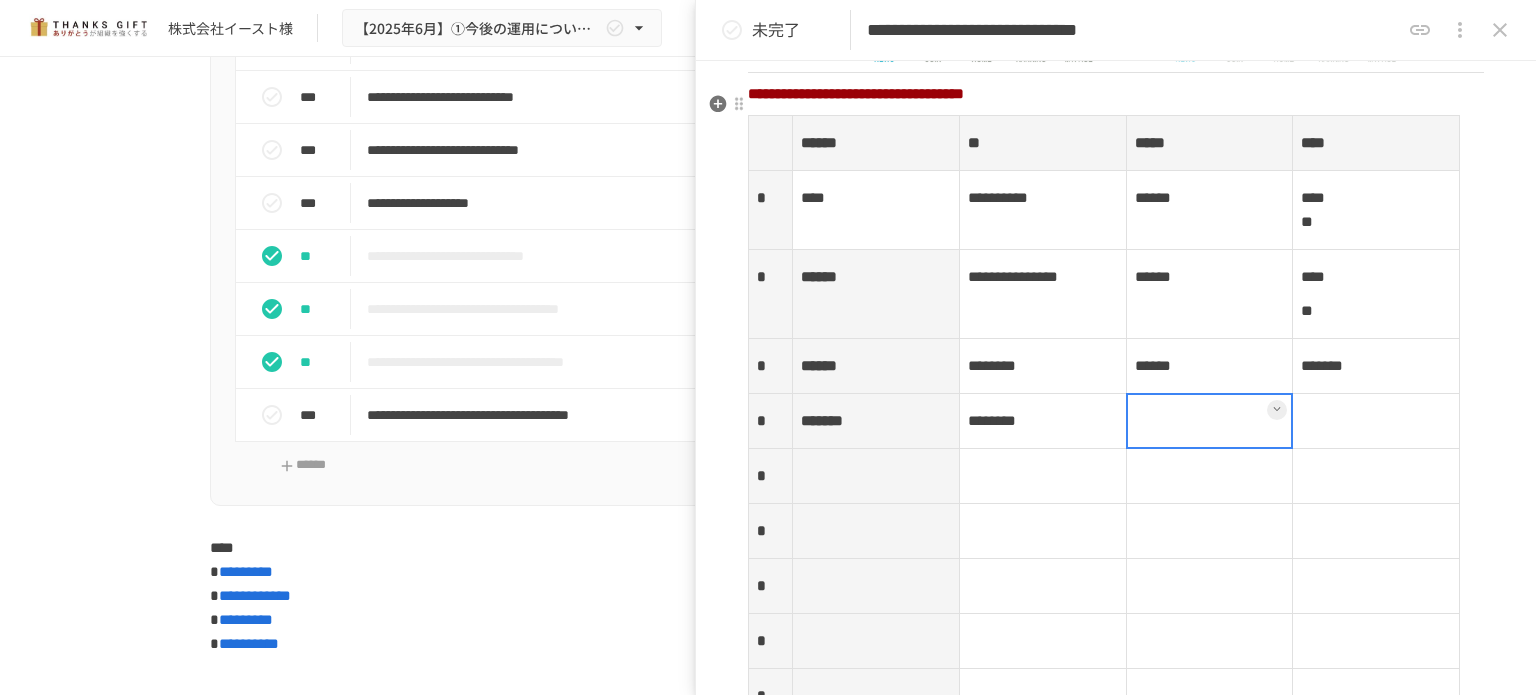 click at bounding box center [1209, 421] 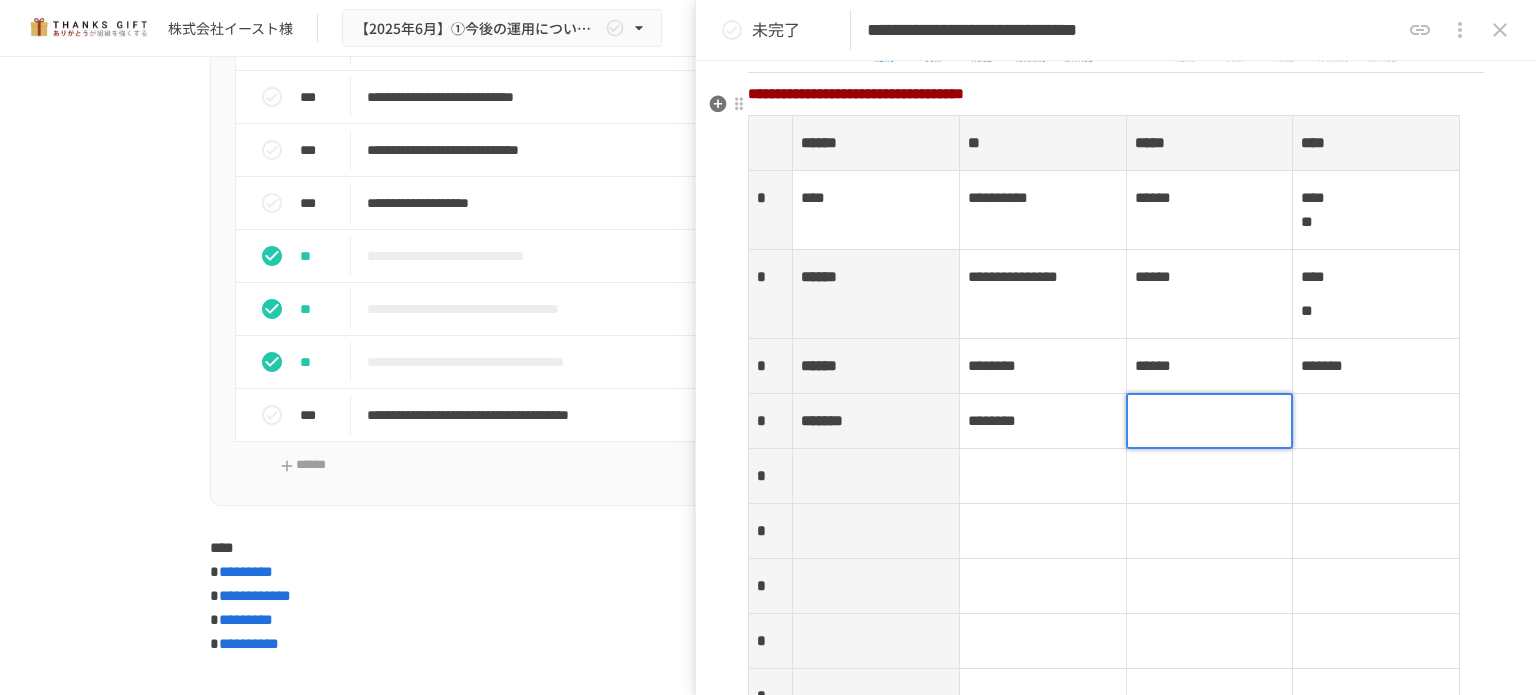 click at bounding box center [1210, 421] 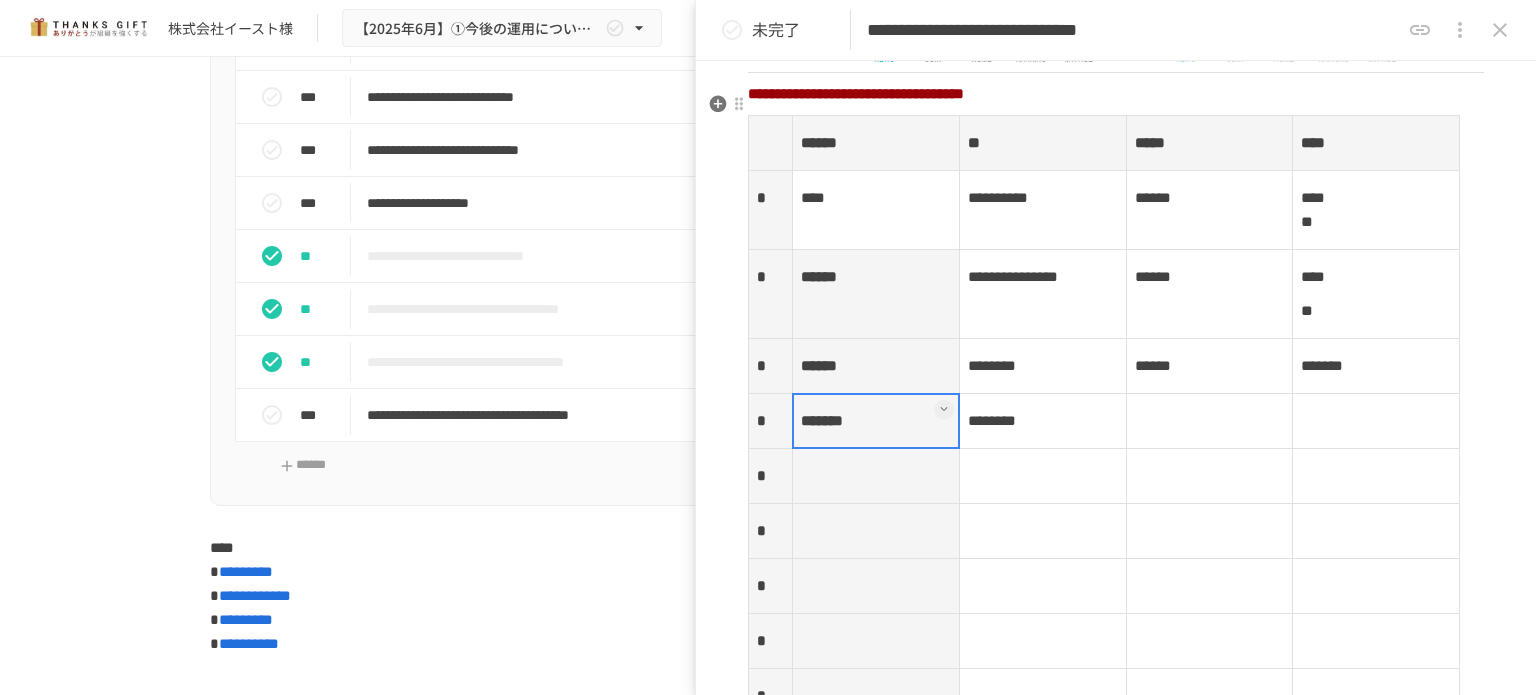 click on "*******" at bounding box center [876, 421] 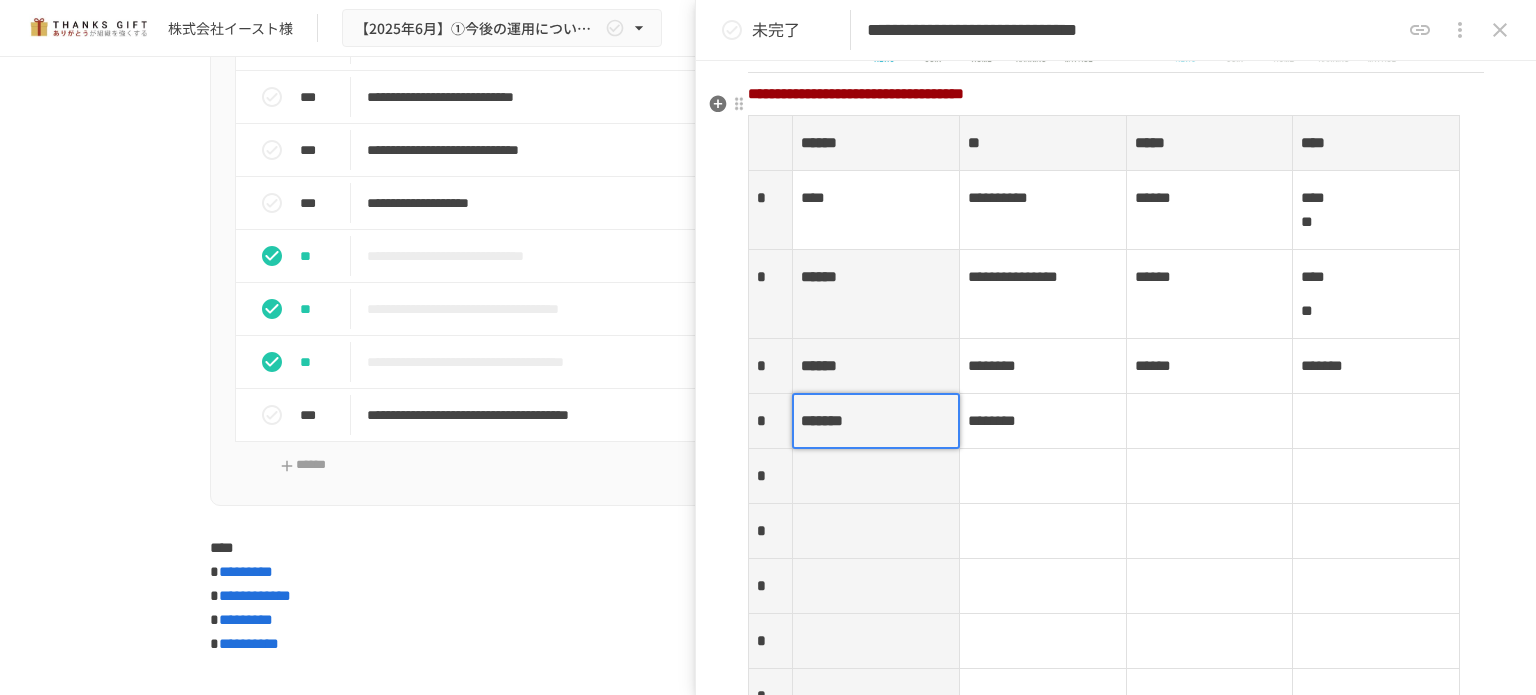 click on "*******" at bounding box center [876, 421] 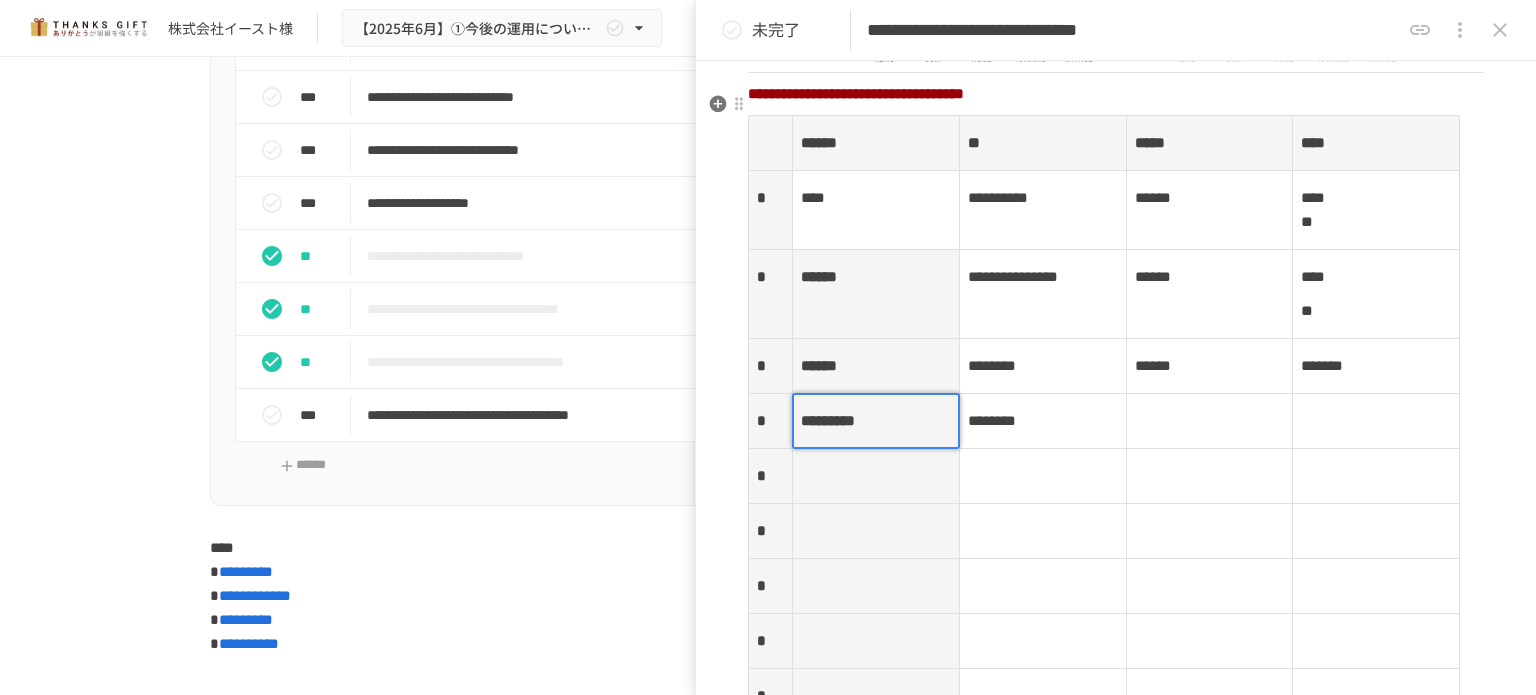 type 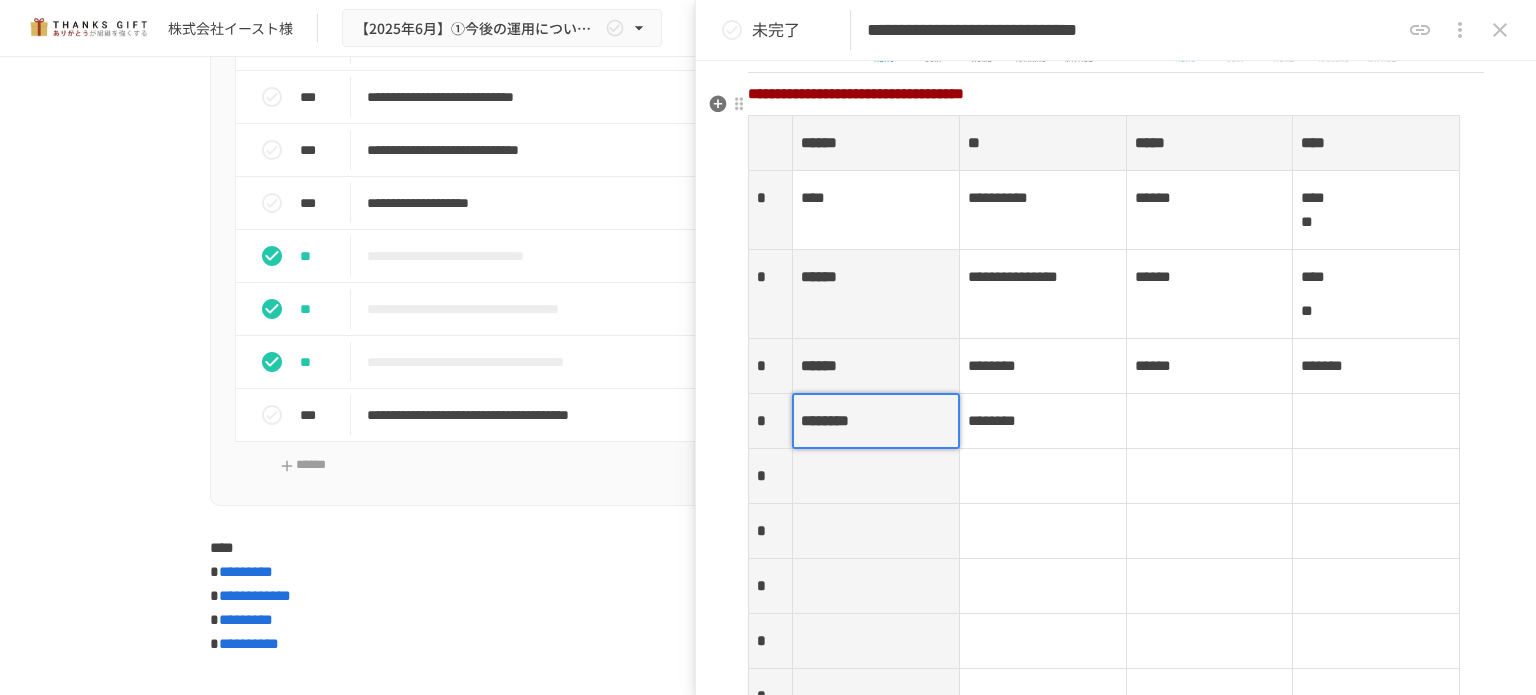 click at bounding box center [1209, 421] 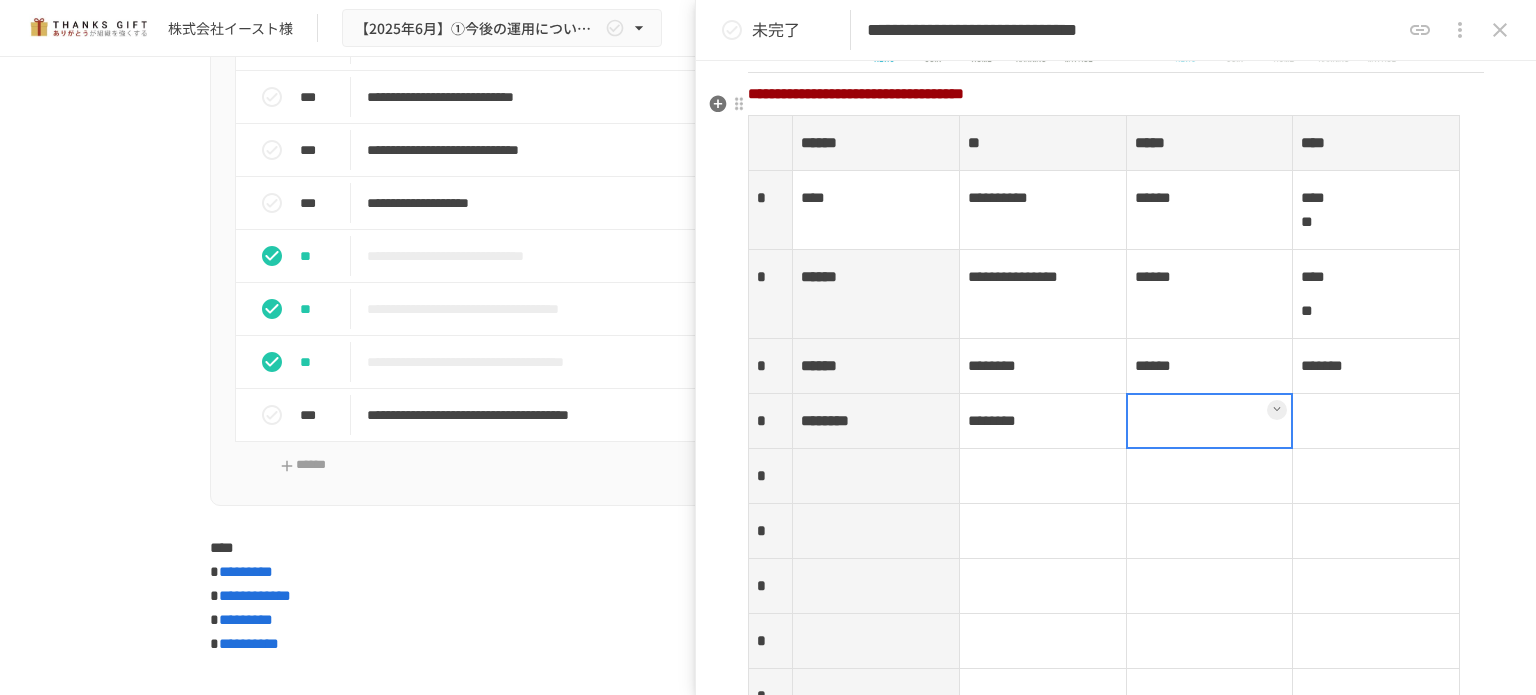 click at bounding box center (1210, 421) 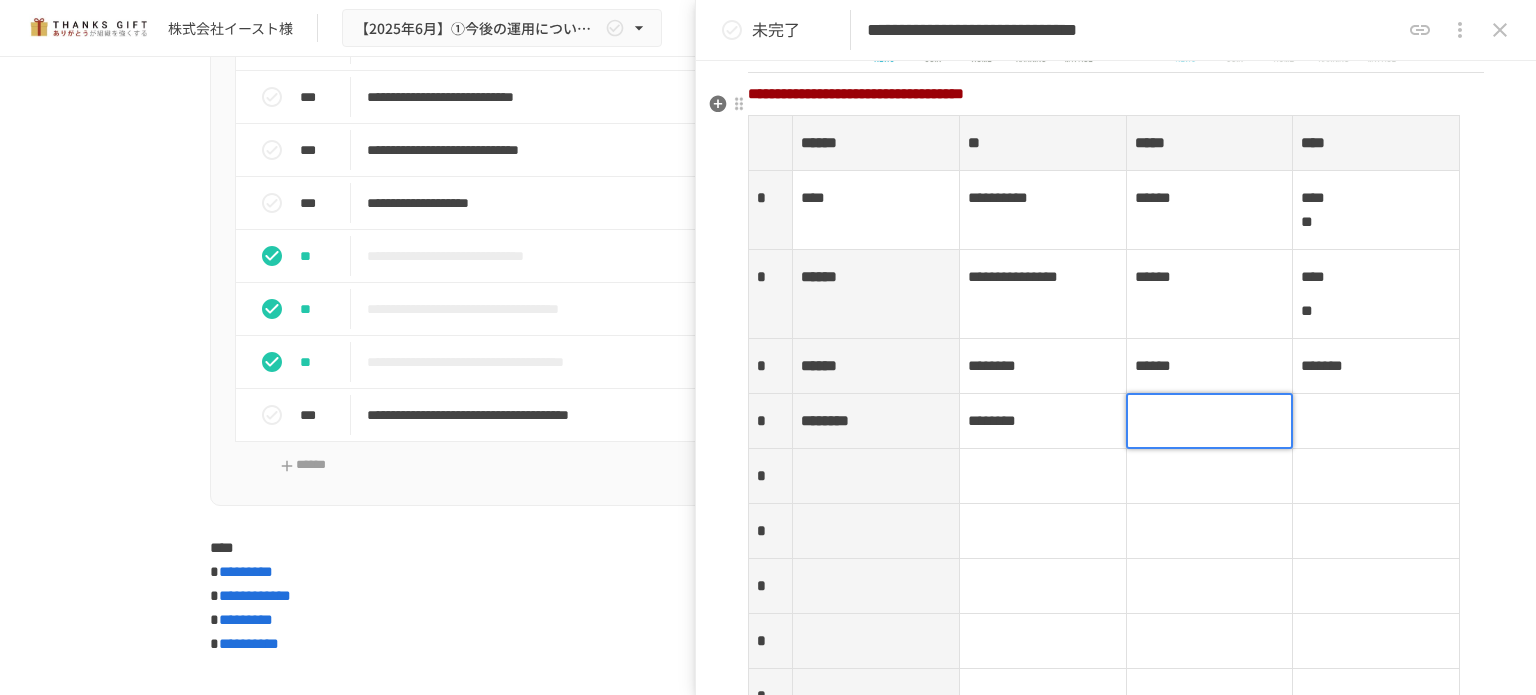 click at bounding box center [1210, 421] 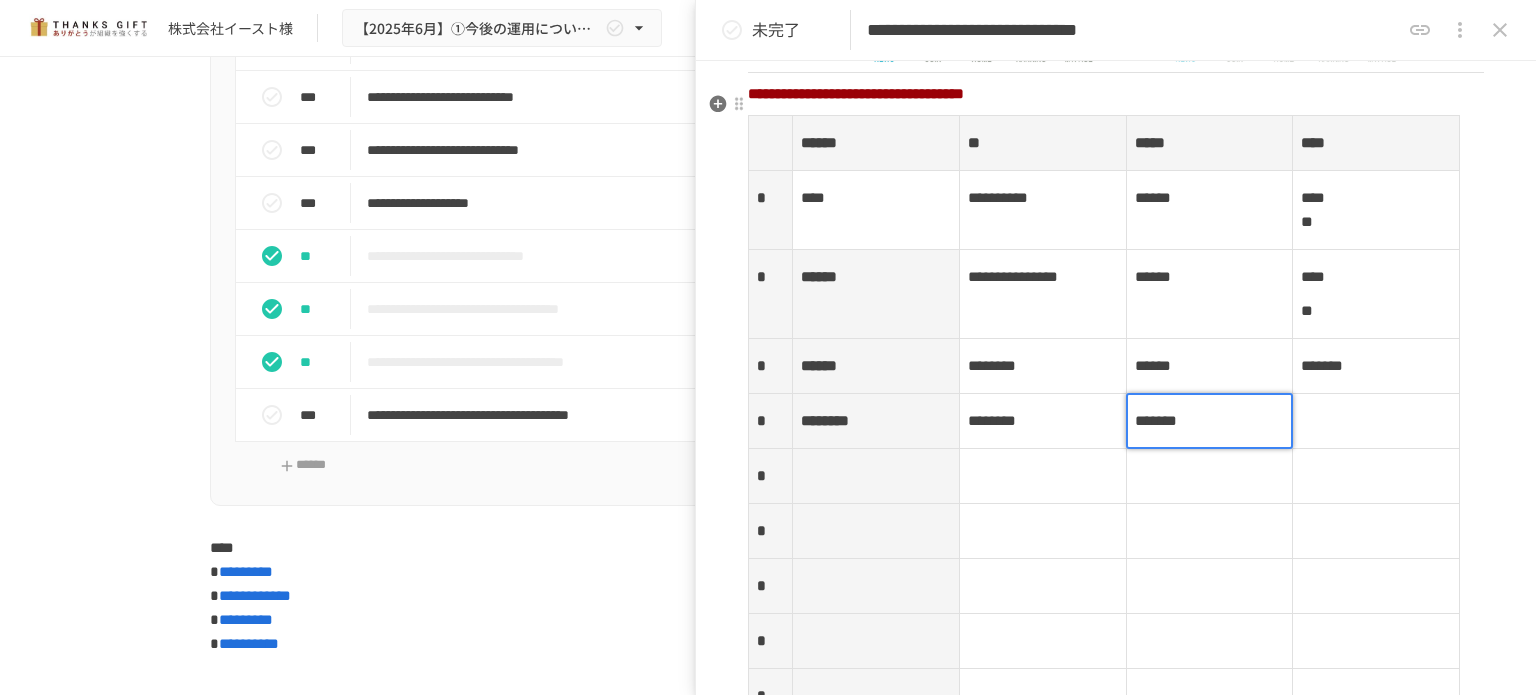 click at bounding box center [1376, 421] 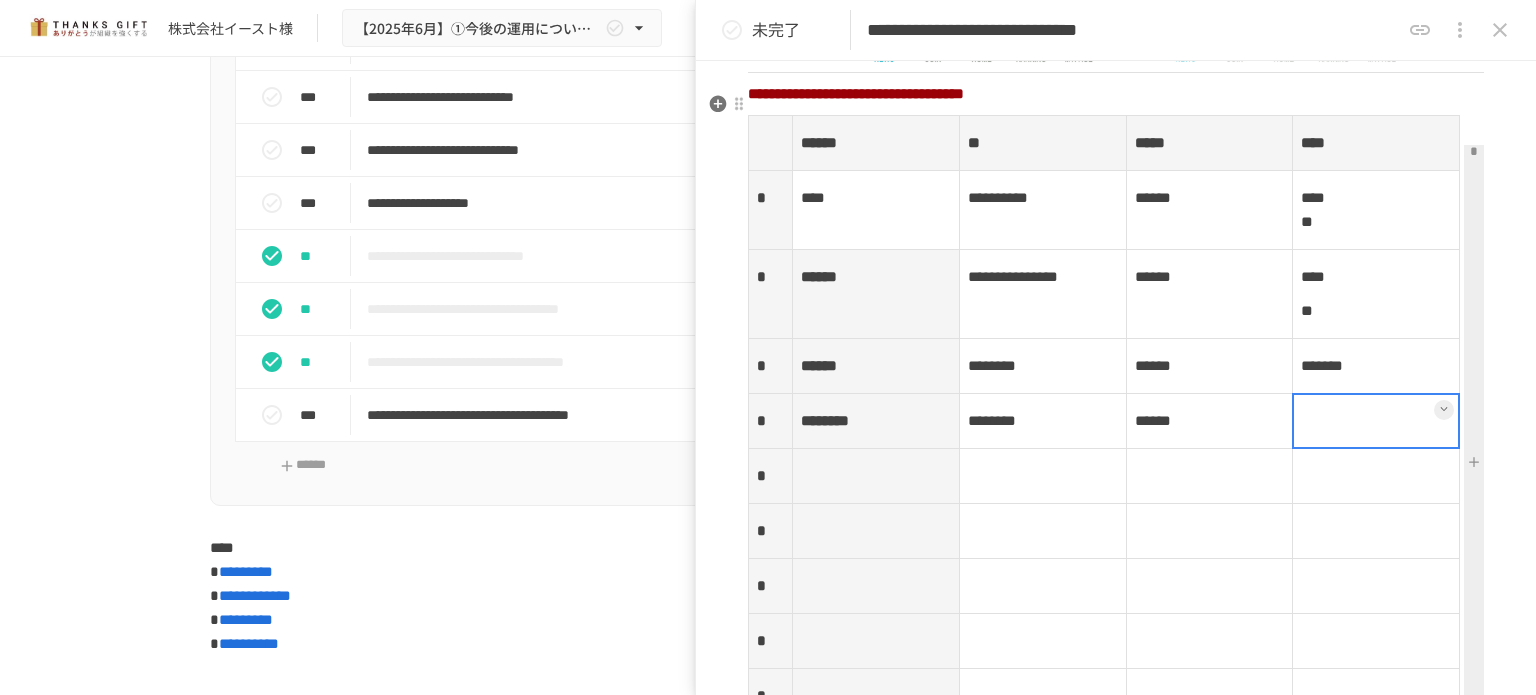 click at bounding box center (1376, 421) 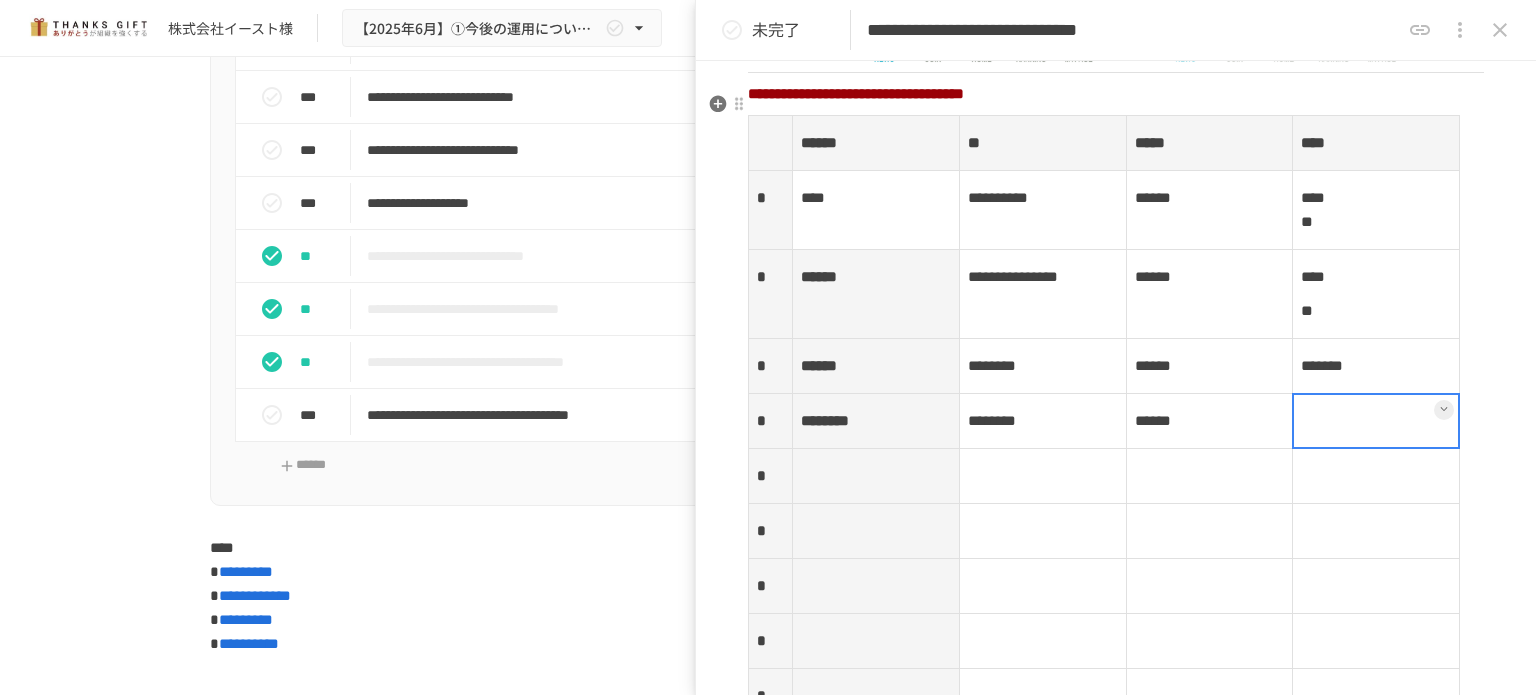 click at bounding box center (1376, 421) 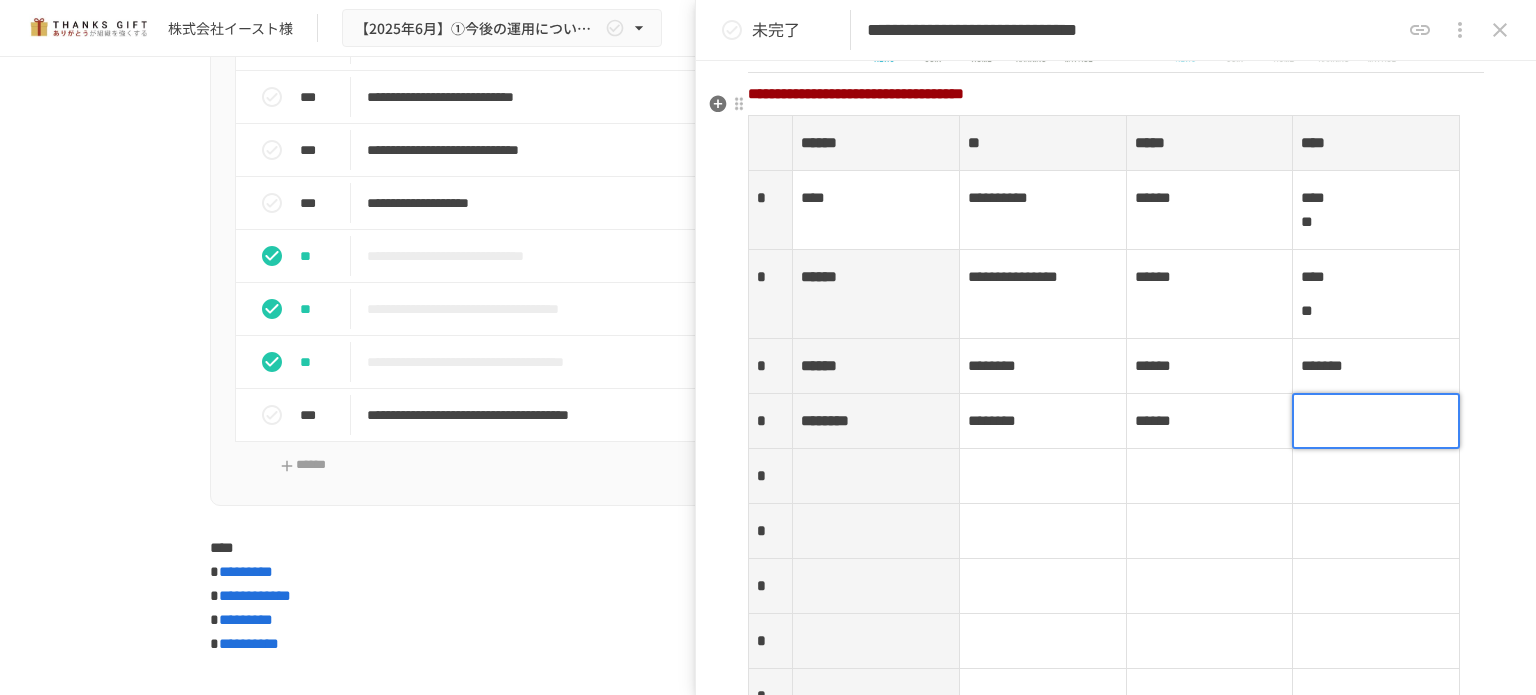 click at bounding box center [1376, 421] 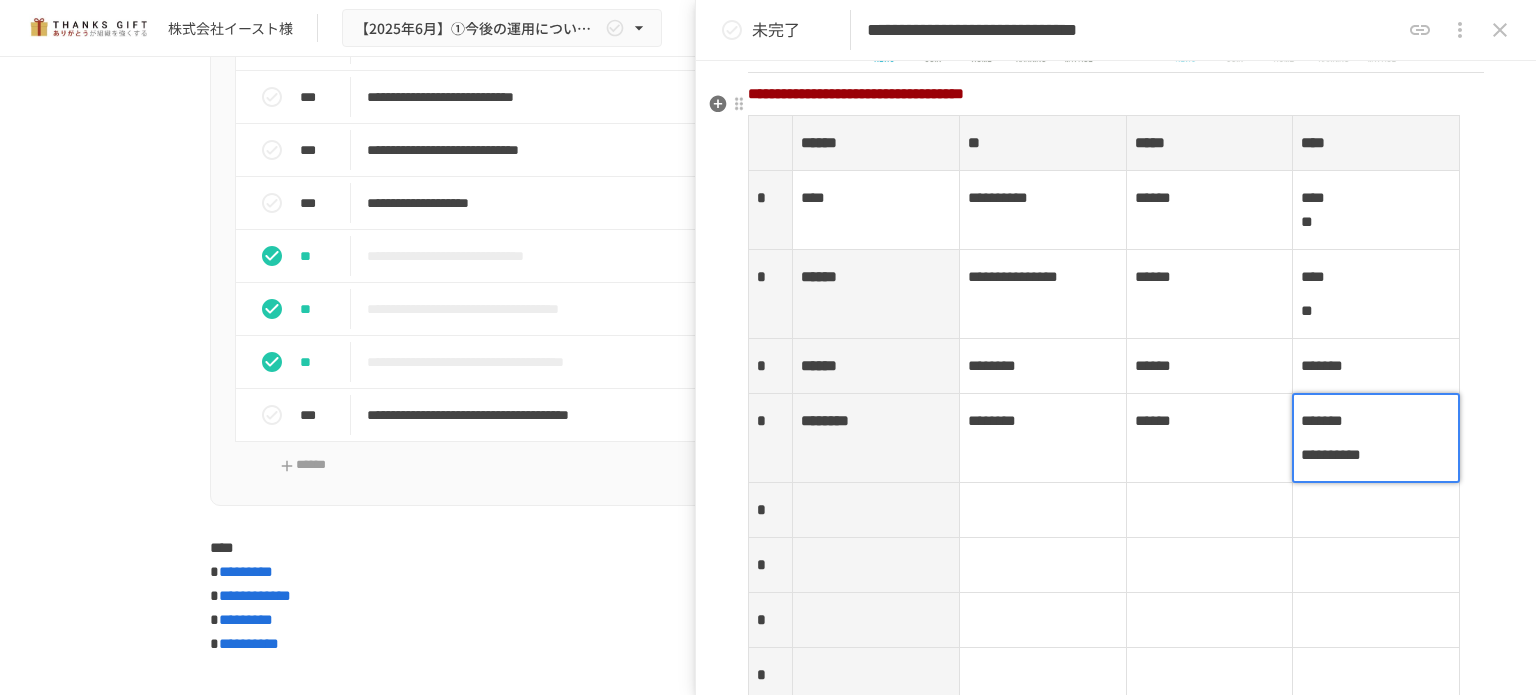 click at bounding box center [1042, 510] 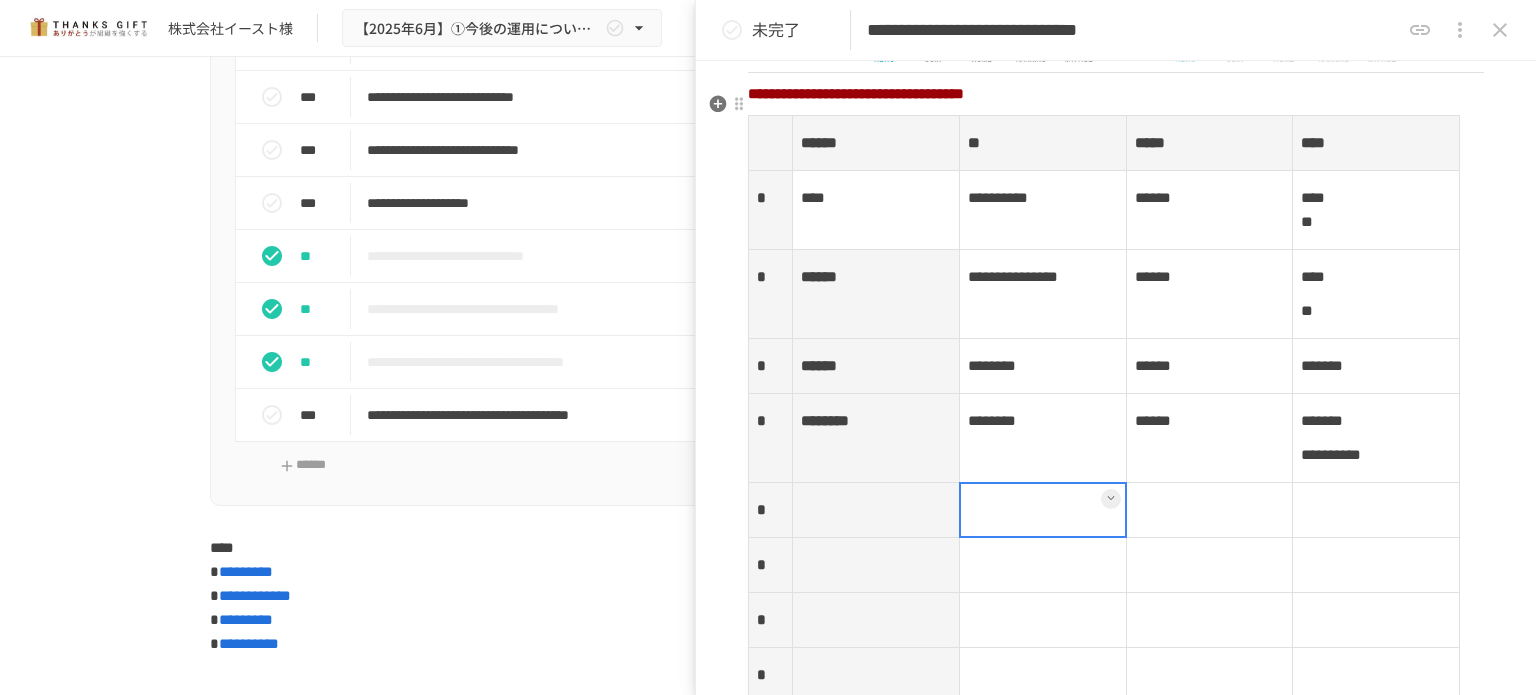 click on "******" at bounding box center [876, 366] 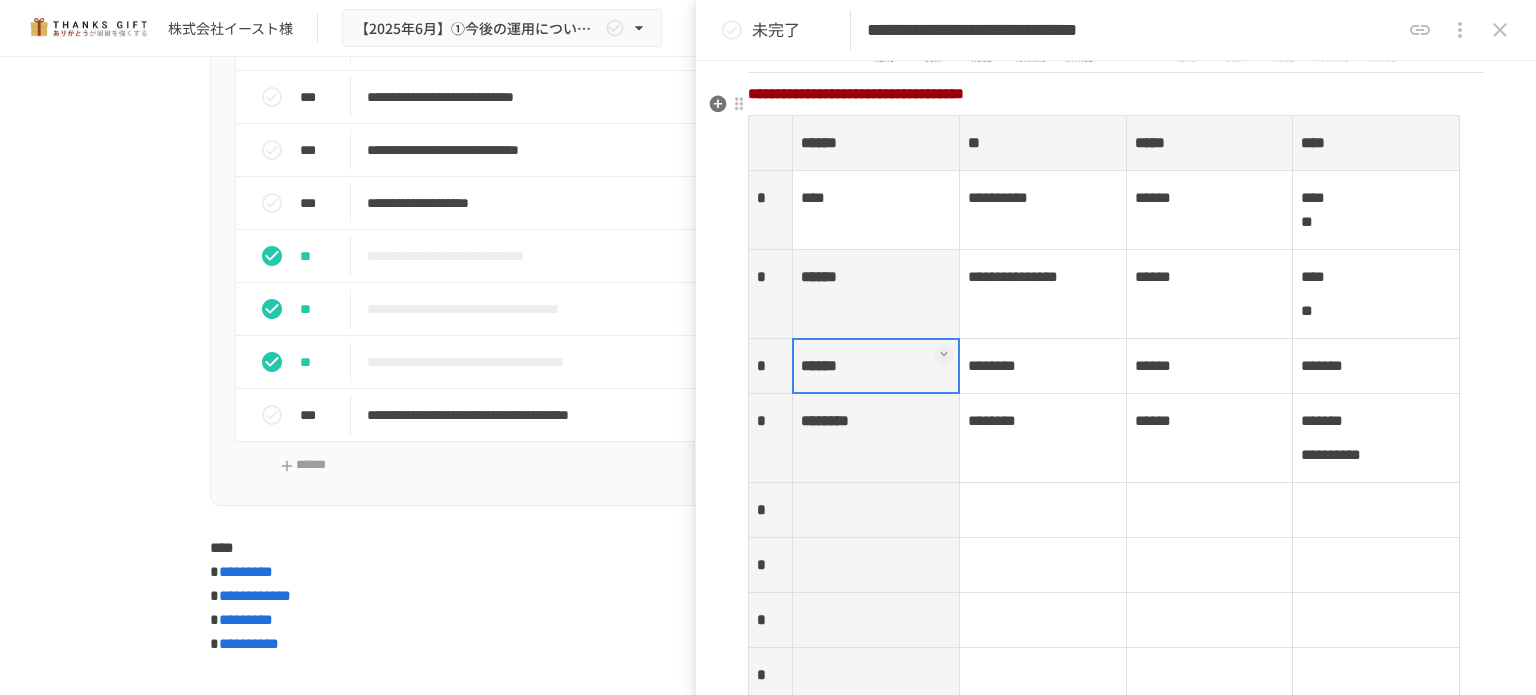 click at bounding box center (876, 366) 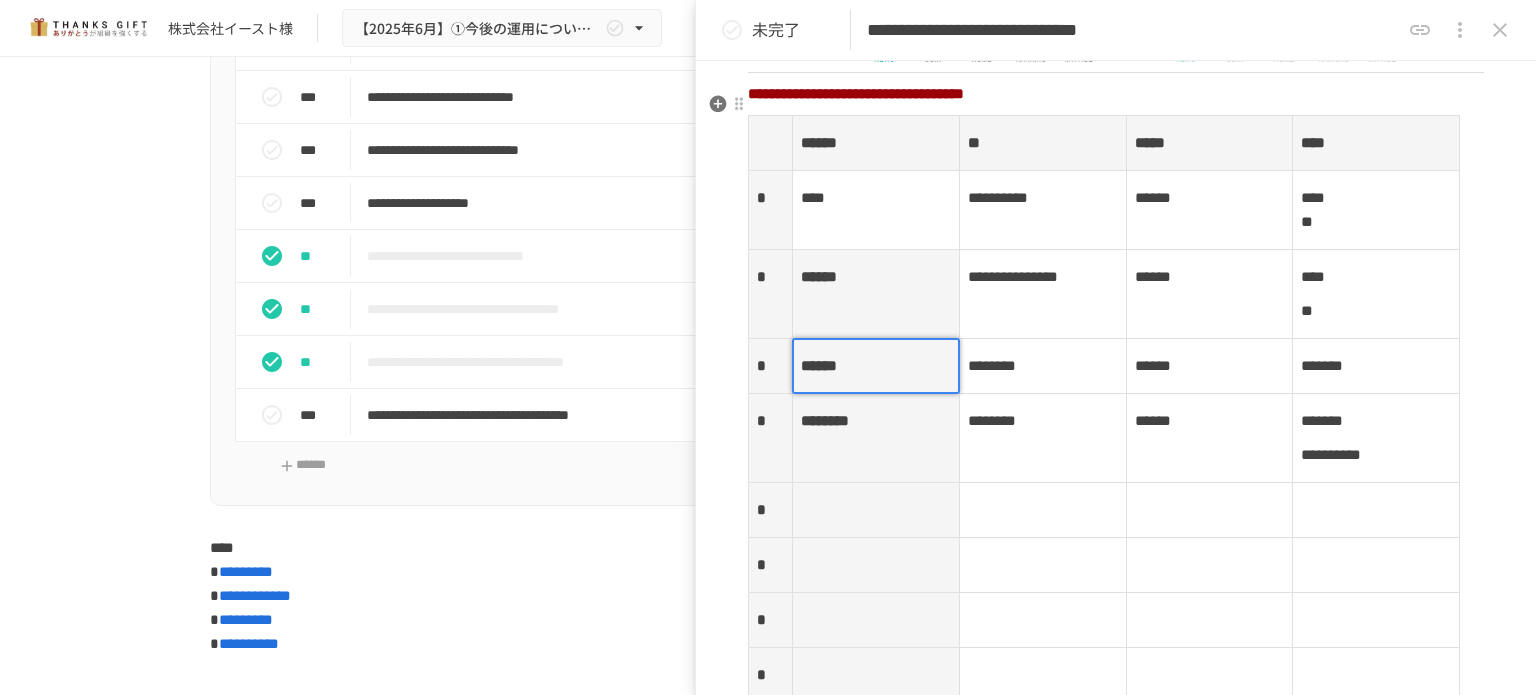 click on "******" at bounding box center [819, 365] 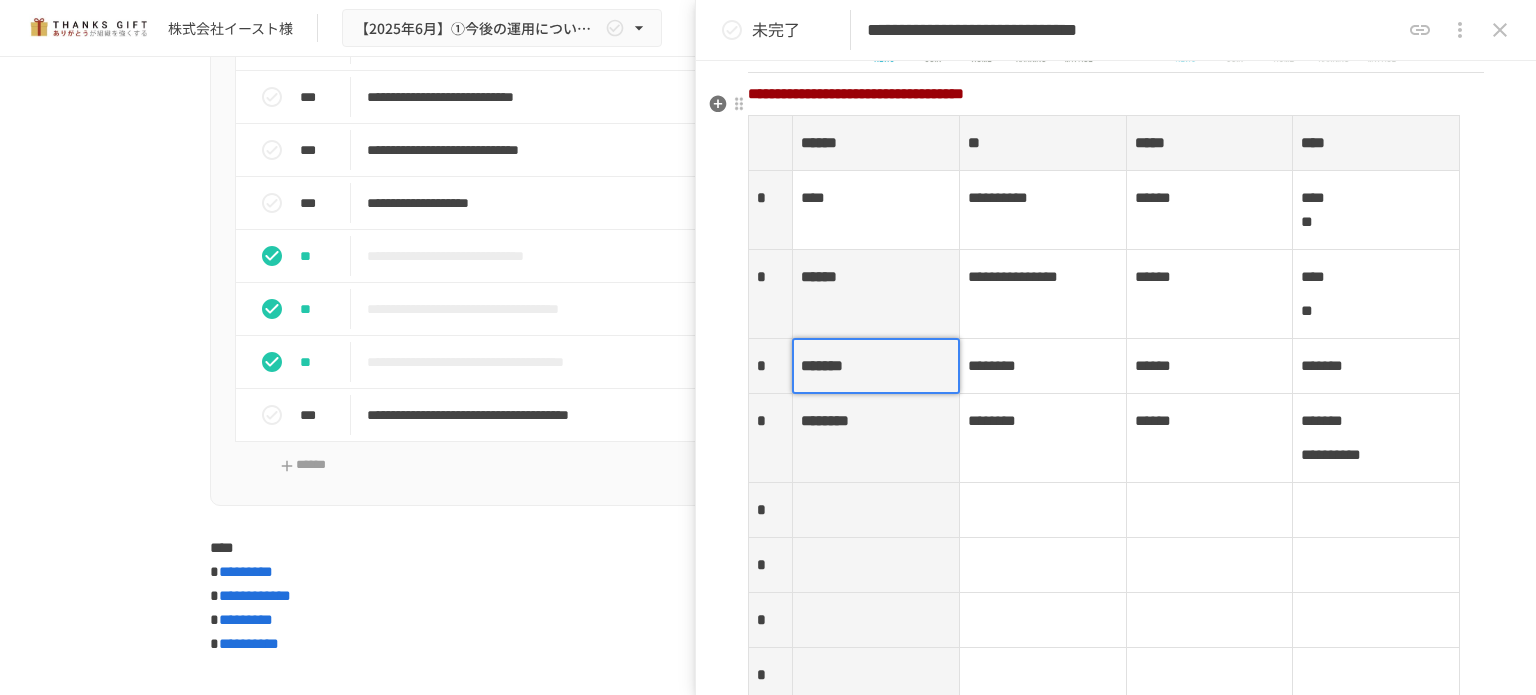 click at bounding box center (1042, 565) 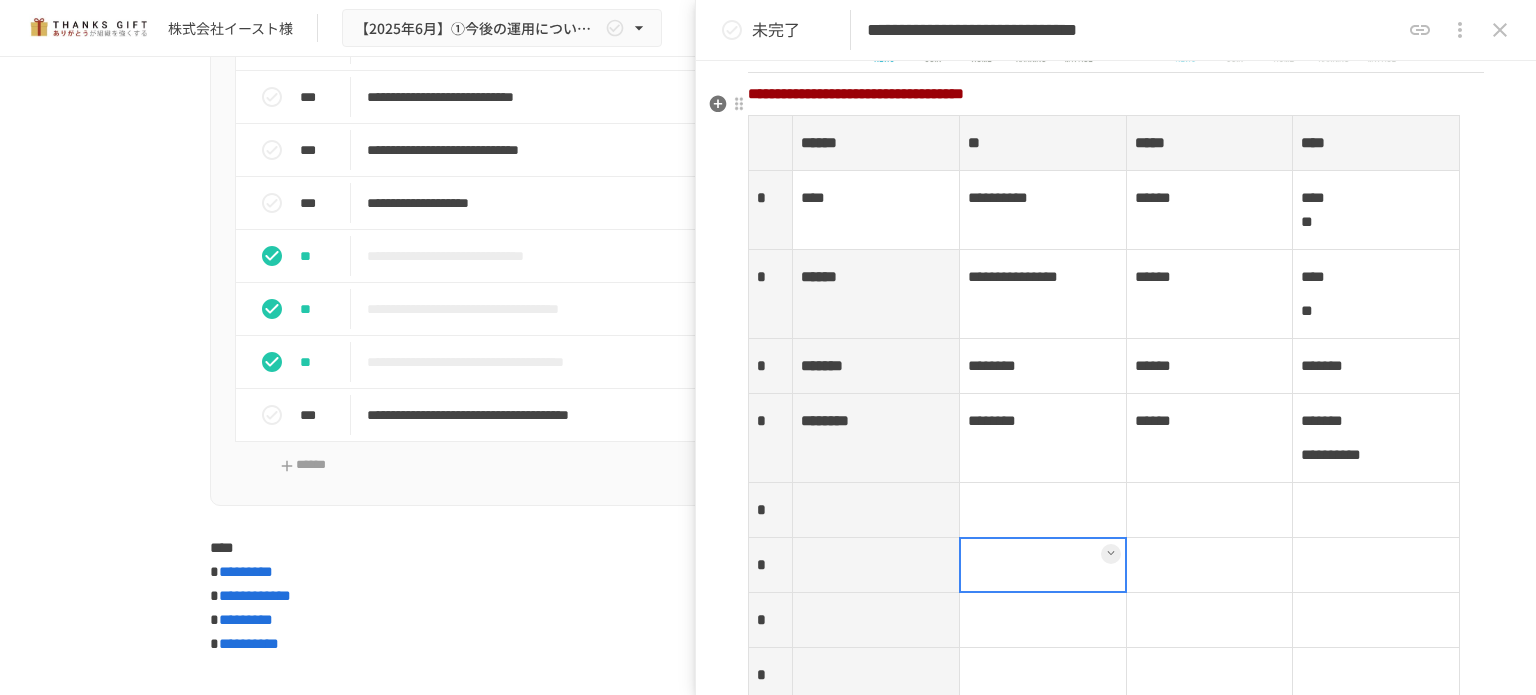 click at bounding box center [876, 510] 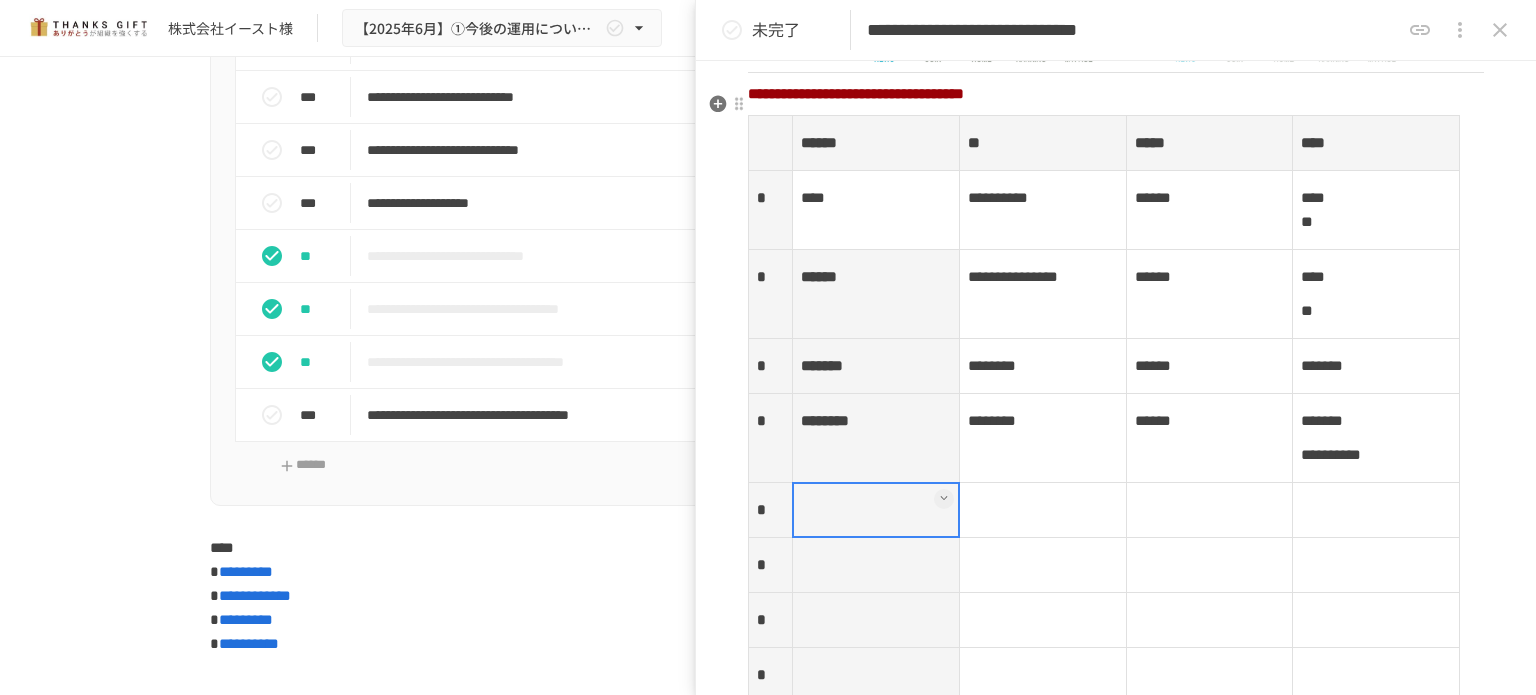 click at bounding box center [876, 510] 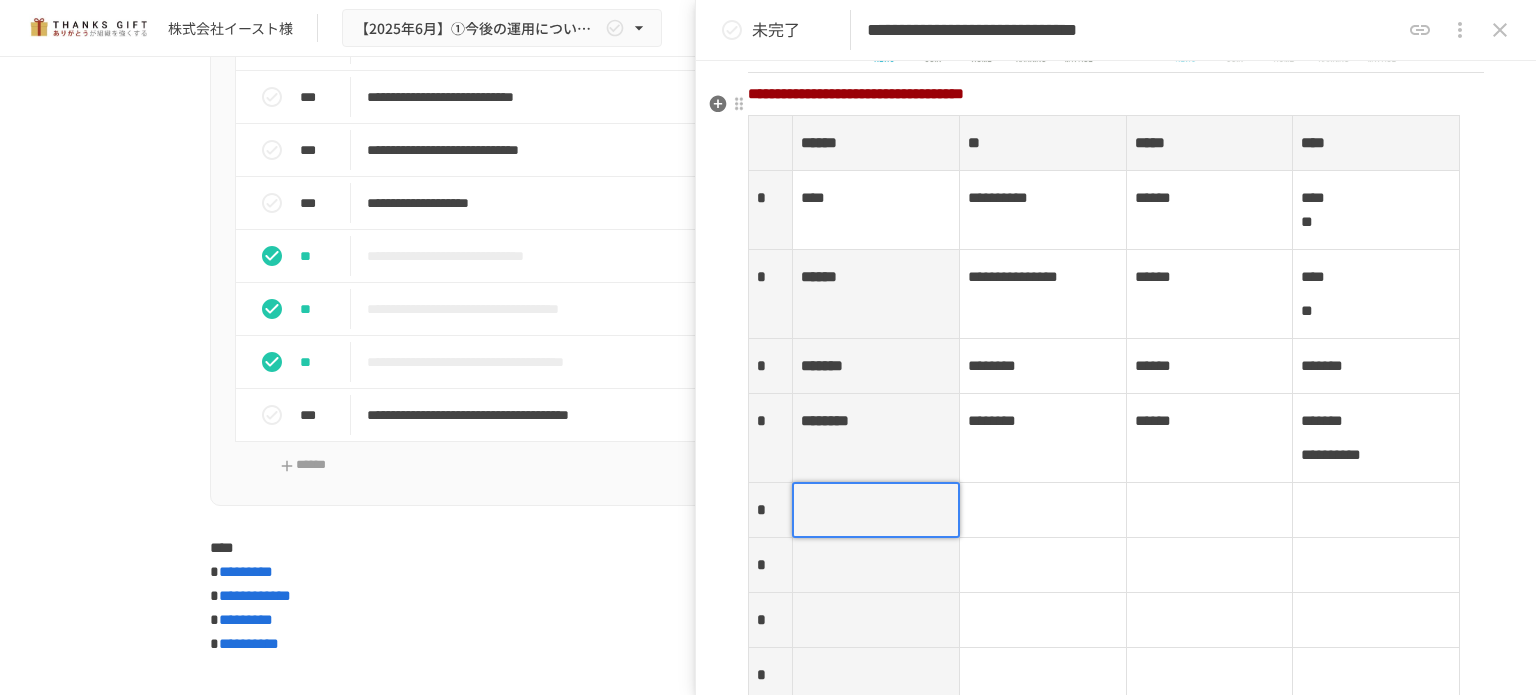 click at bounding box center (876, 510) 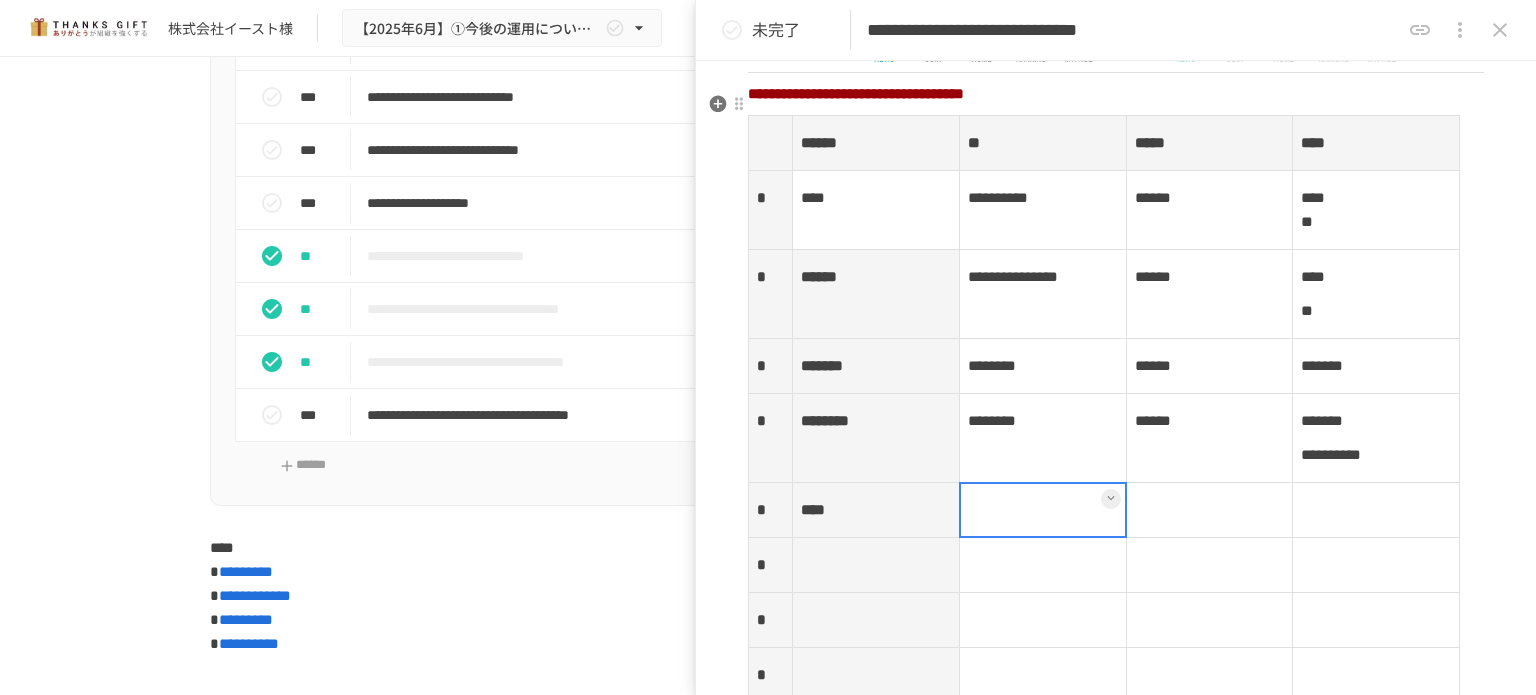 click at bounding box center [1042, 510] 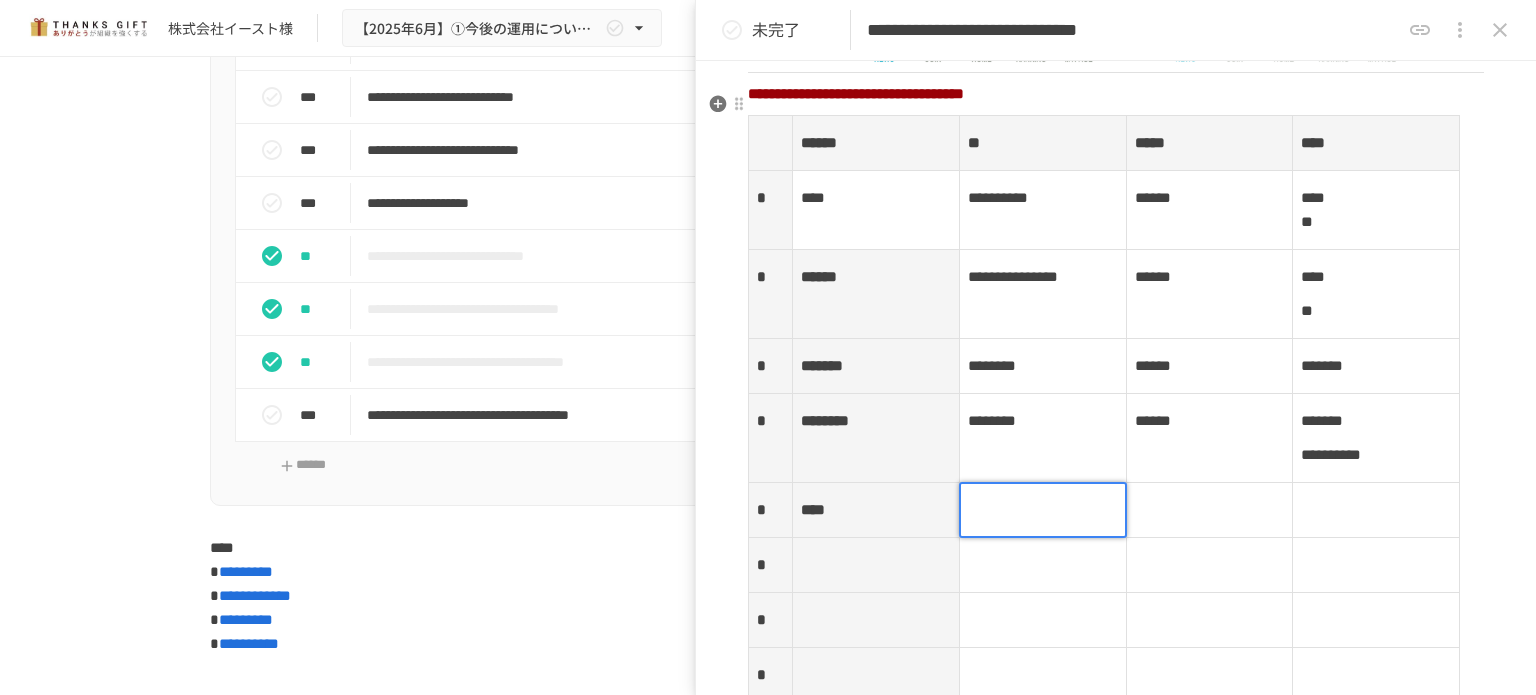 click at bounding box center (1043, 510) 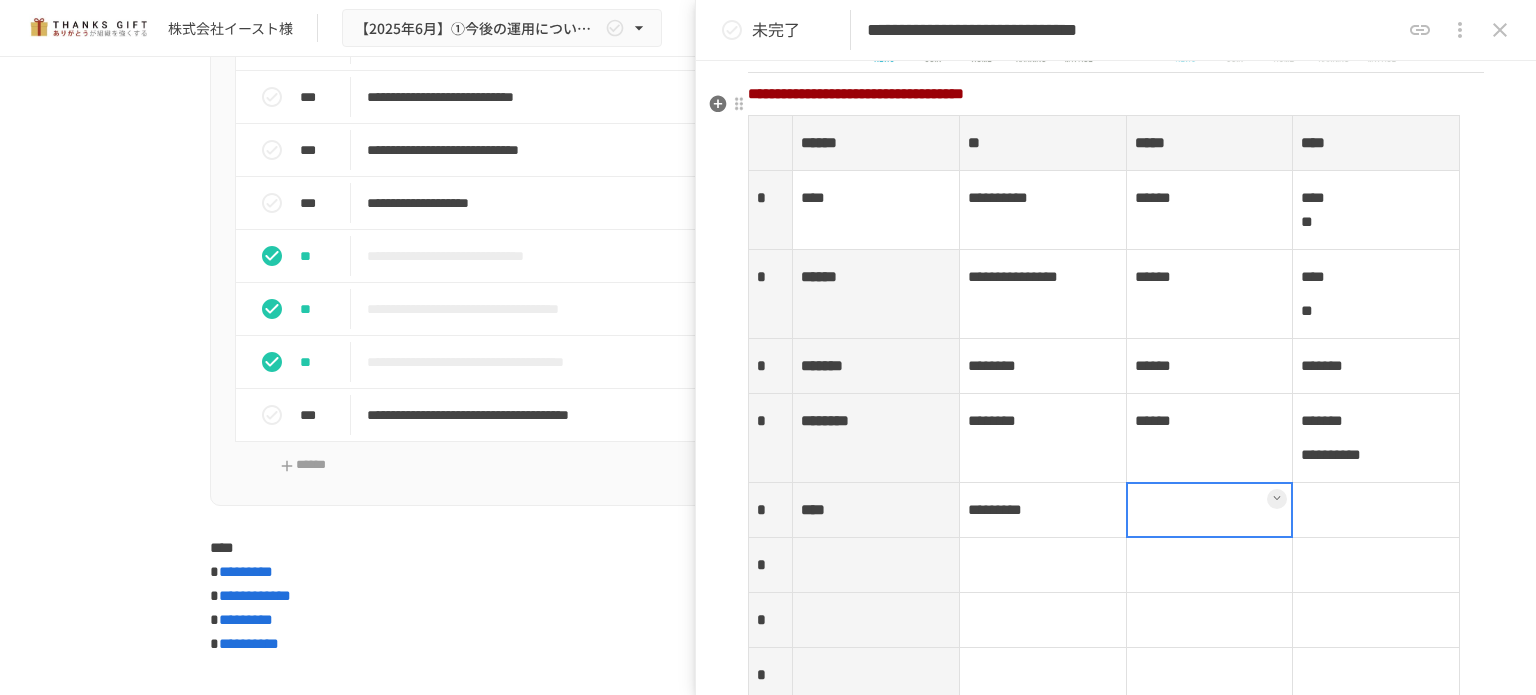 click at bounding box center [1209, 510] 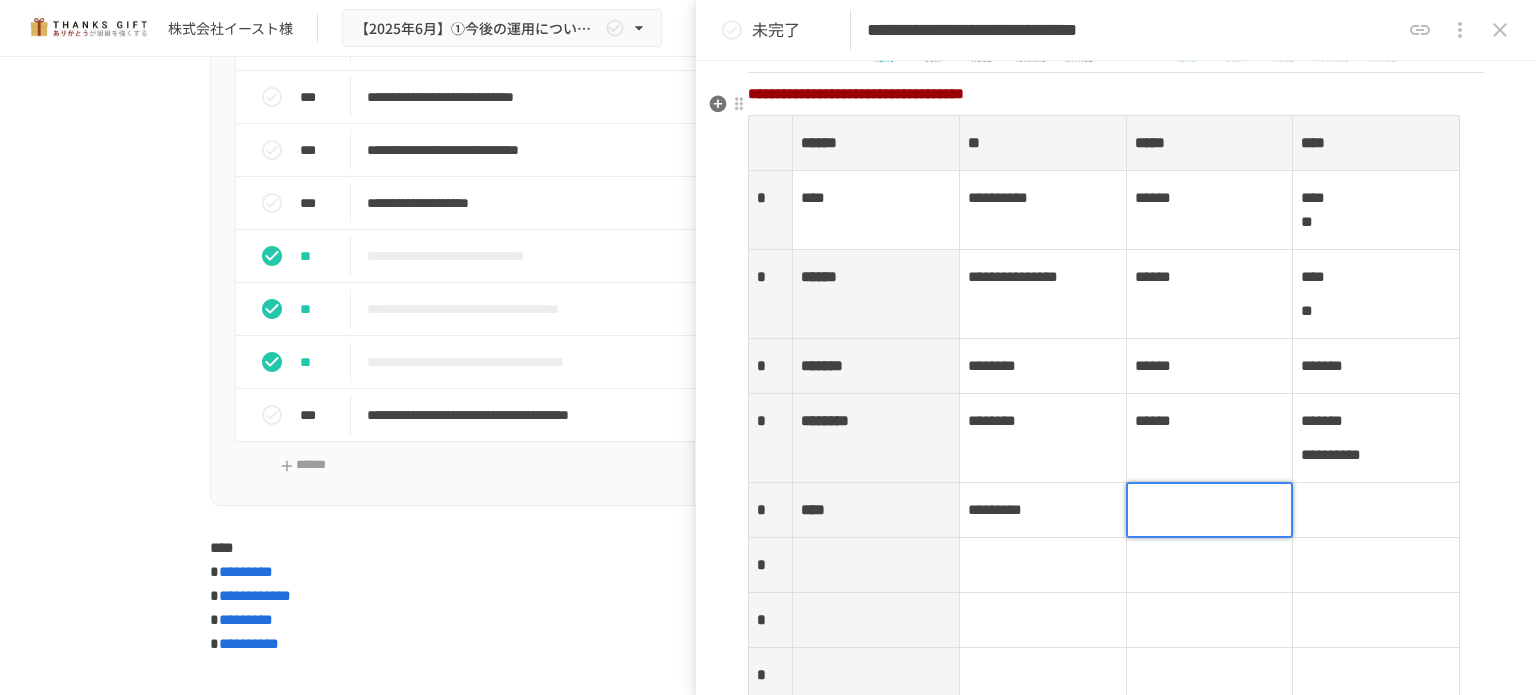 click at bounding box center (1210, 510) 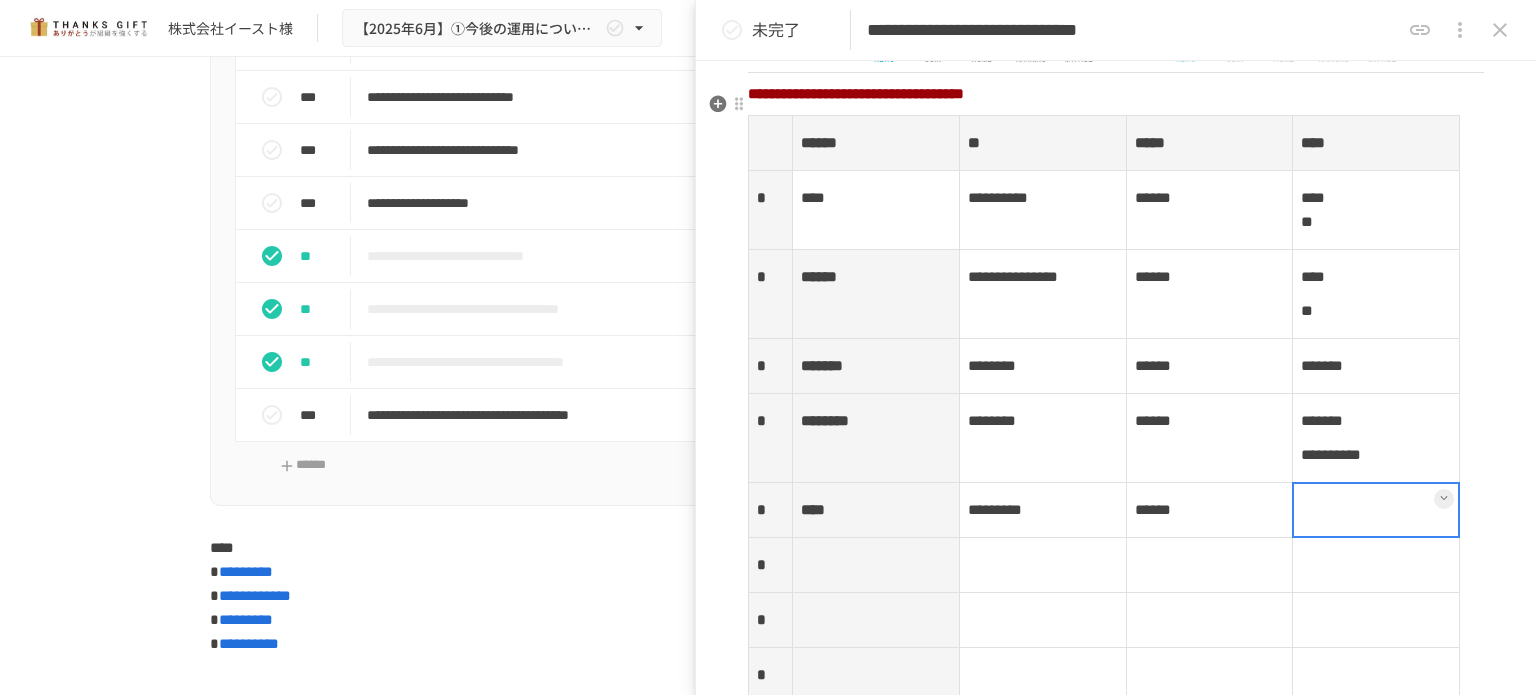 click at bounding box center [1376, 510] 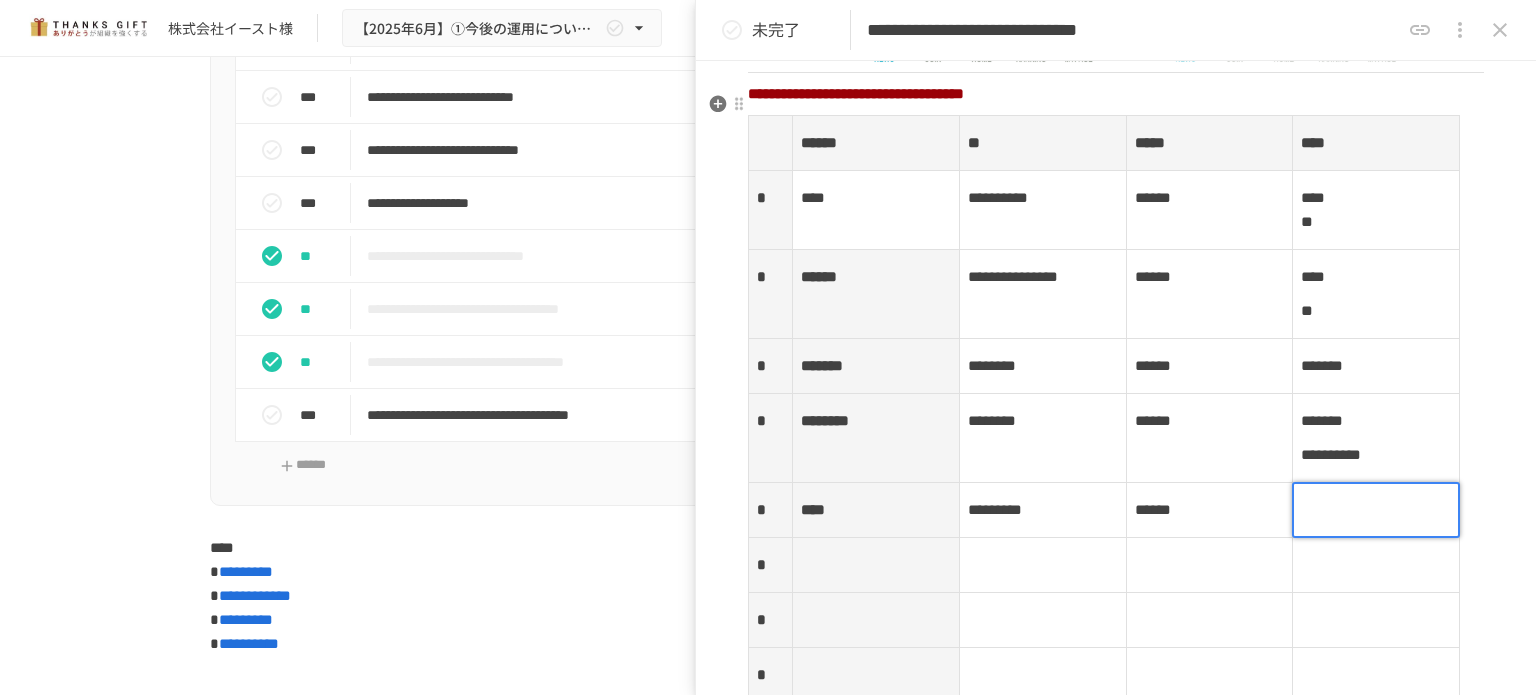 type 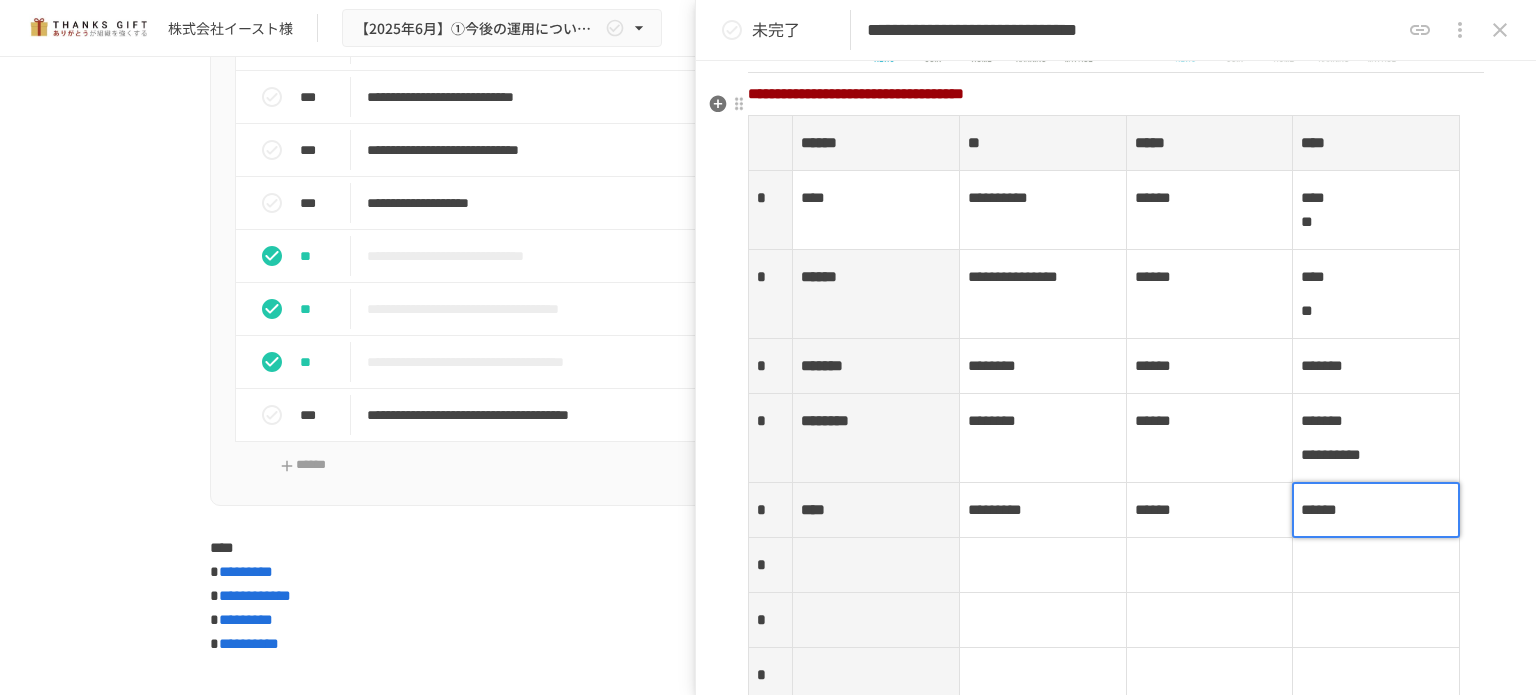 click at bounding box center [876, 565] 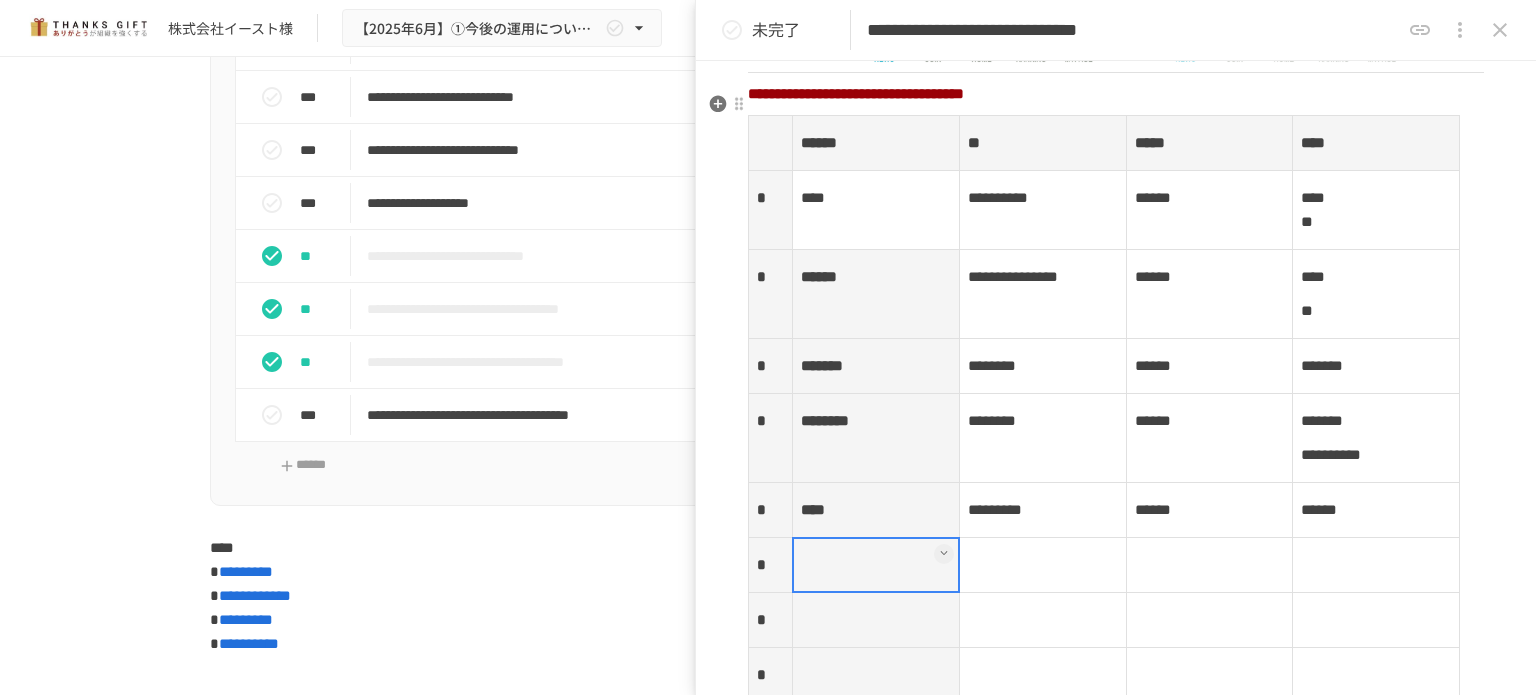 click on "**********" at bounding box center (1116, -475) 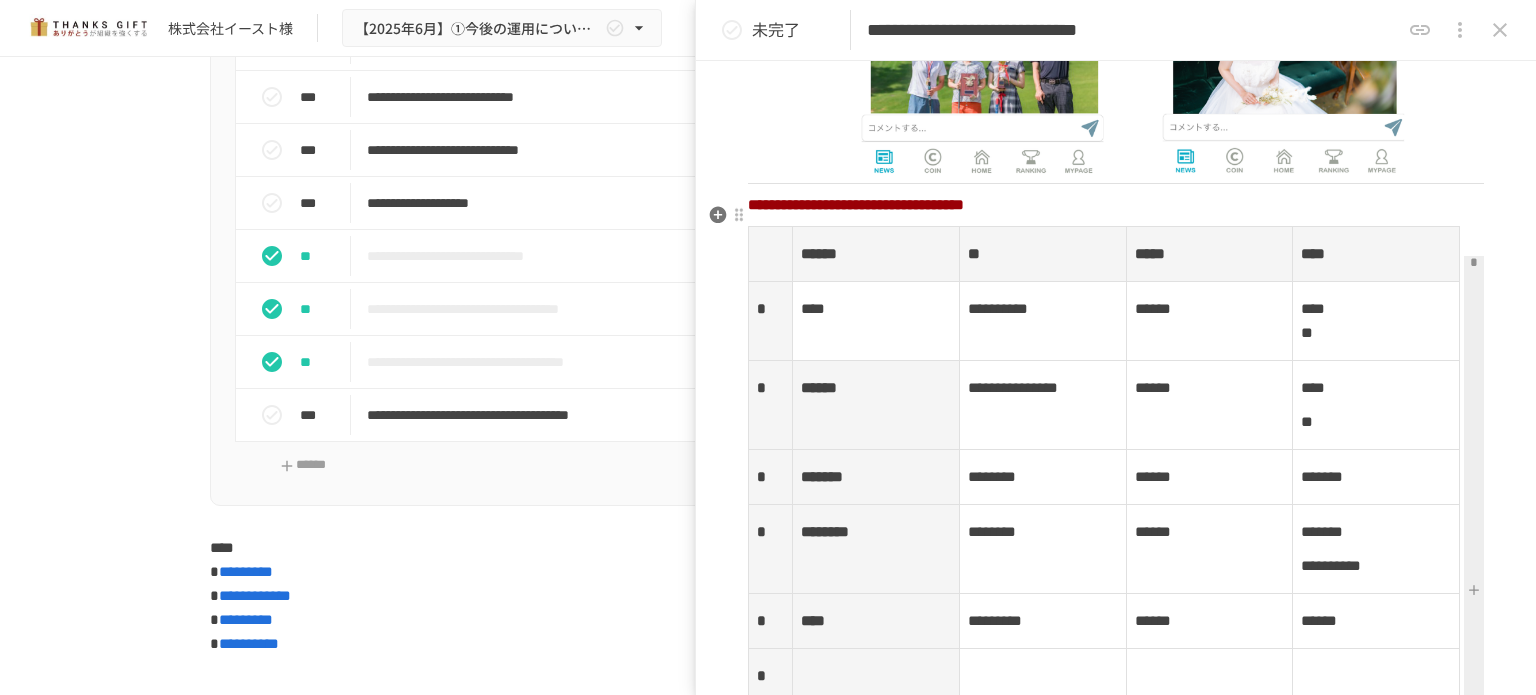 scroll, scrollTop: 1994, scrollLeft: 0, axis: vertical 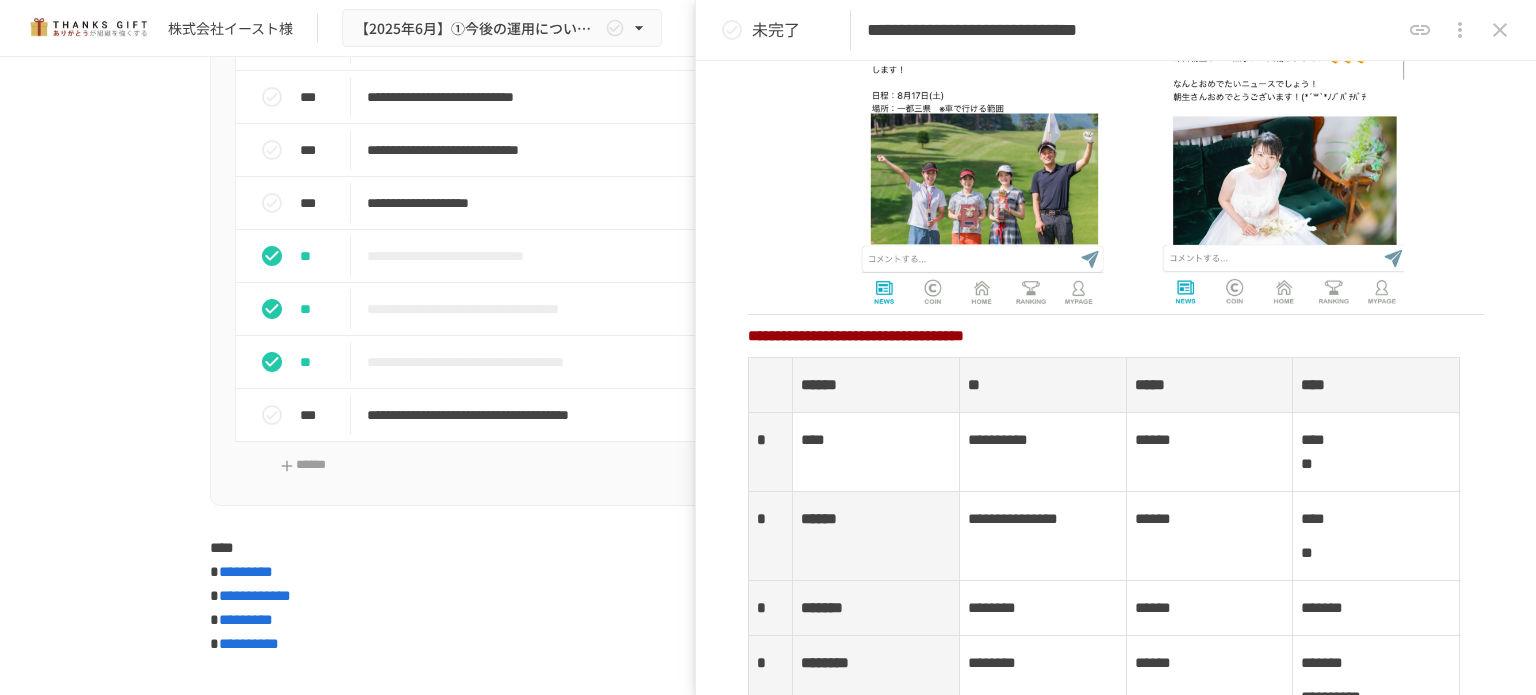 click 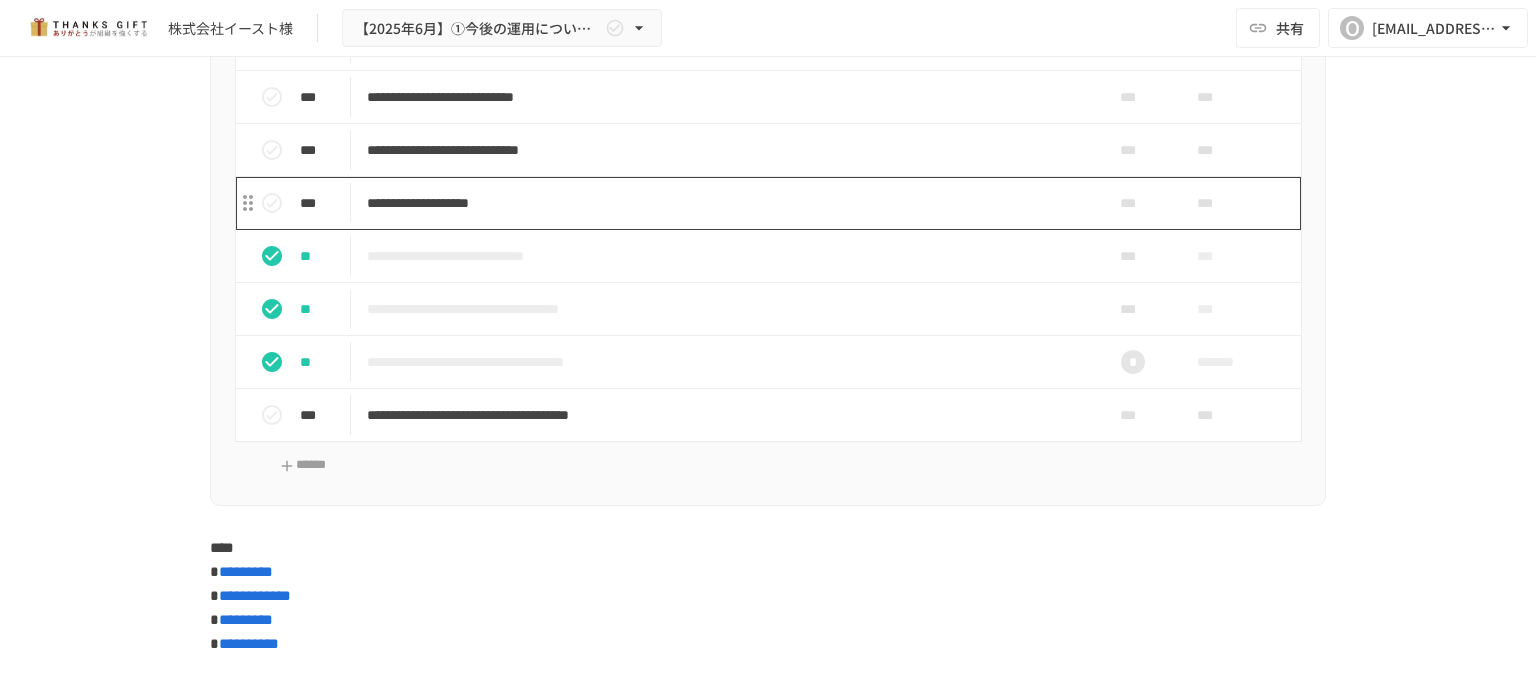 click on "**********" at bounding box center [726, 203] 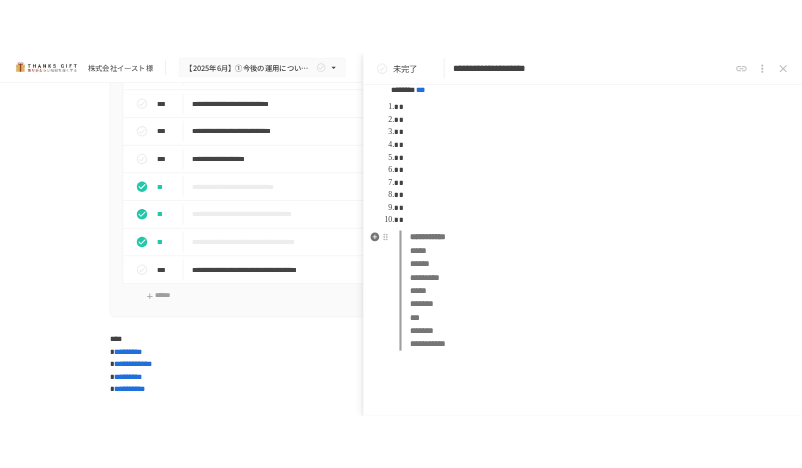 scroll, scrollTop: 1000, scrollLeft: 0, axis: vertical 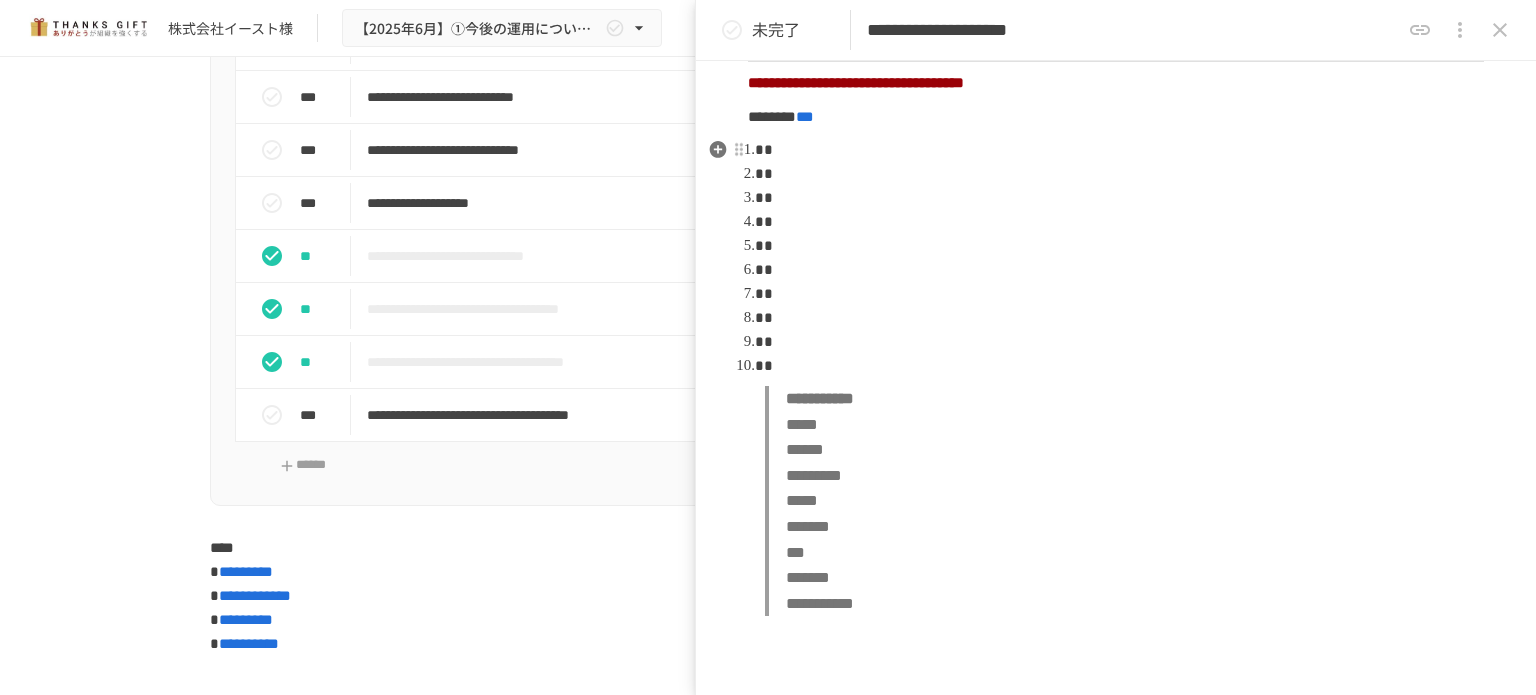 click at bounding box center [1124, 150] 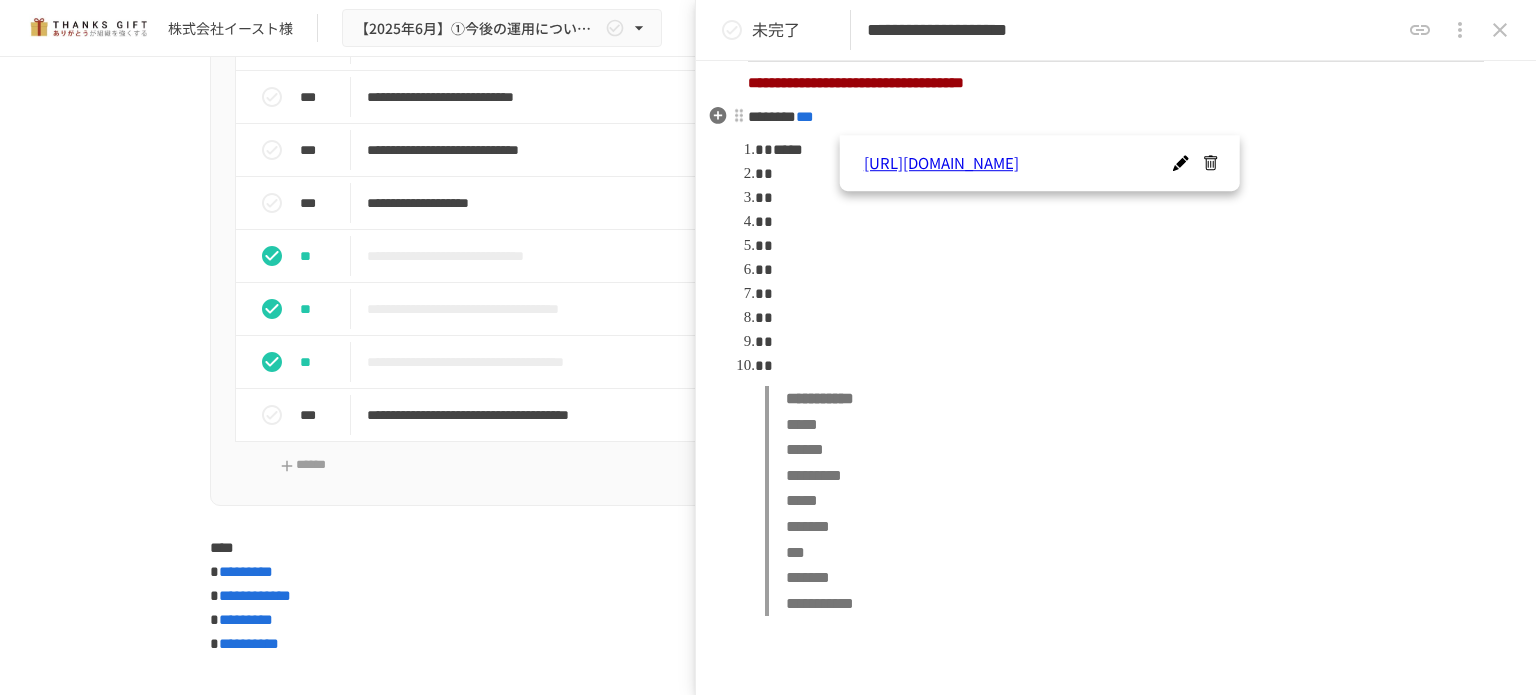 click on "***" at bounding box center (805, 116) 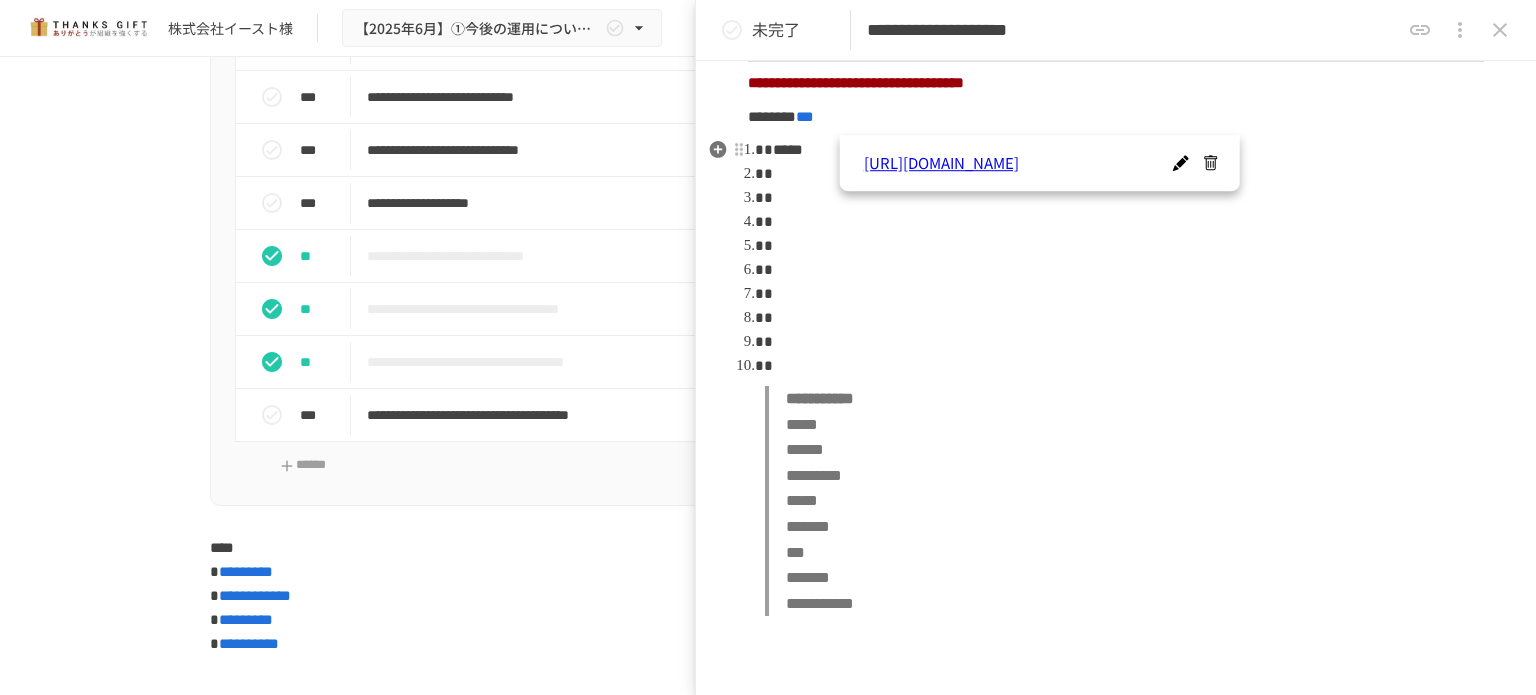 click on "**********" at bounding box center (1116, -67) 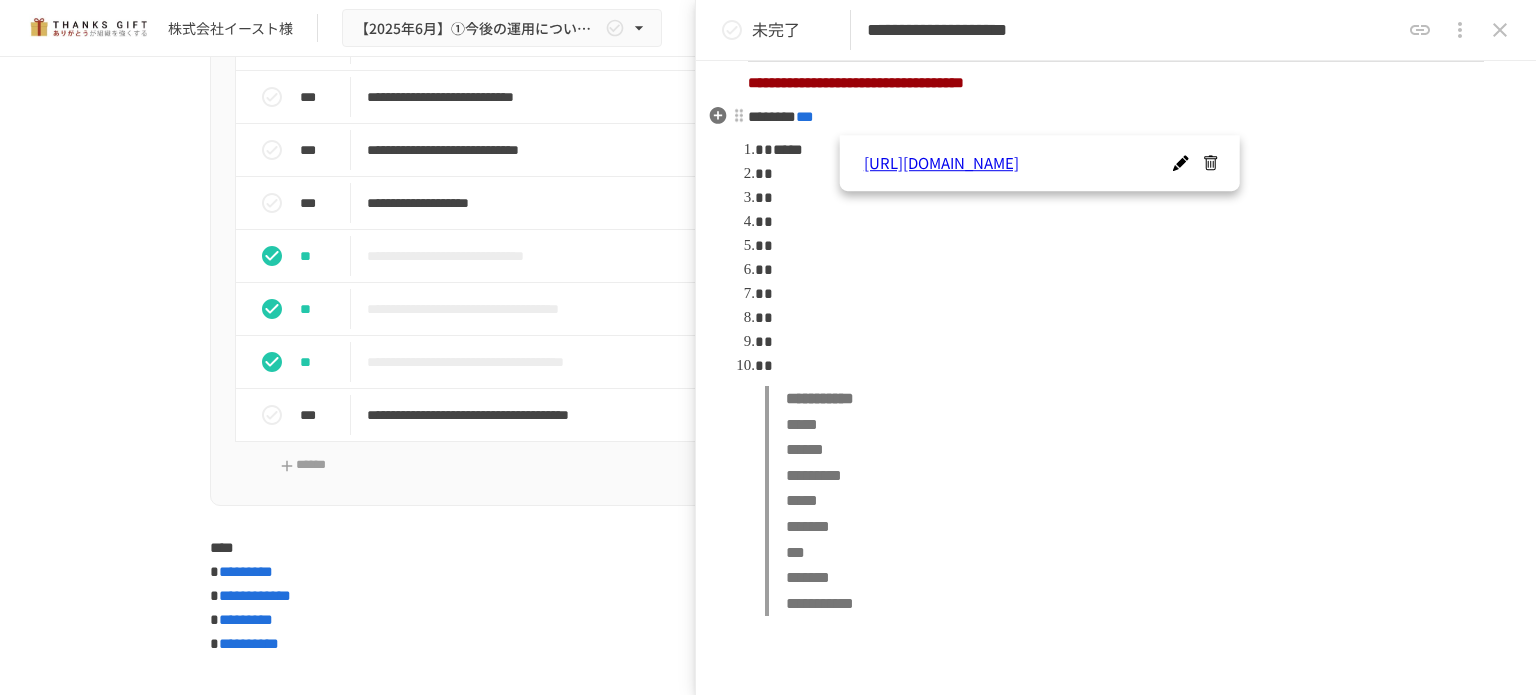 click on "***" at bounding box center (805, 116) 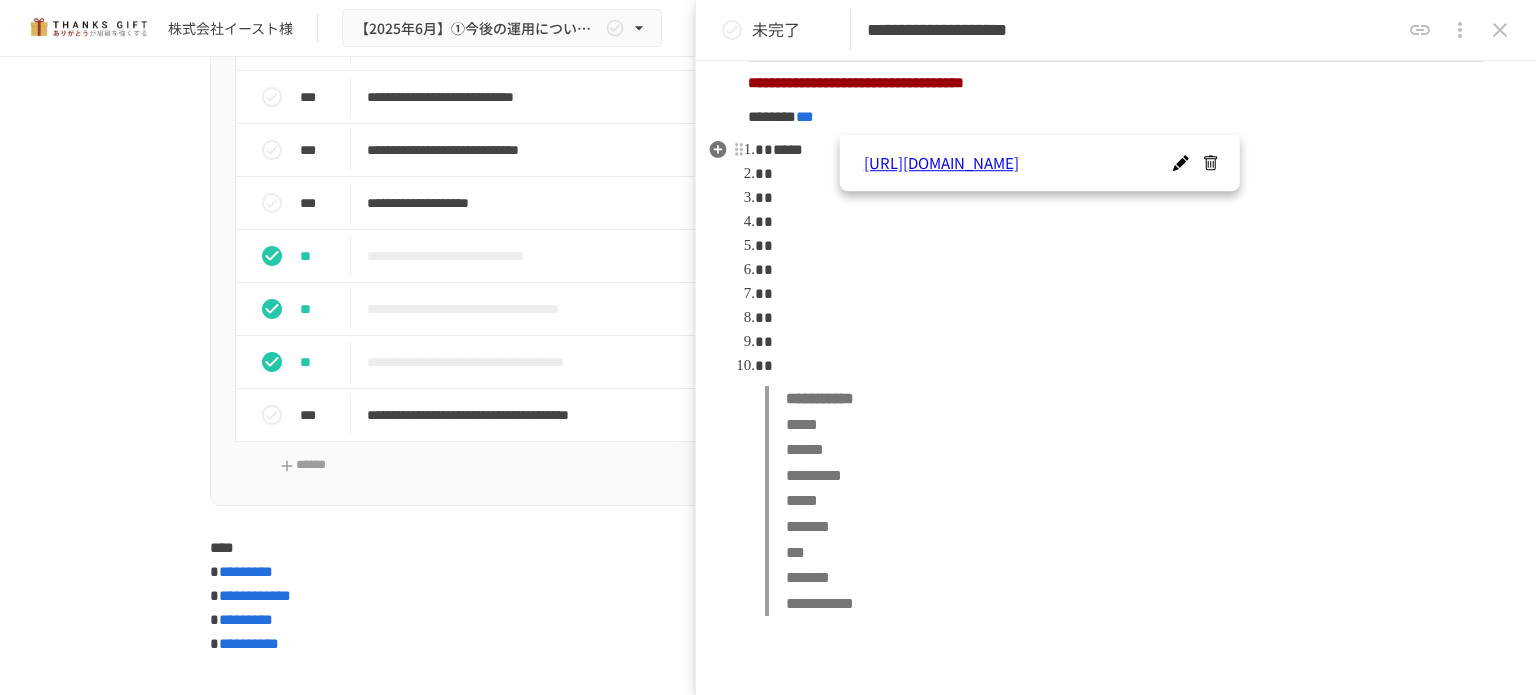 click on "[URL][DOMAIN_NAME]" at bounding box center [1023, 164] 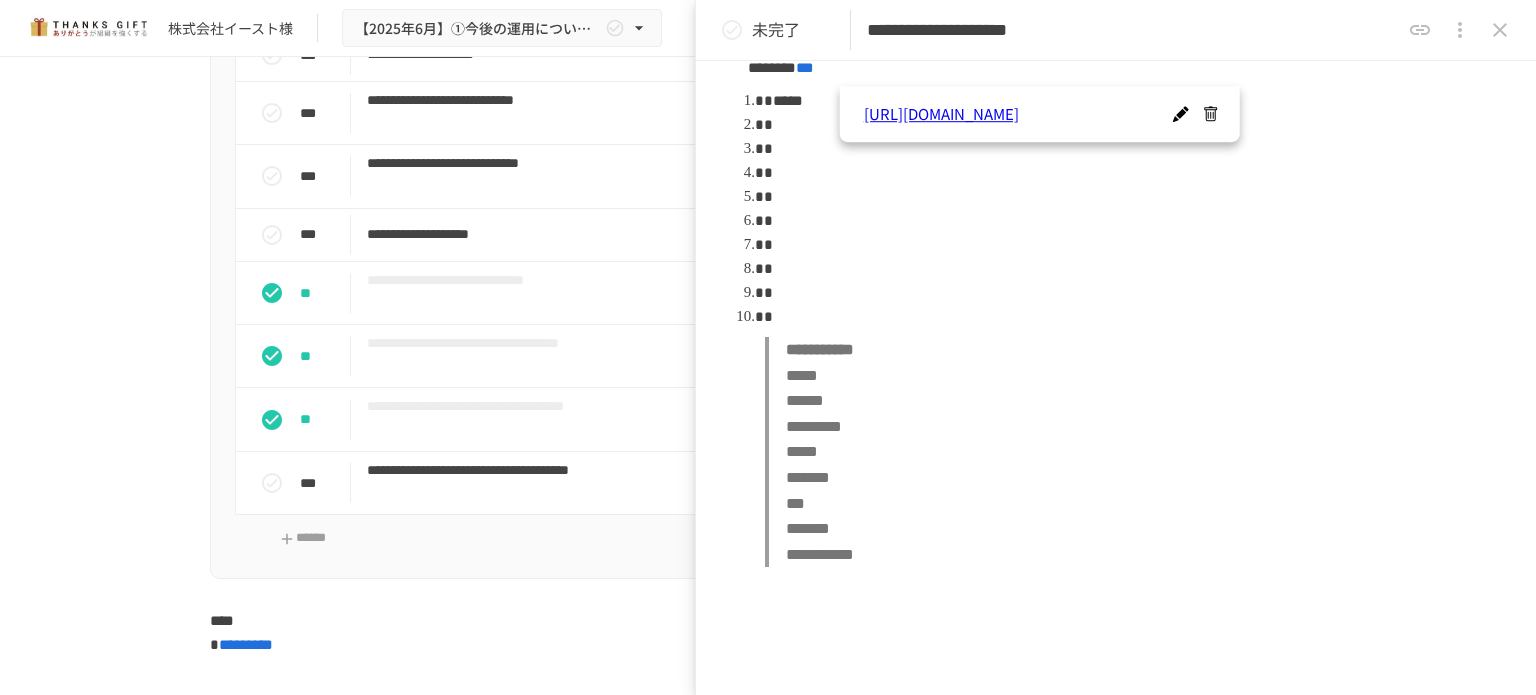 scroll, scrollTop: 1000, scrollLeft: 0, axis: vertical 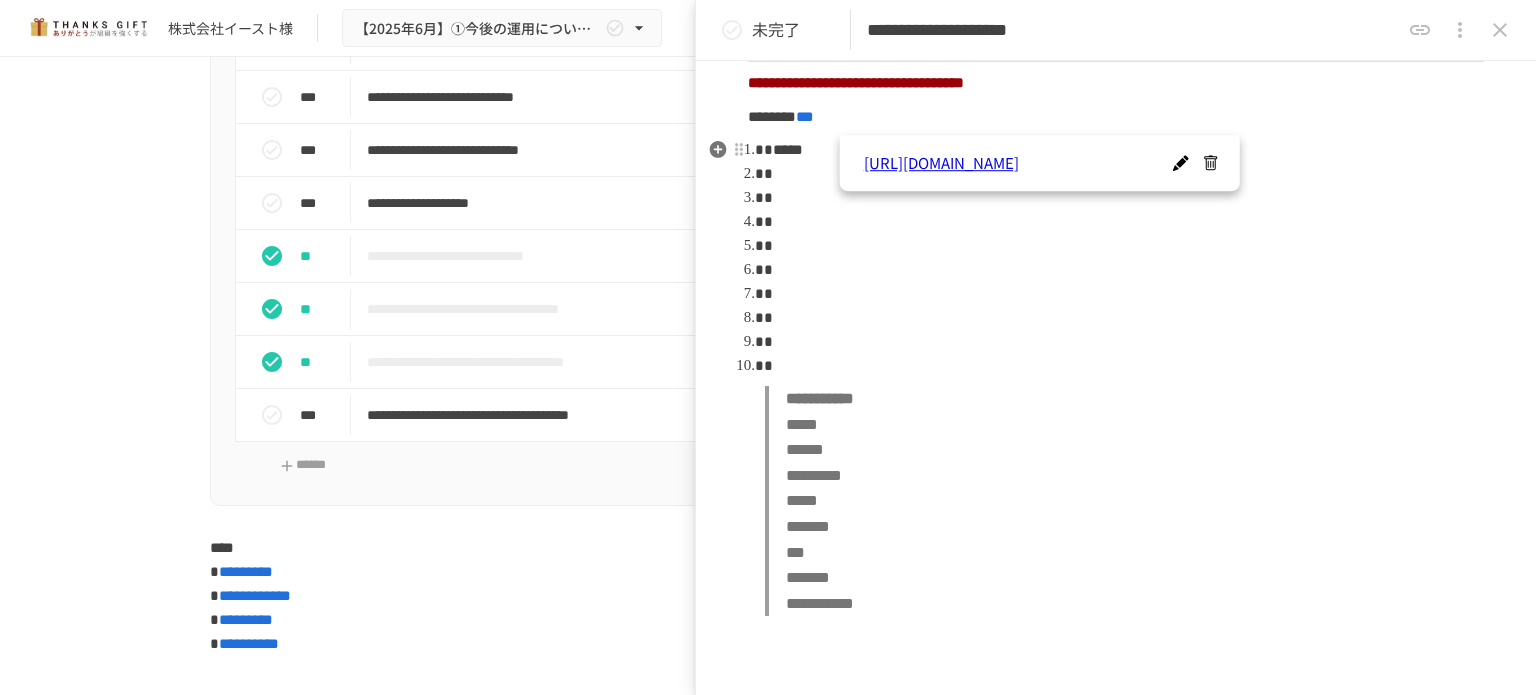 click at bounding box center (1124, 366) 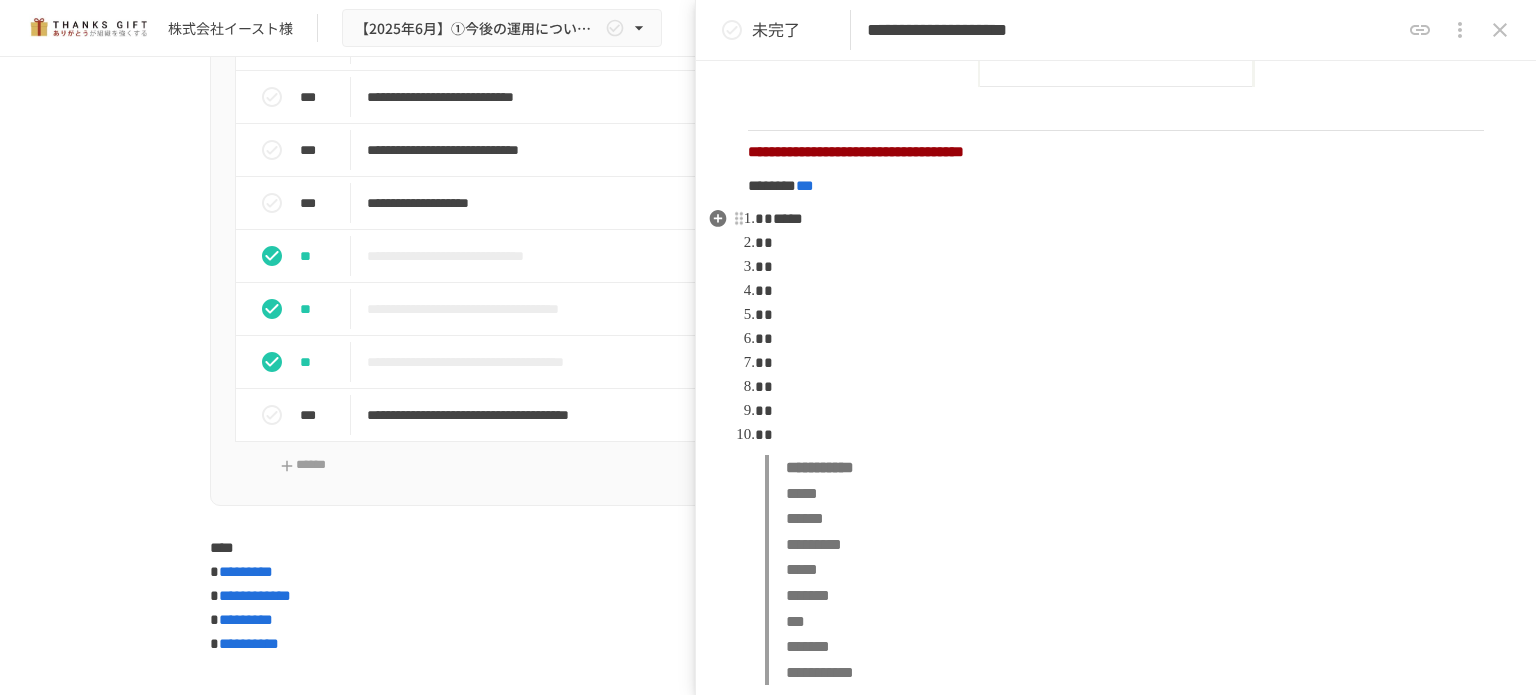 scroll, scrollTop: 900, scrollLeft: 0, axis: vertical 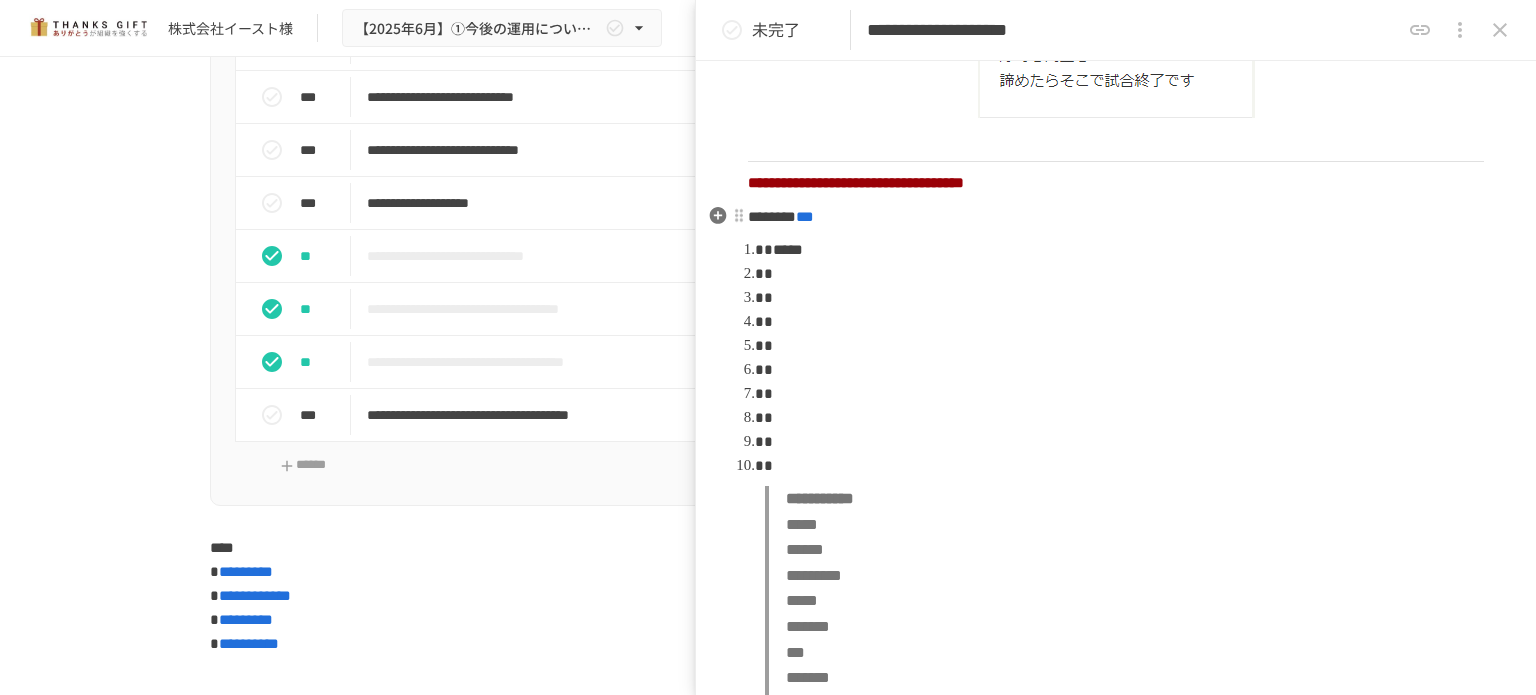click on "***" at bounding box center [805, 216] 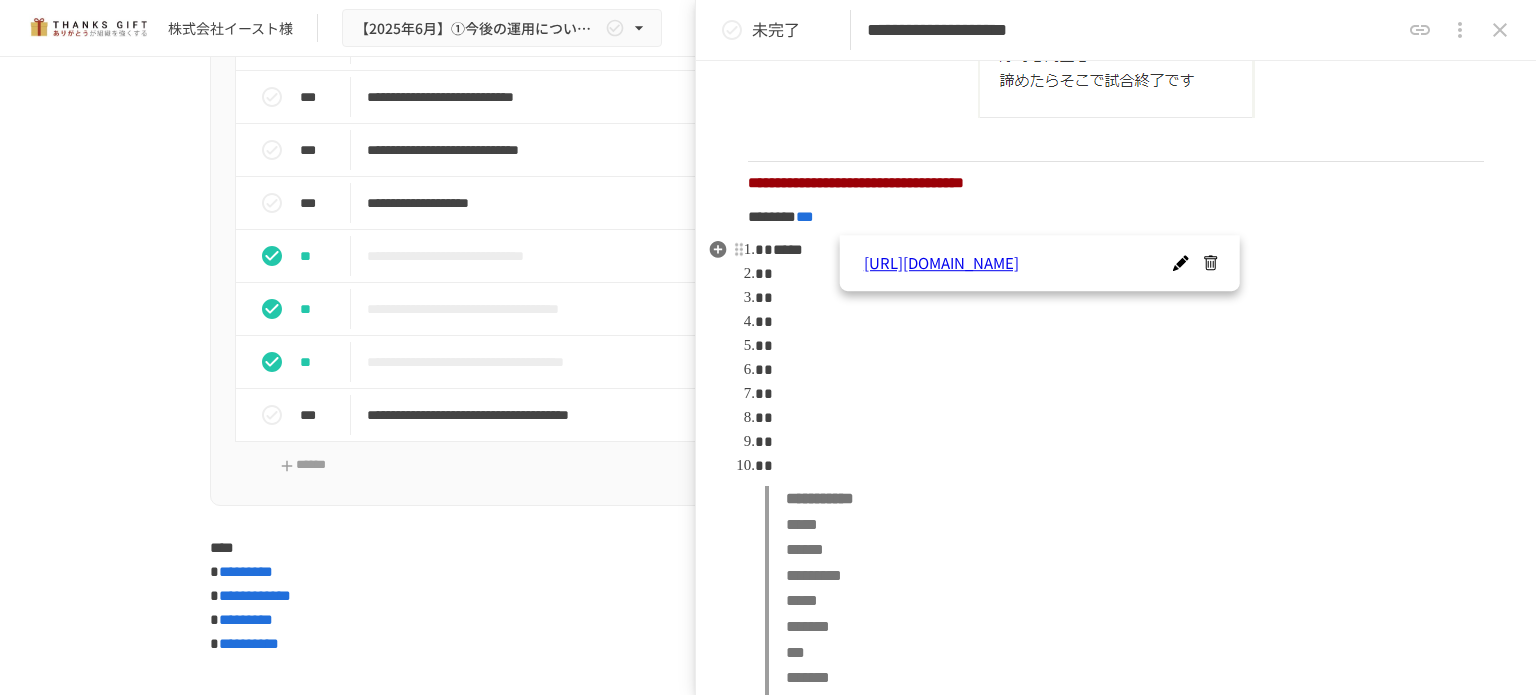 click at bounding box center (1124, 466) 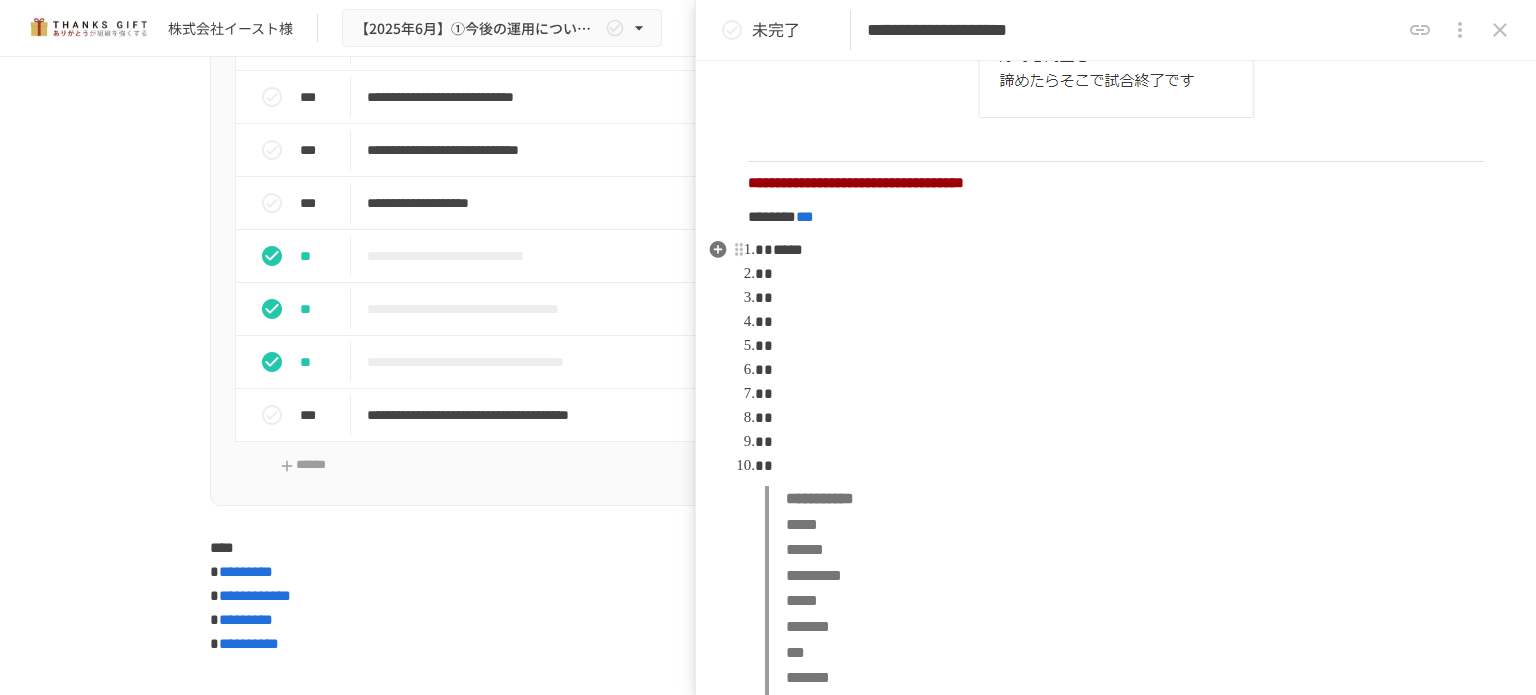 click at bounding box center (1124, 274) 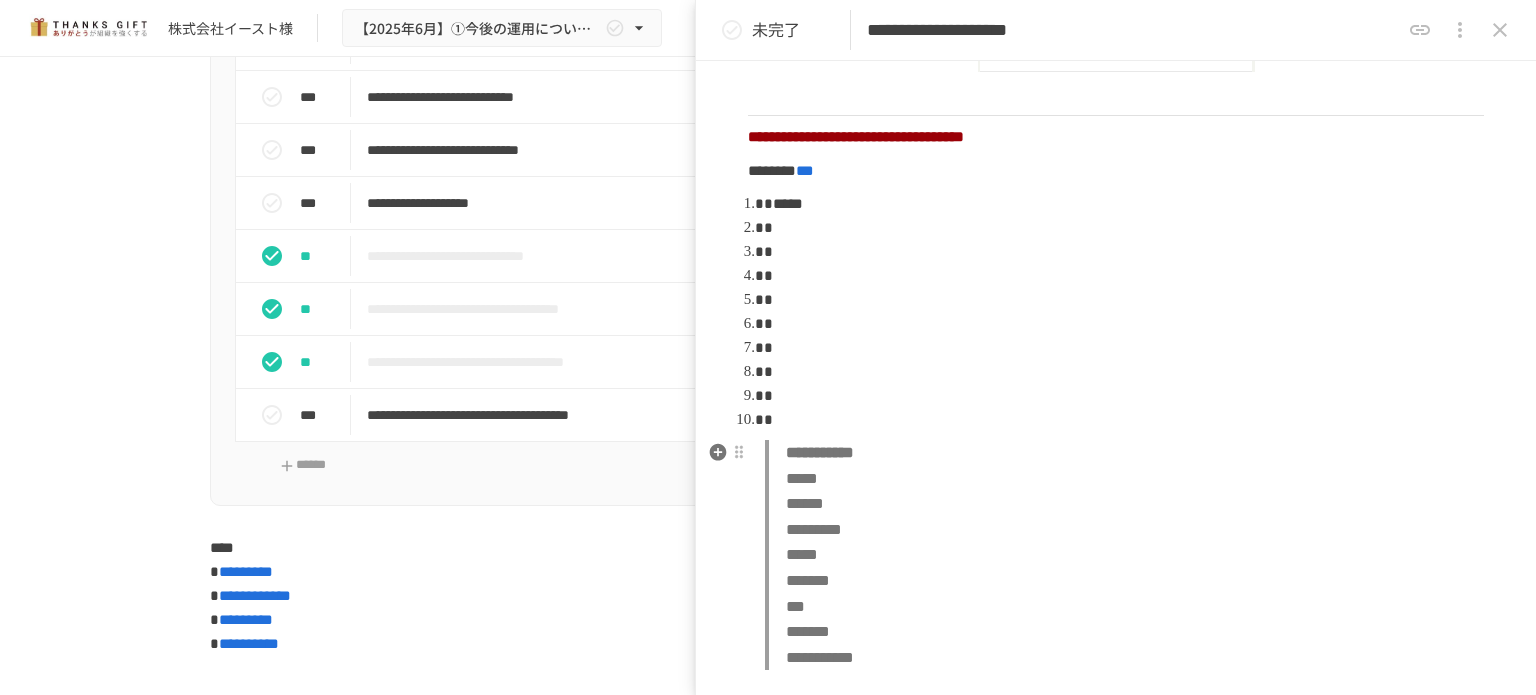 scroll, scrollTop: 900, scrollLeft: 0, axis: vertical 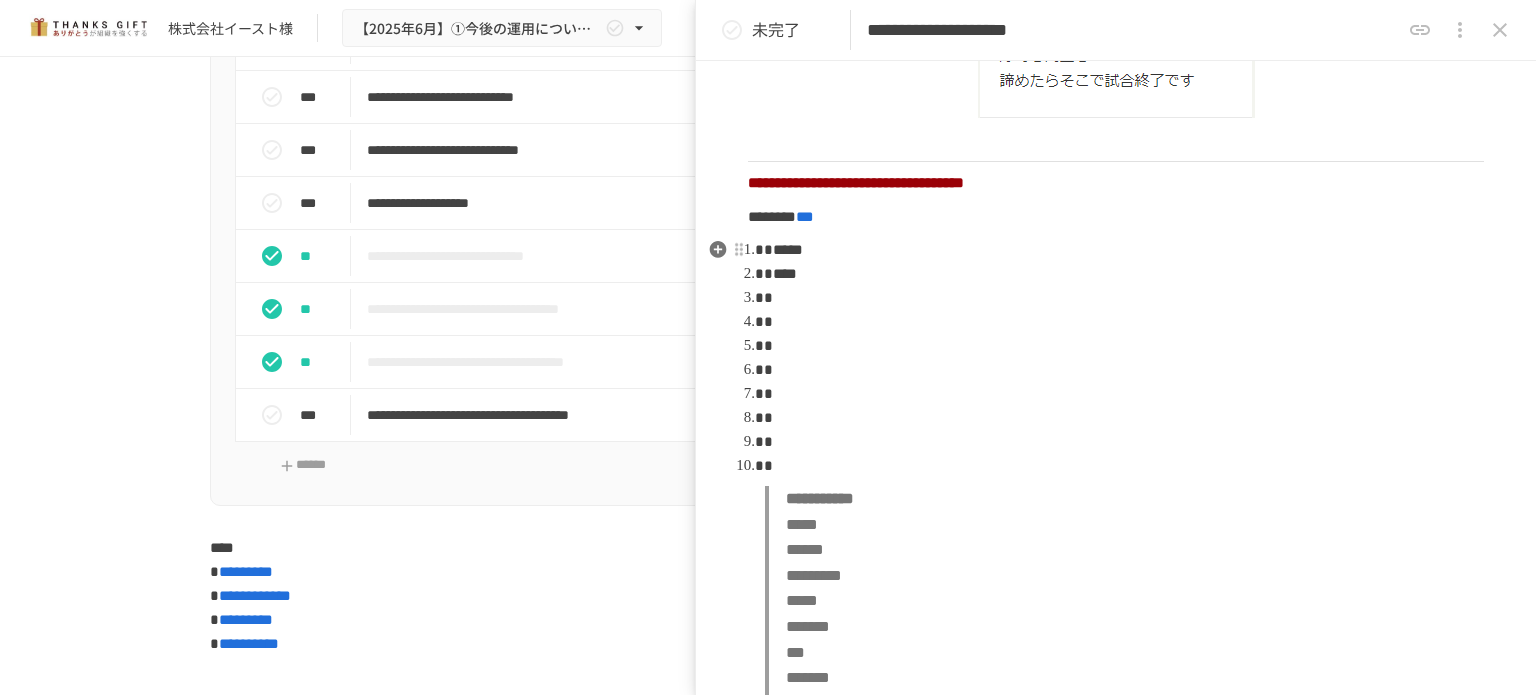 click at bounding box center [1124, 298] 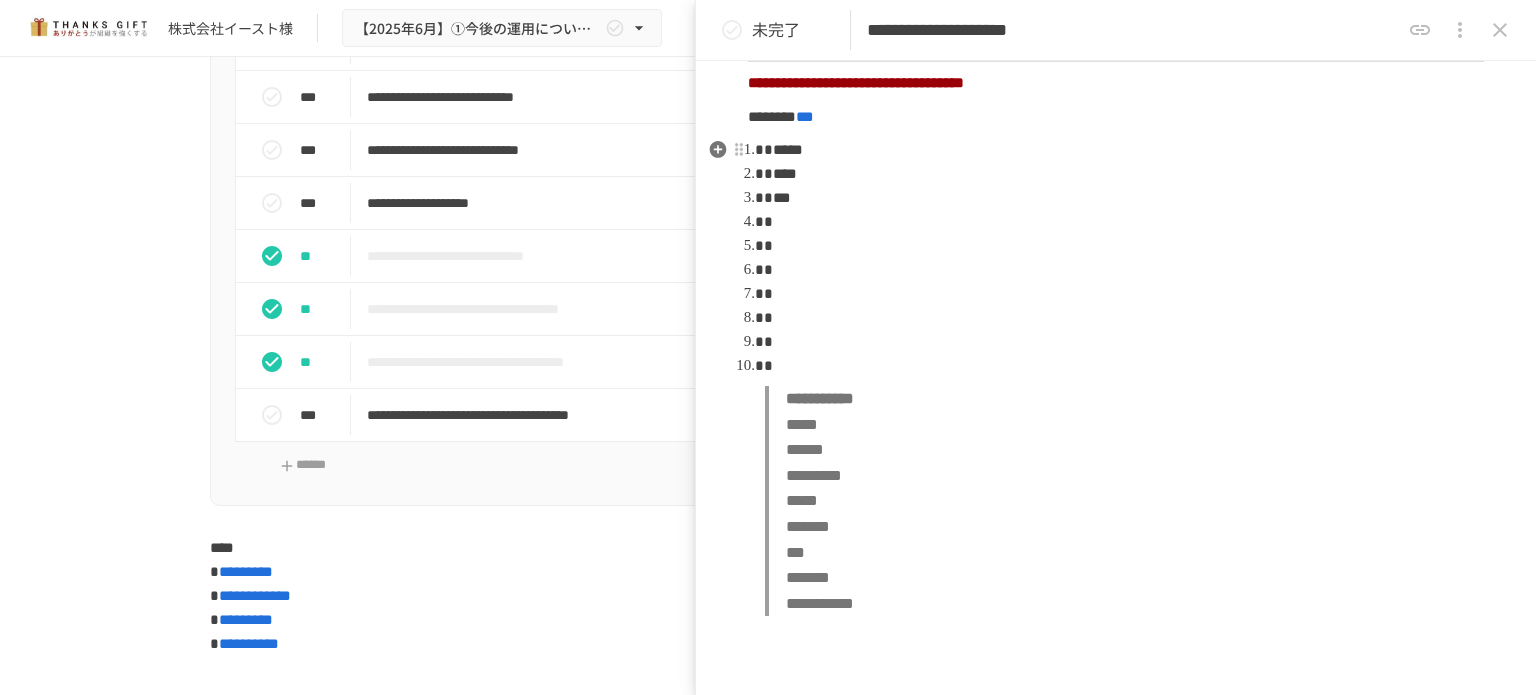 click at bounding box center (1124, 270) 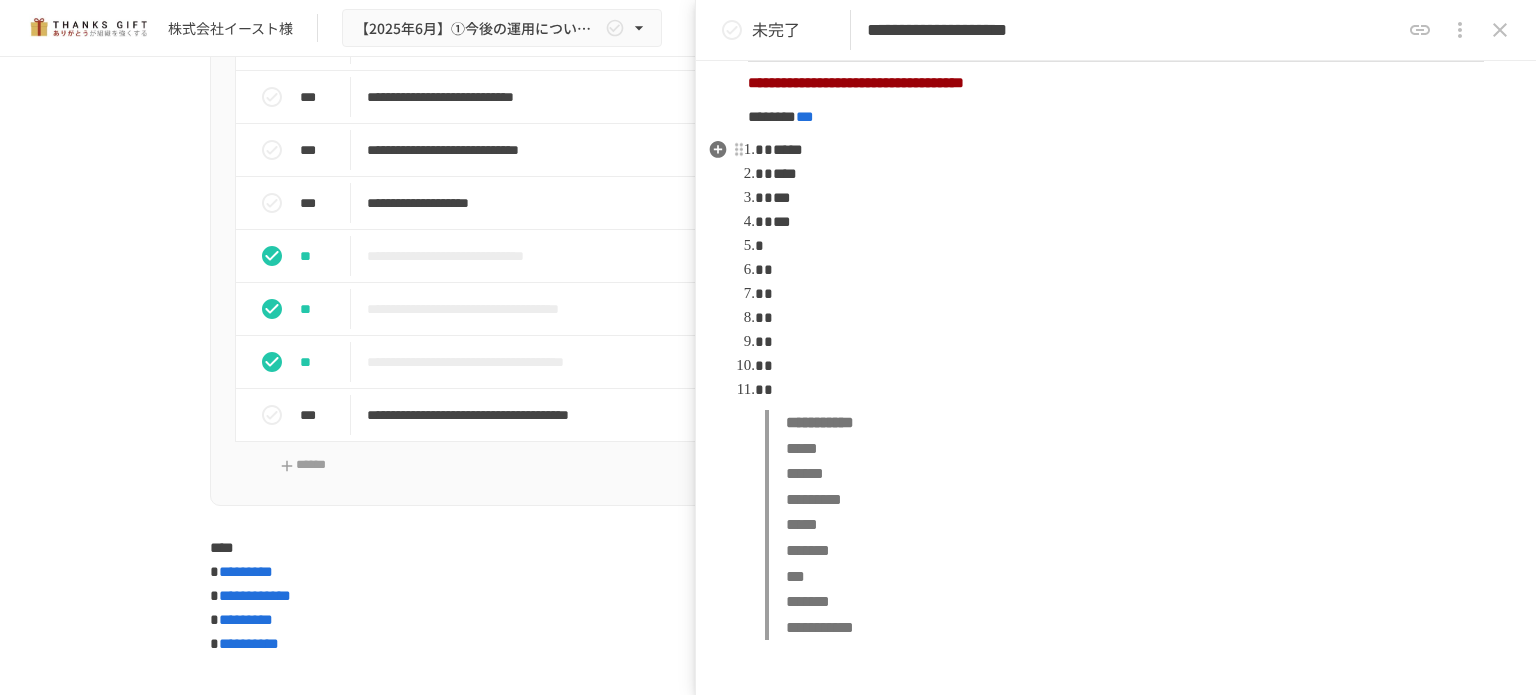 click at bounding box center [771, 365] 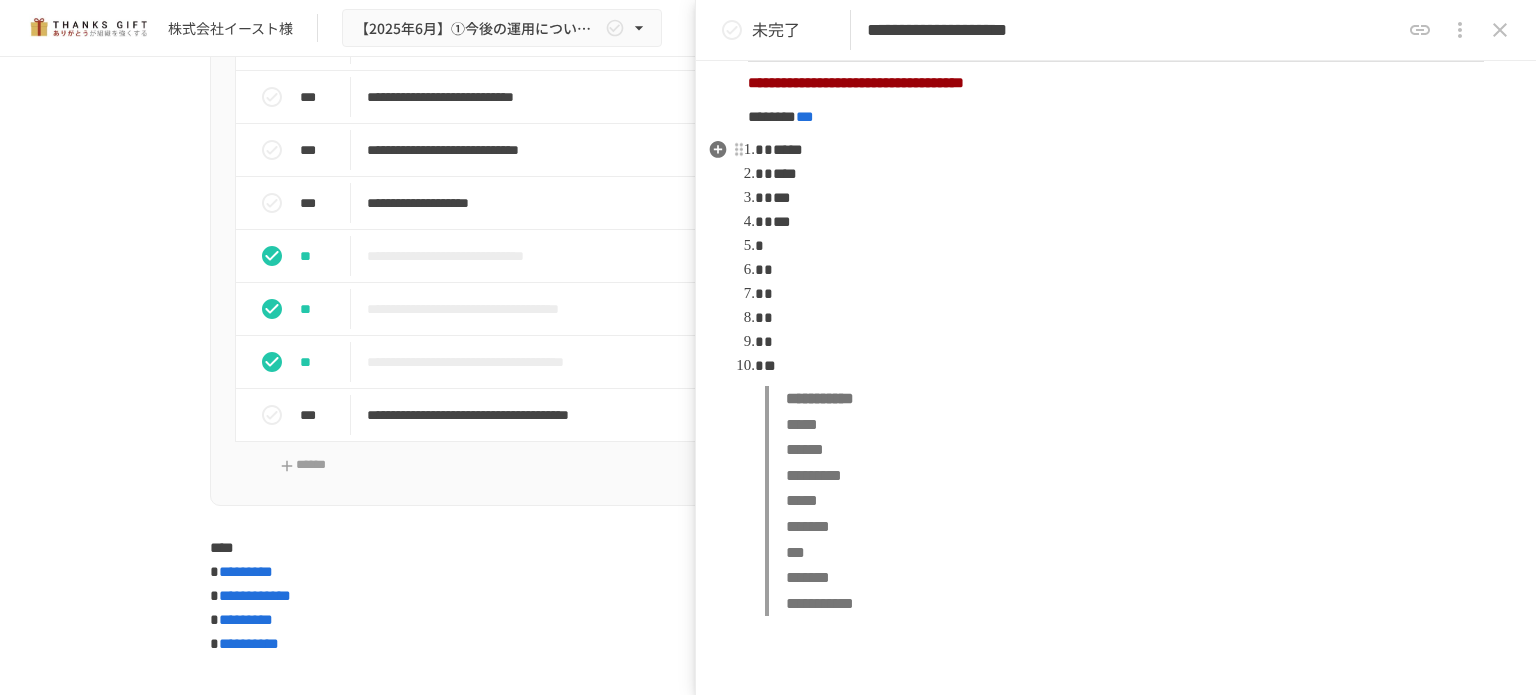click at bounding box center (1124, 246) 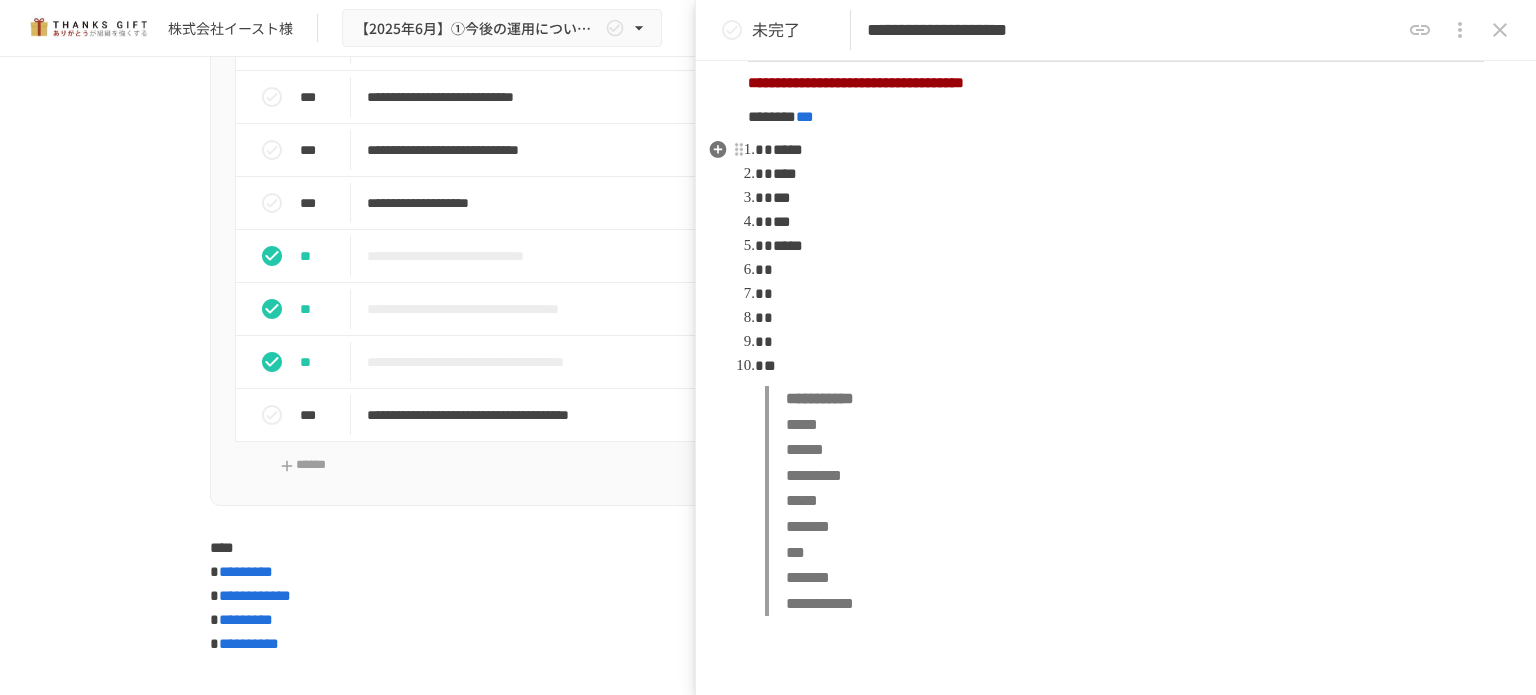 click at bounding box center [1124, 270] 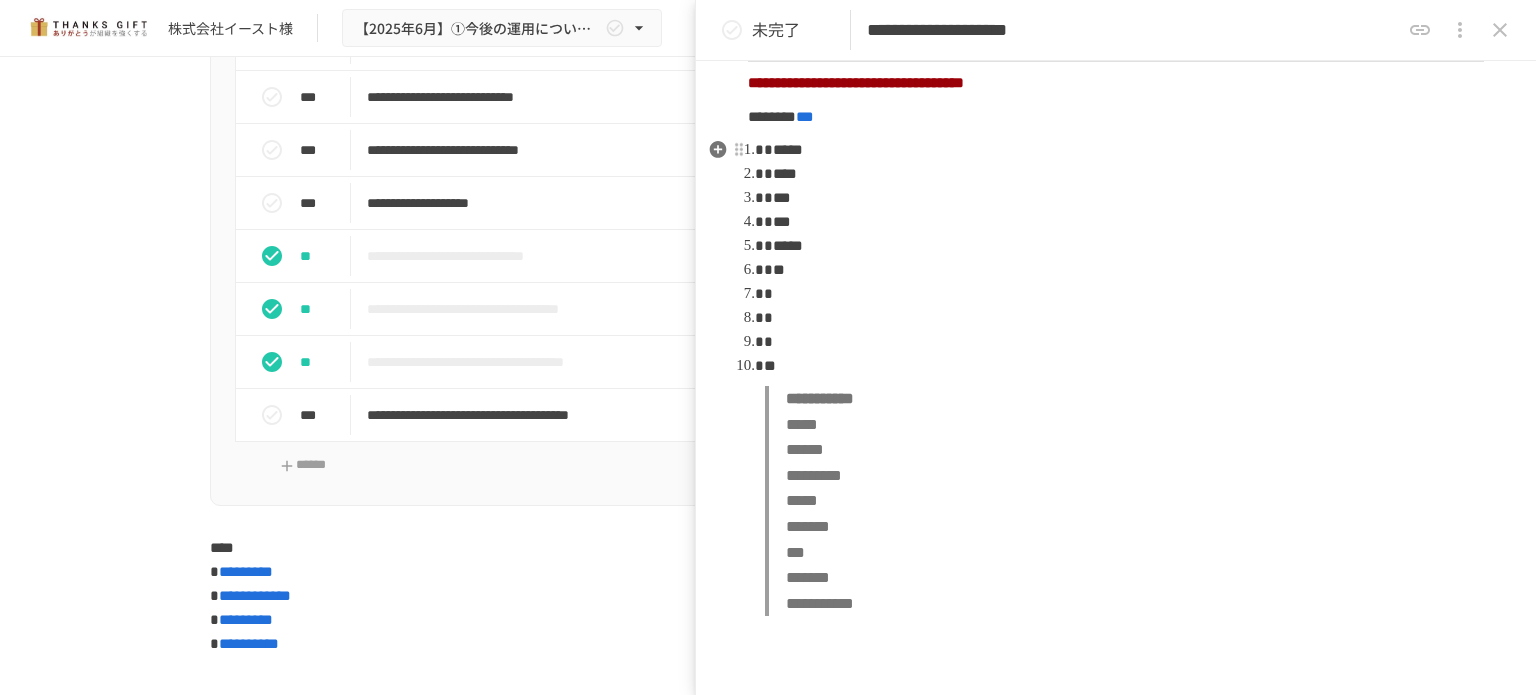 click at bounding box center [1124, 294] 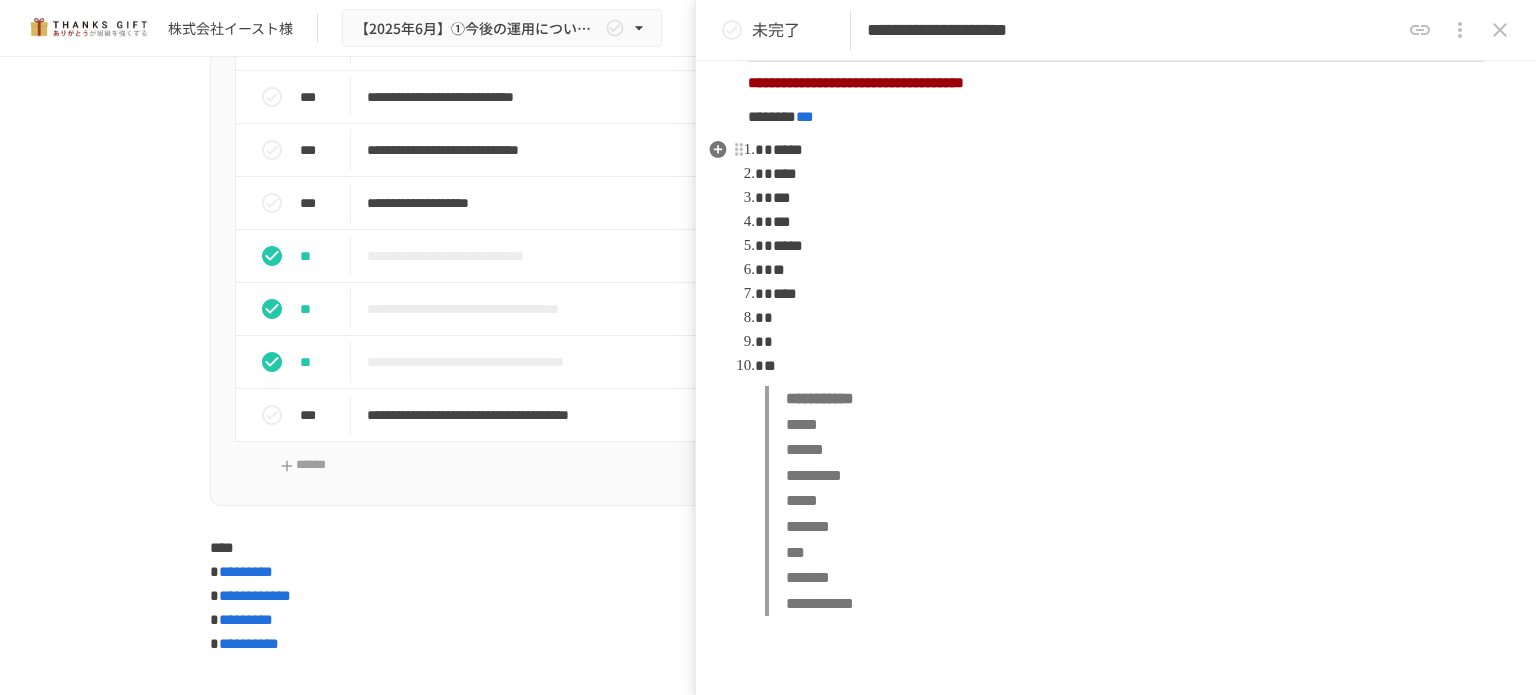 click at bounding box center (1124, 318) 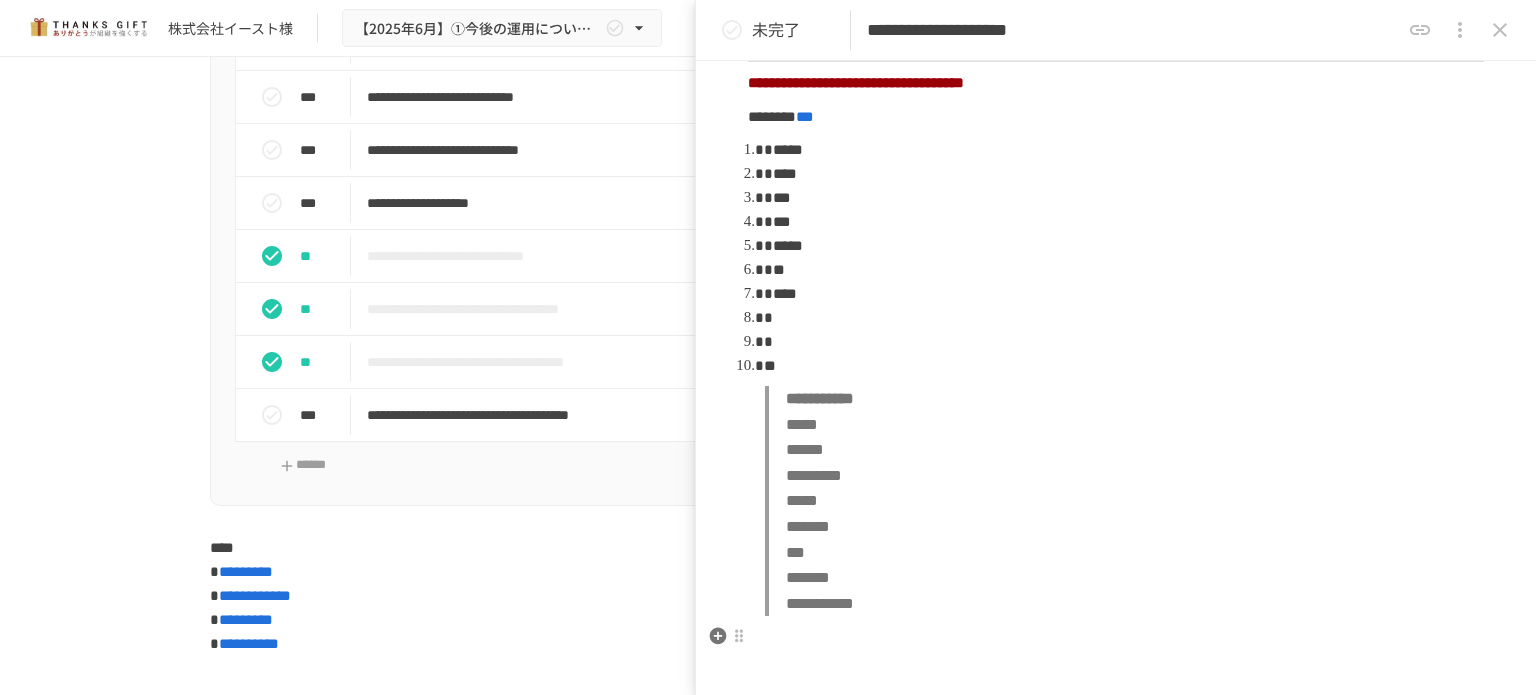 click on "**********" at bounding box center (1116, 87) 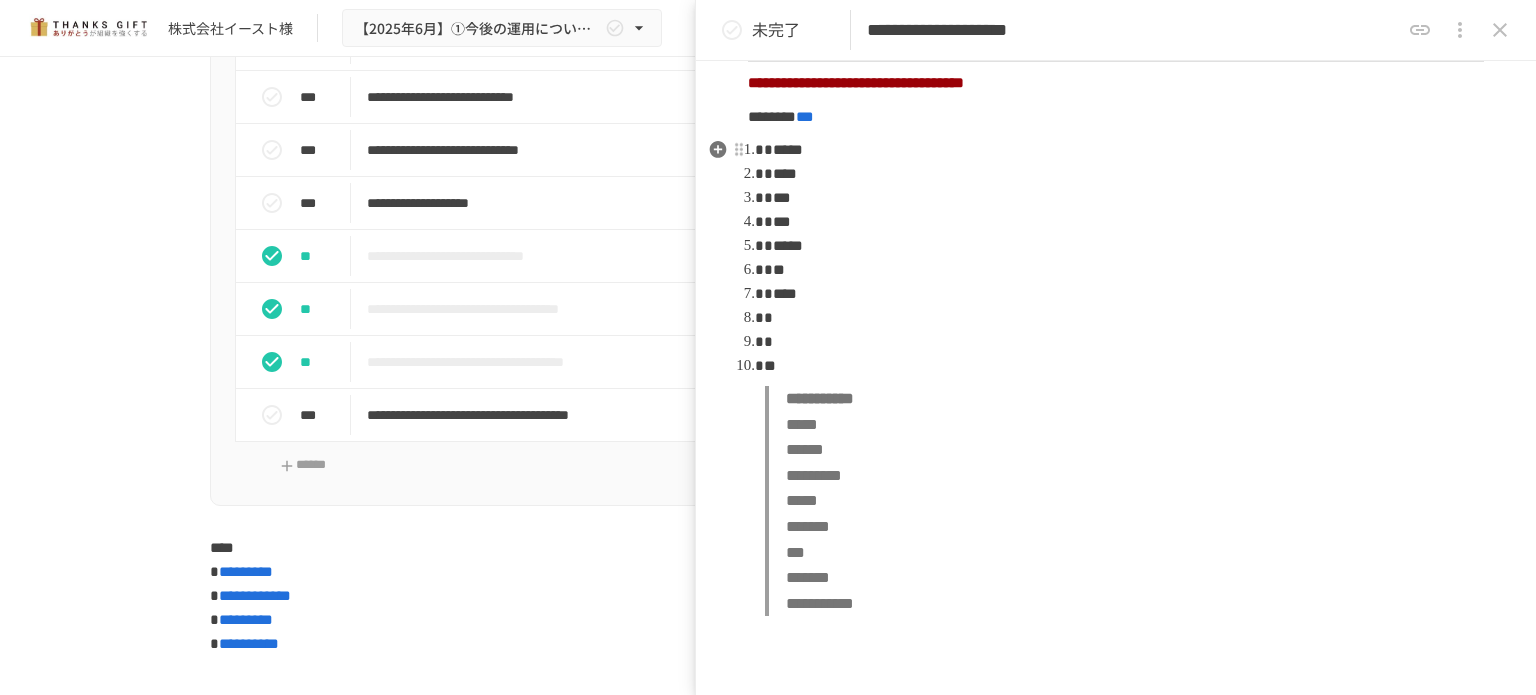 click at bounding box center [1124, 318] 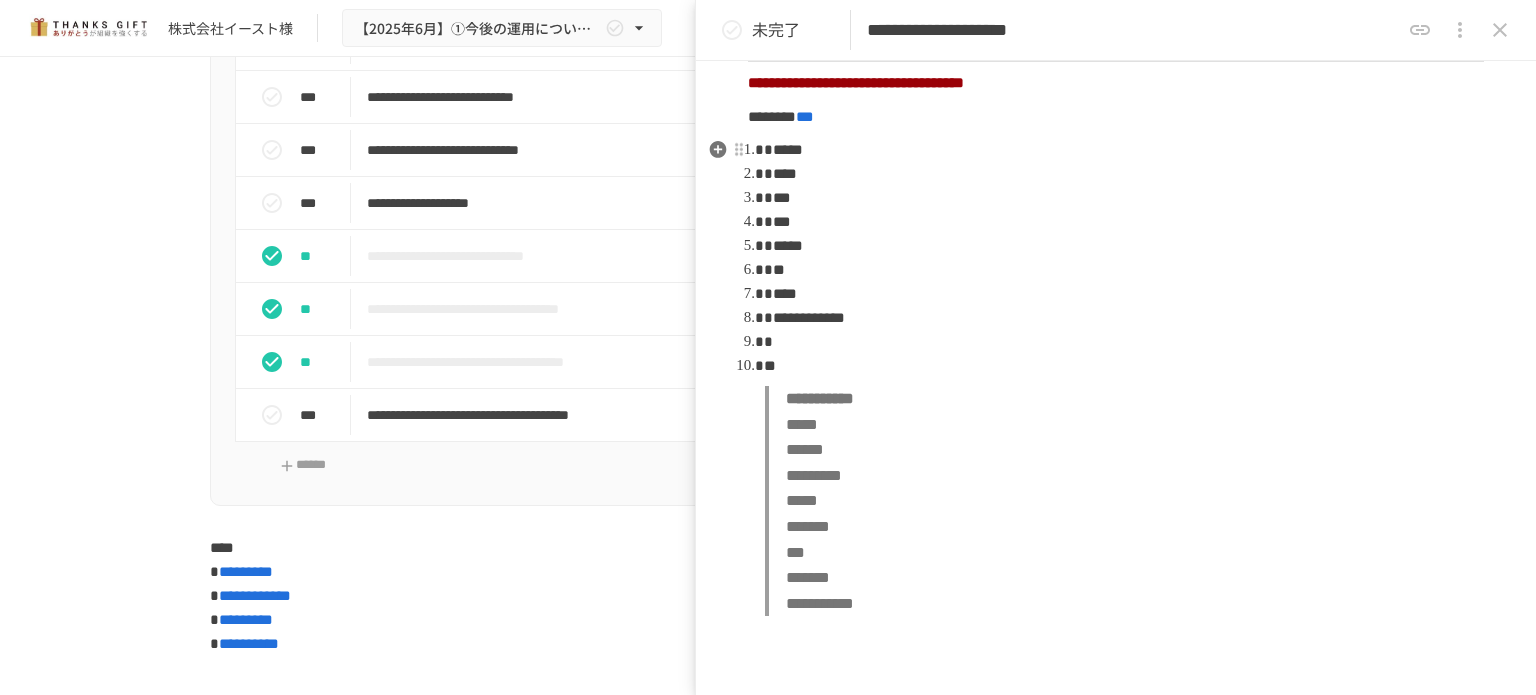 click at bounding box center [1124, 342] 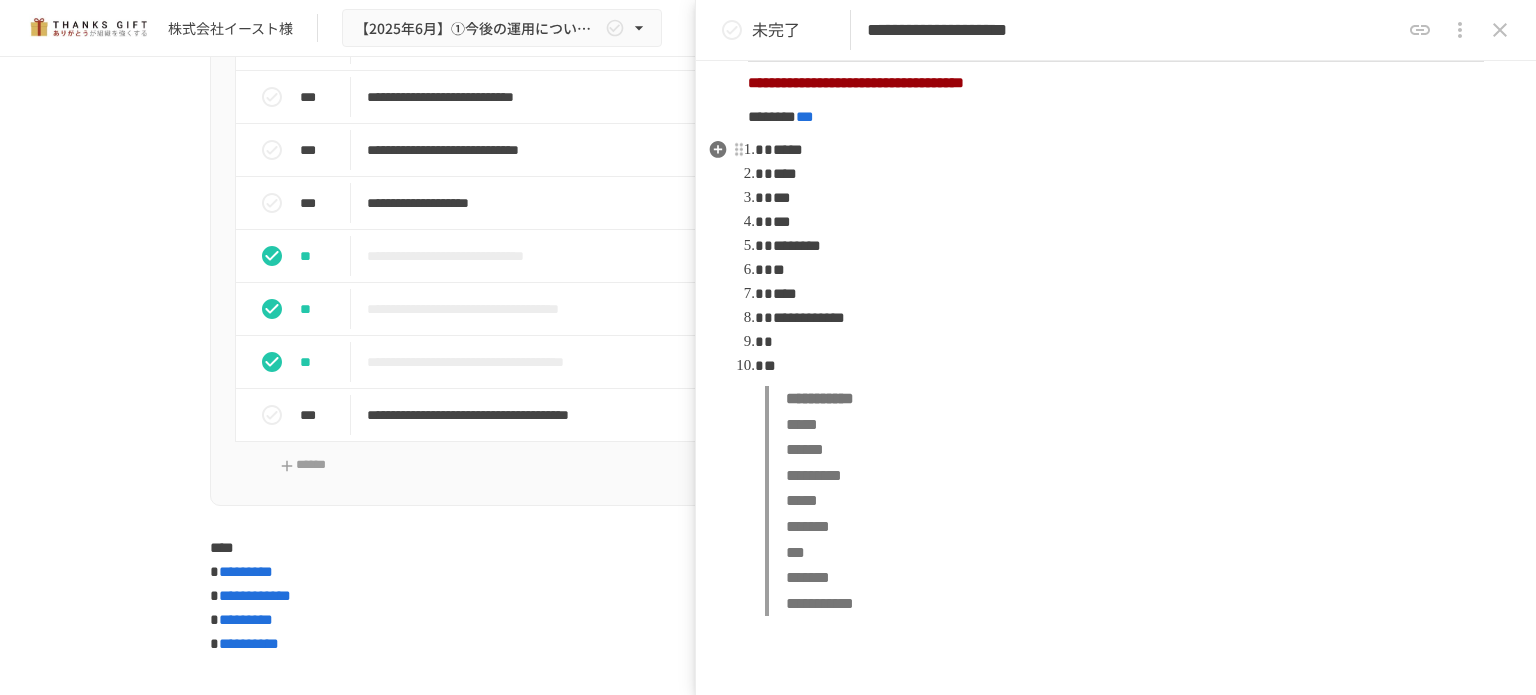 click at bounding box center (1124, 342) 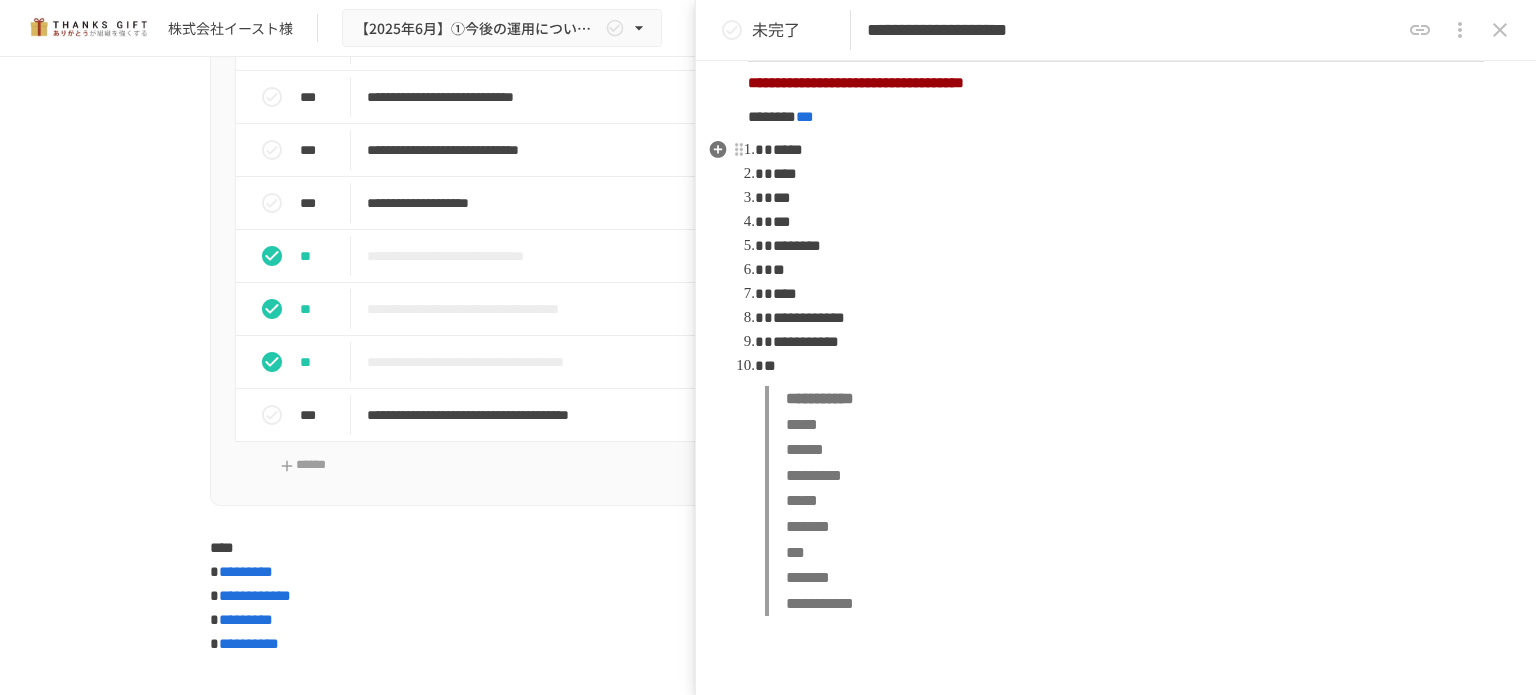 click at bounding box center [1124, 366] 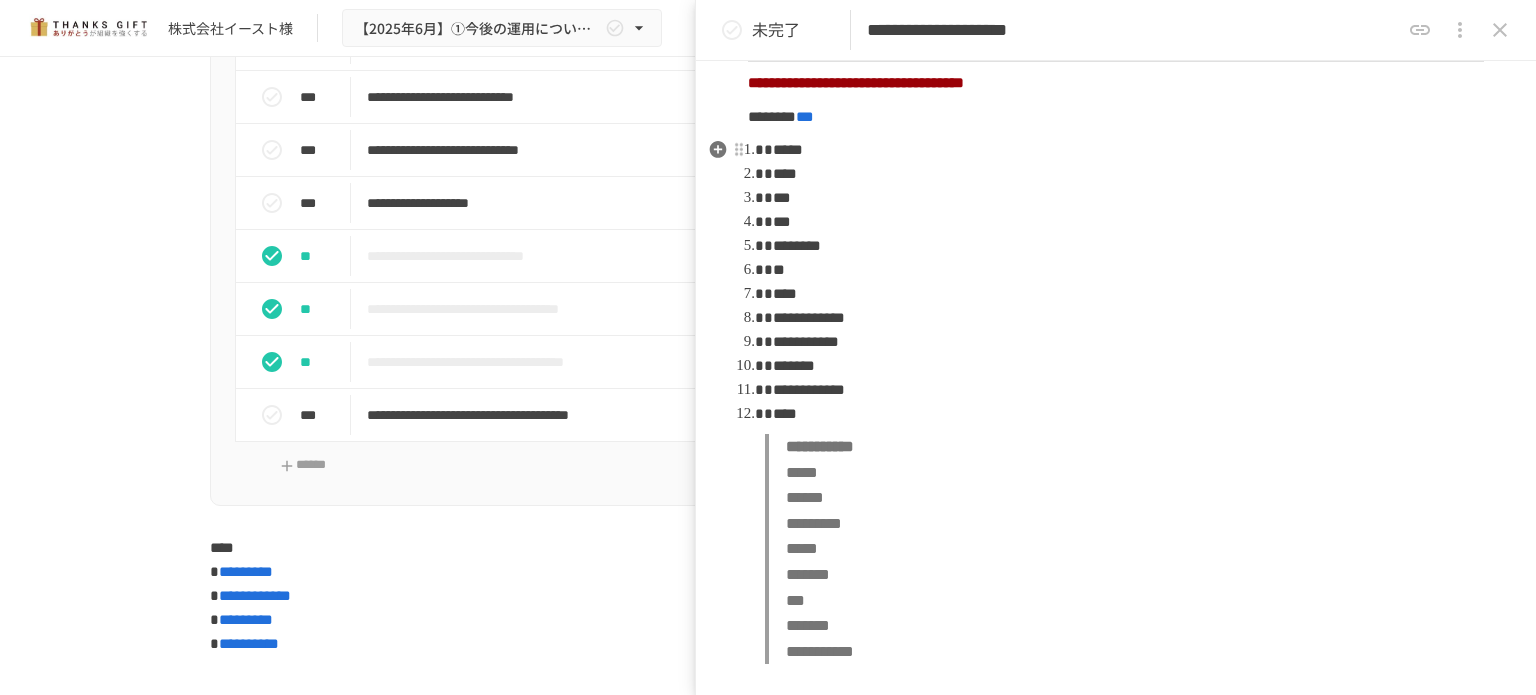 click on "***" at bounding box center [780, 413] 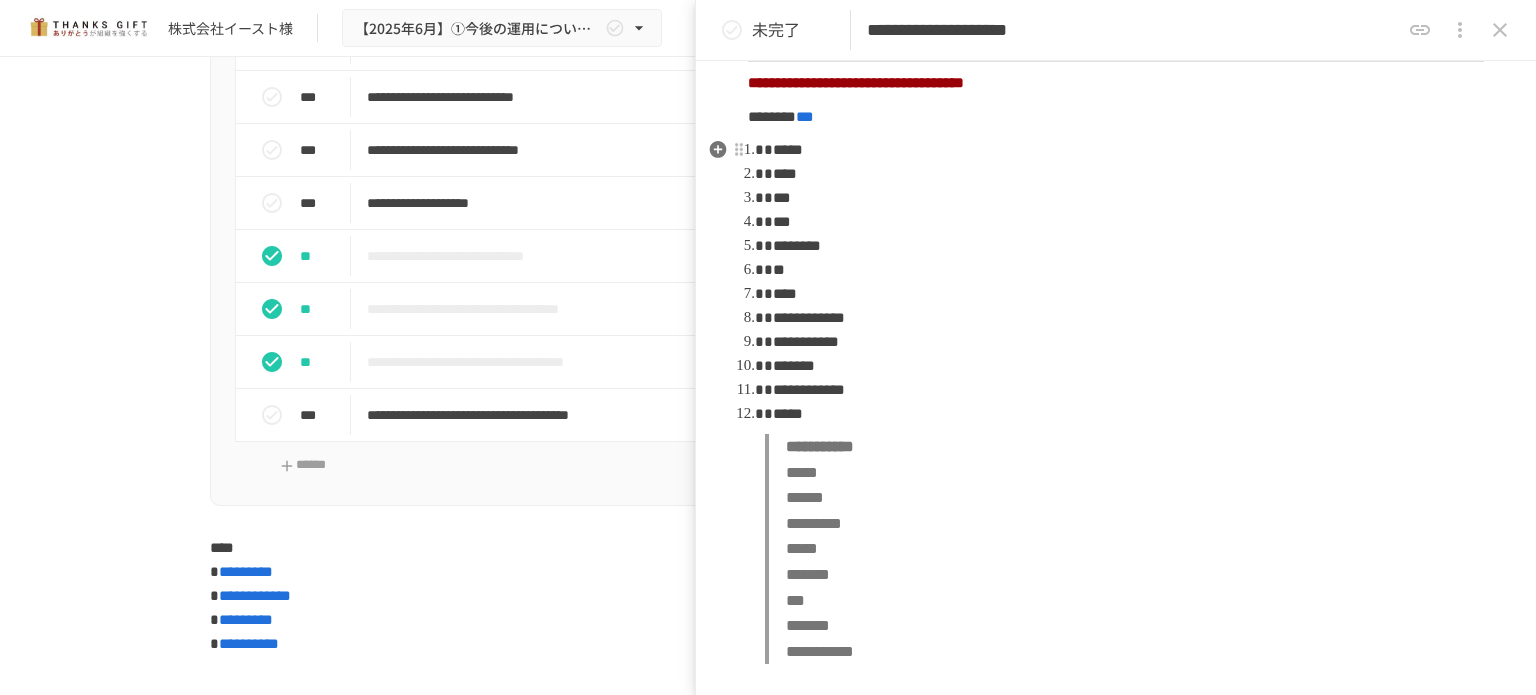 click on "****" at bounding box center (1124, 414) 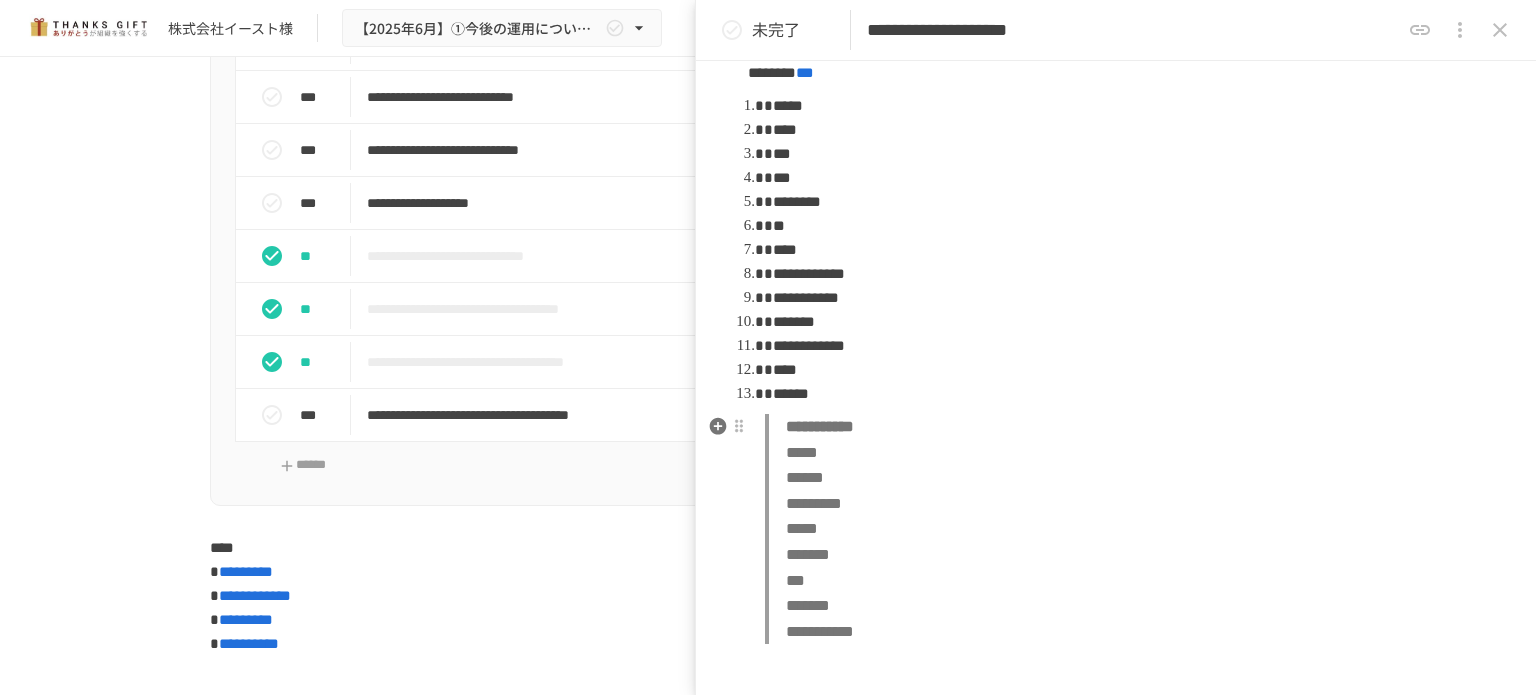 scroll, scrollTop: 1000, scrollLeft: 0, axis: vertical 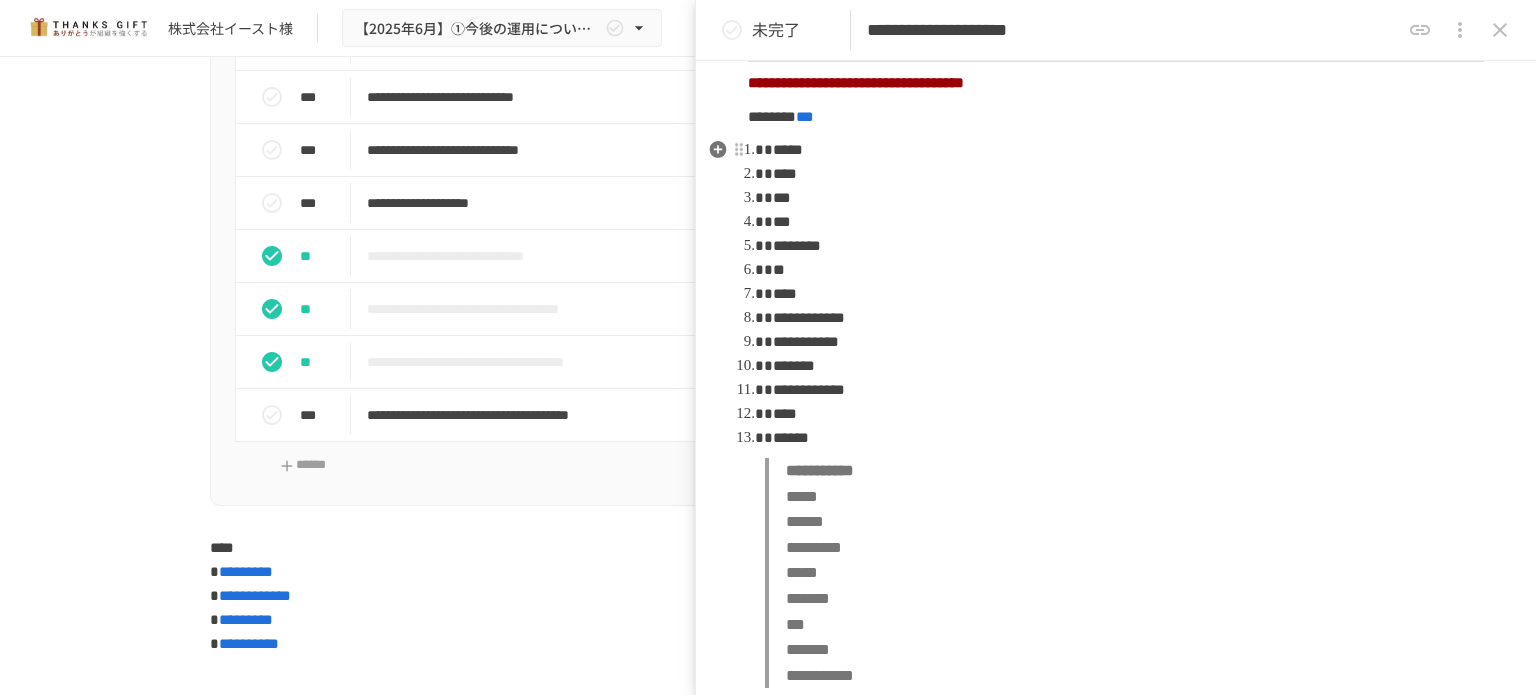 click on "***" at bounding box center [777, 221] 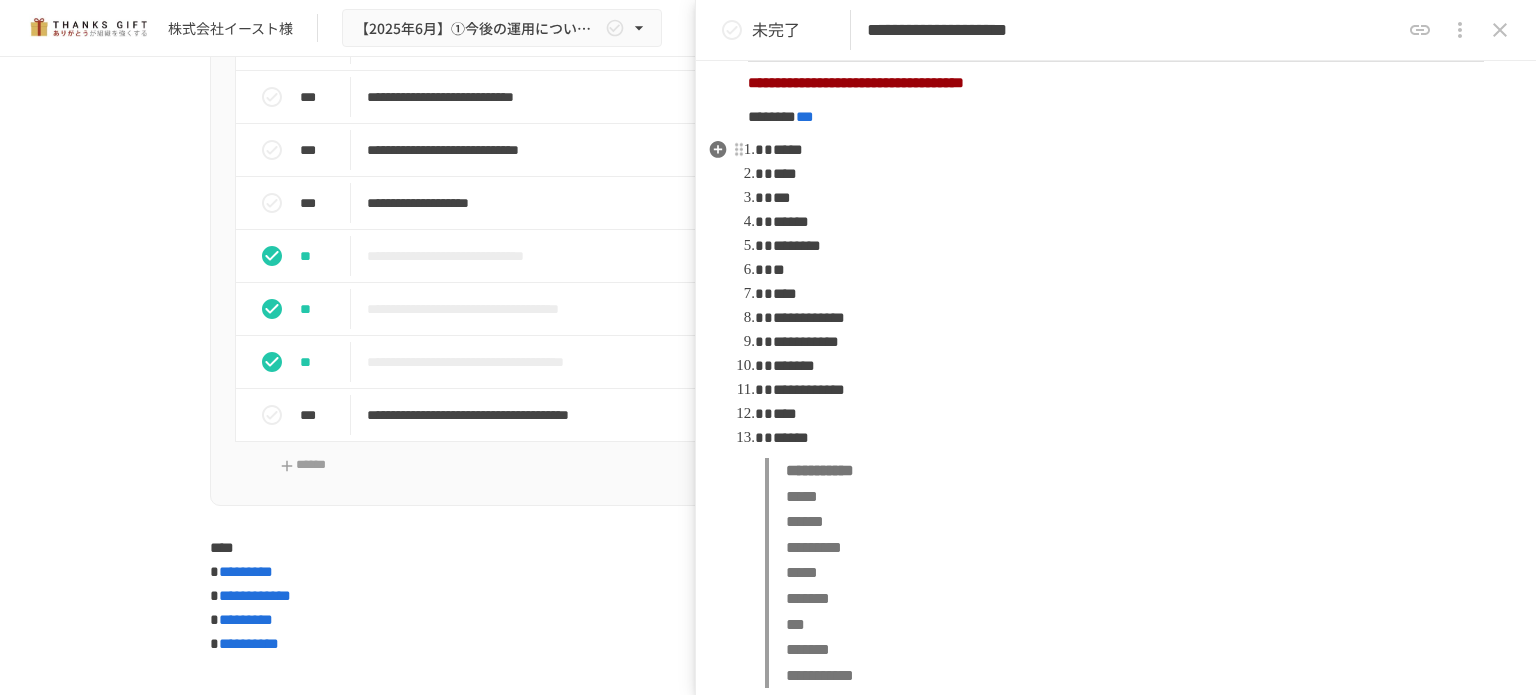 click on "**" at bounding box center [1124, 270] 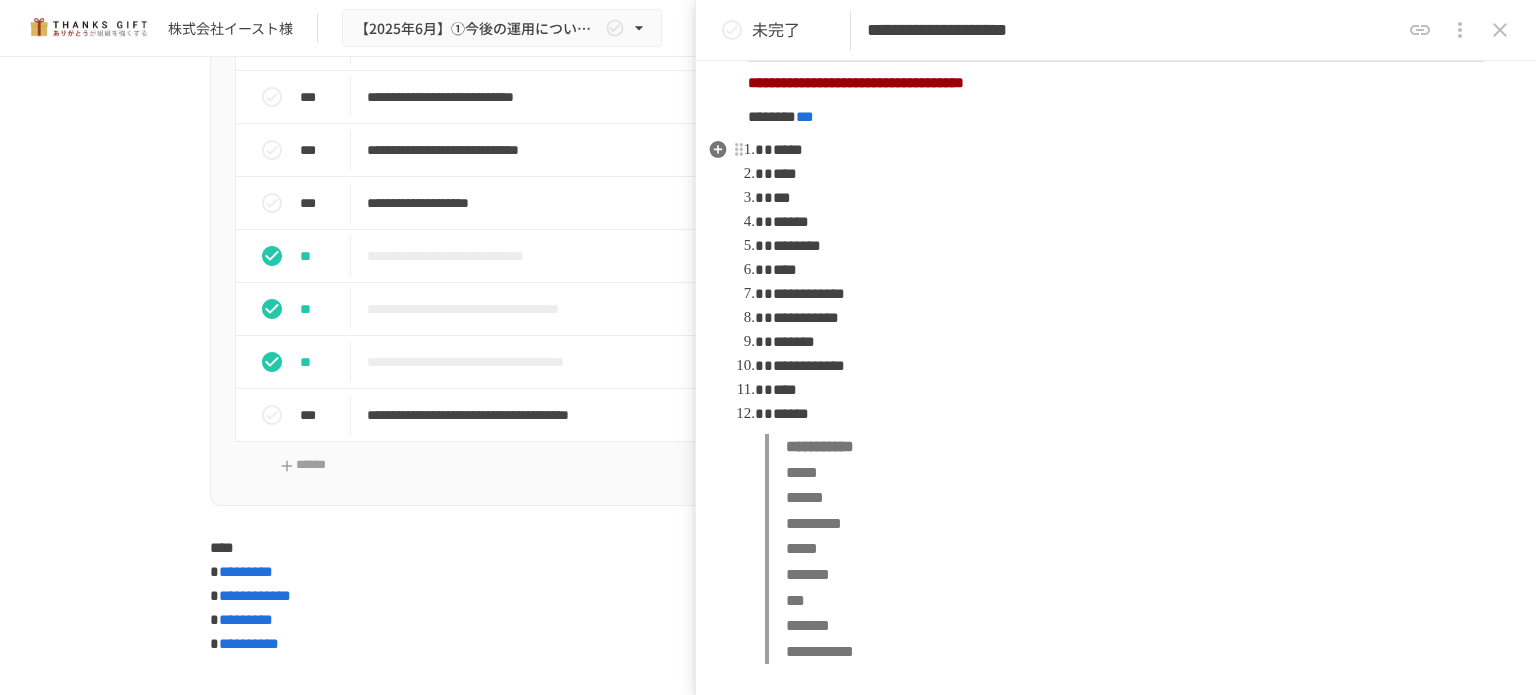 click on "**********" at bounding box center [1124, 366] 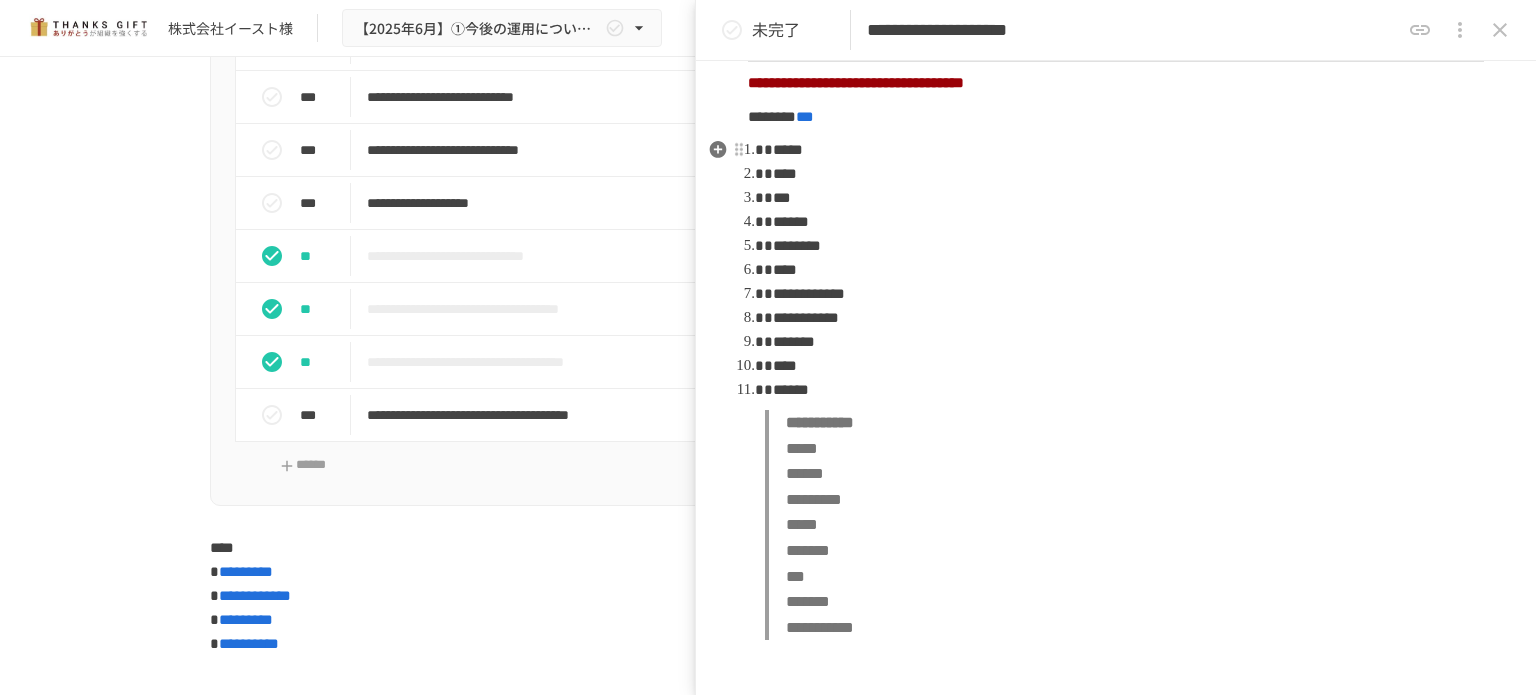 click on "**********" at bounding box center (1124, 318) 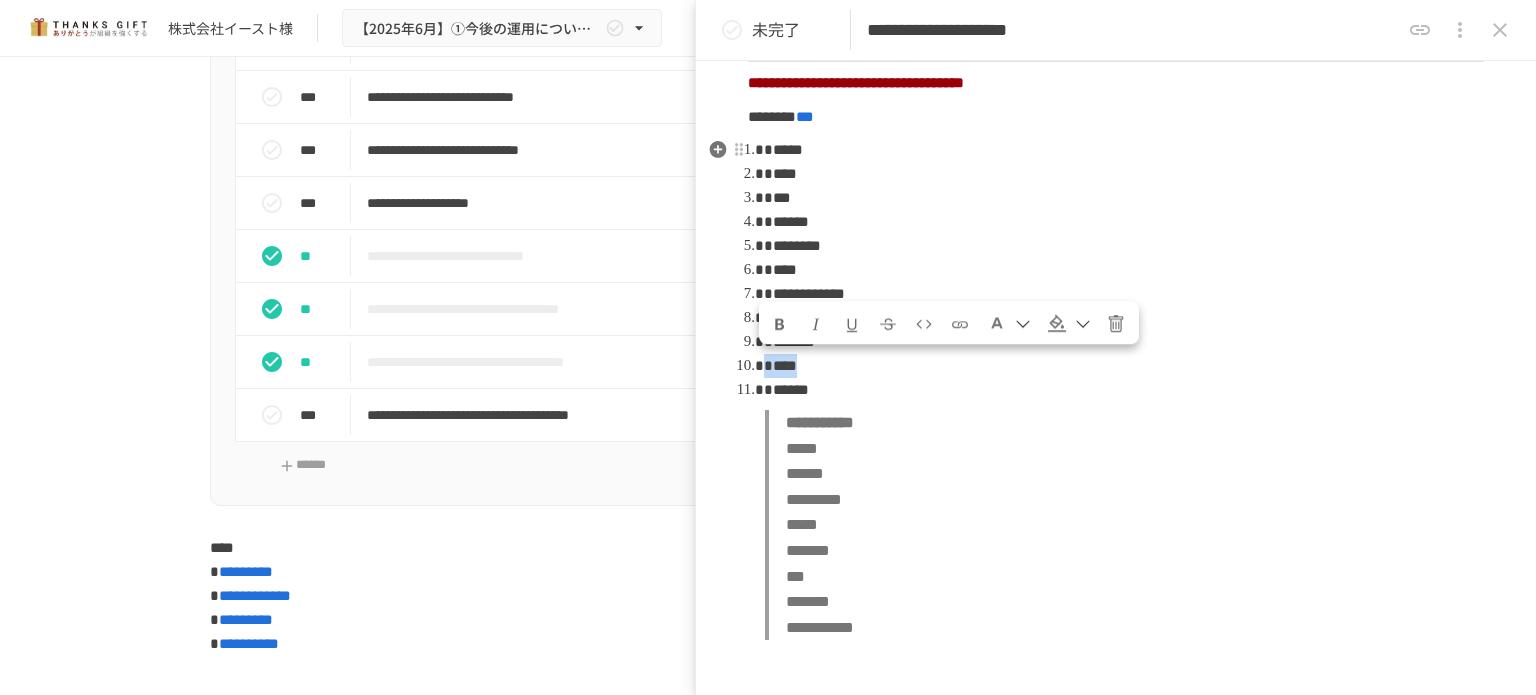 drag, startPoint x: 811, startPoint y: 366, endPoint x: 717, endPoint y: 370, distance: 94.08507 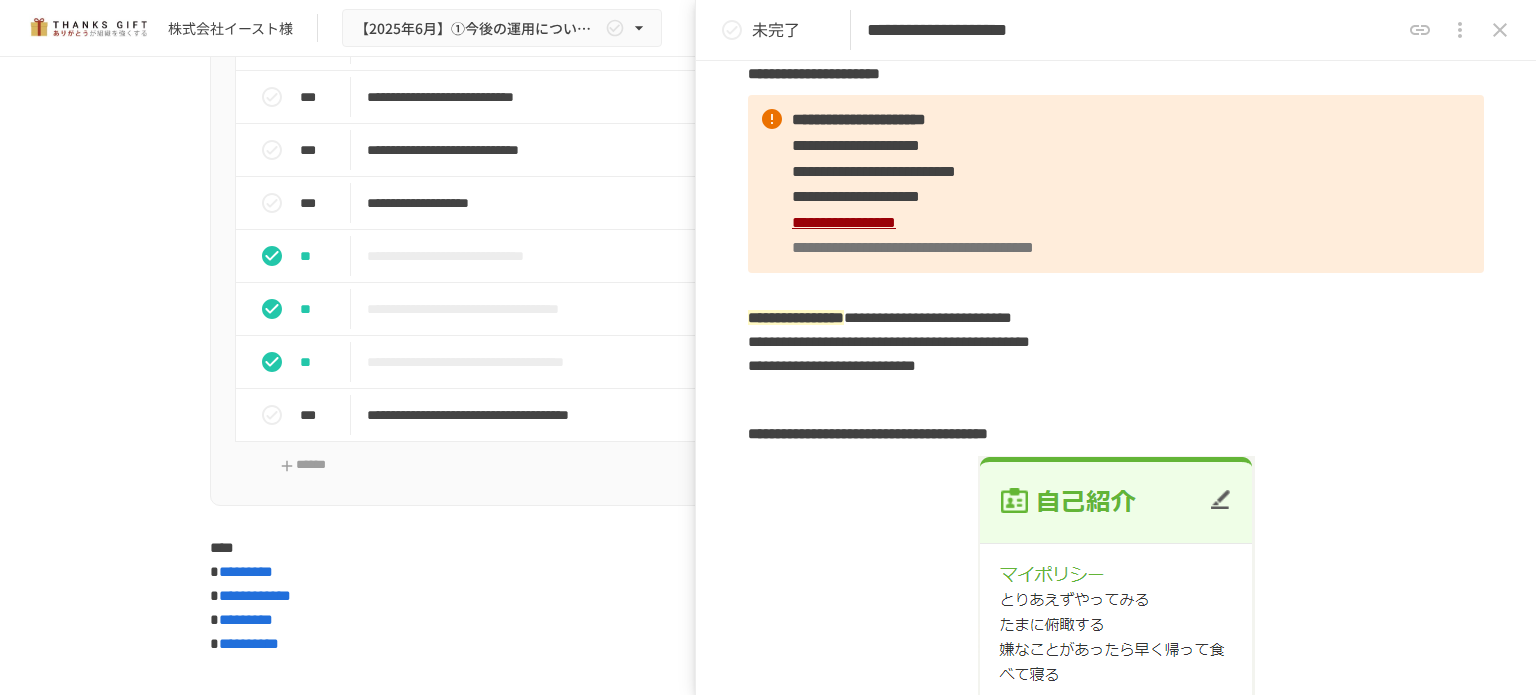 scroll, scrollTop: 63, scrollLeft: 0, axis: vertical 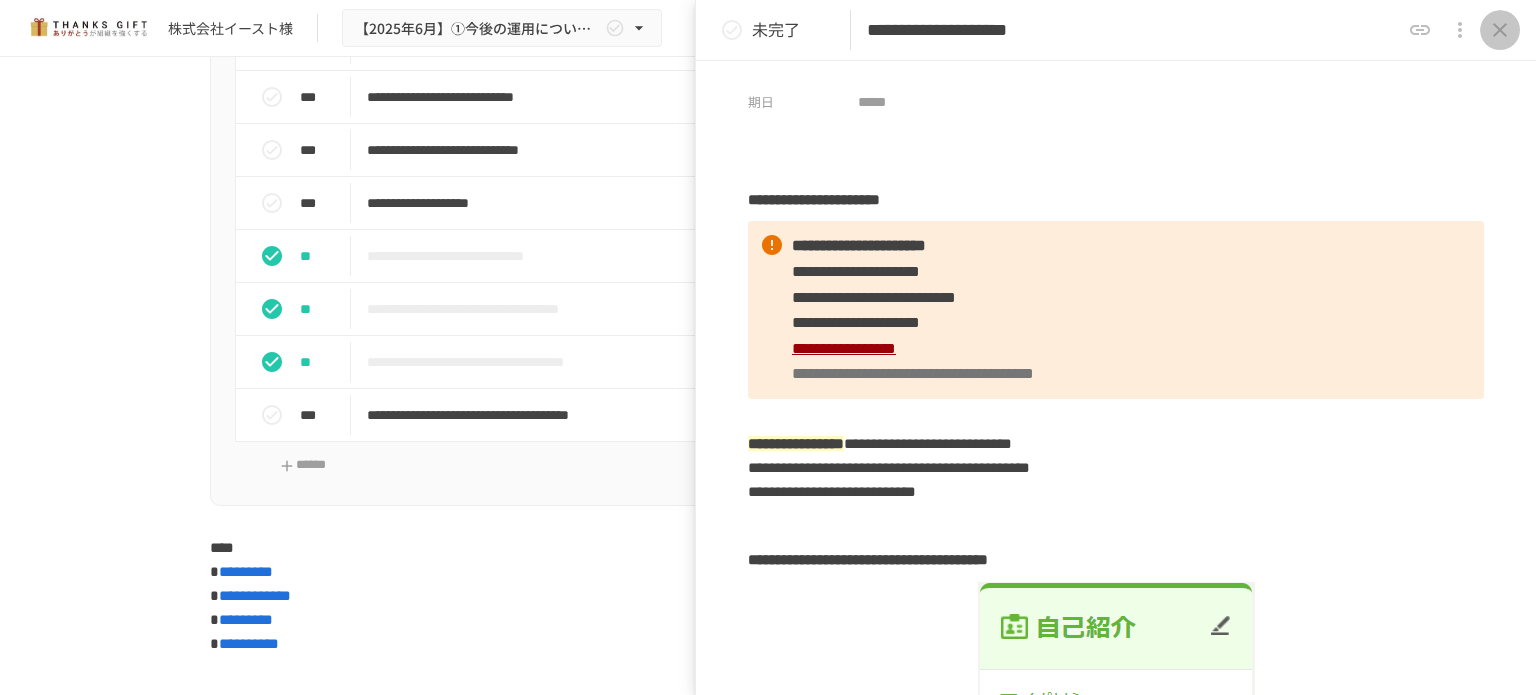 click 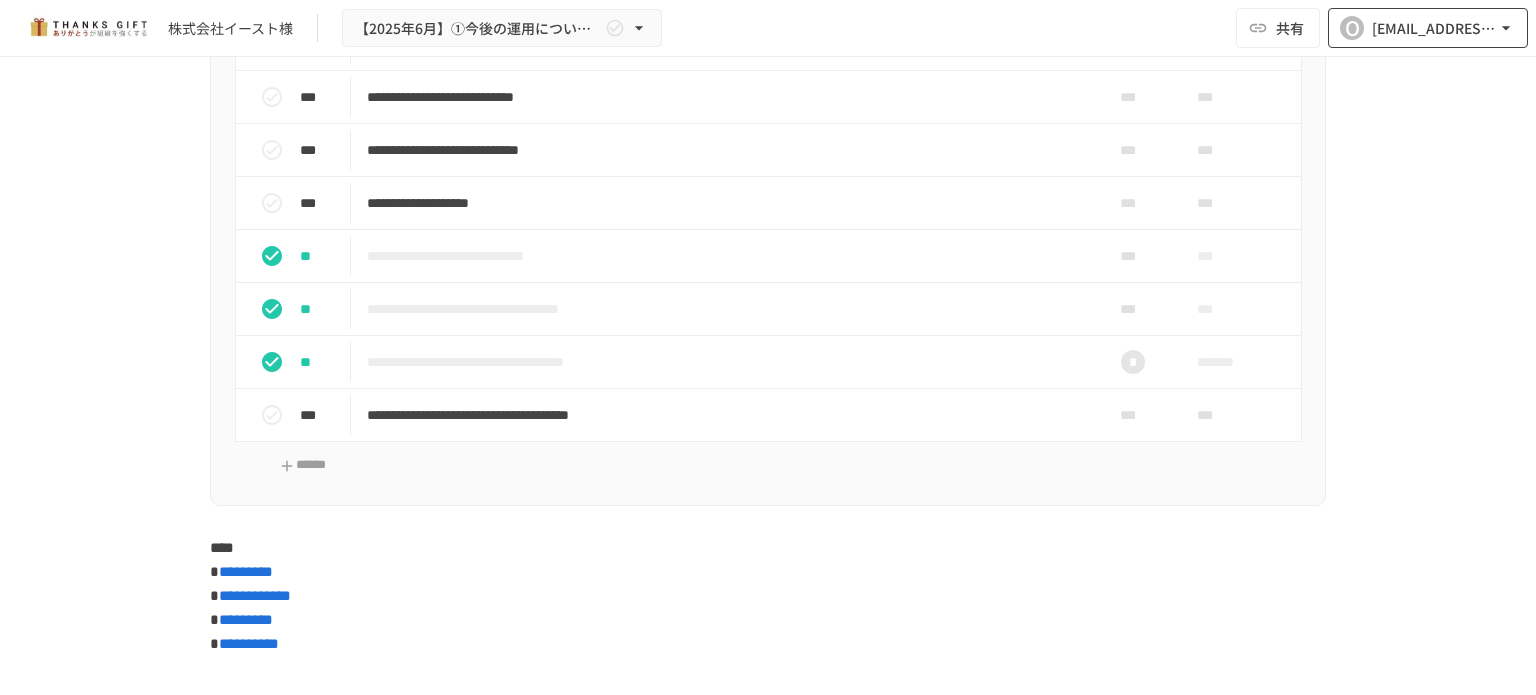 click 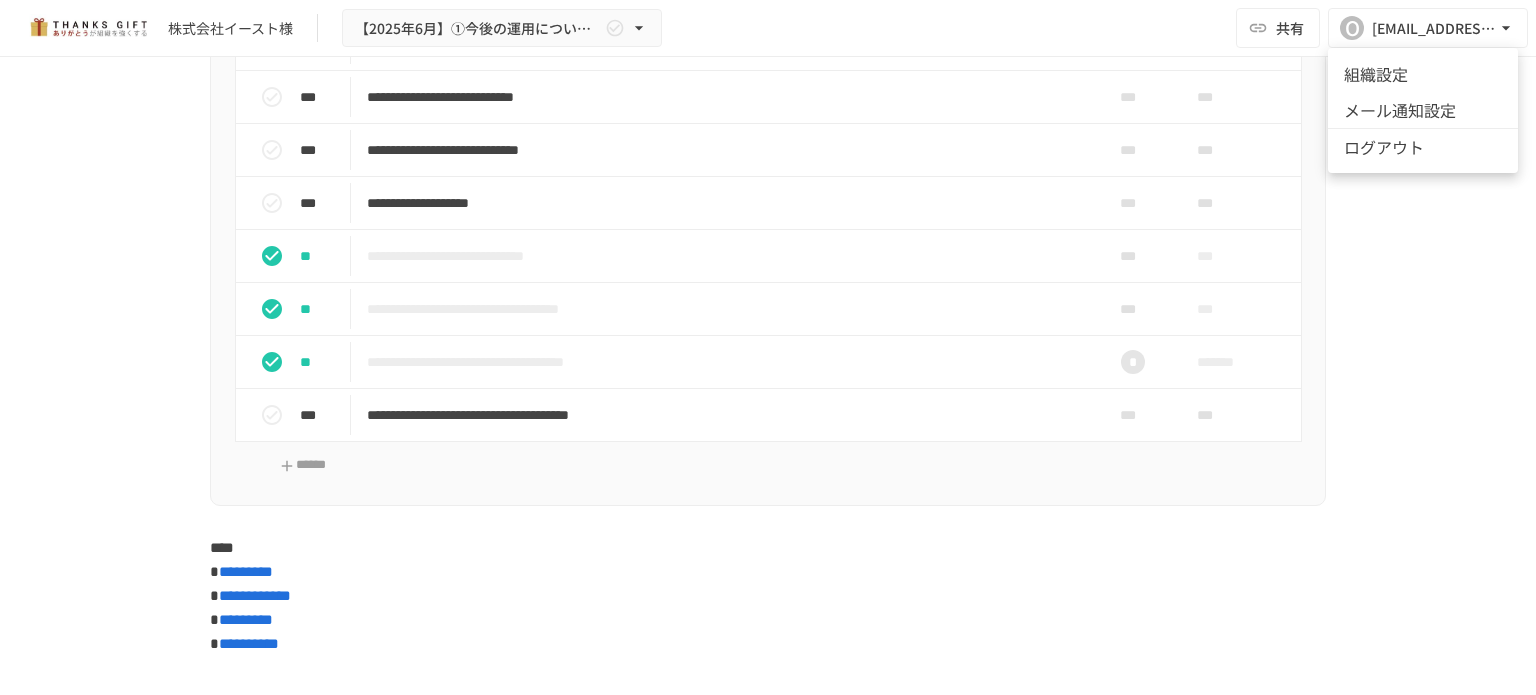 click at bounding box center (768, 347) 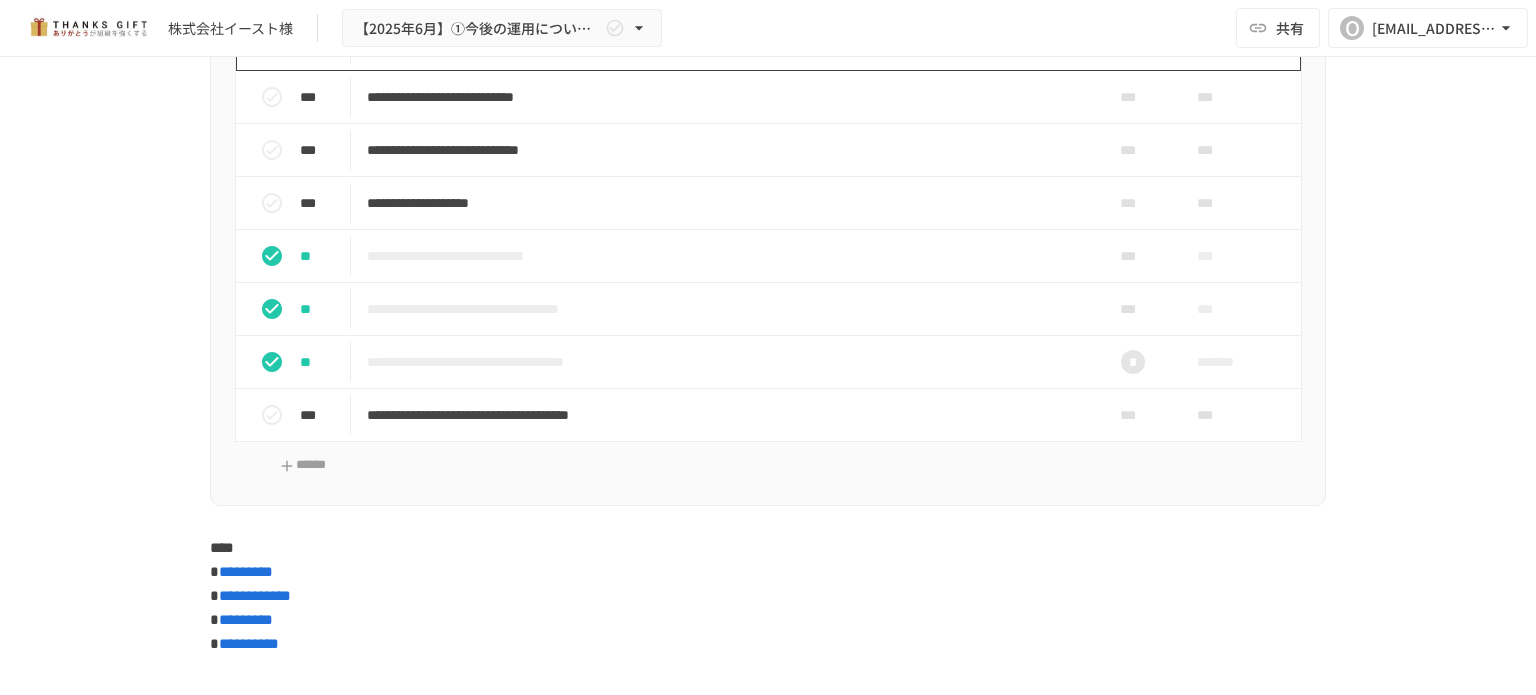 click on "**********" at bounding box center (726, 44) 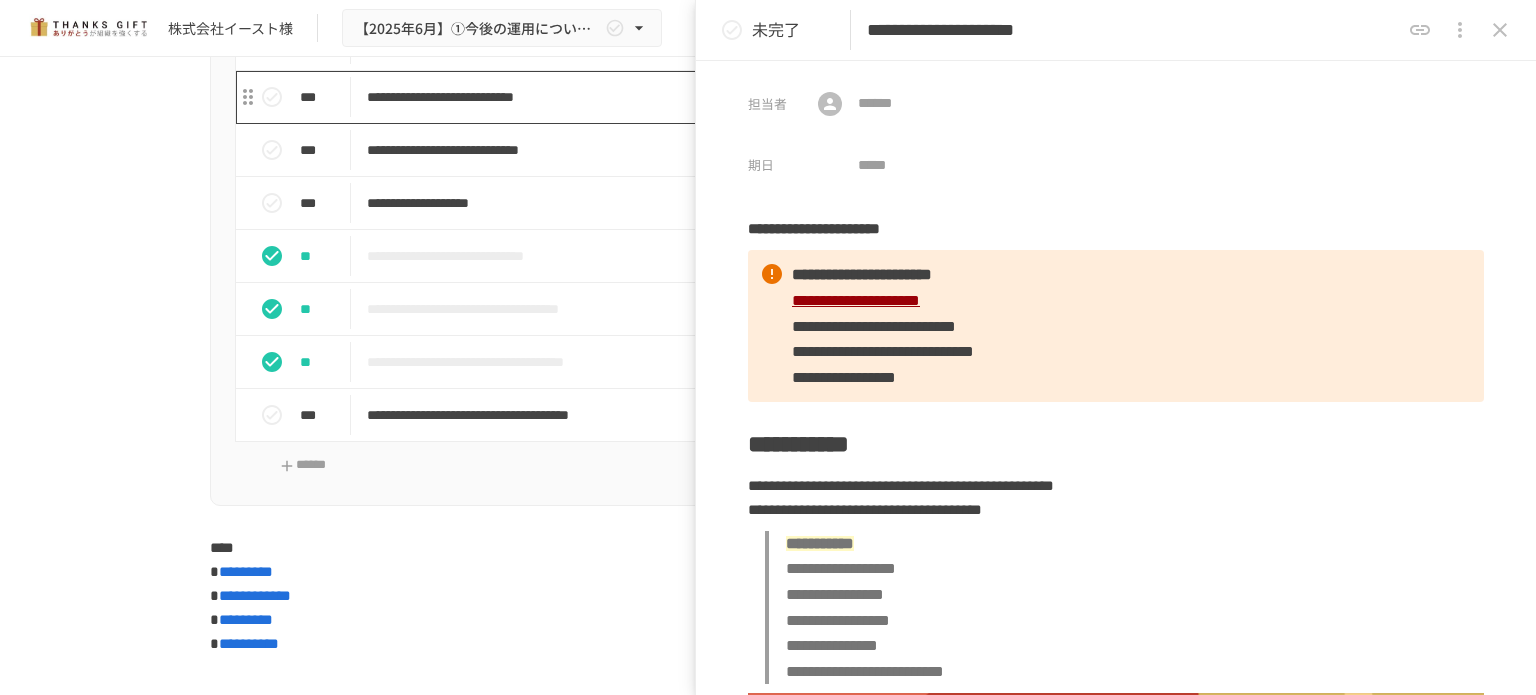 click on "**********" at bounding box center (726, 97) 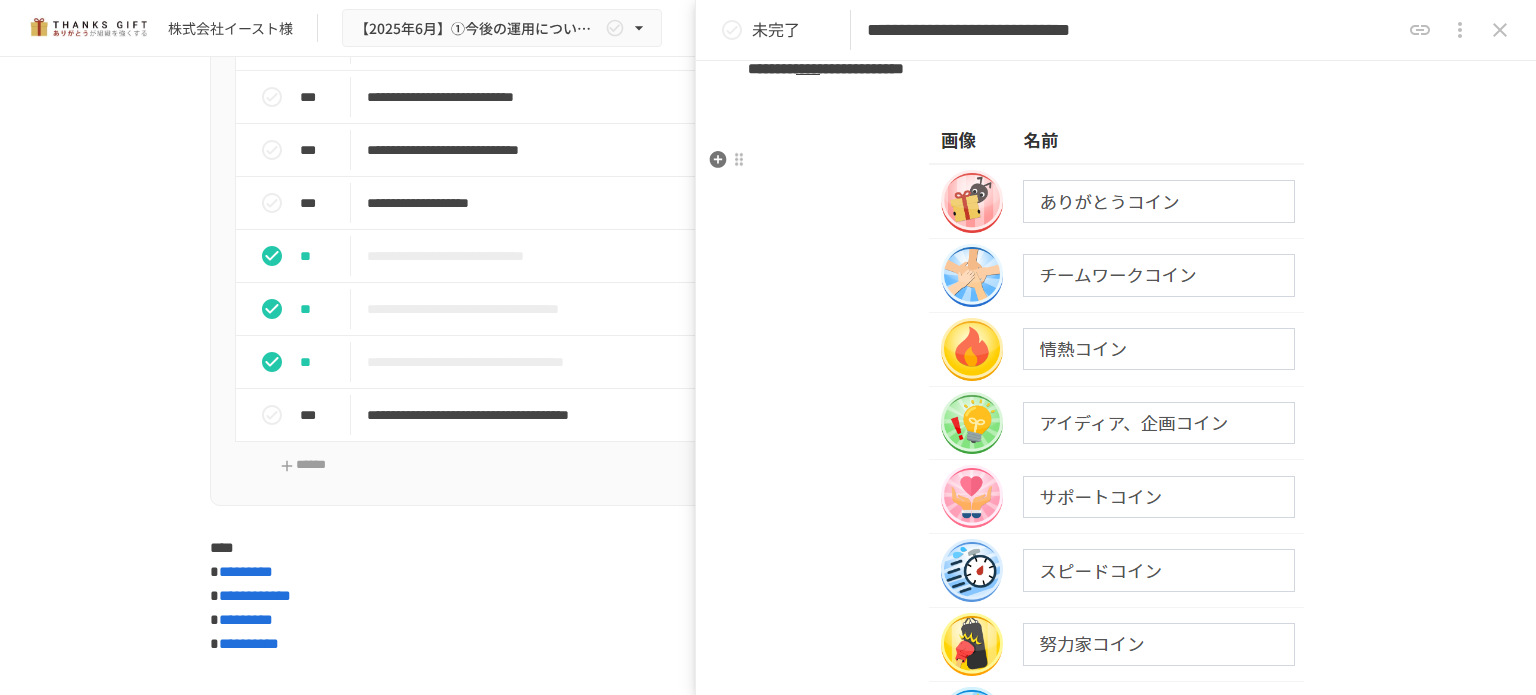 scroll, scrollTop: 600, scrollLeft: 0, axis: vertical 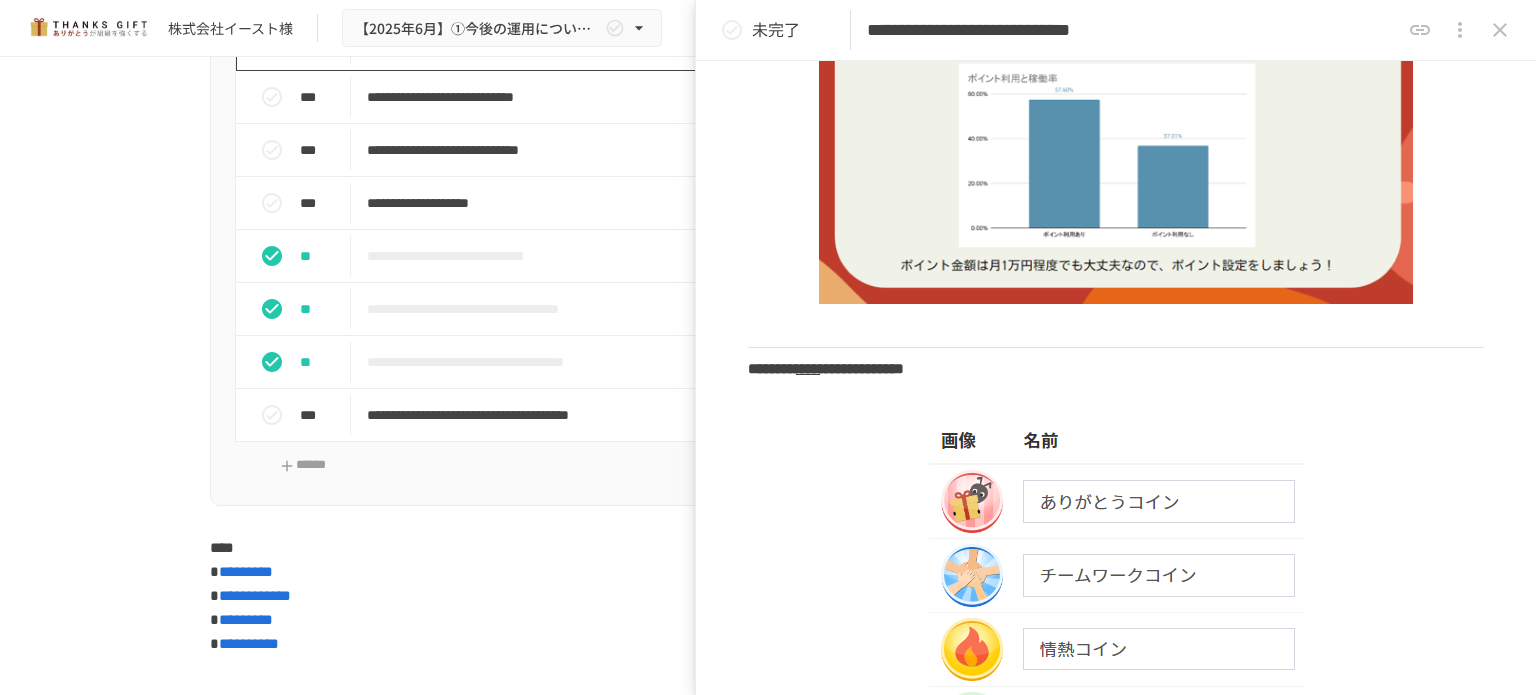 click on "**********" at bounding box center [726, 44] 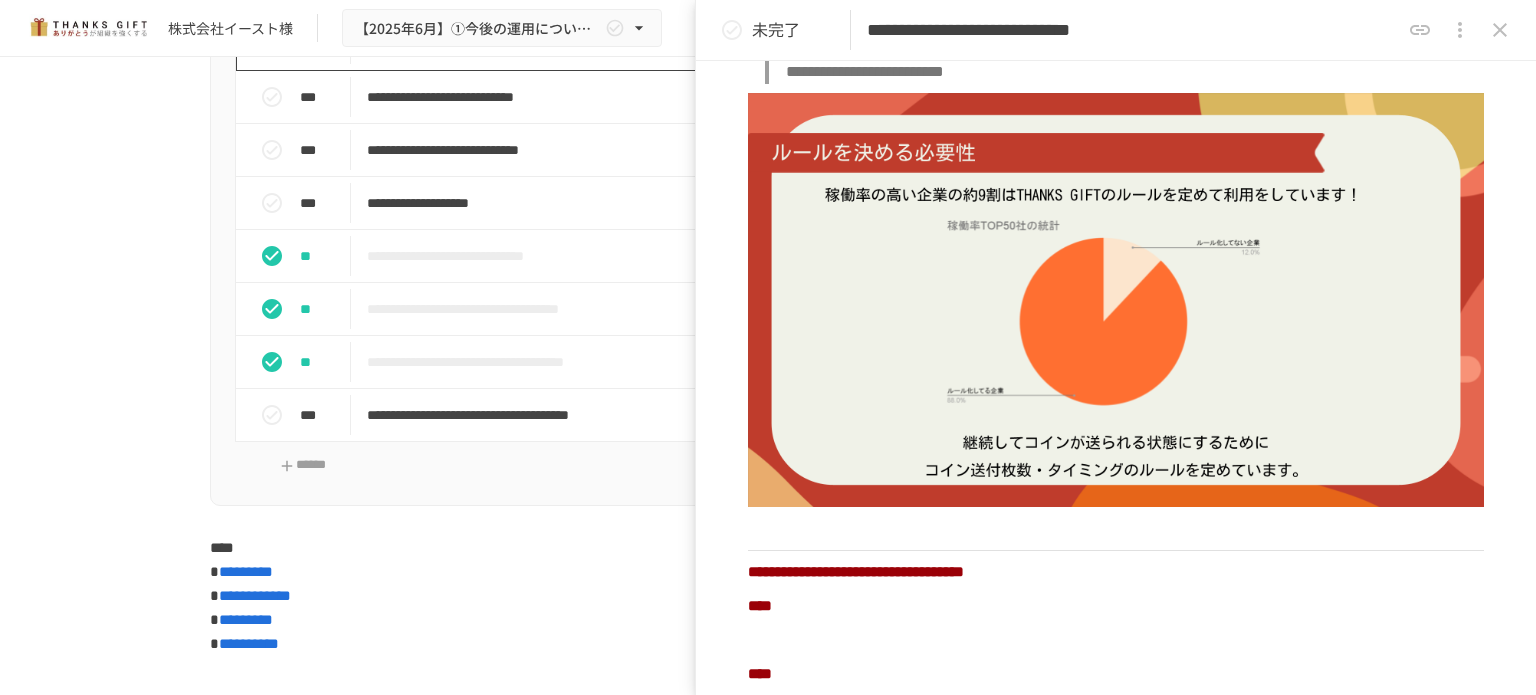 type on "**********" 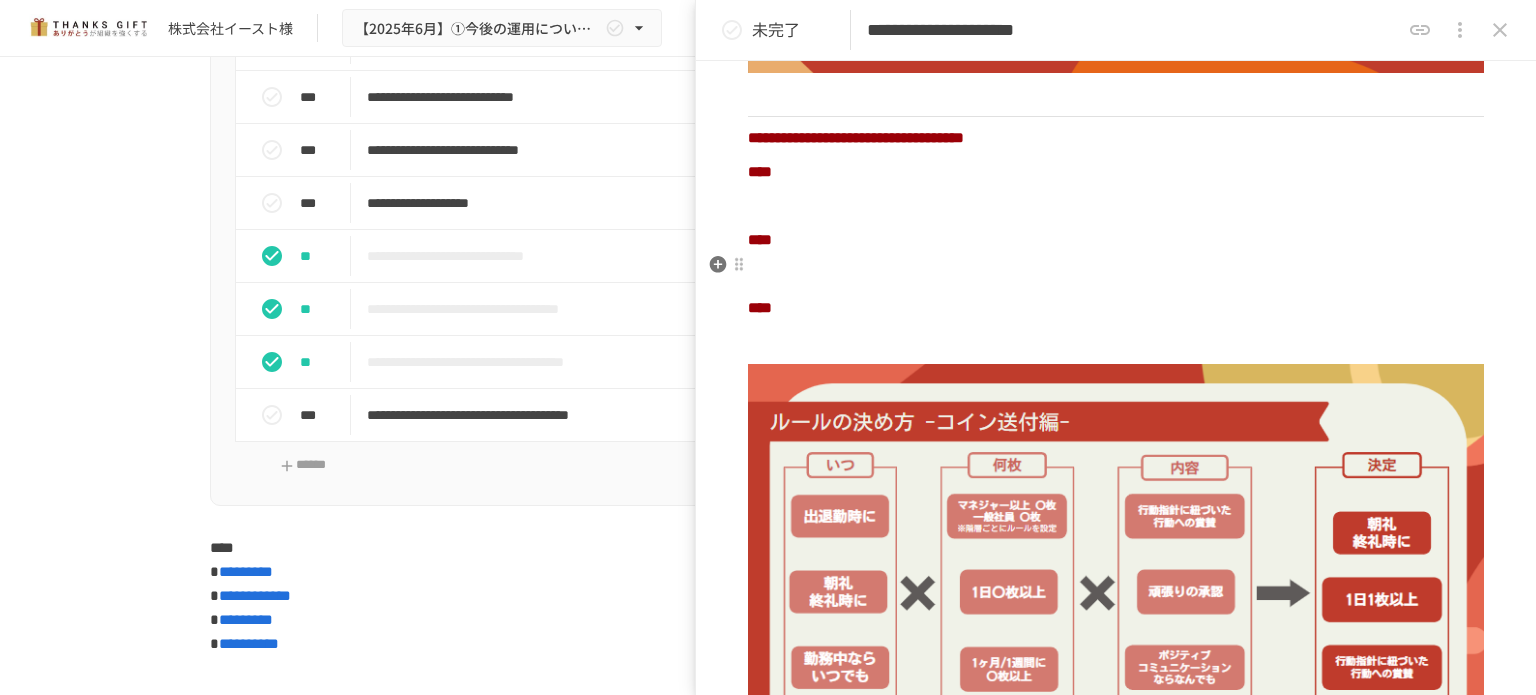 scroll, scrollTop: 1000, scrollLeft: 0, axis: vertical 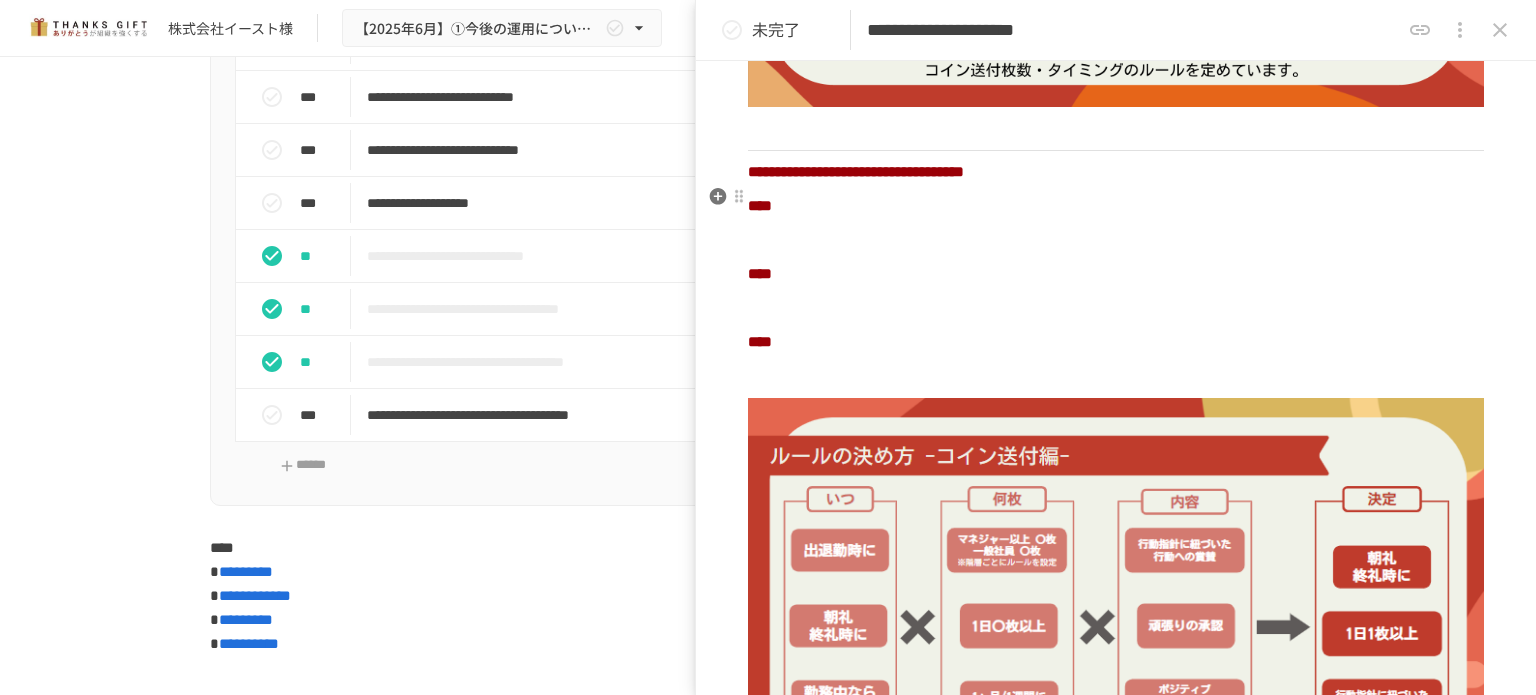 click on "****" at bounding box center [1116, 206] 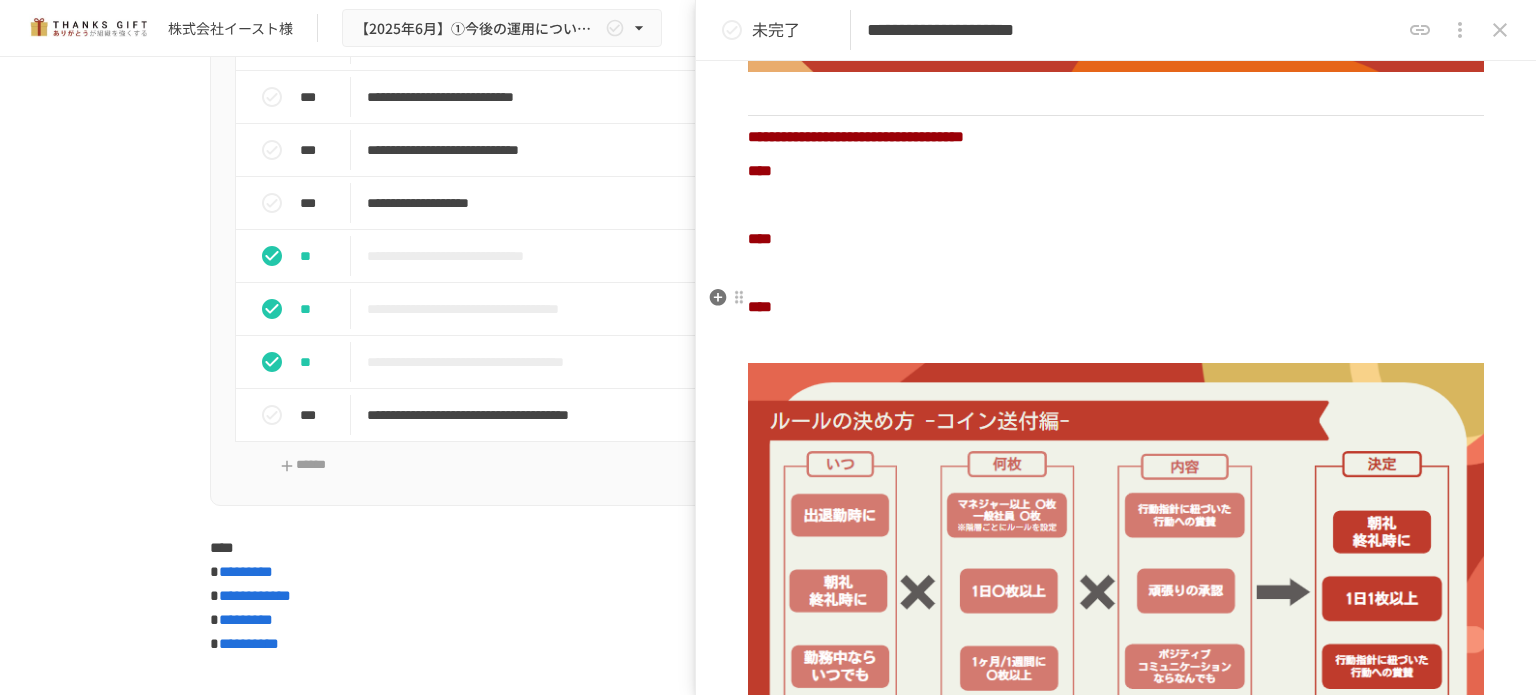 scroll, scrollTop: 1000, scrollLeft: 0, axis: vertical 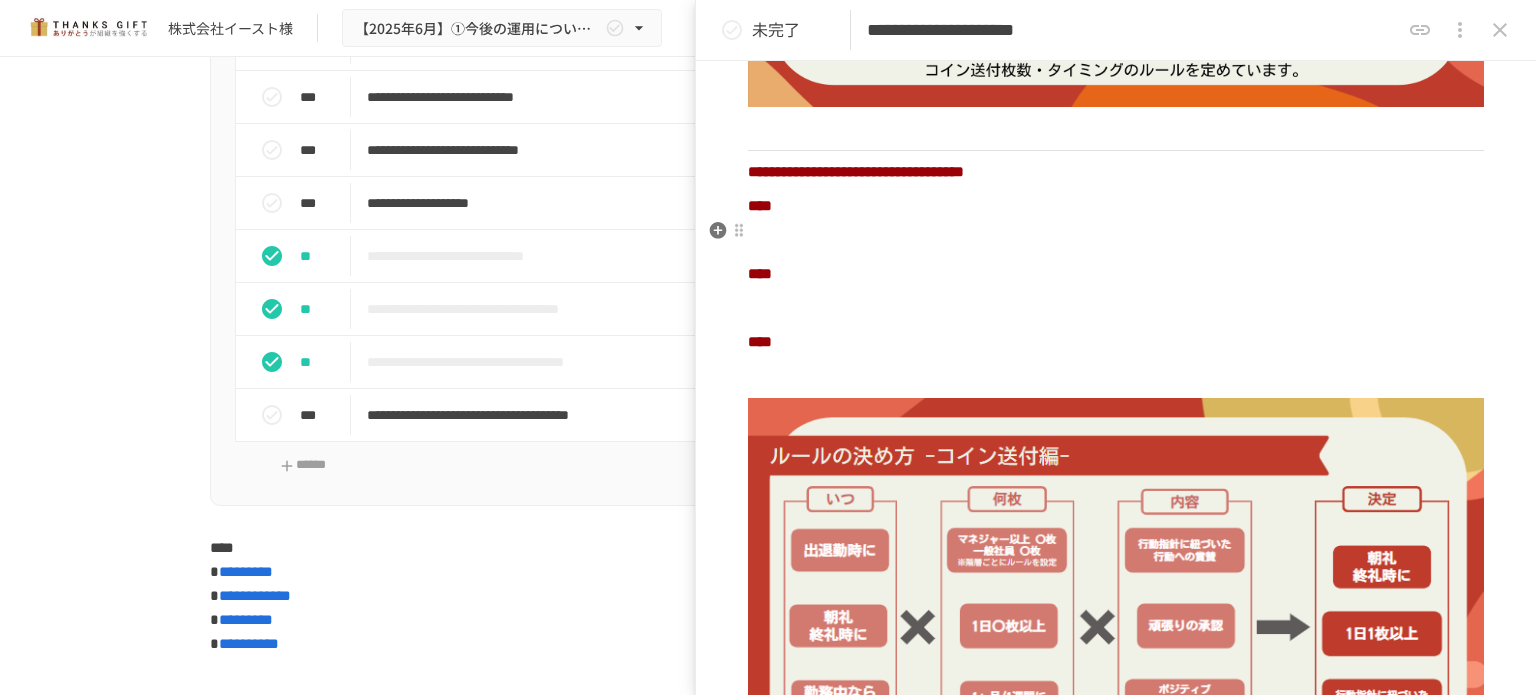 type 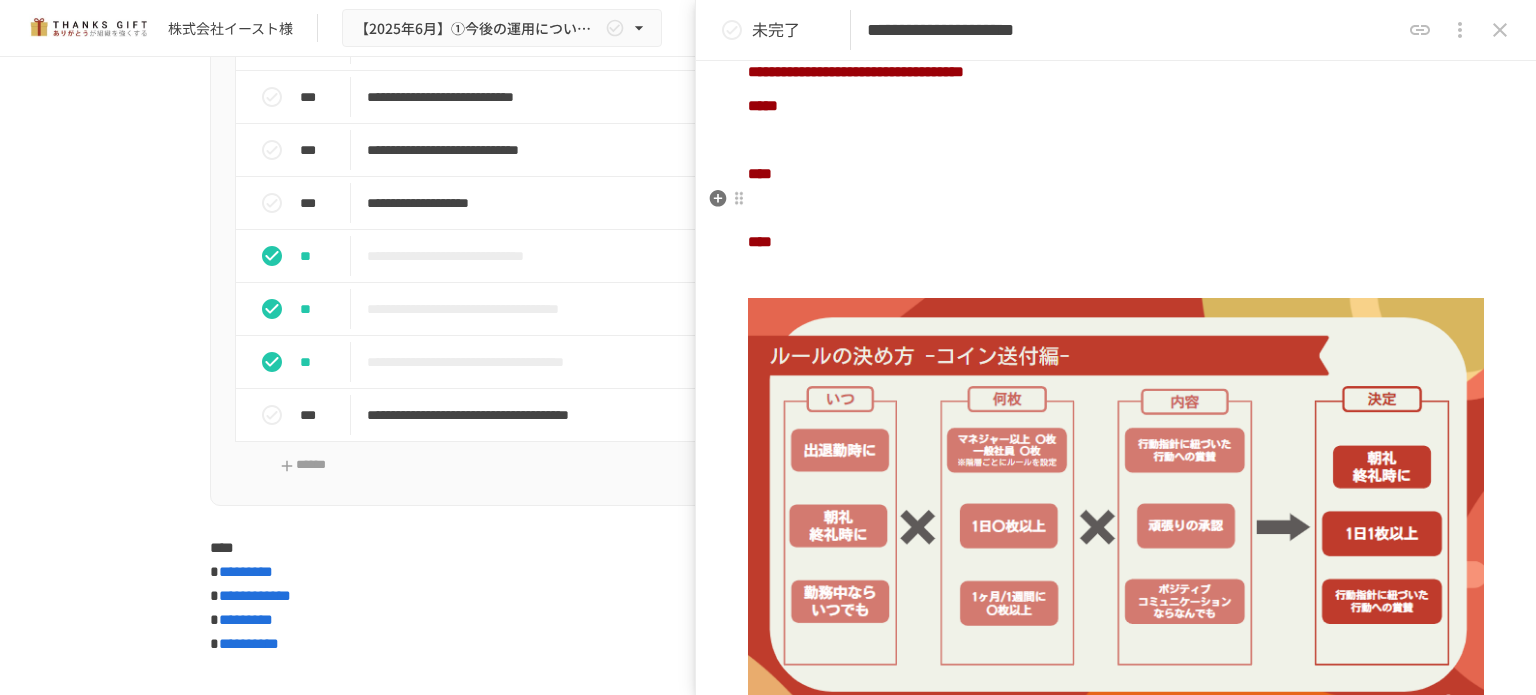 scroll, scrollTop: 1000, scrollLeft: 0, axis: vertical 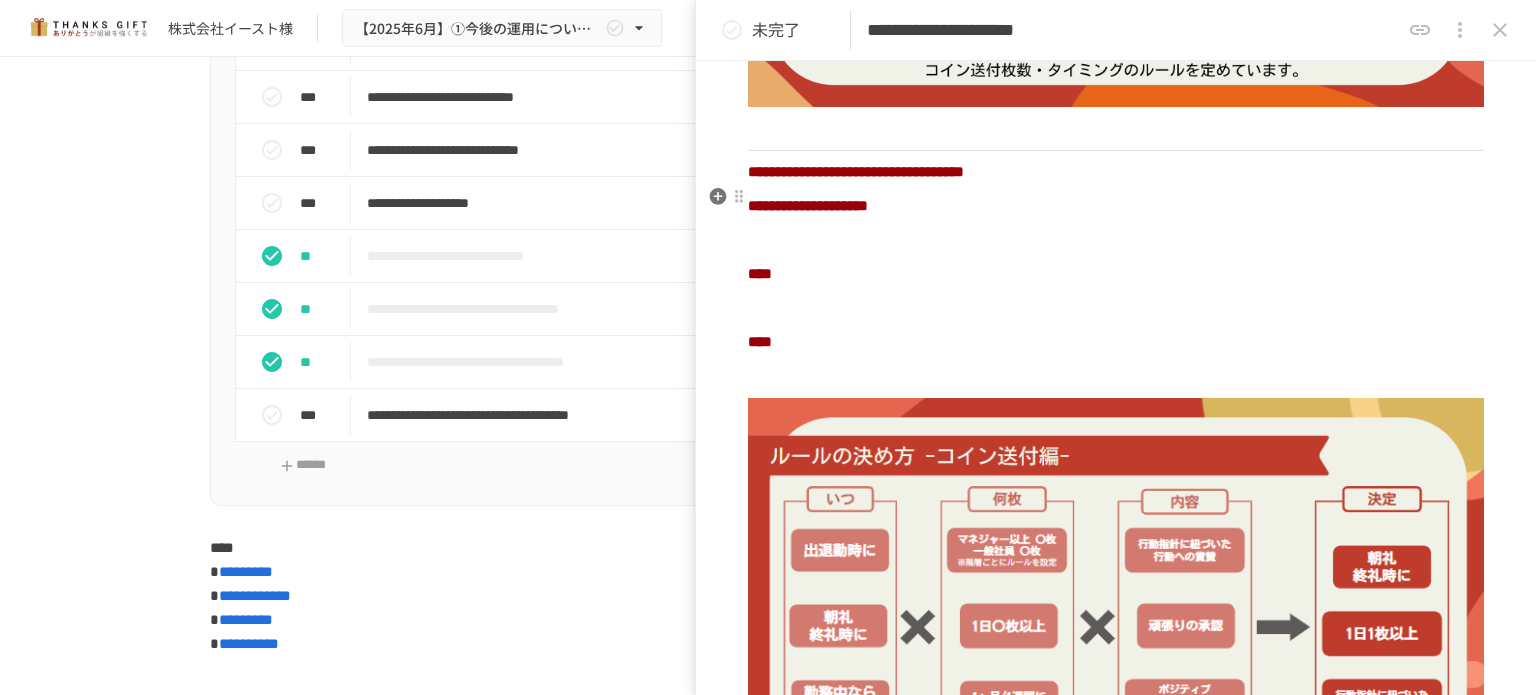 click on "**********" at bounding box center (808, 205) 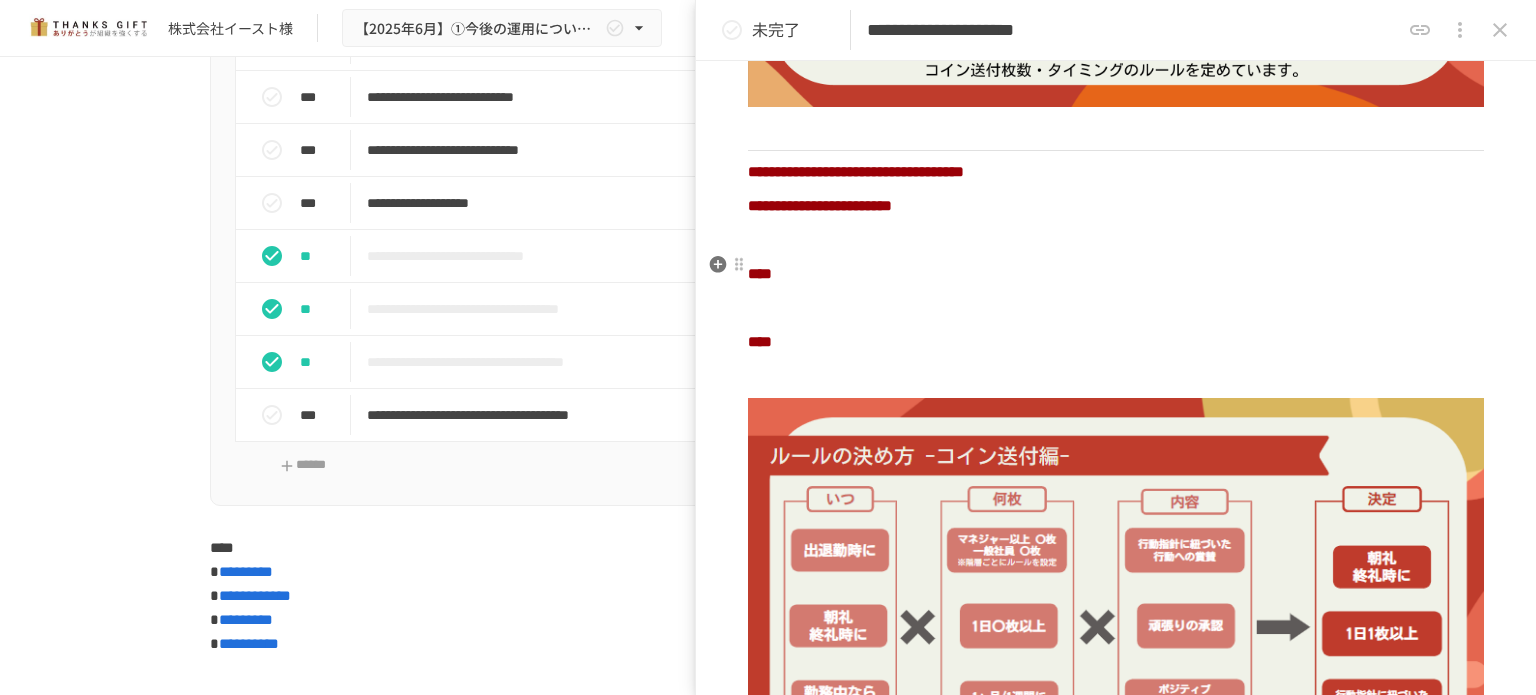 click on "**********" at bounding box center (1116, 49) 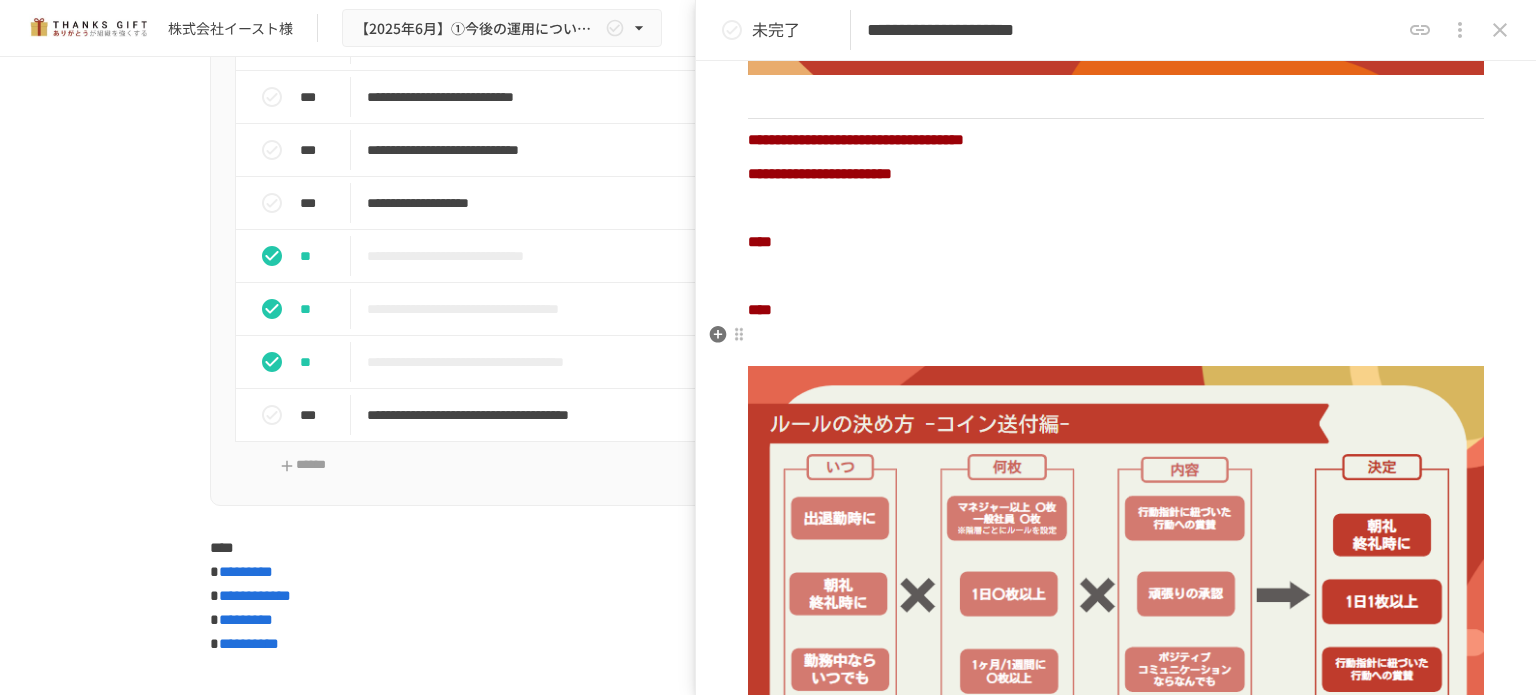 scroll, scrollTop: 1000, scrollLeft: 0, axis: vertical 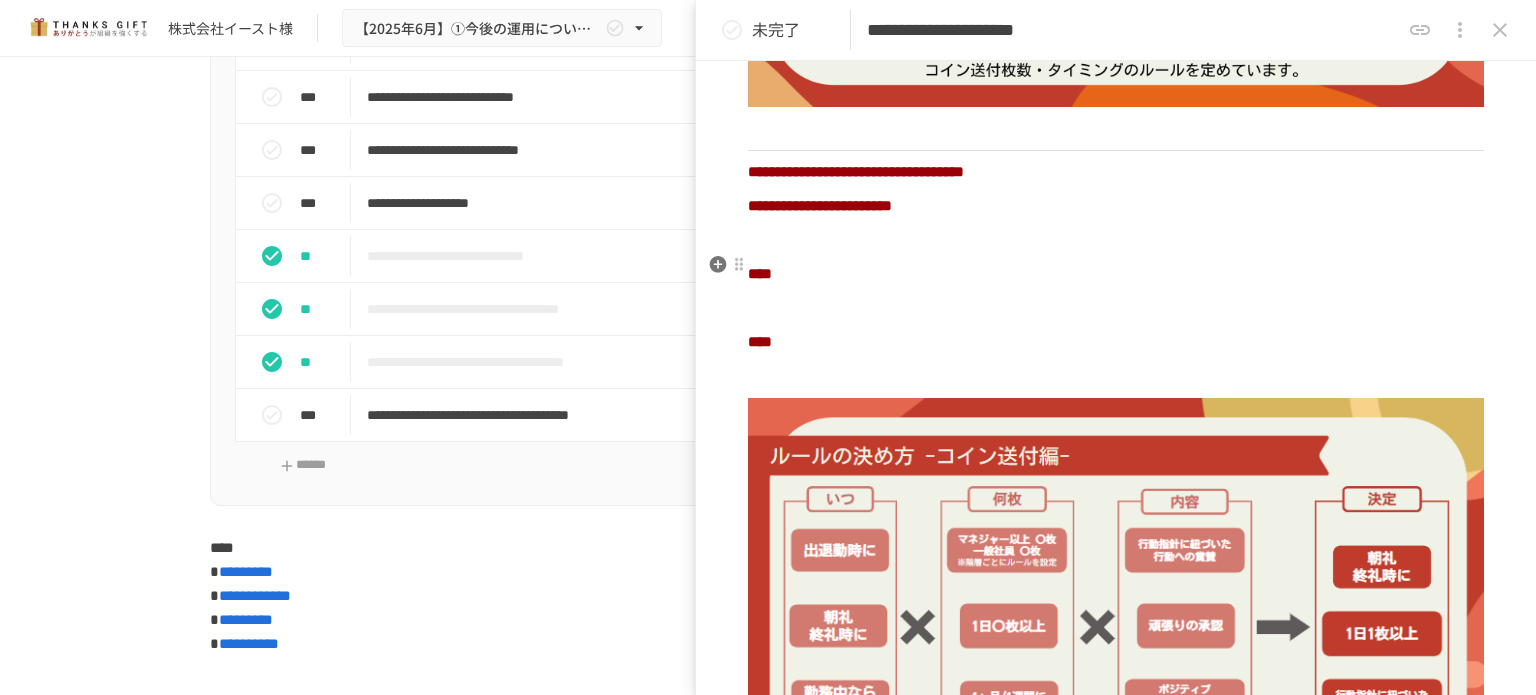 click on "****" at bounding box center (1116, 274) 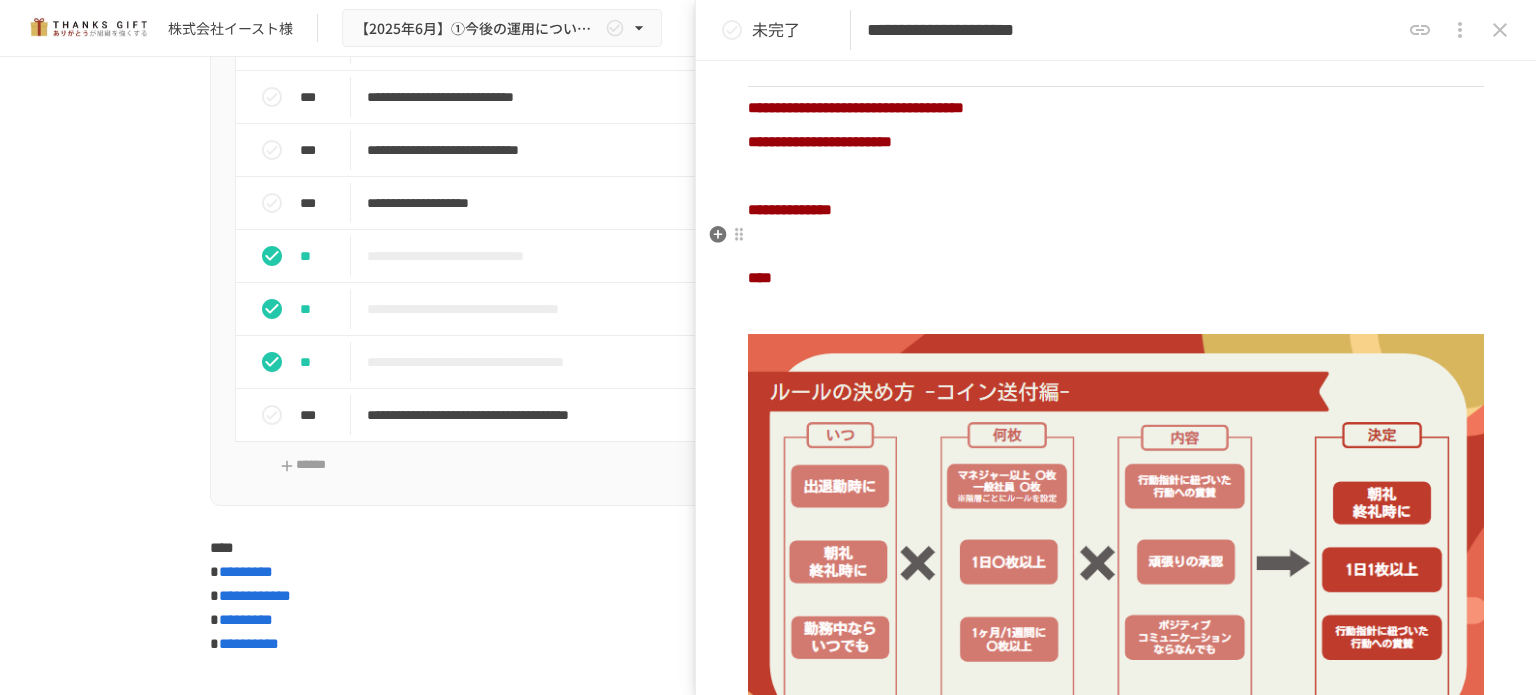 scroll, scrollTop: 1100, scrollLeft: 0, axis: vertical 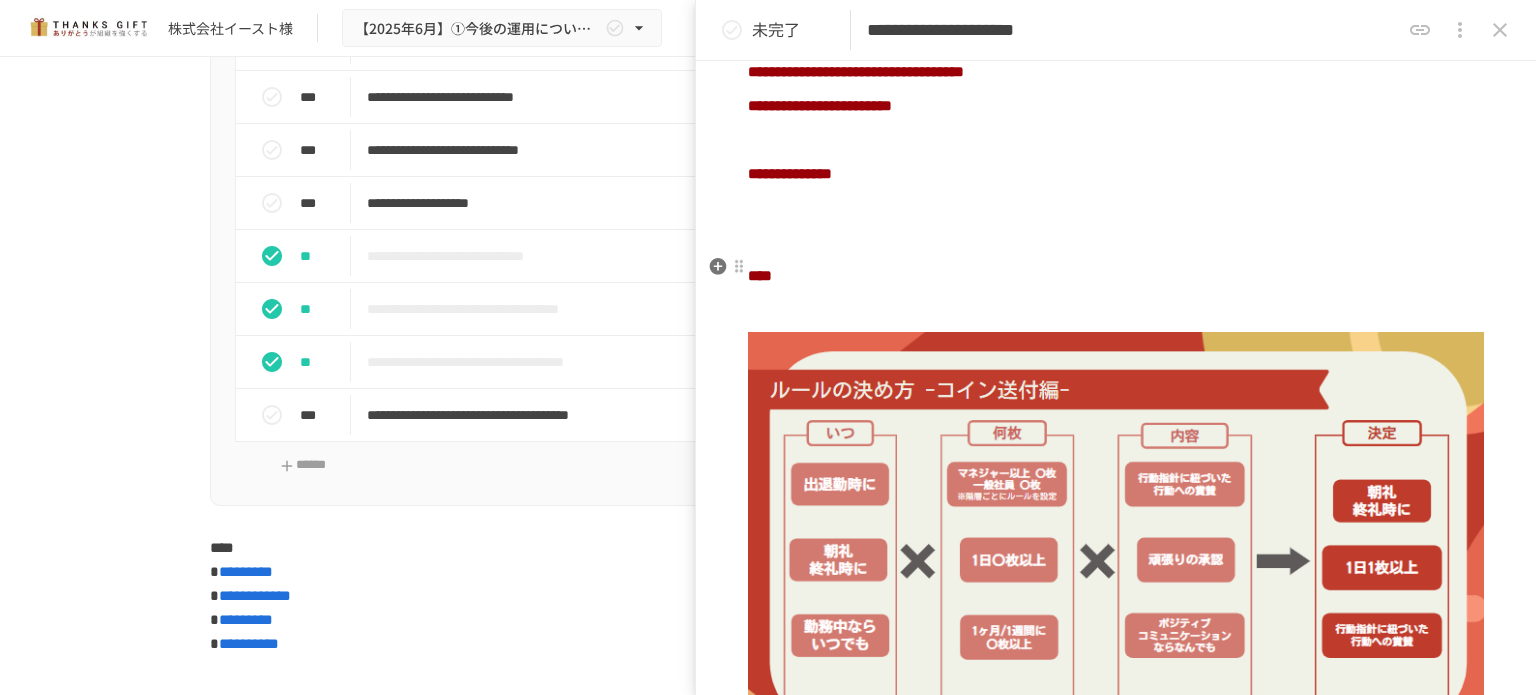 click on "****" at bounding box center (1116, 276) 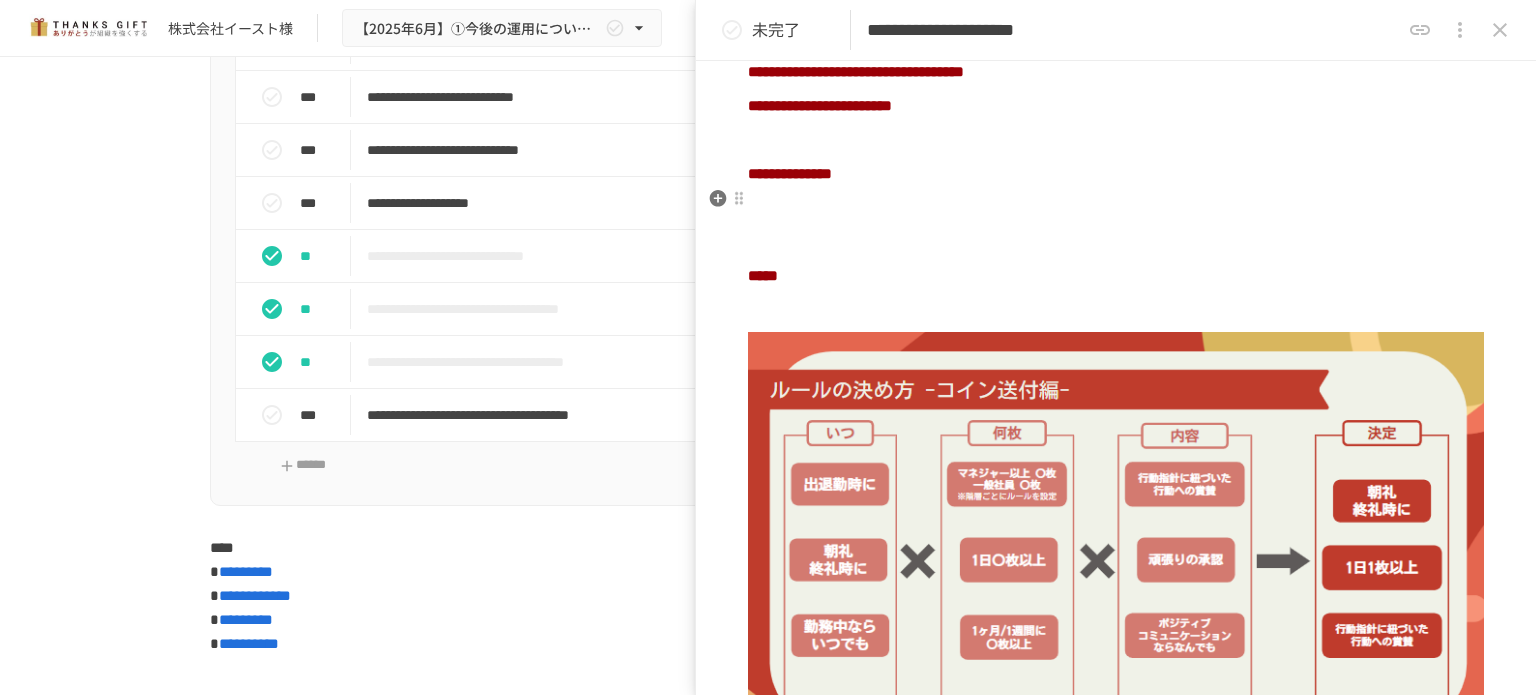 click at bounding box center [1116, 208] 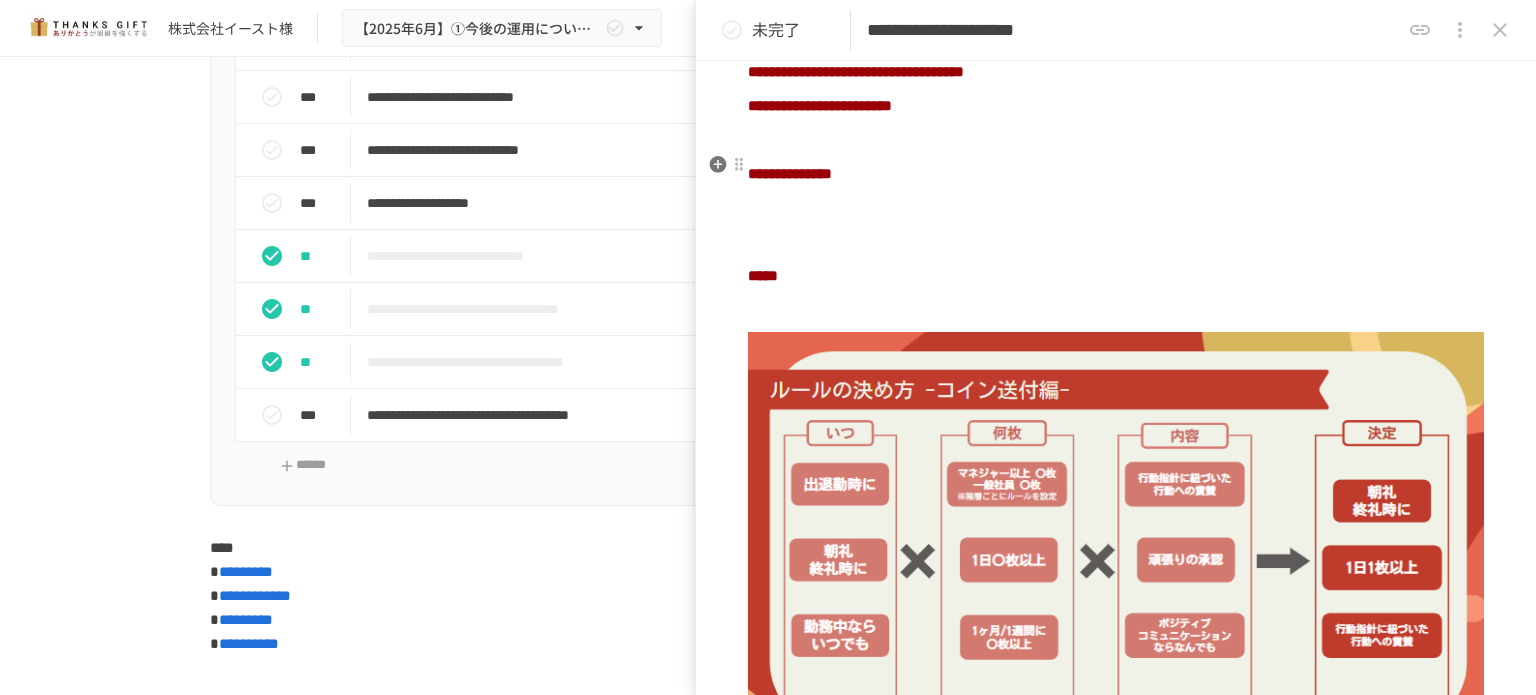 click on "**********" at bounding box center (1116, -34) 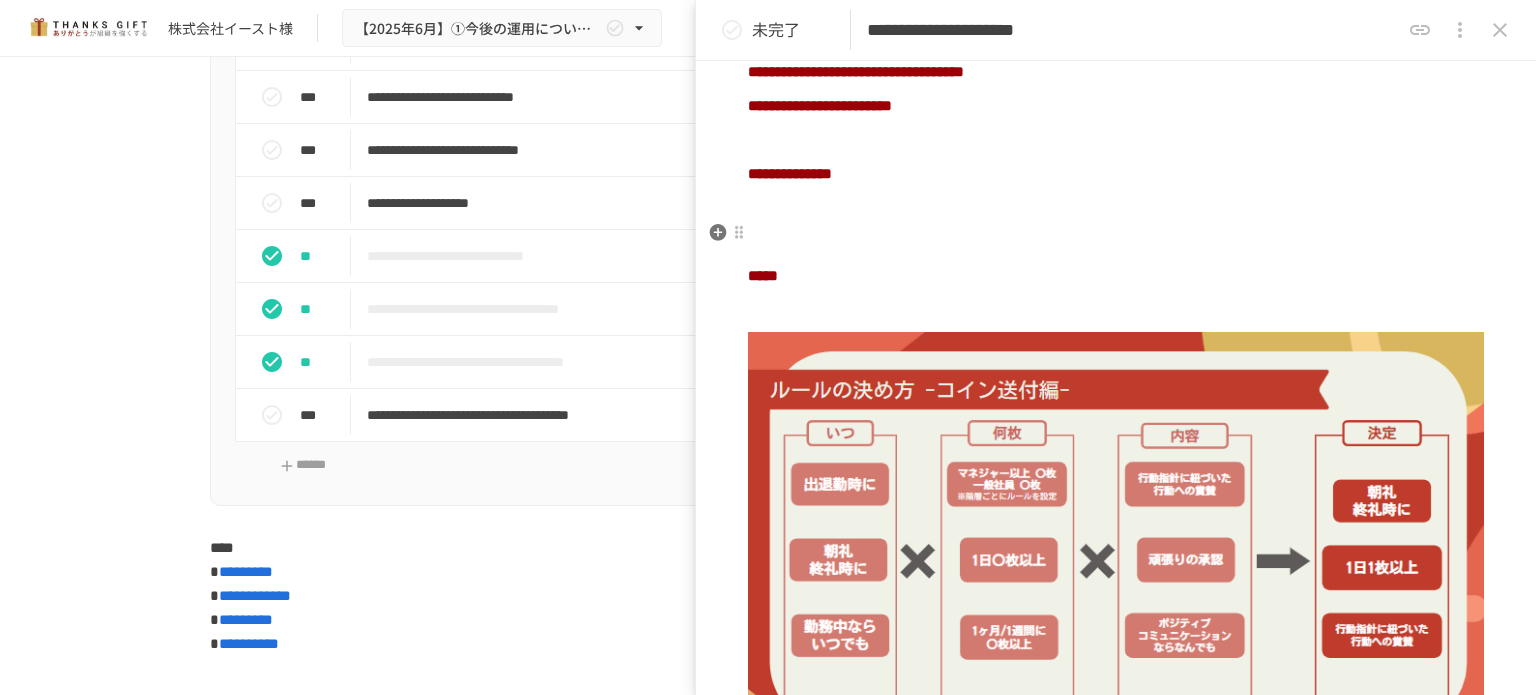 click on "****" at bounding box center (1116, 276) 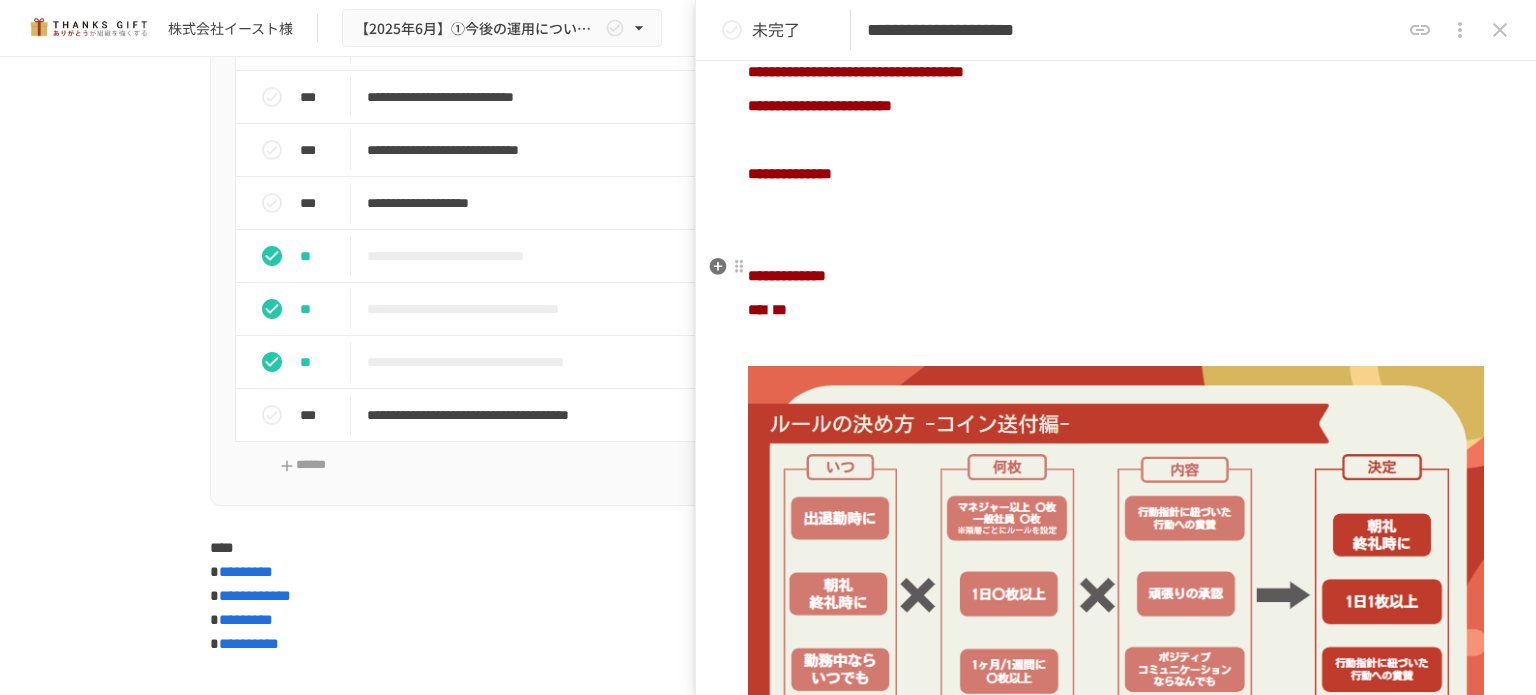 click on "**********" at bounding box center (1116, 276) 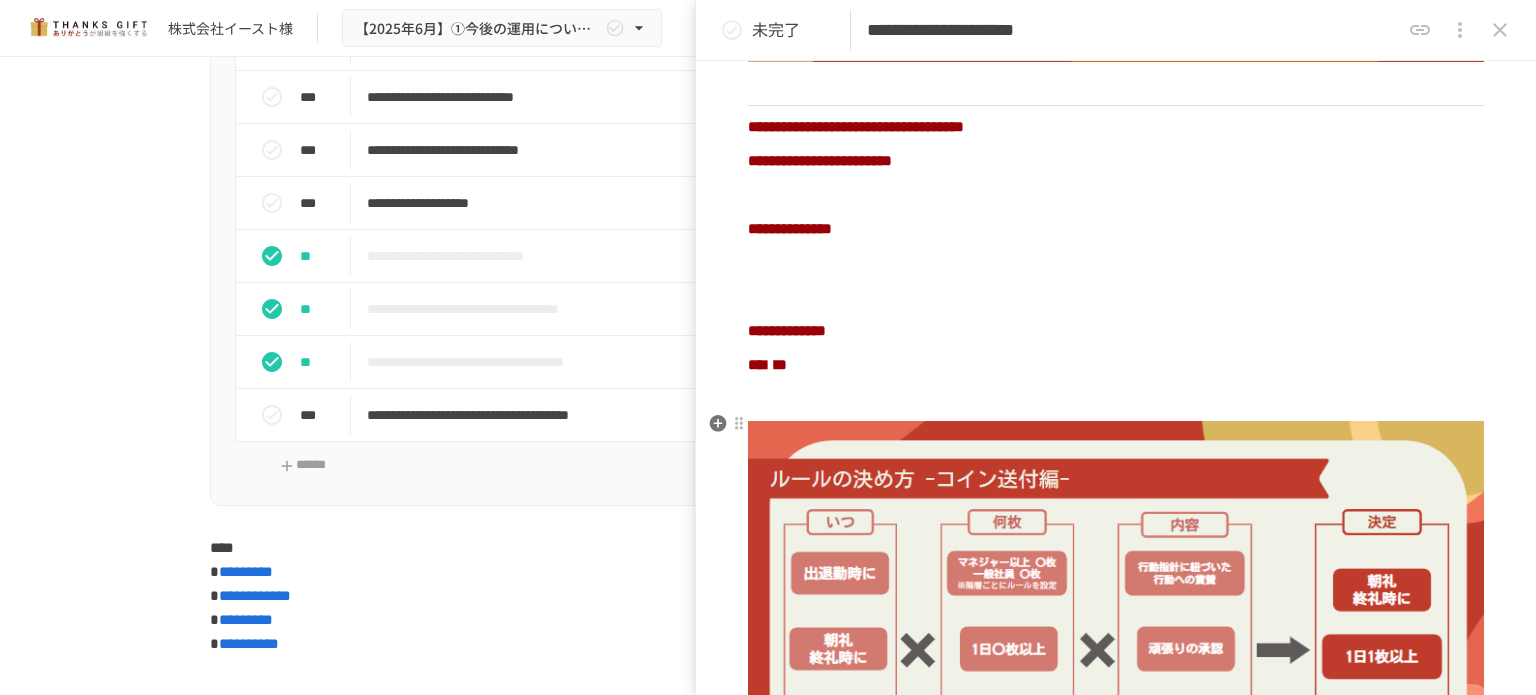 scroll, scrollTop: 945, scrollLeft: 0, axis: vertical 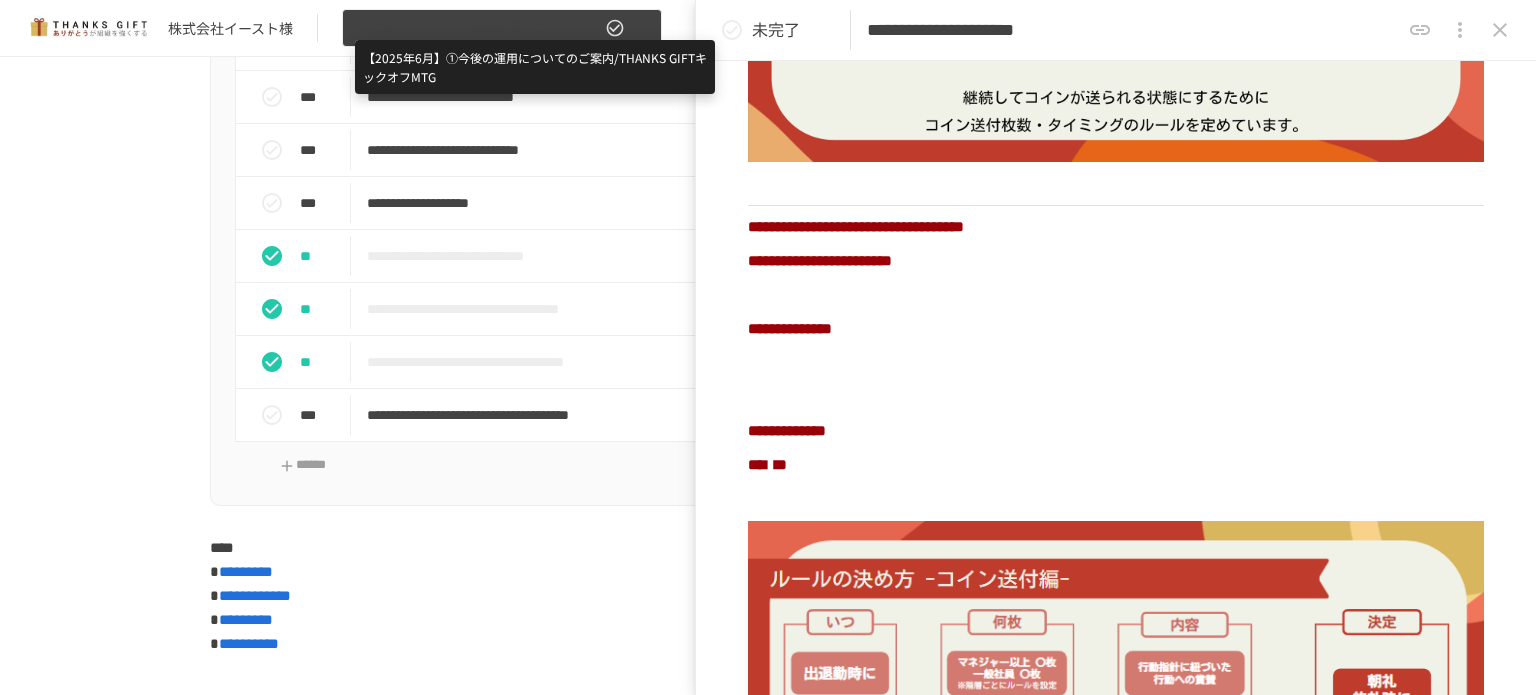 click on "【2025年6月】①今後の運用についてのご案内/THANKS GIFTキックオフMTG" at bounding box center [478, 28] 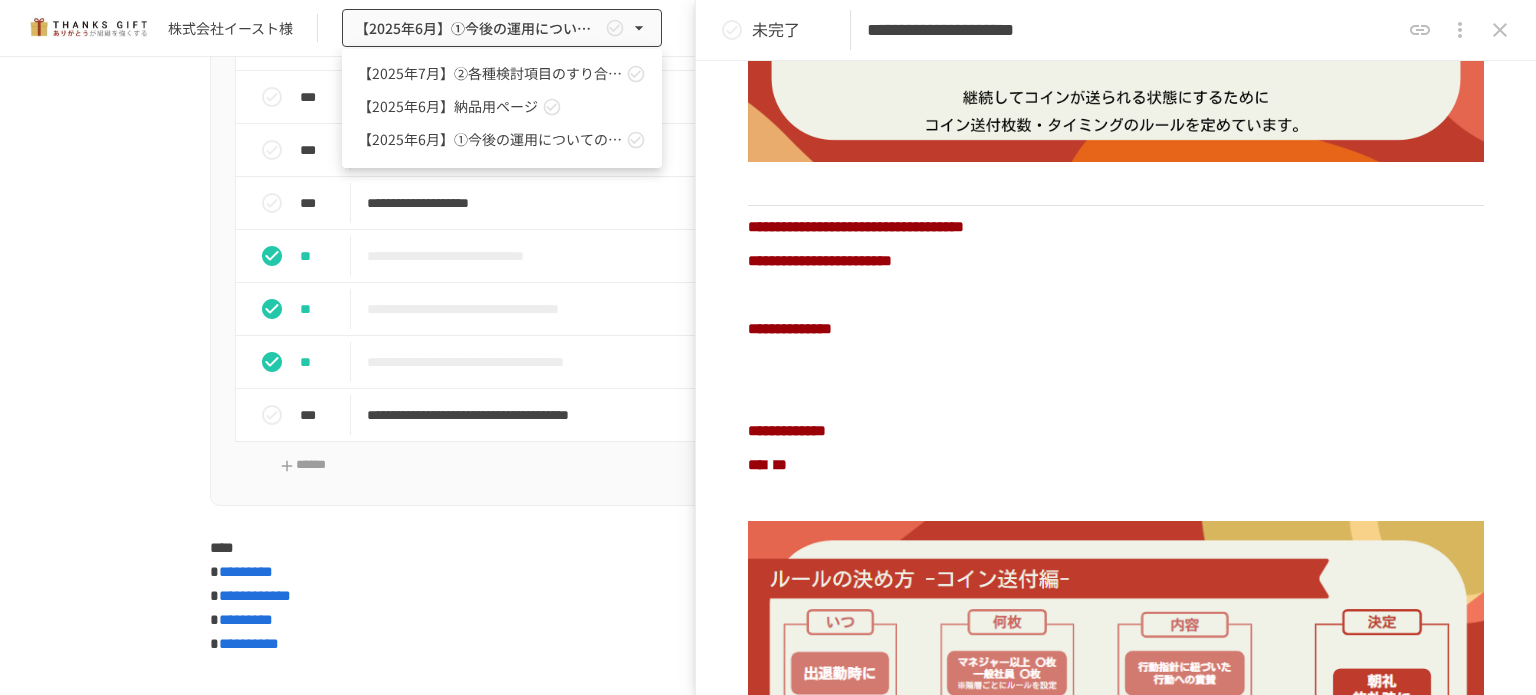 click at bounding box center (768, 347) 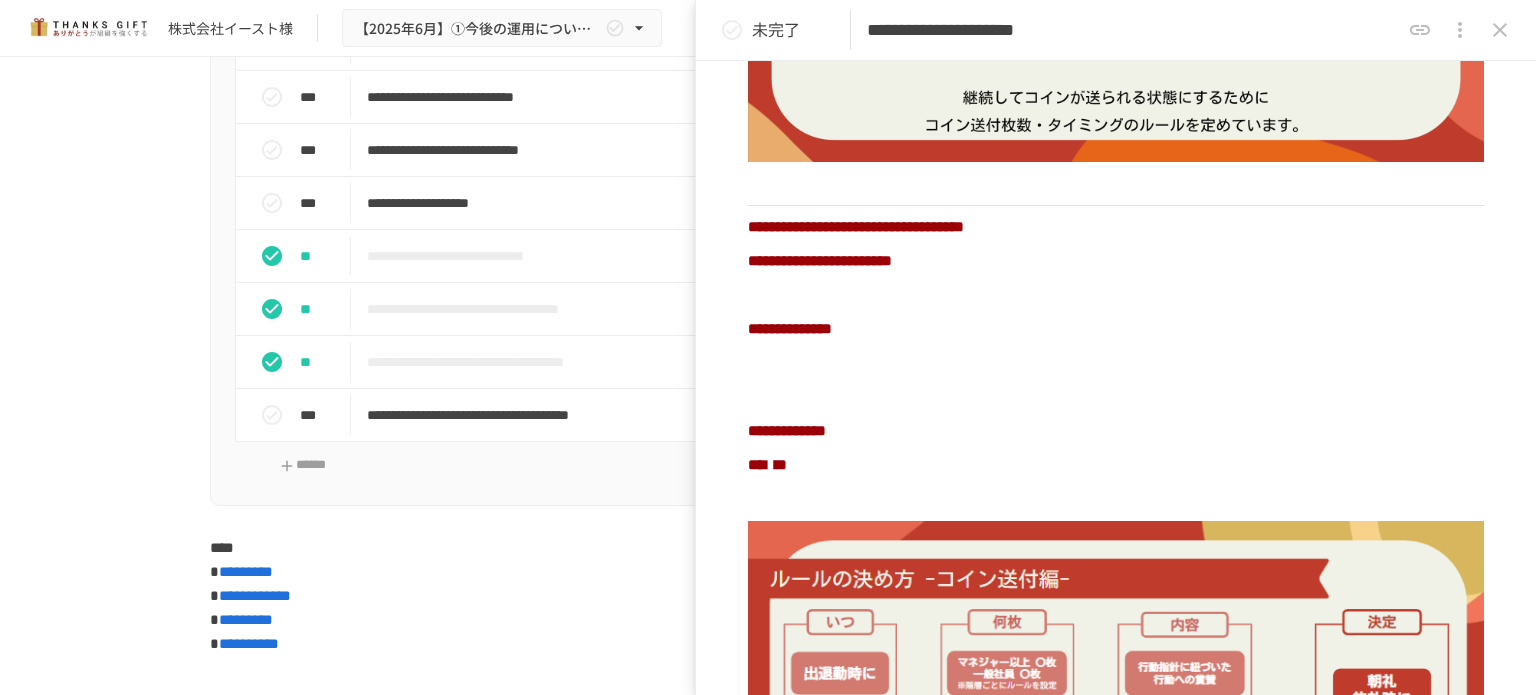 click on "**********" at bounding box center (768, 244) 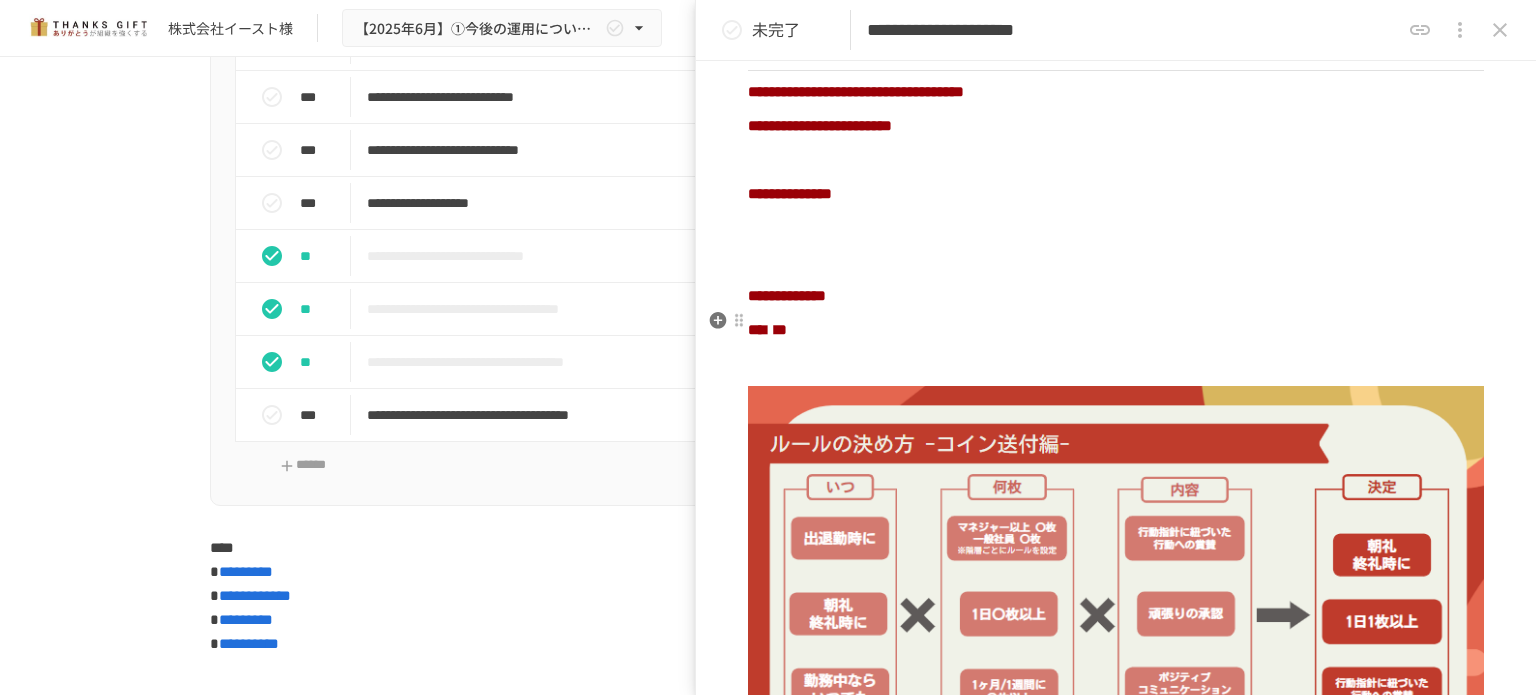 scroll, scrollTop: 1045, scrollLeft: 0, axis: vertical 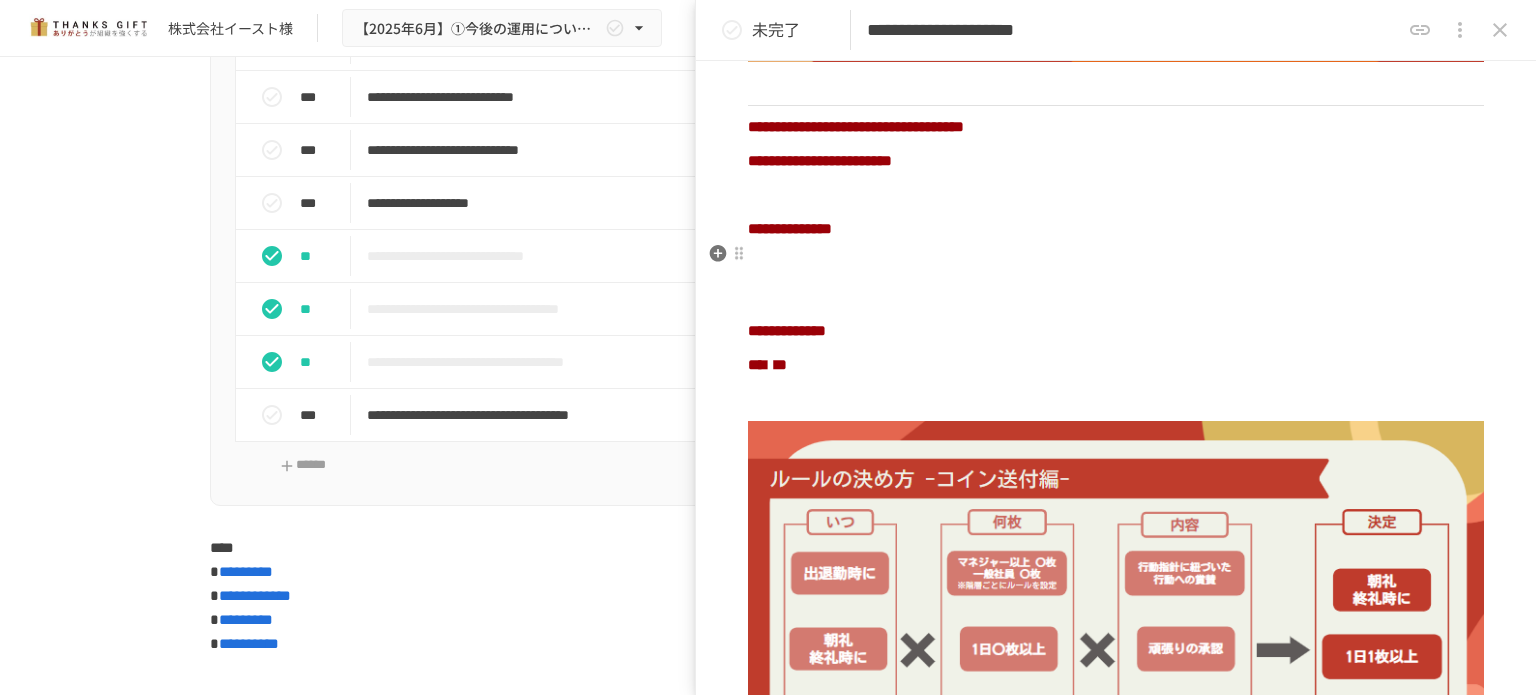 click at bounding box center (1116, 263) 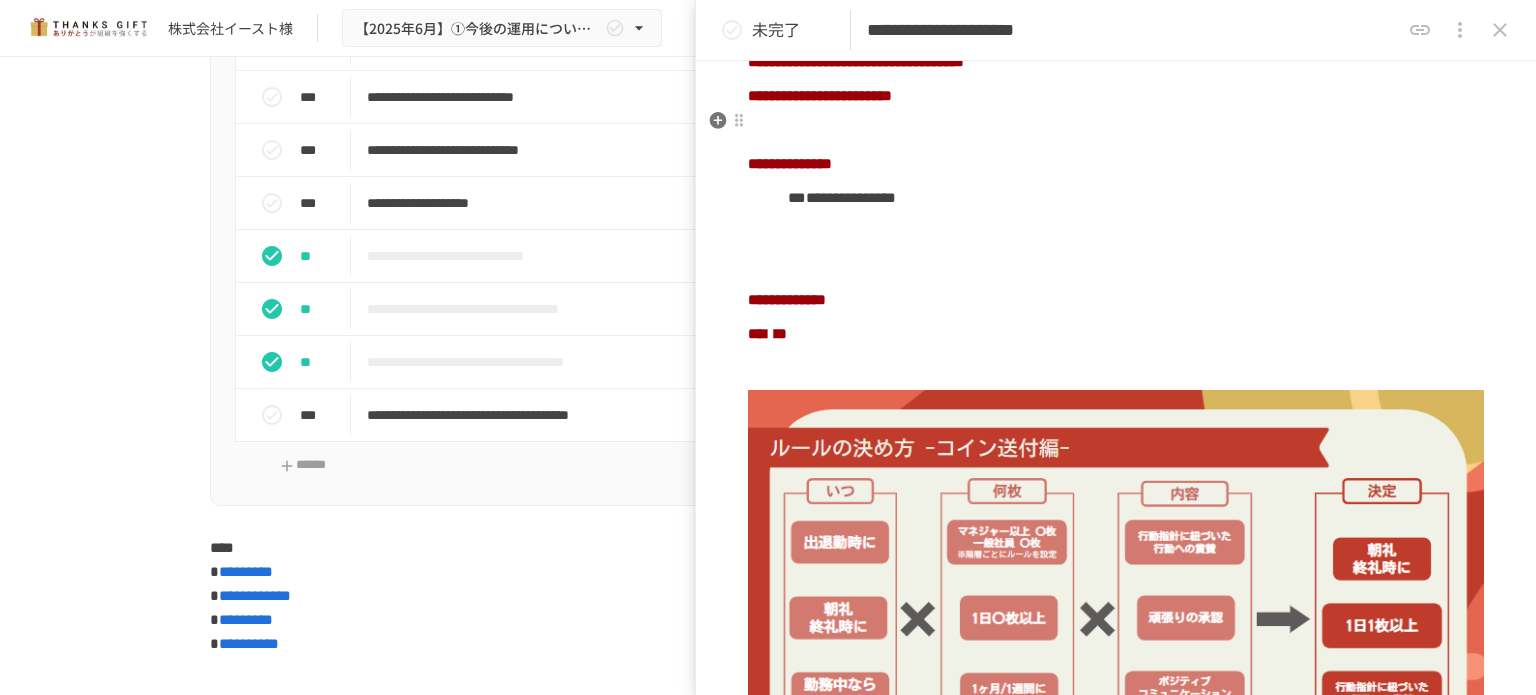 scroll, scrollTop: 1145, scrollLeft: 0, axis: vertical 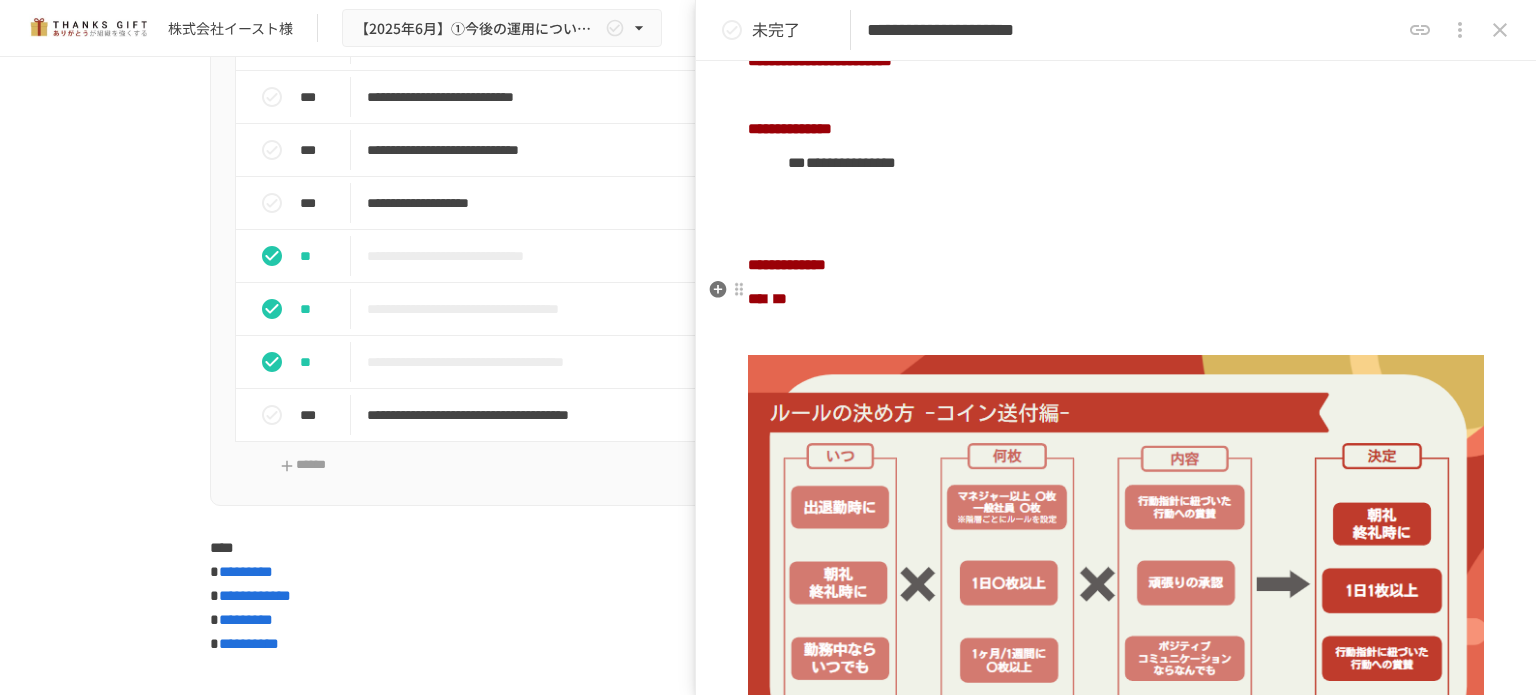 click at bounding box center (1116, 299) 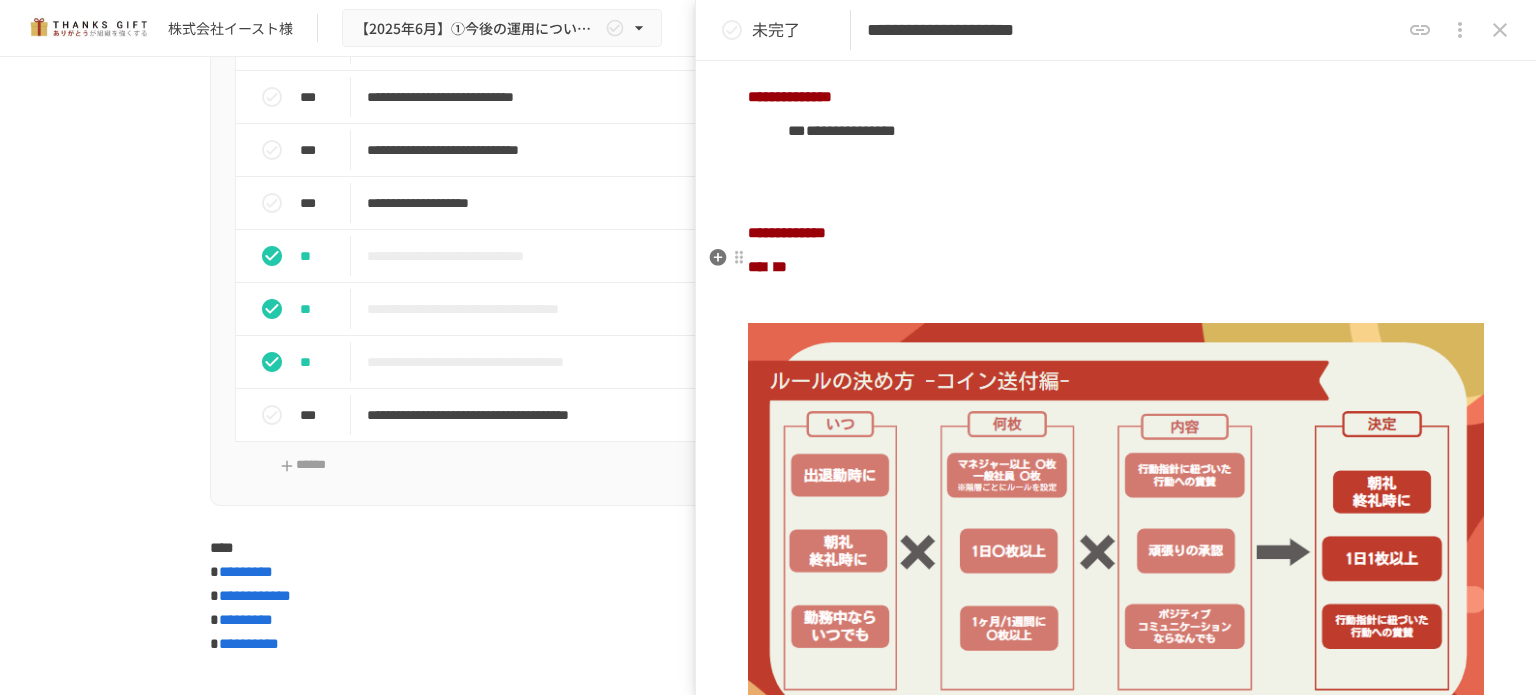 scroll, scrollTop: 1145, scrollLeft: 0, axis: vertical 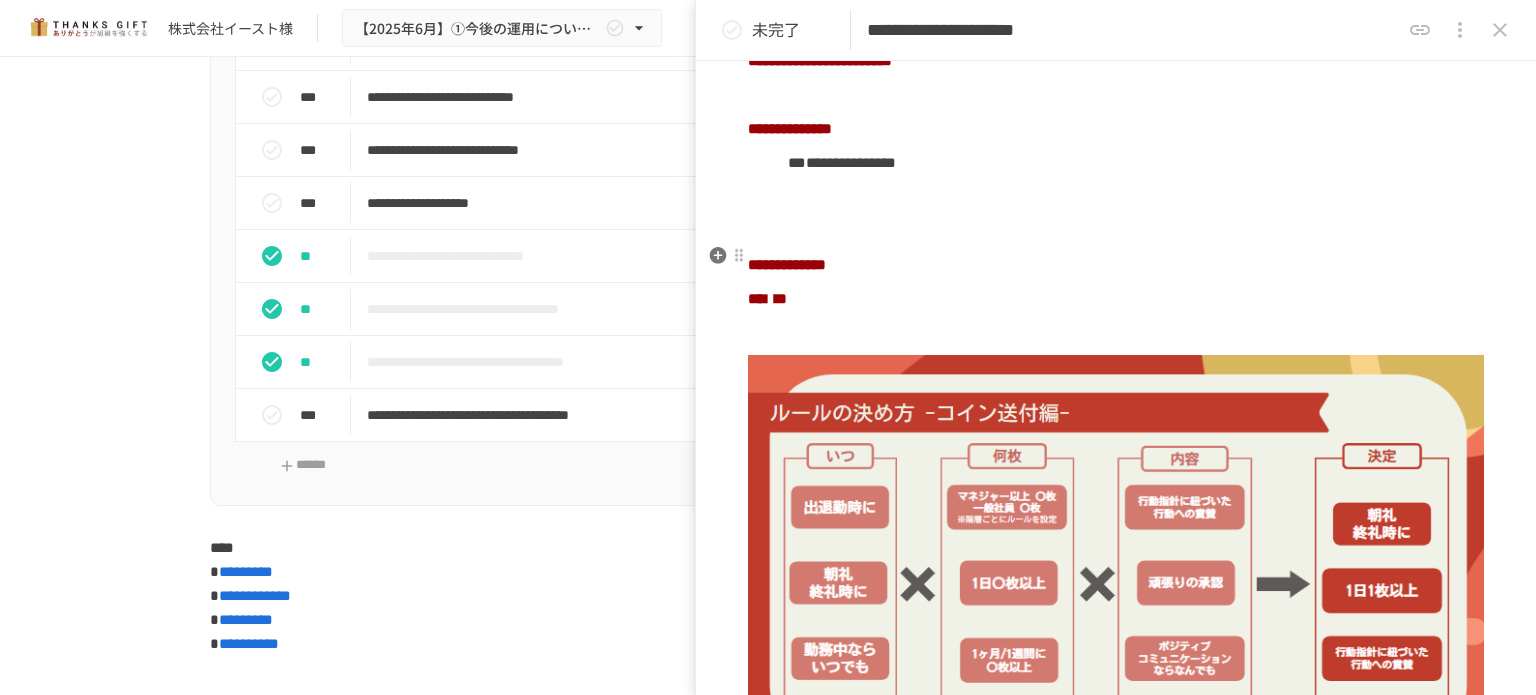 click on "**********" at bounding box center (787, 264) 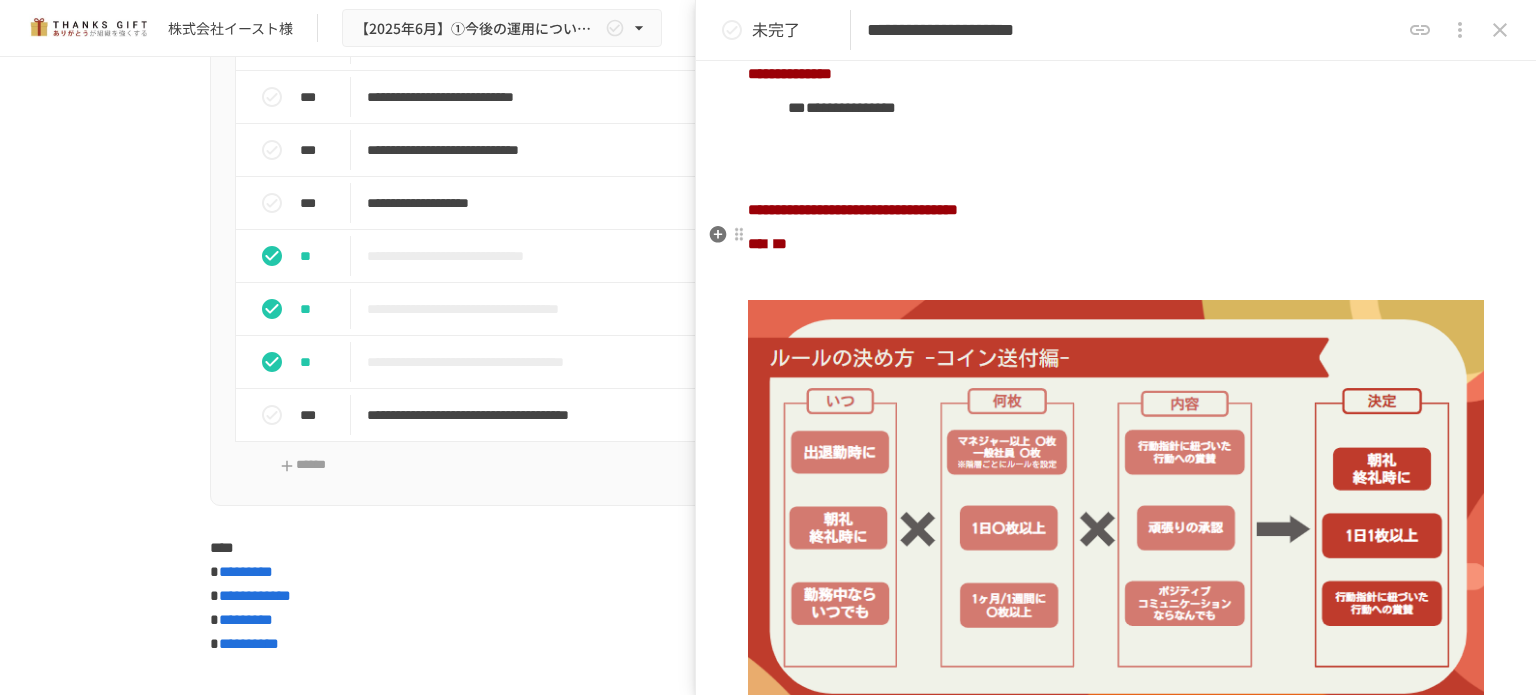 scroll, scrollTop: 1245, scrollLeft: 0, axis: vertical 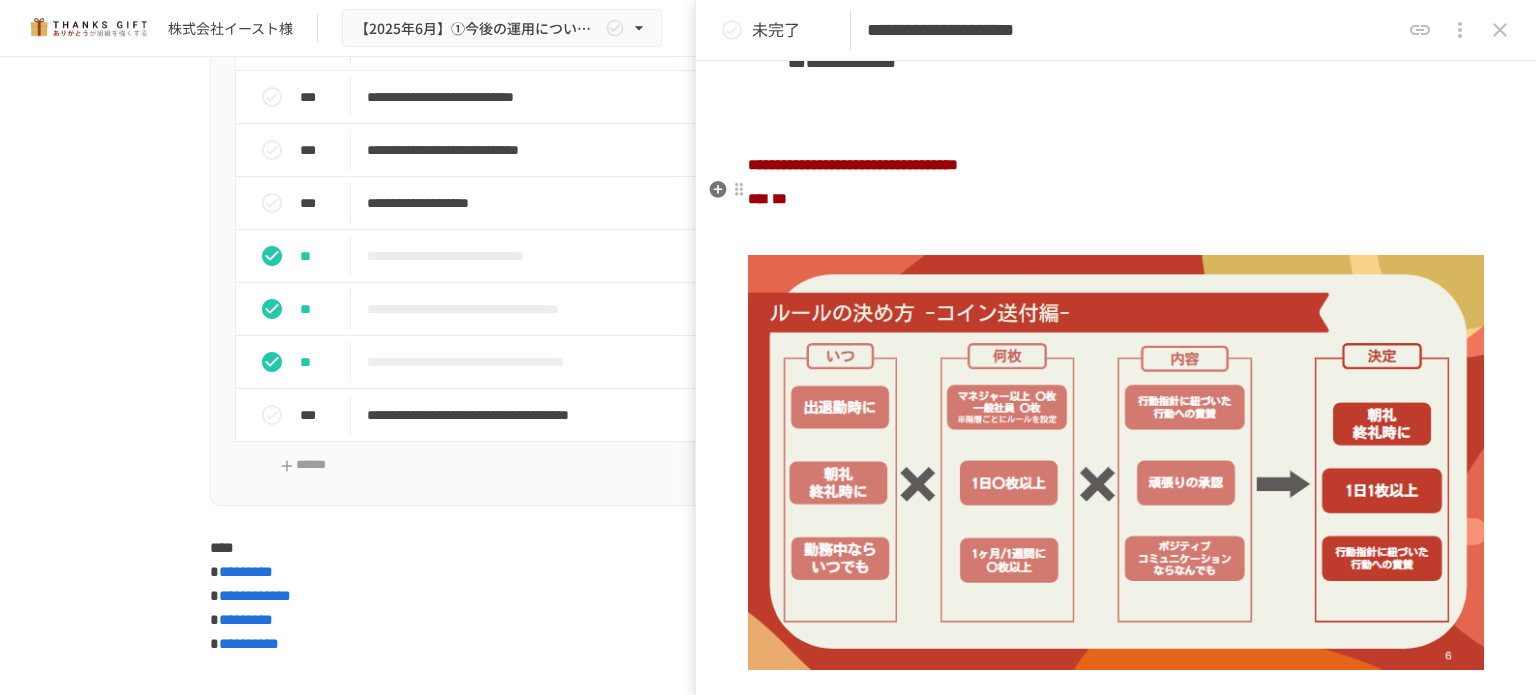 click at bounding box center [1116, 199] 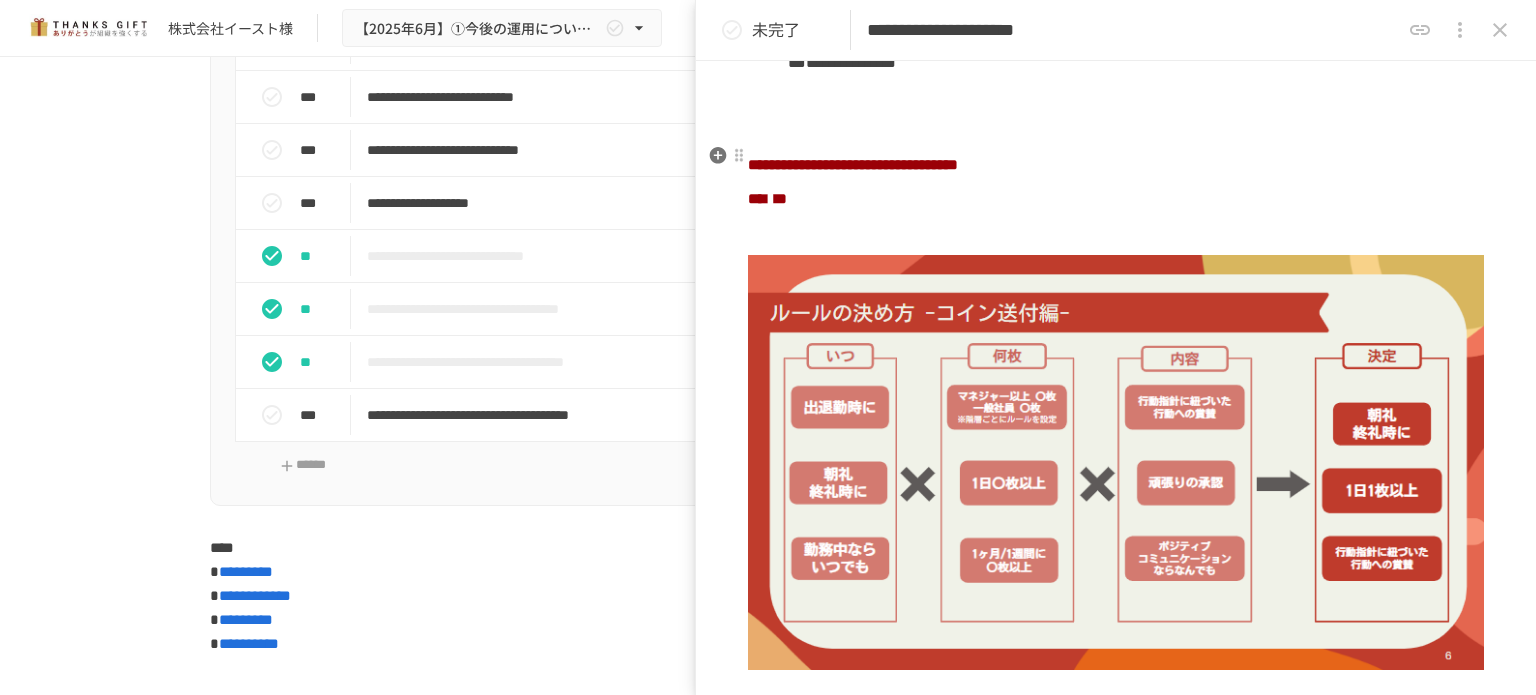 click on "**********" at bounding box center [853, 164] 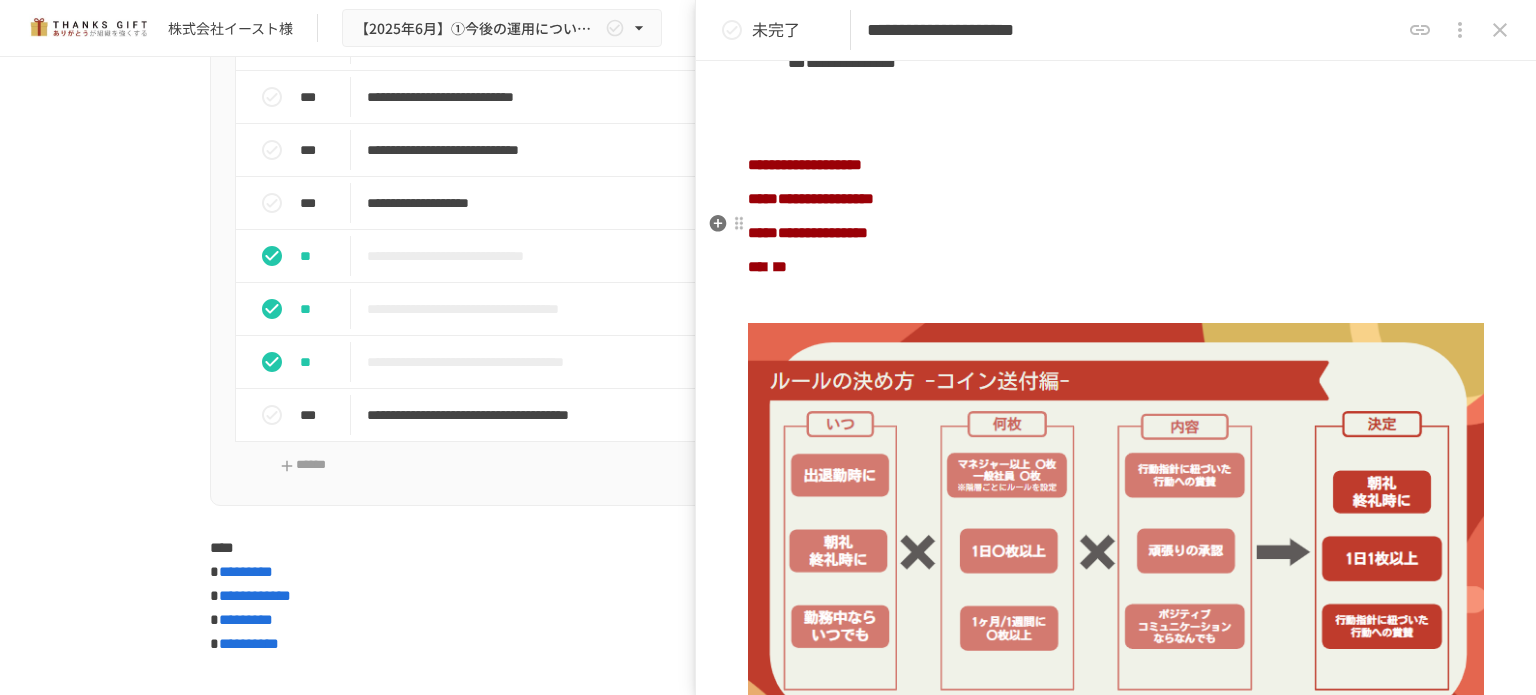 drag, startPoint x: 1001, startPoint y: 219, endPoint x: 1036, endPoint y: 210, distance: 36.138622 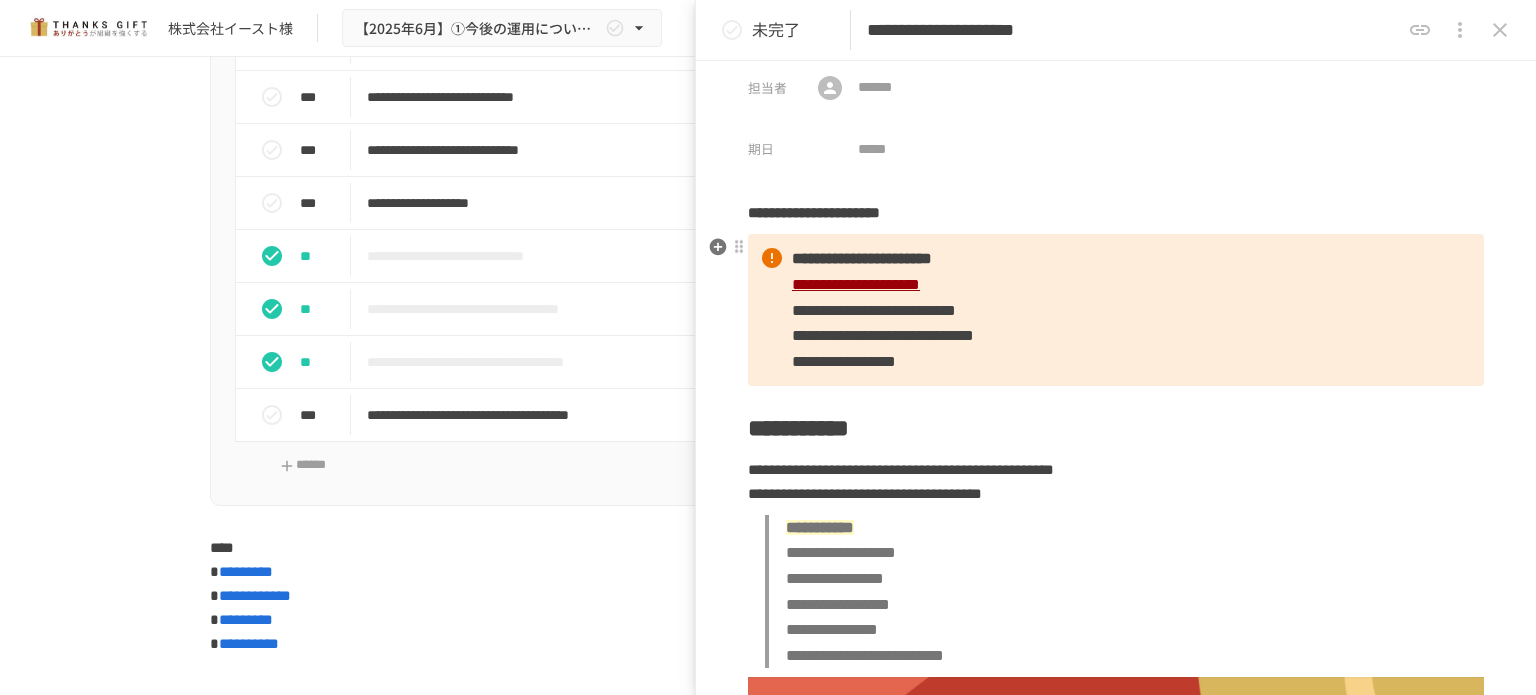 scroll, scrollTop: 0, scrollLeft: 0, axis: both 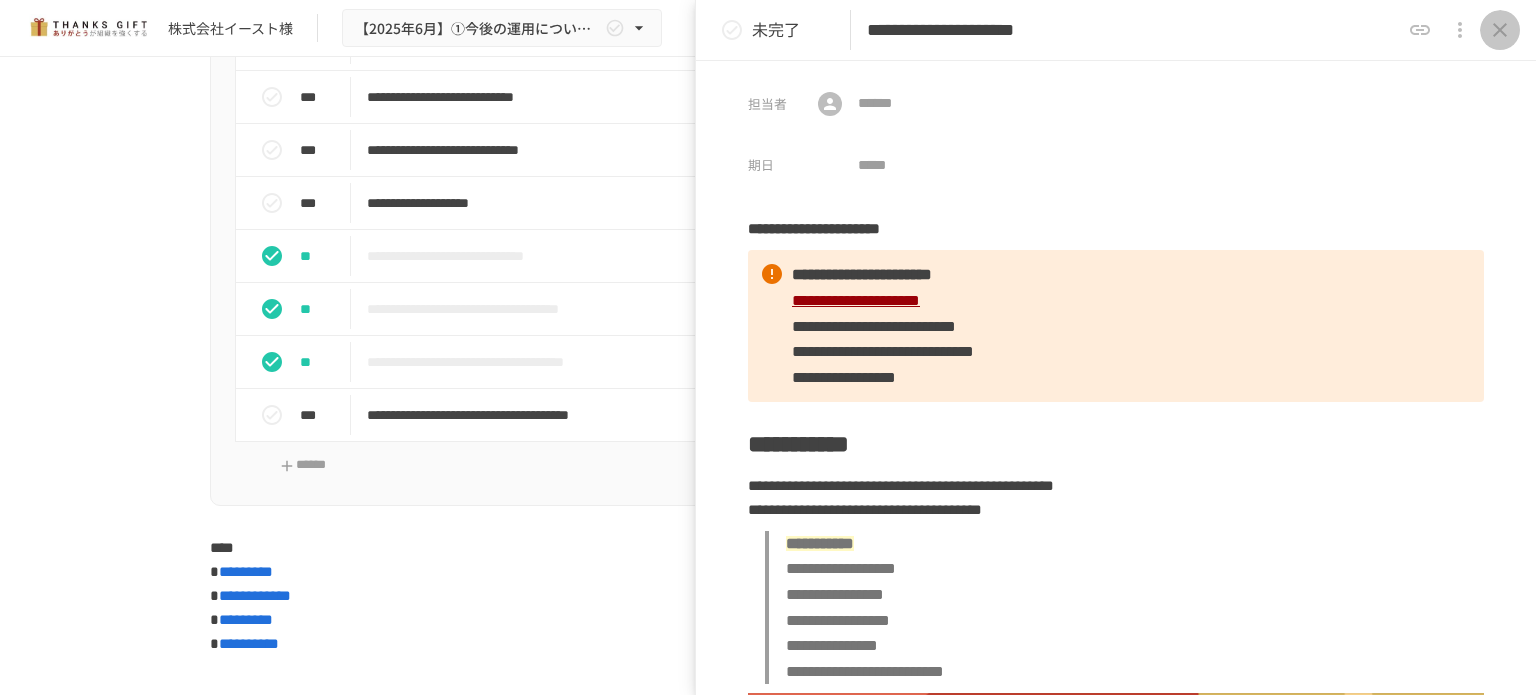 click 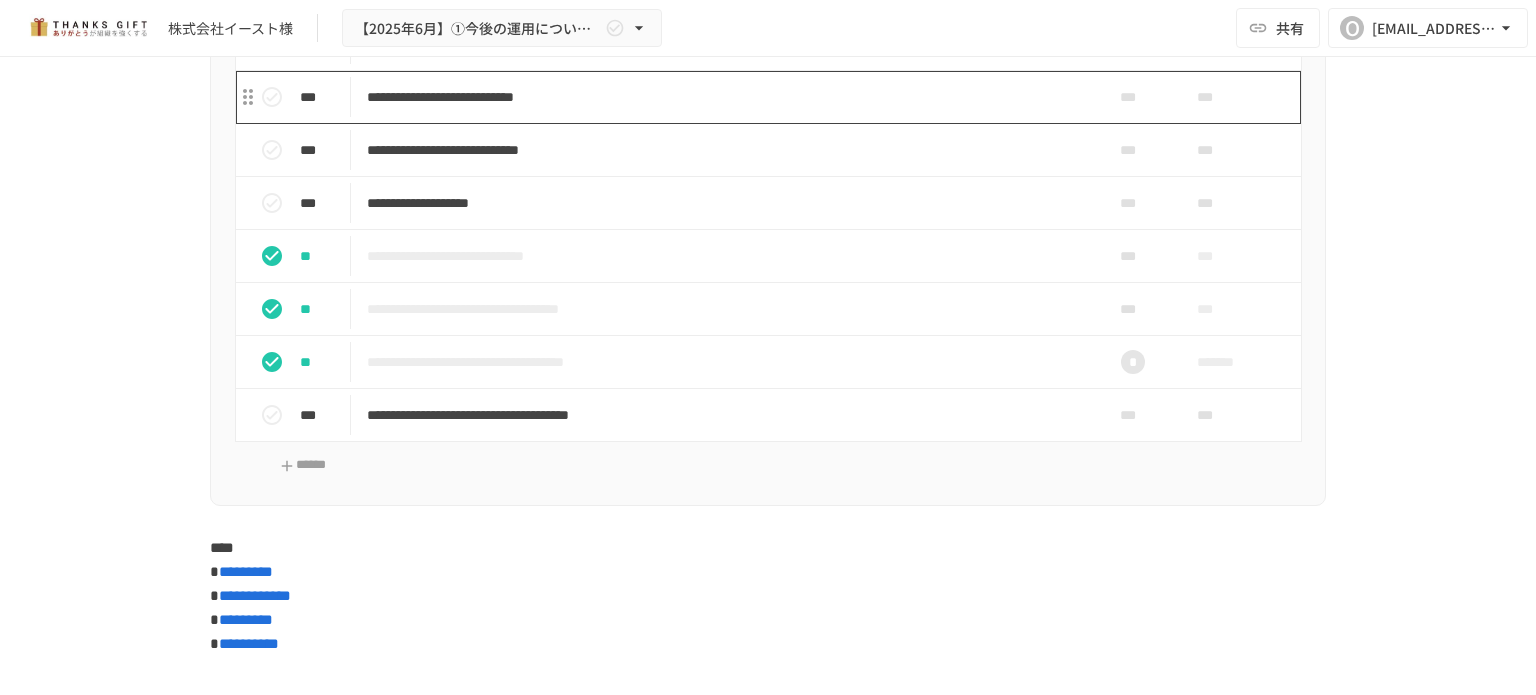 click on "**********" at bounding box center [726, 97] 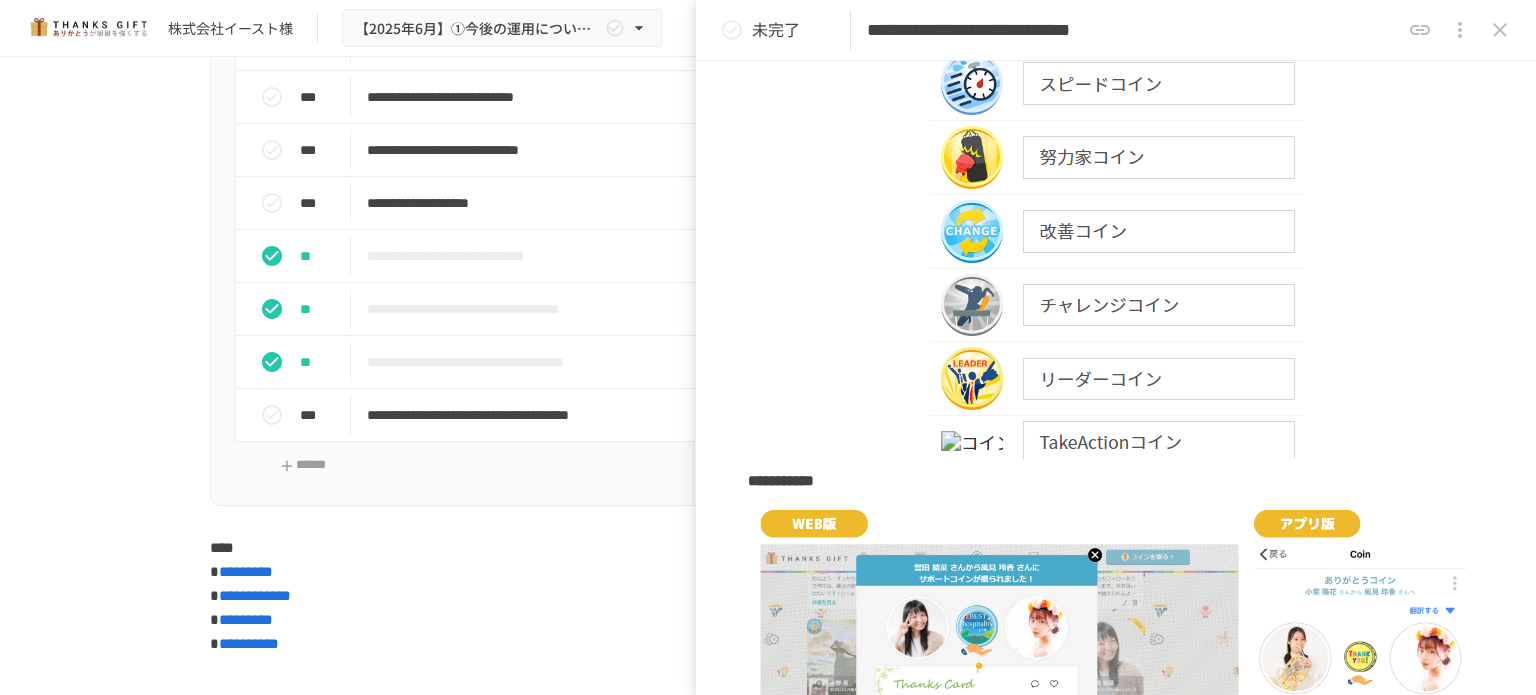 scroll, scrollTop: 1400, scrollLeft: 0, axis: vertical 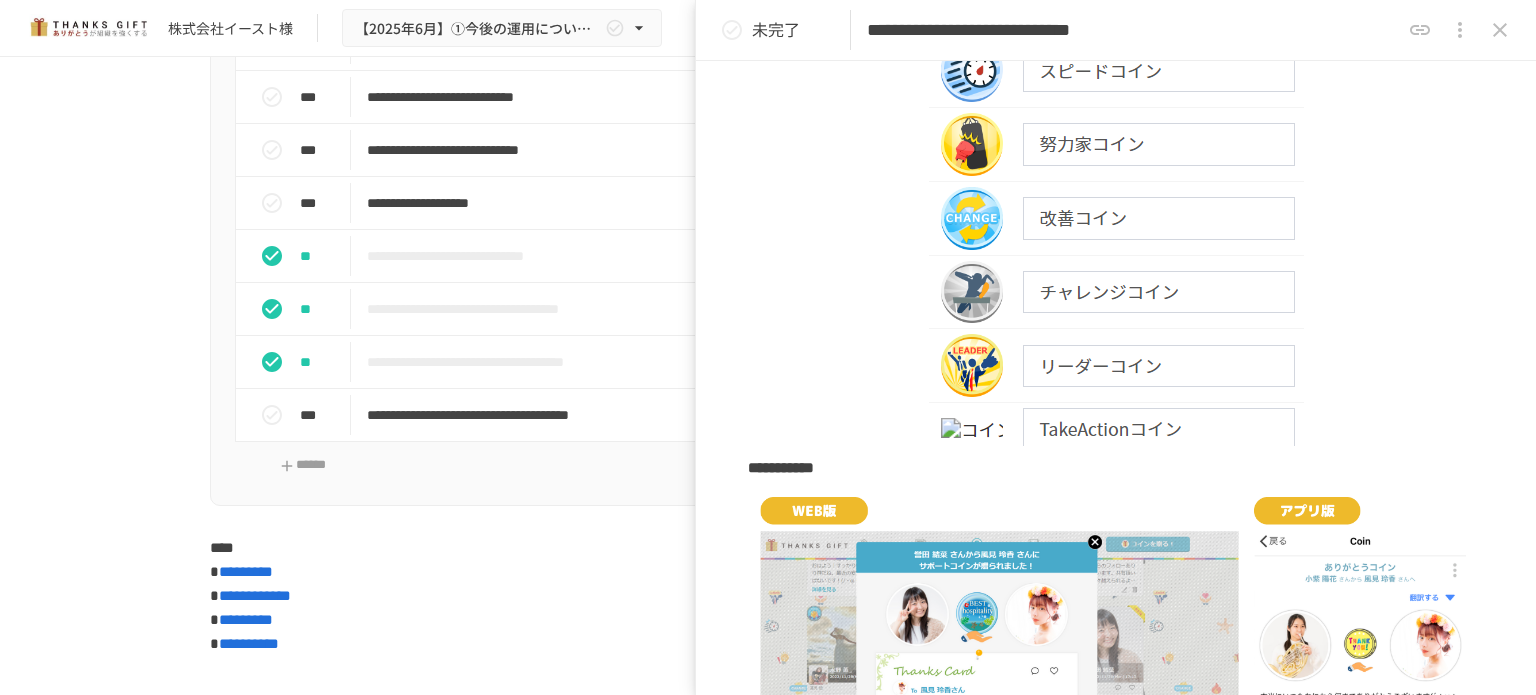 click at bounding box center [1116, 35] 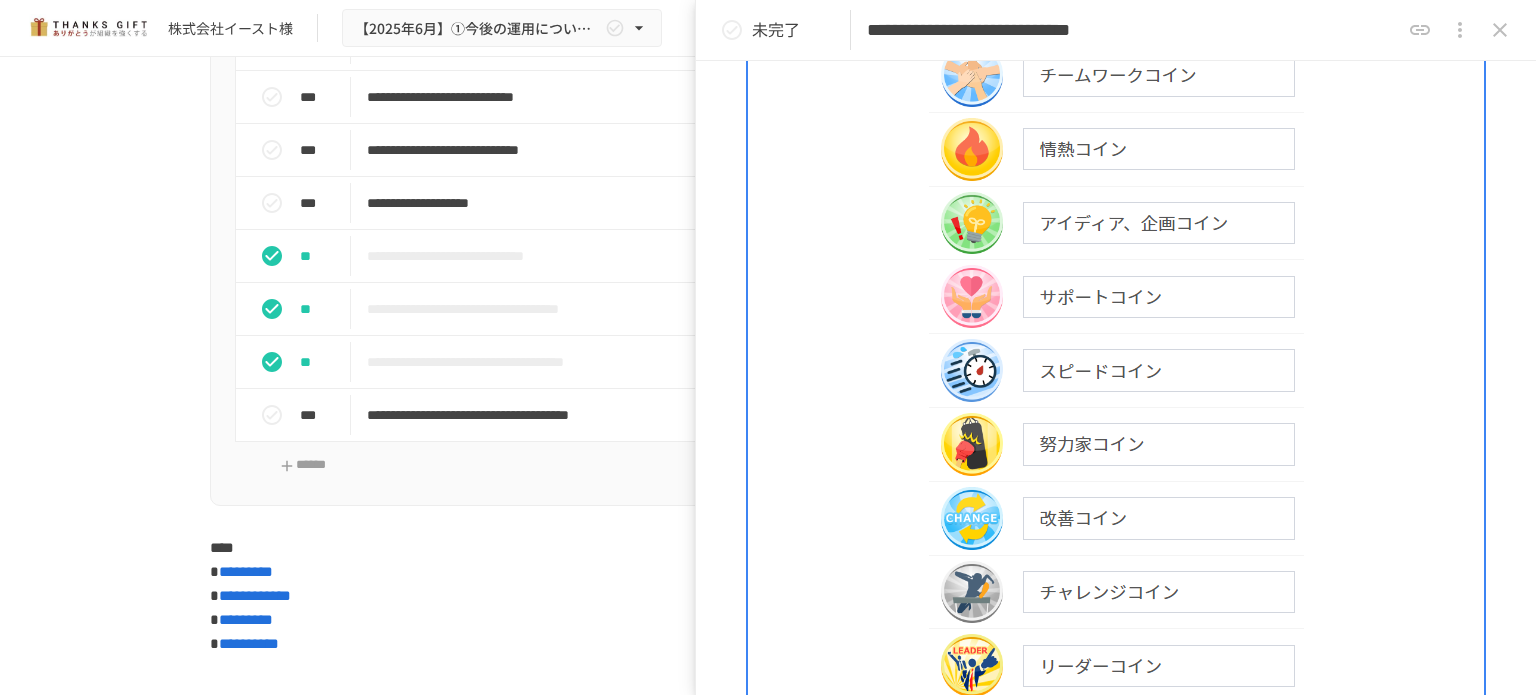 scroll, scrollTop: 1000, scrollLeft: 0, axis: vertical 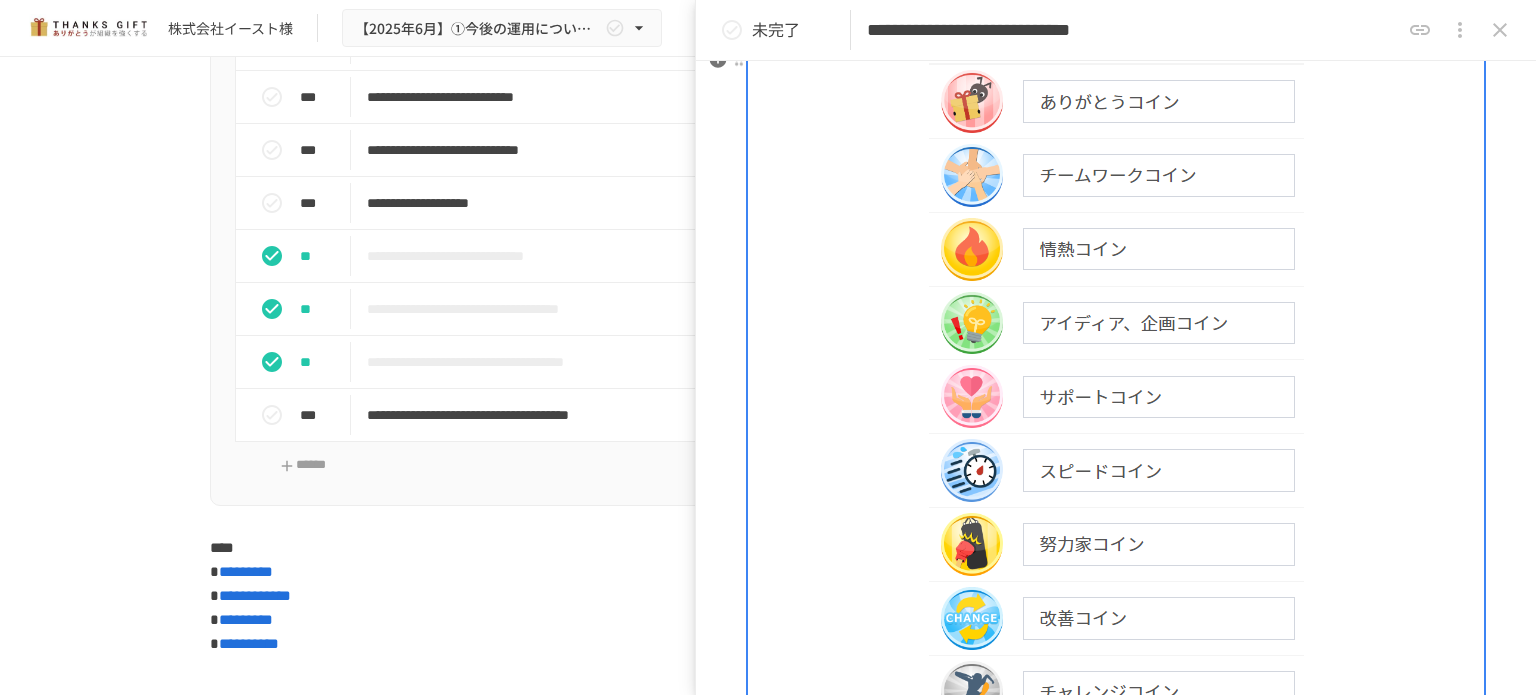click at bounding box center (1116, 435) 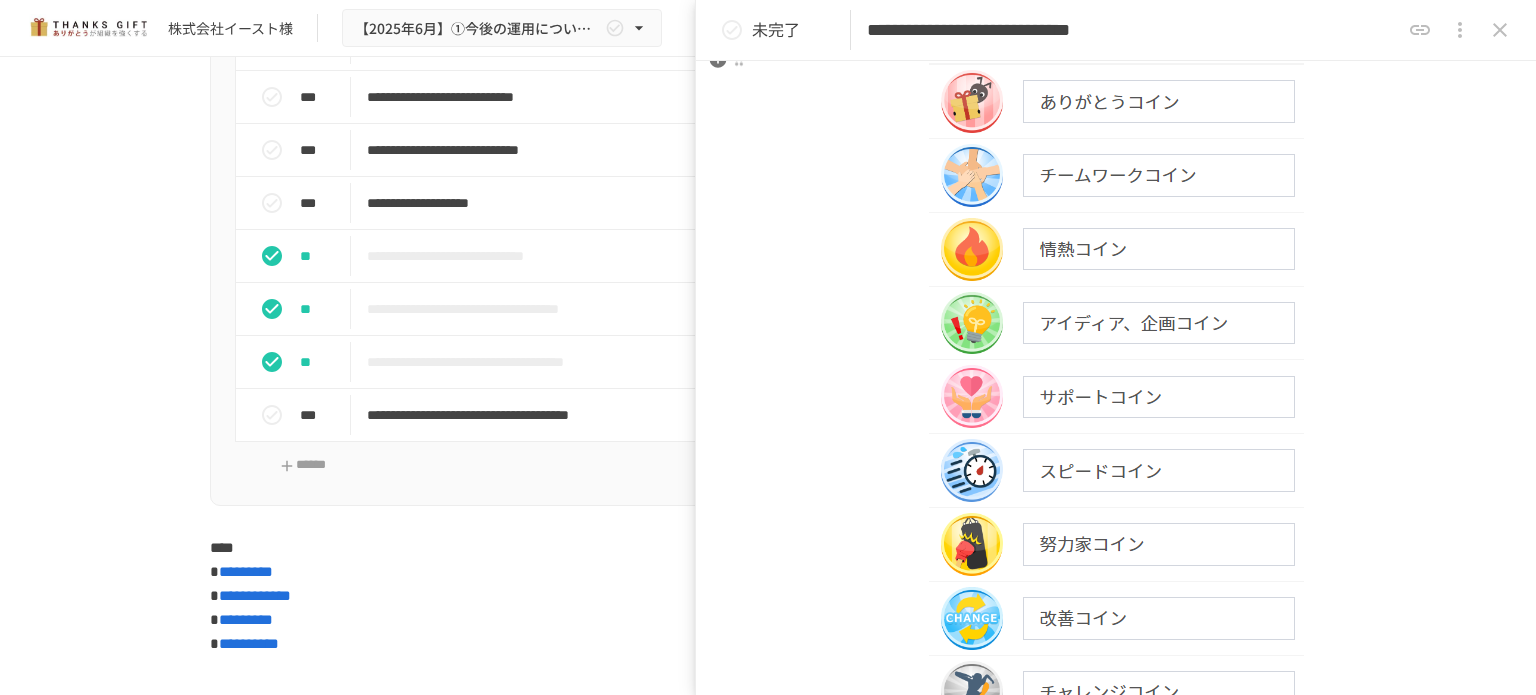 click at bounding box center [1116, 435] 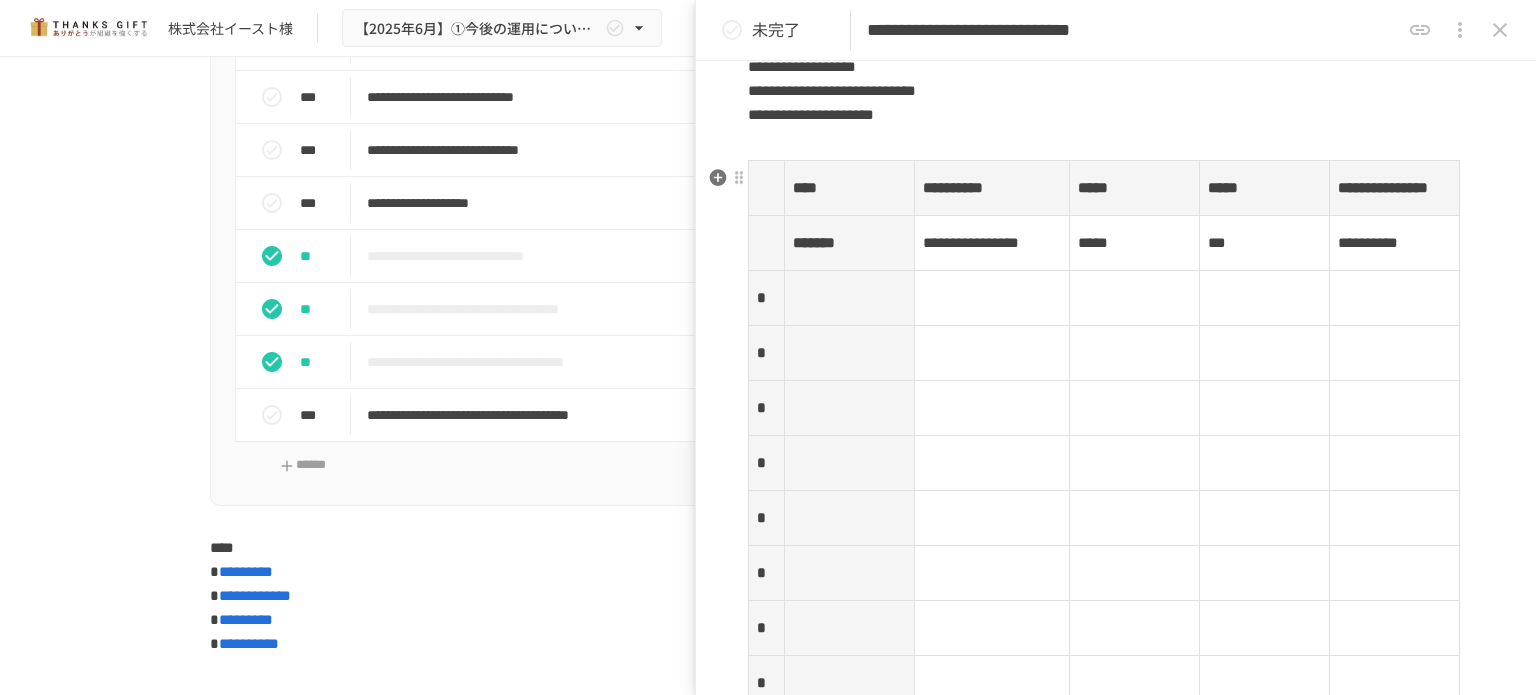 scroll, scrollTop: 3100, scrollLeft: 0, axis: vertical 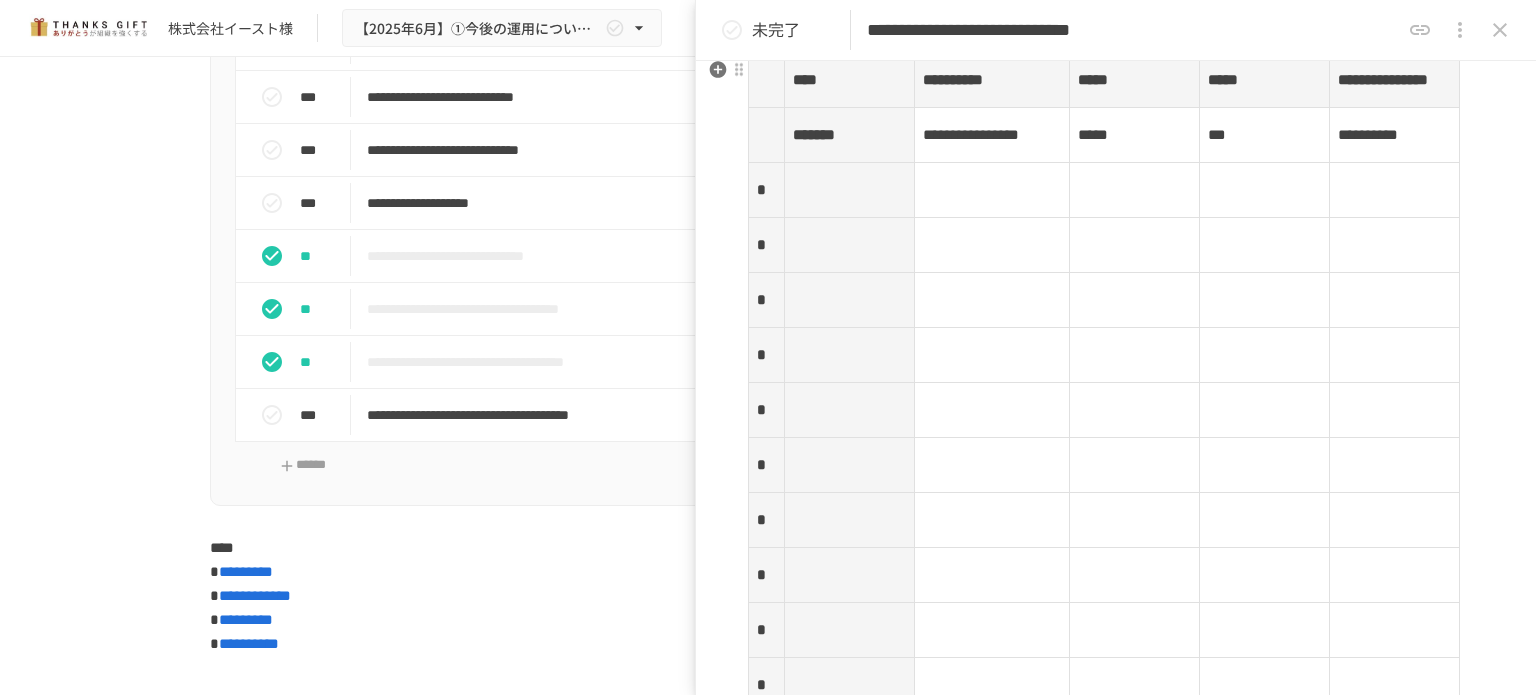 click at bounding box center [849, 190] 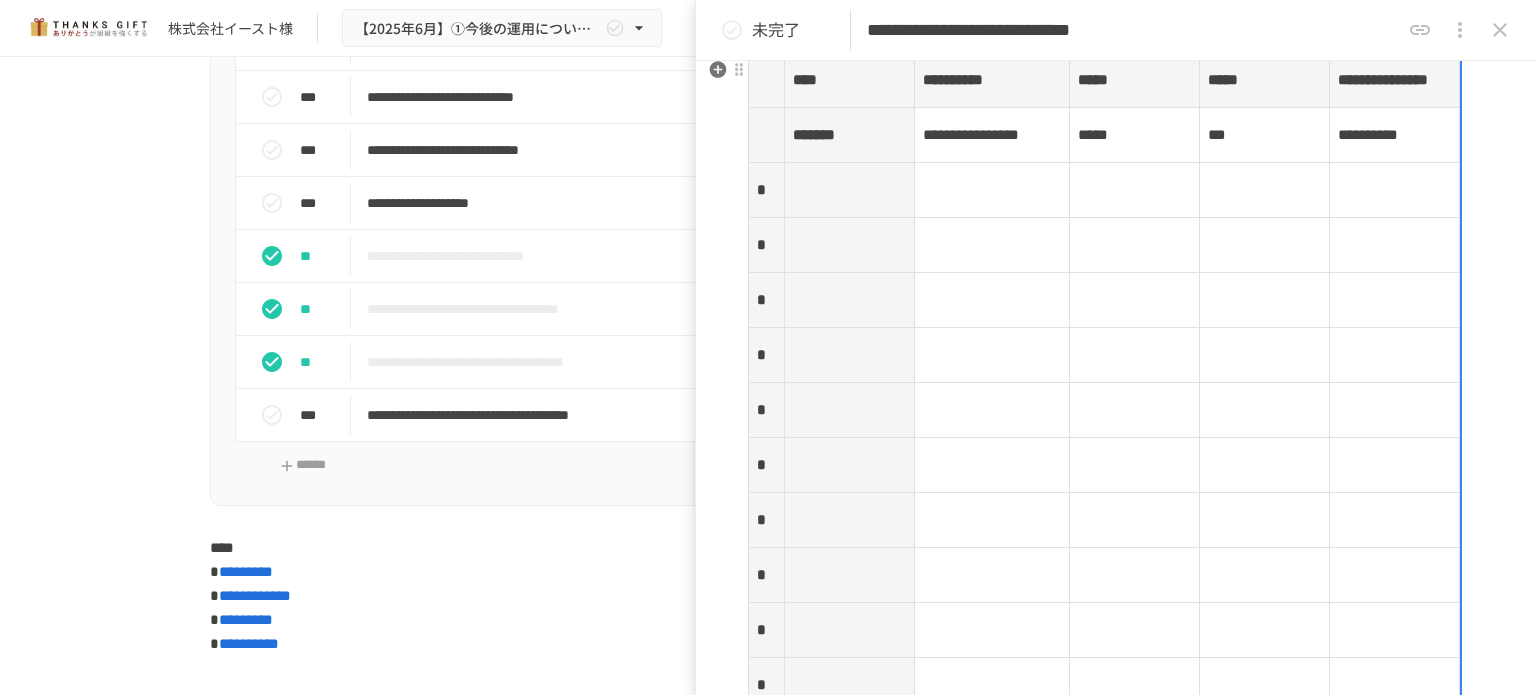 click at bounding box center [849, 190] 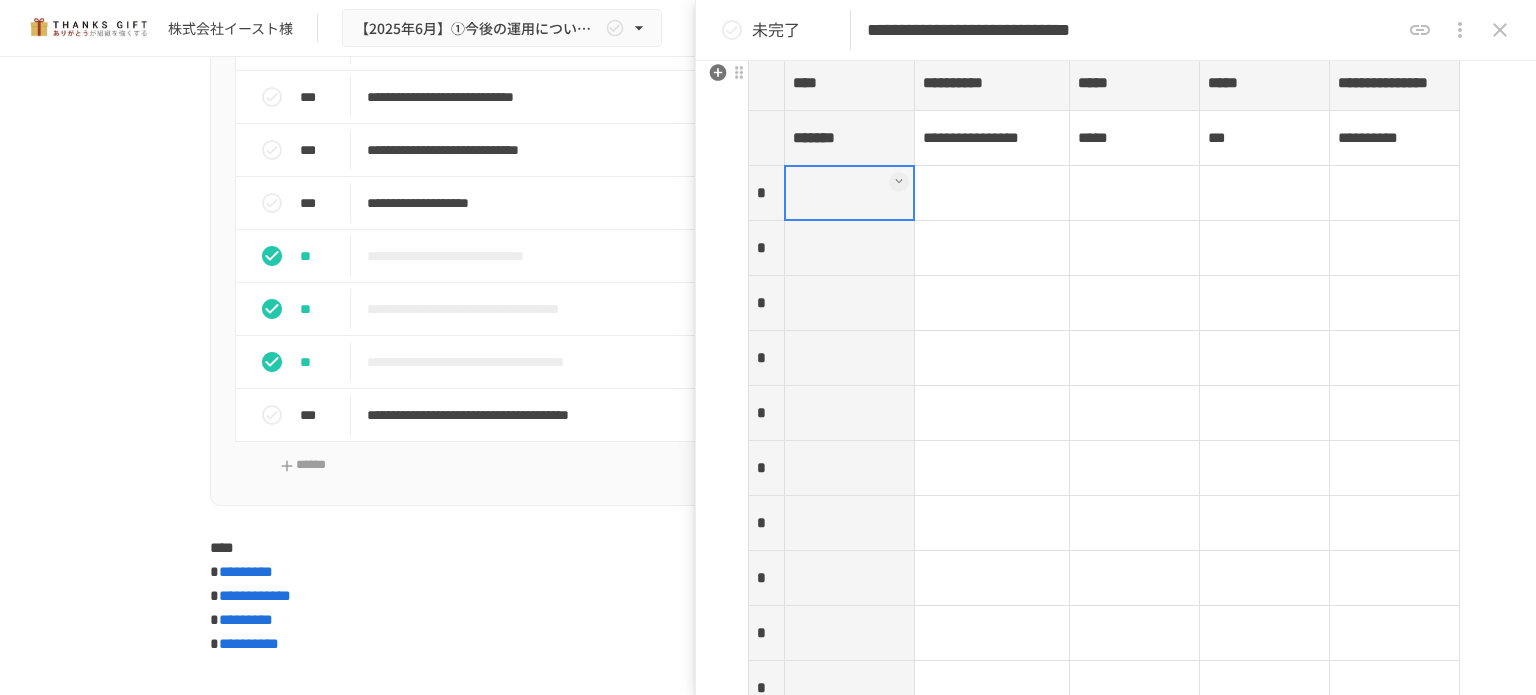 click at bounding box center [849, 193] 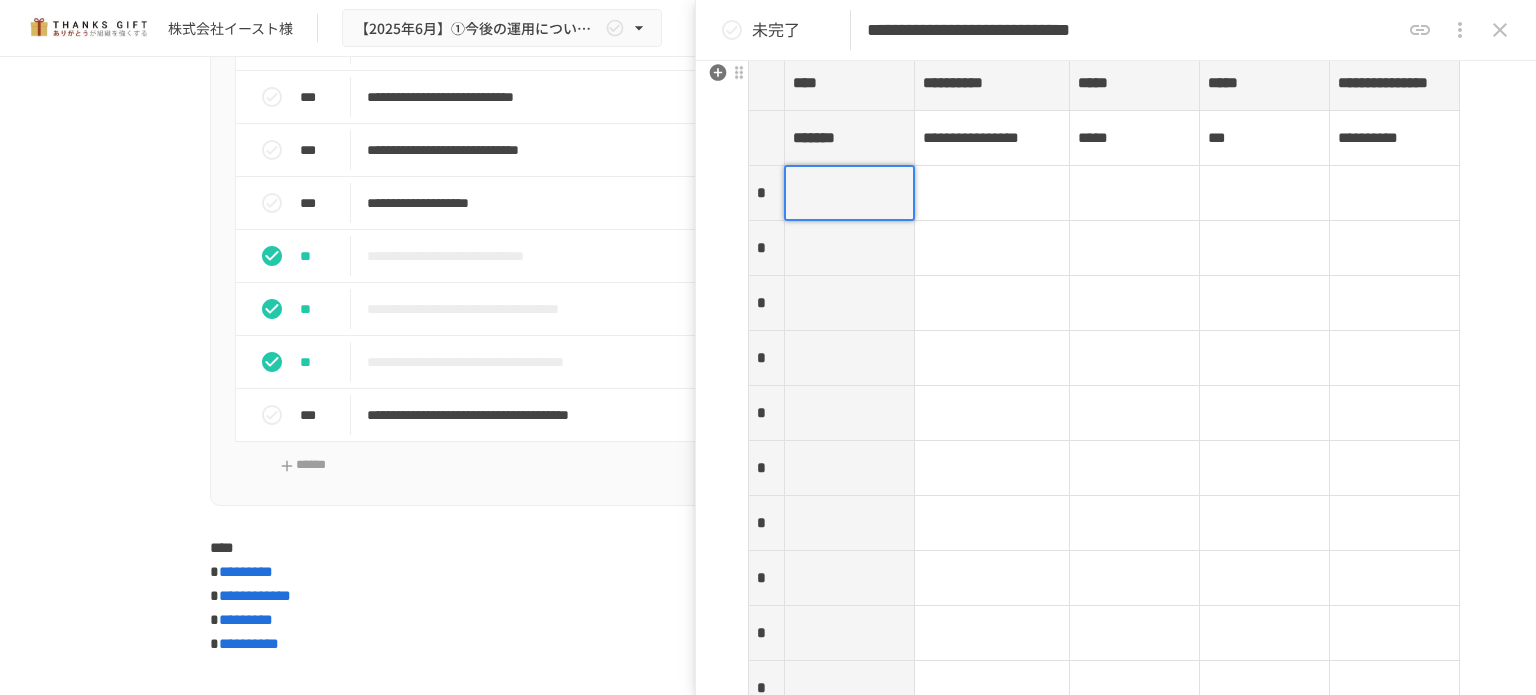 click at bounding box center [849, 193] 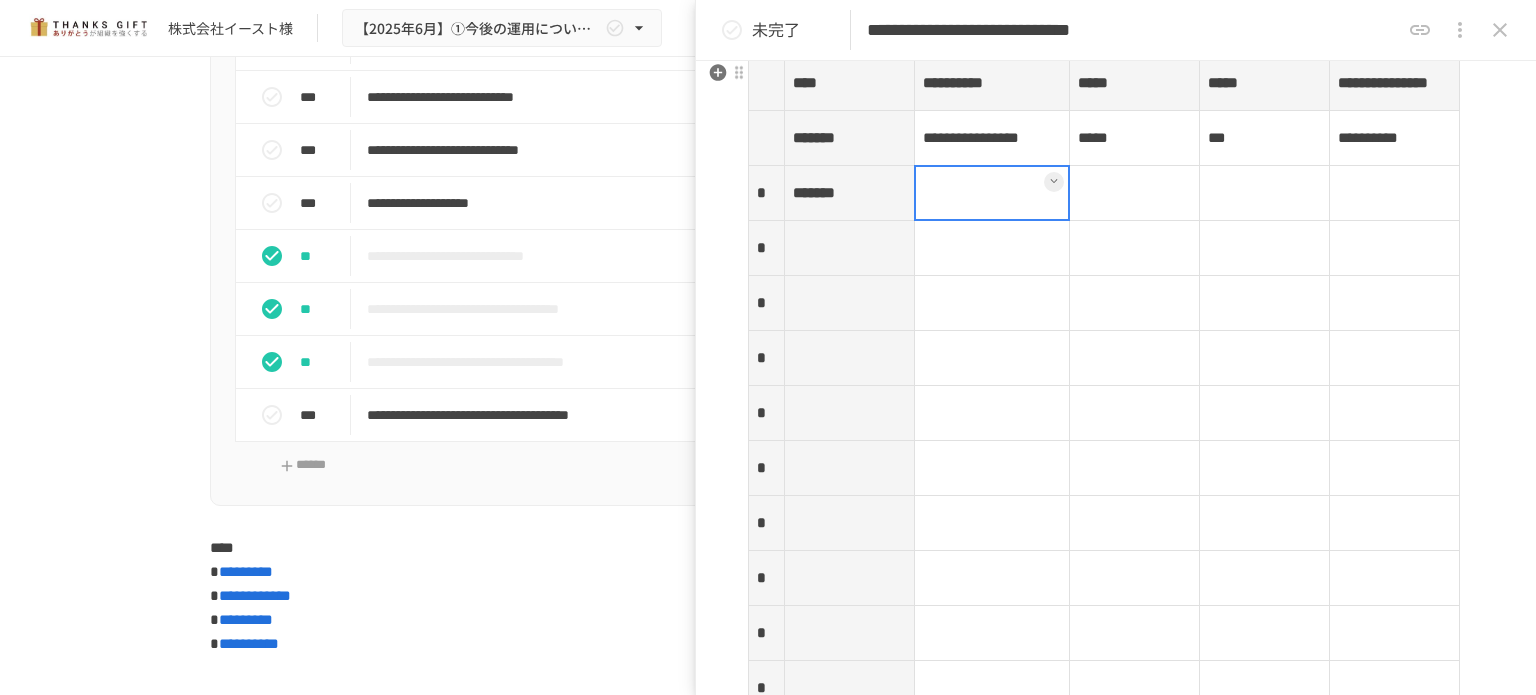 click at bounding box center (992, 193) 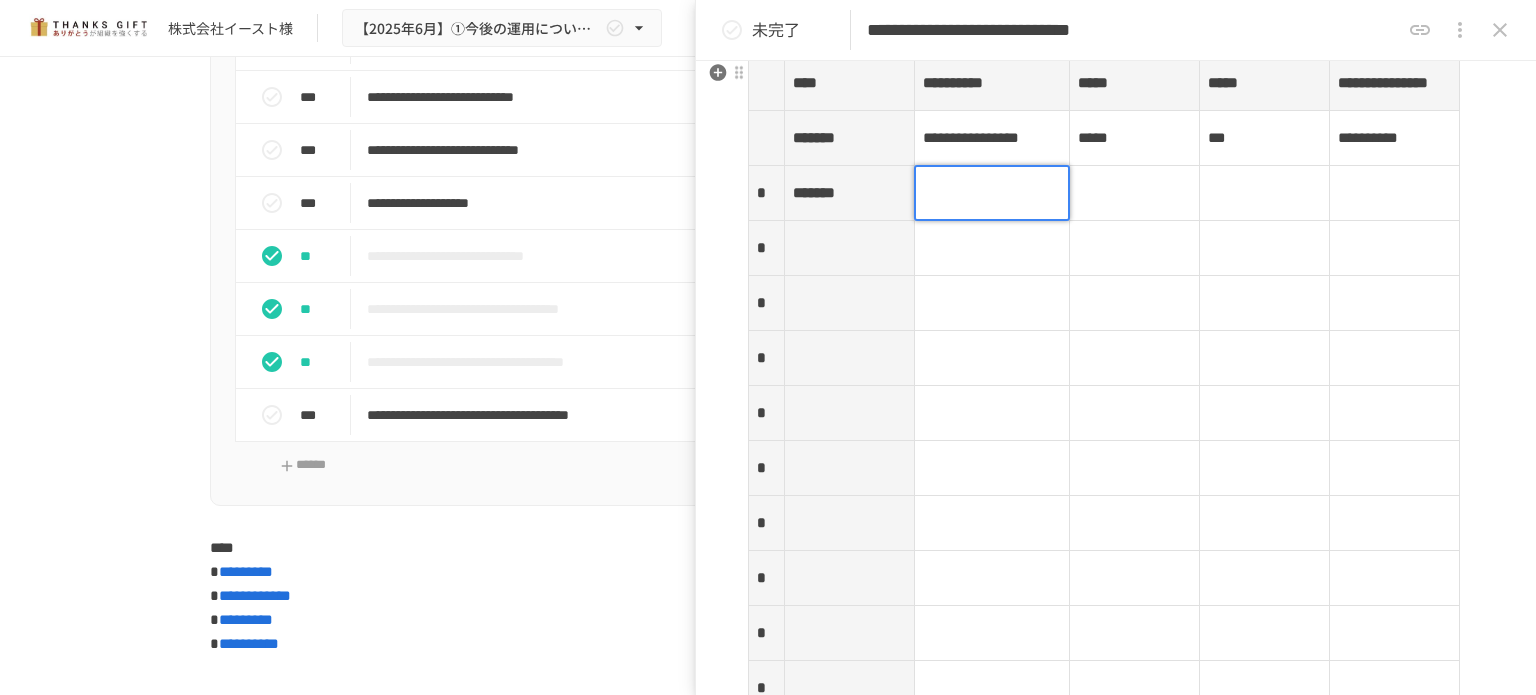 type 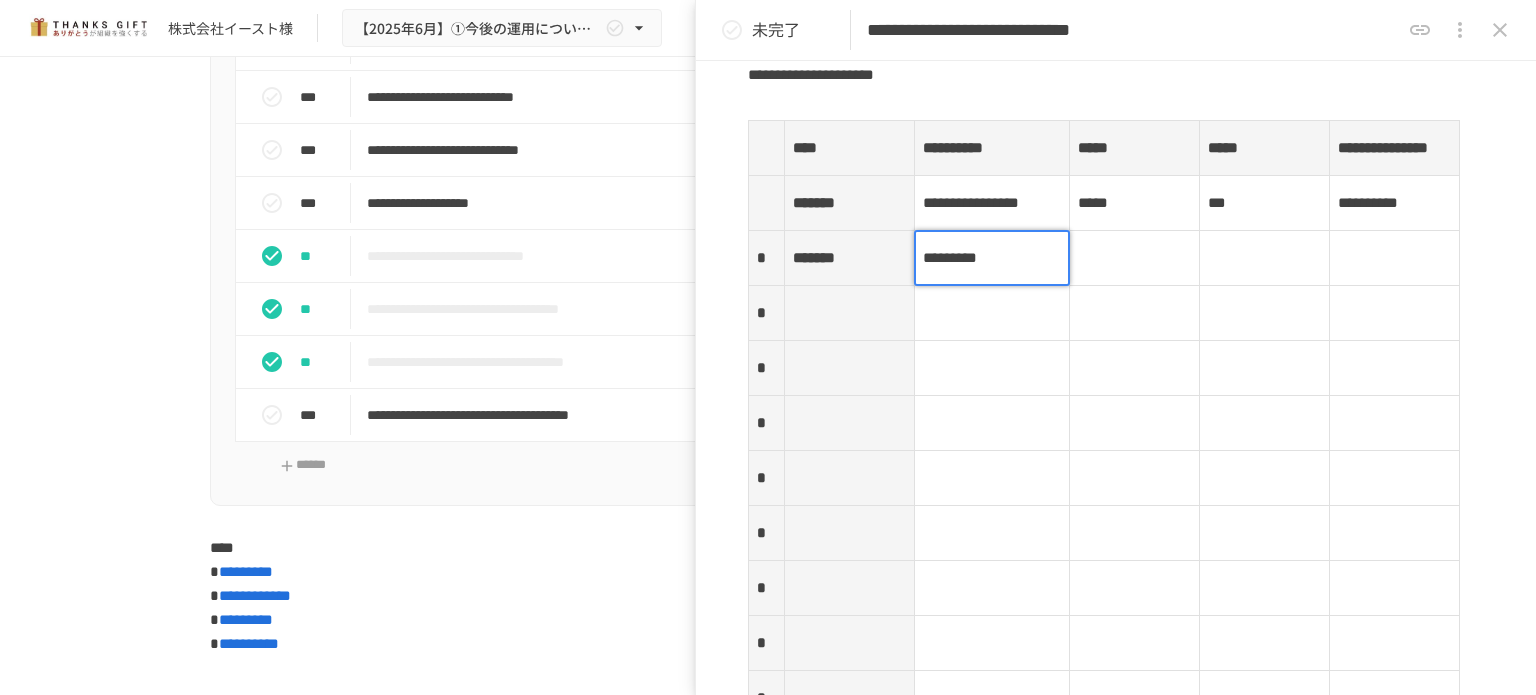 scroll, scrollTop: 2997, scrollLeft: 0, axis: vertical 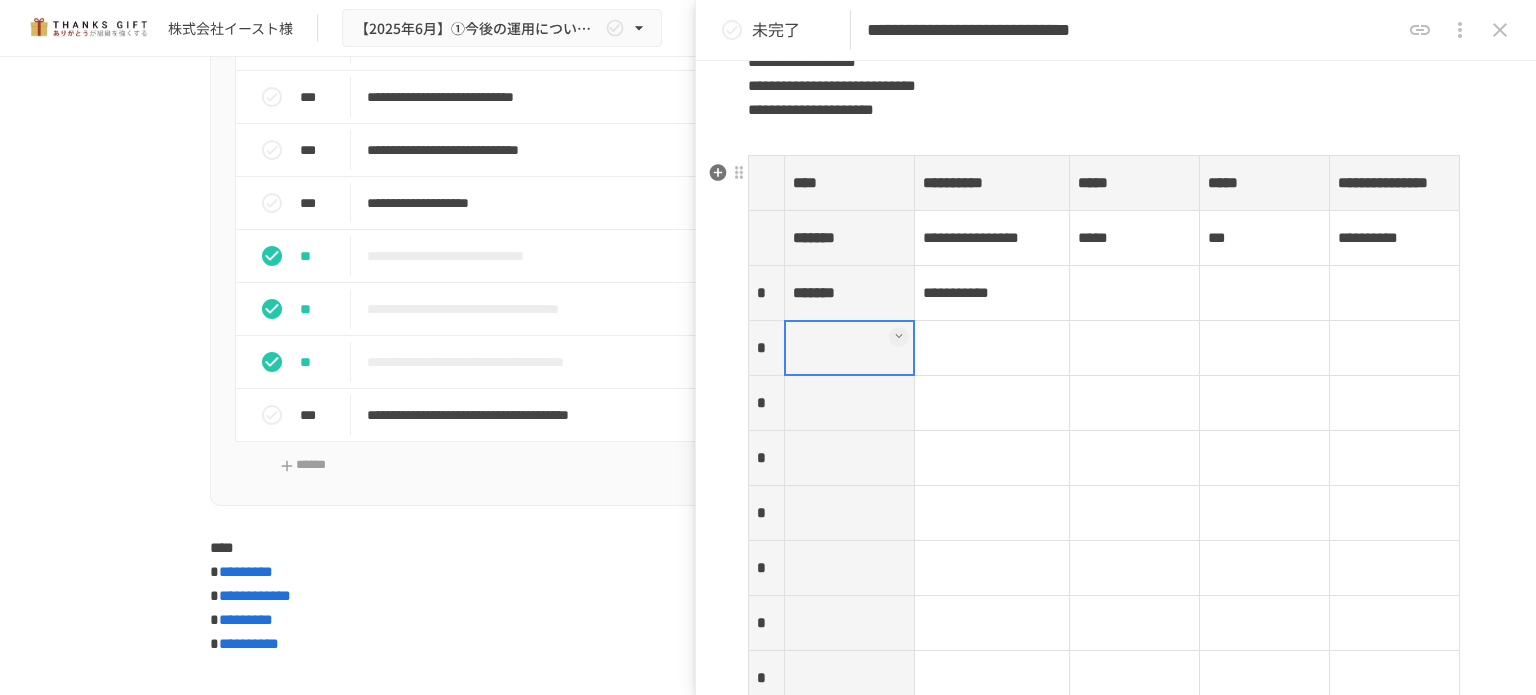 click at bounding box center (849, 348) 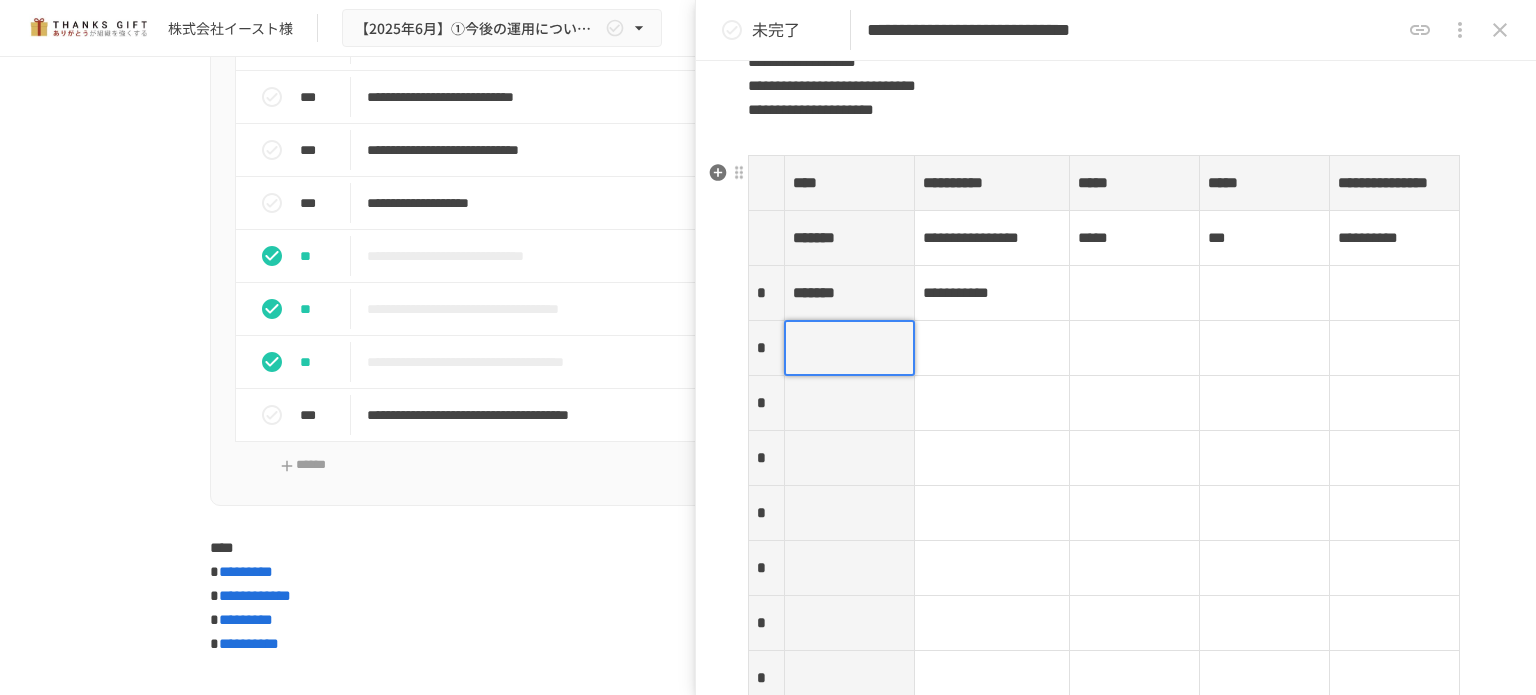 click at bounding box center (849, 348) 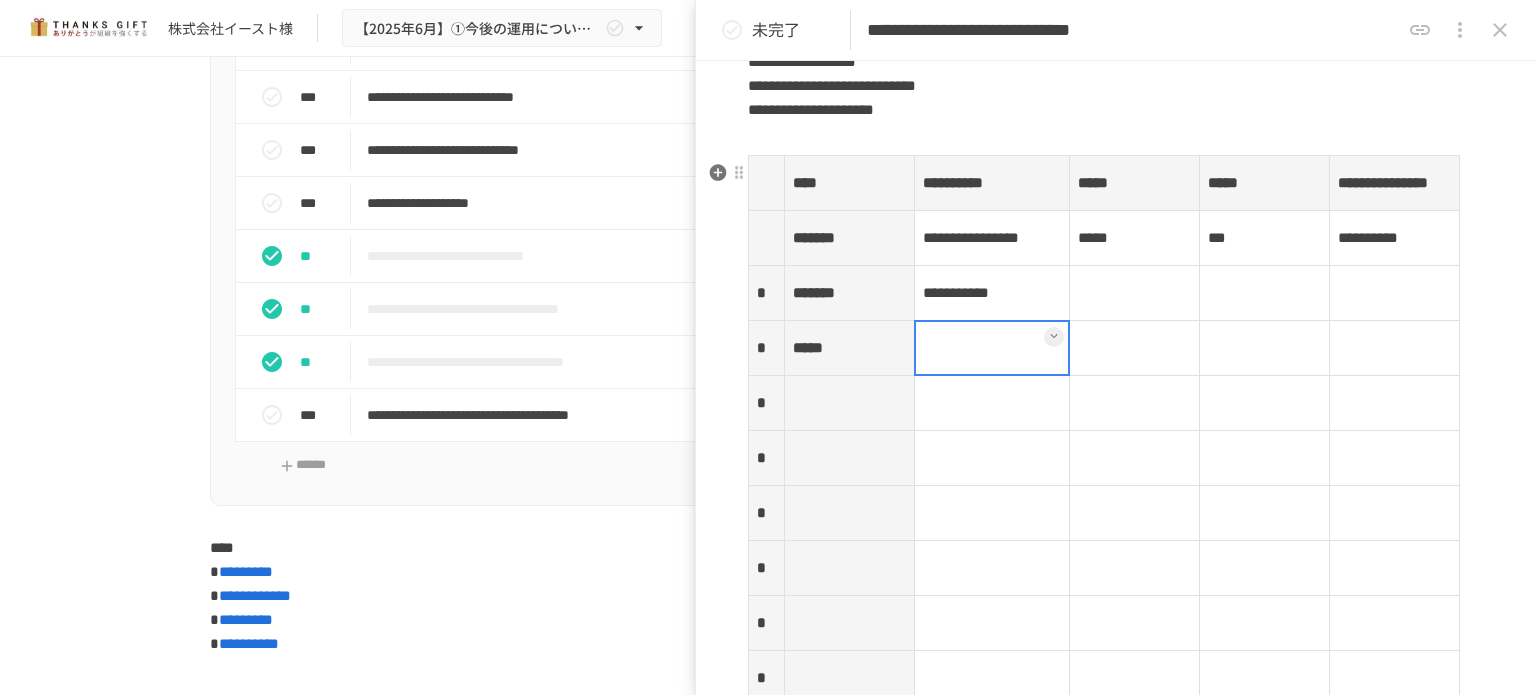 click at bounding box center (992, 348) 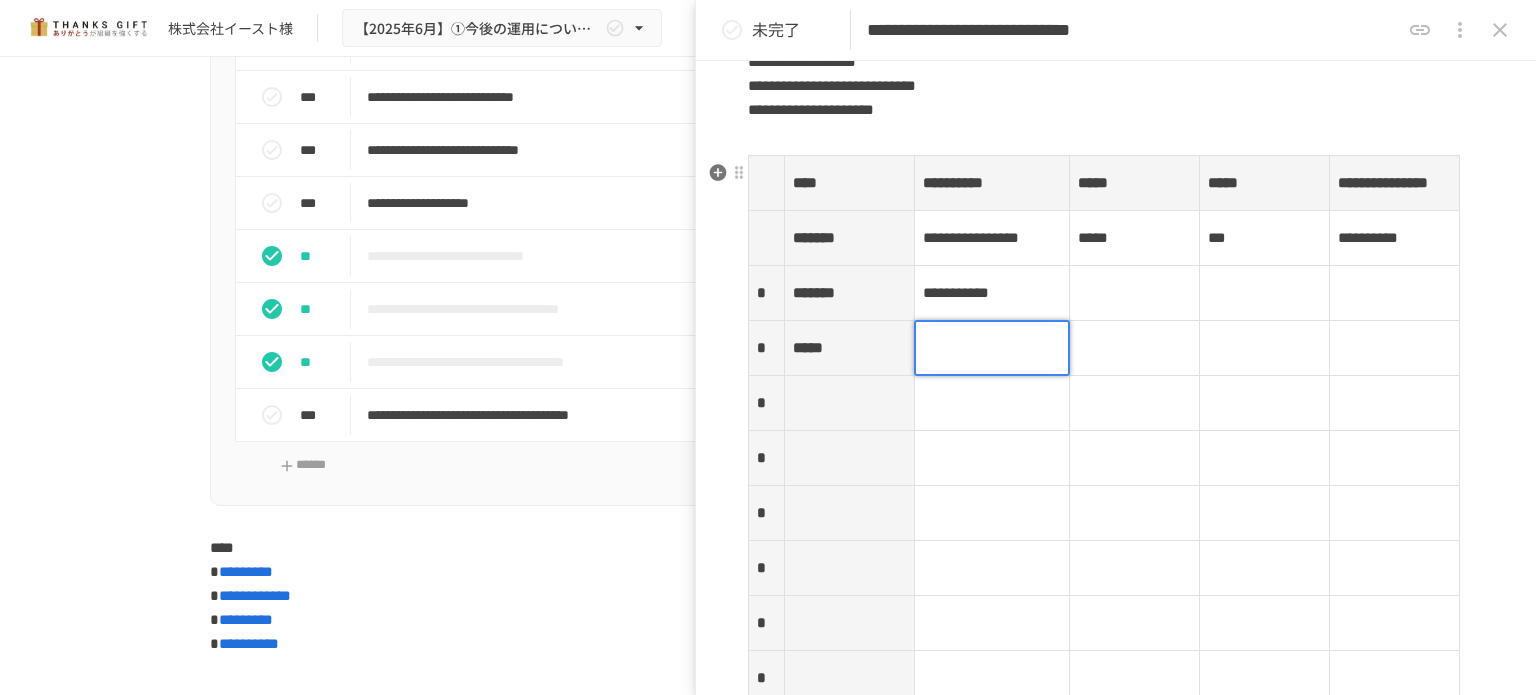 click at bounding box center (992, 348) 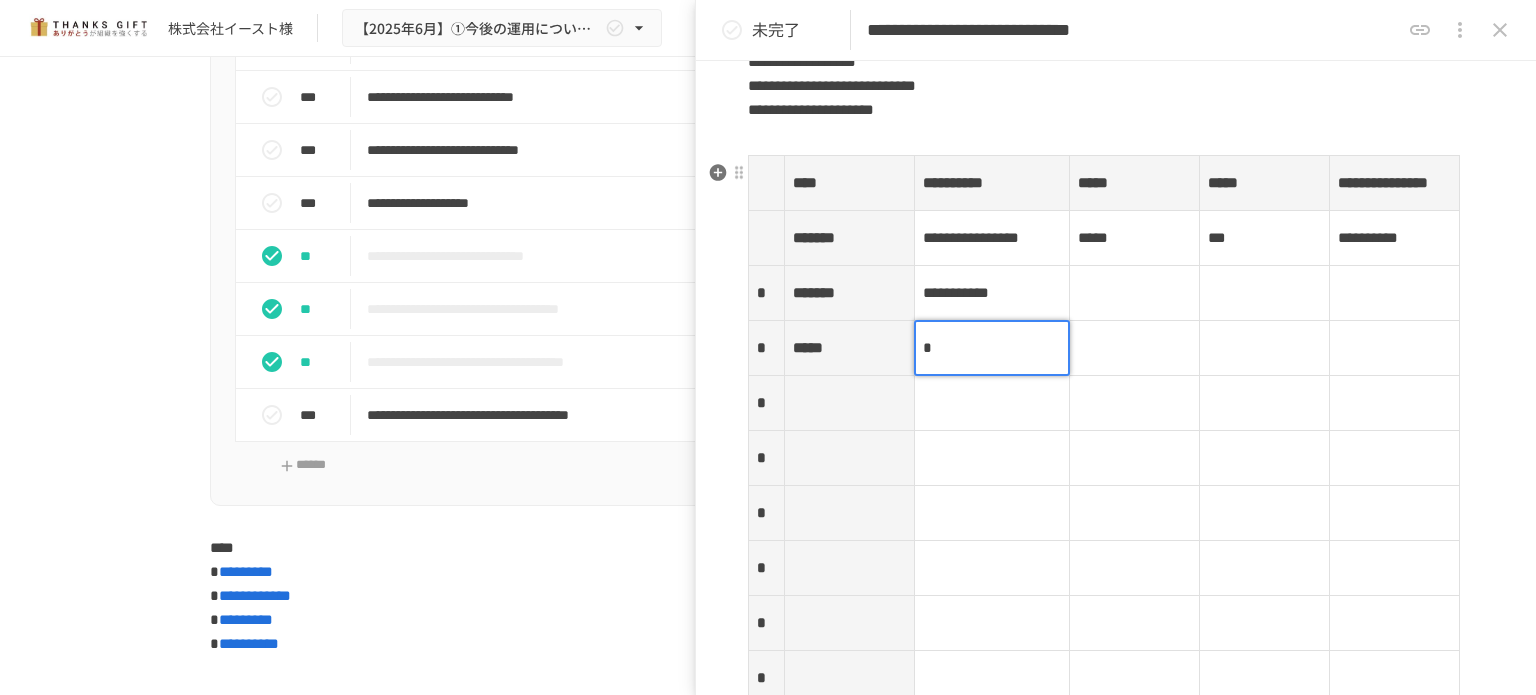 type 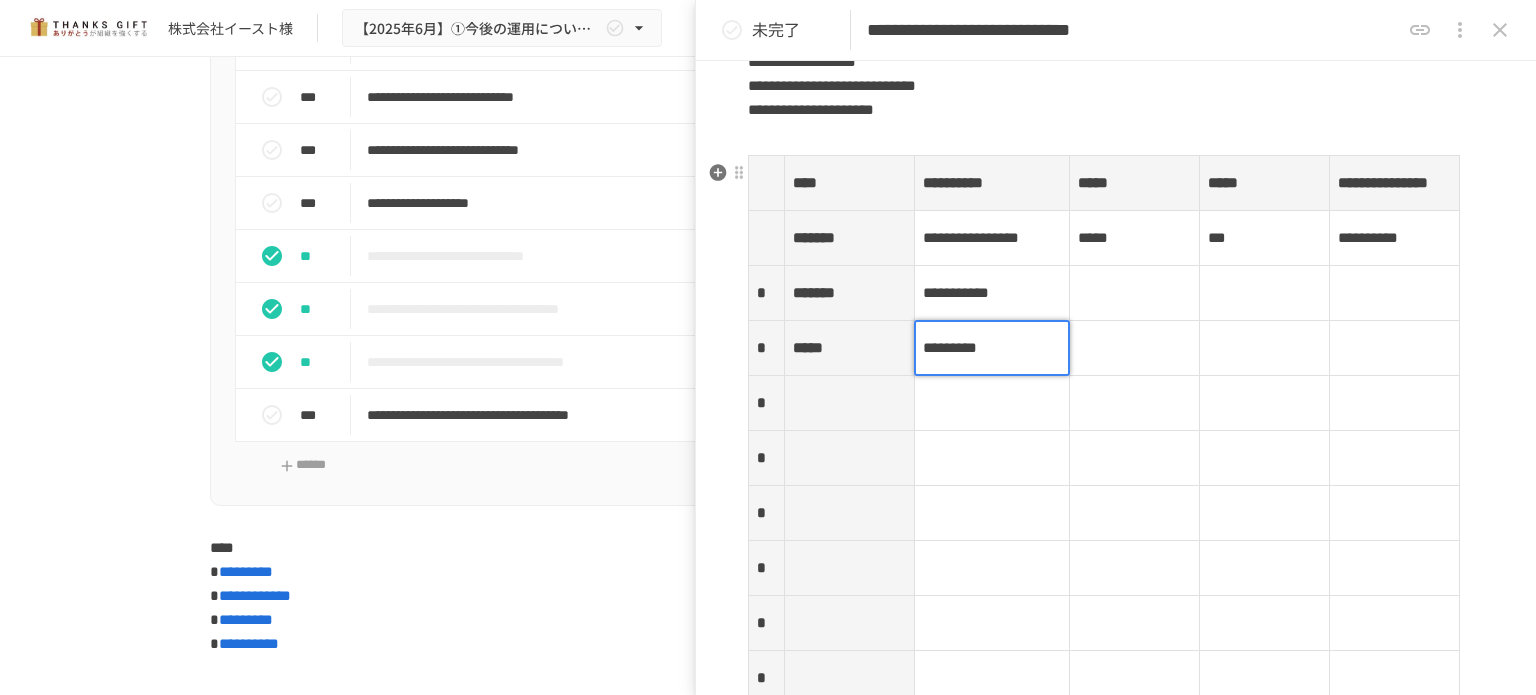 click at bounding box center [849, 403] 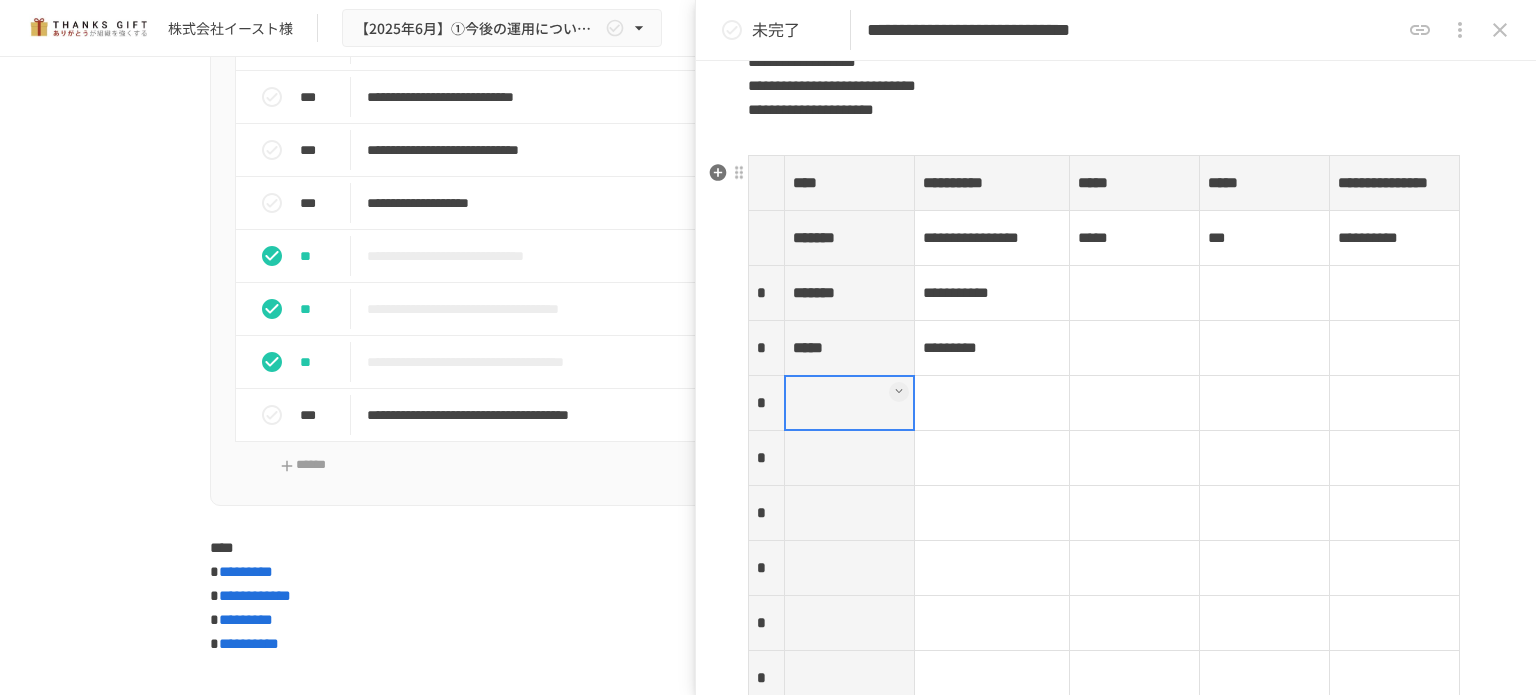 click at bounding box center [849, 403] 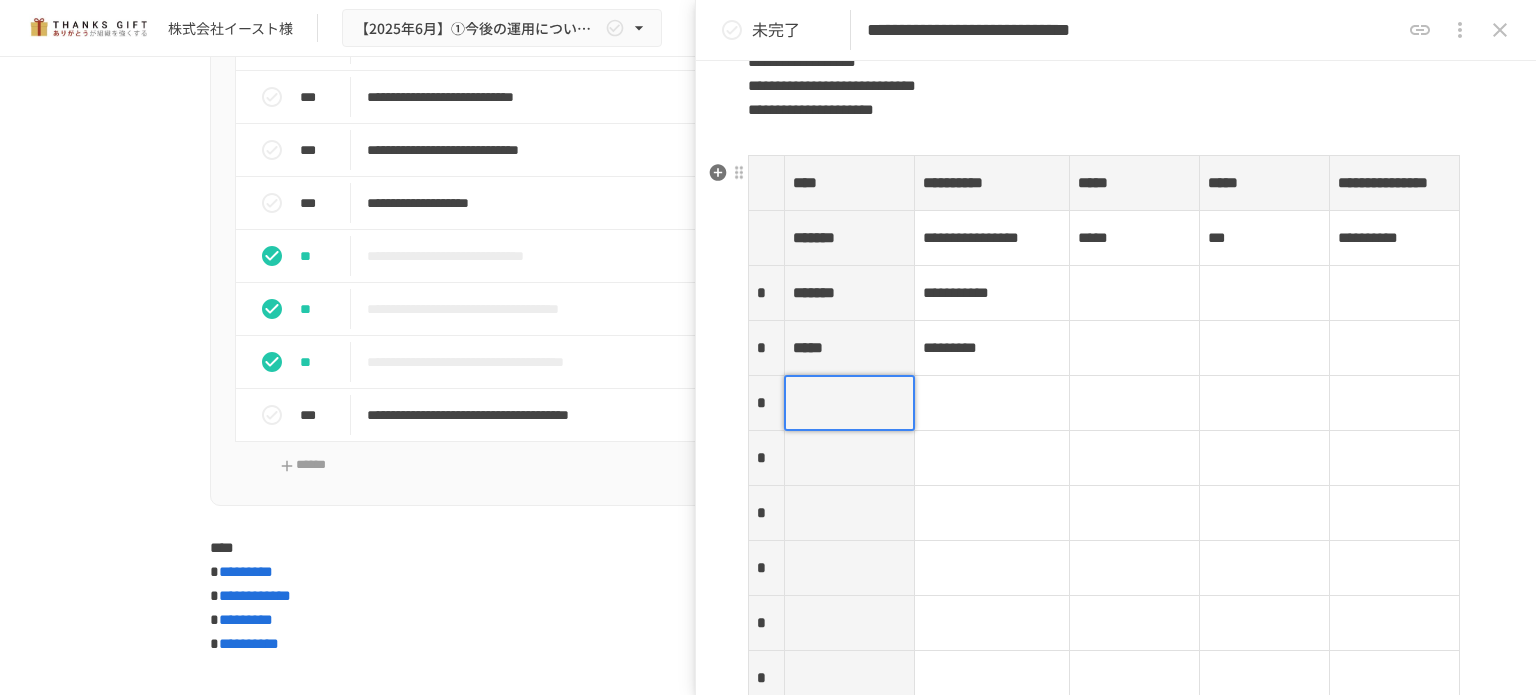 click at bounding box center (849, 403) 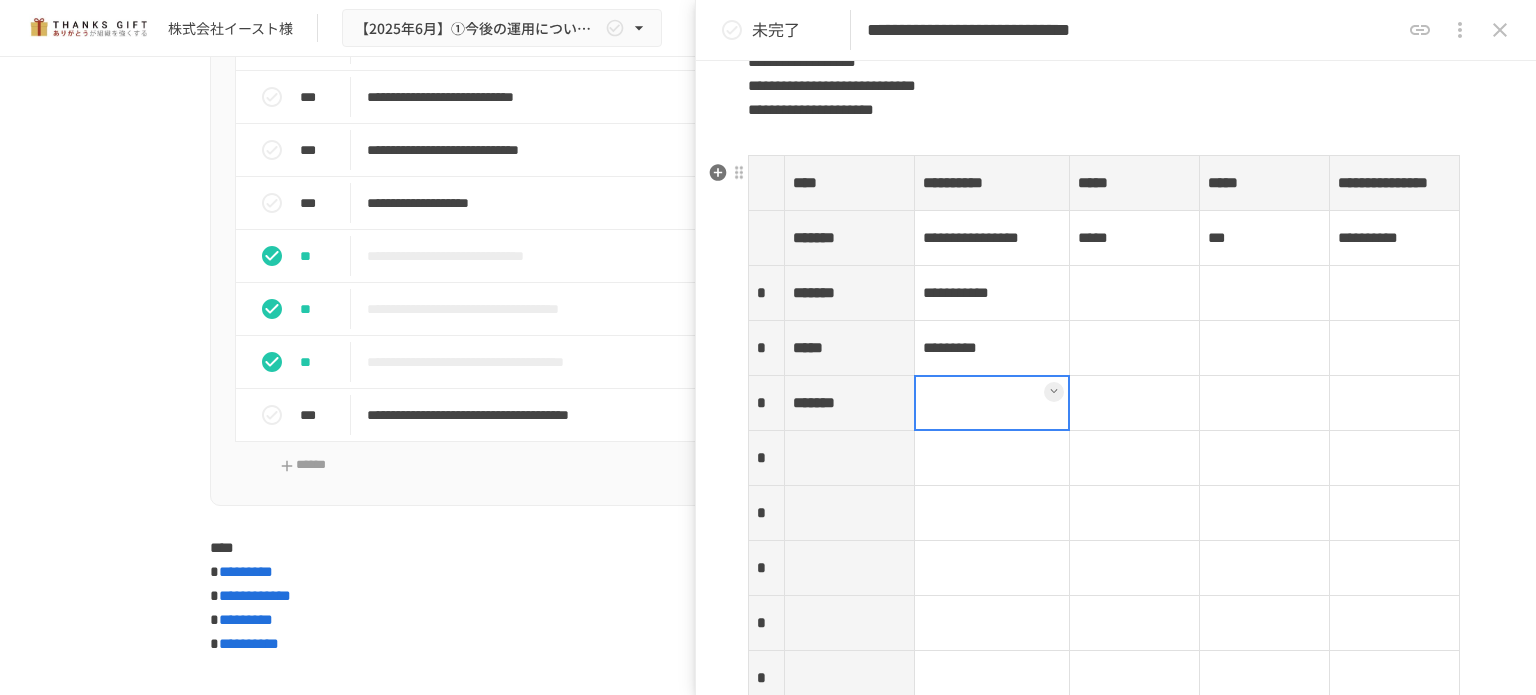 click at bounding box center (992, 403) 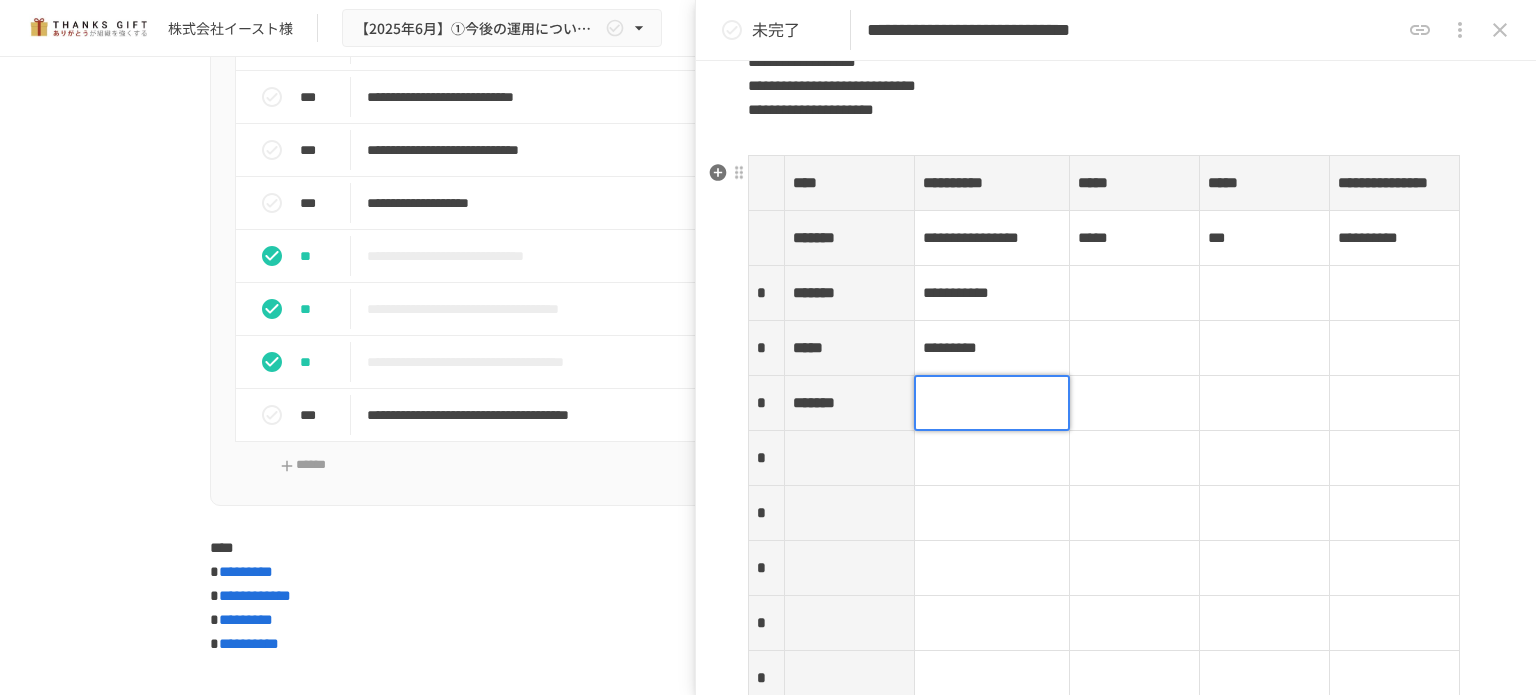 click at bounding box center (992, 403) 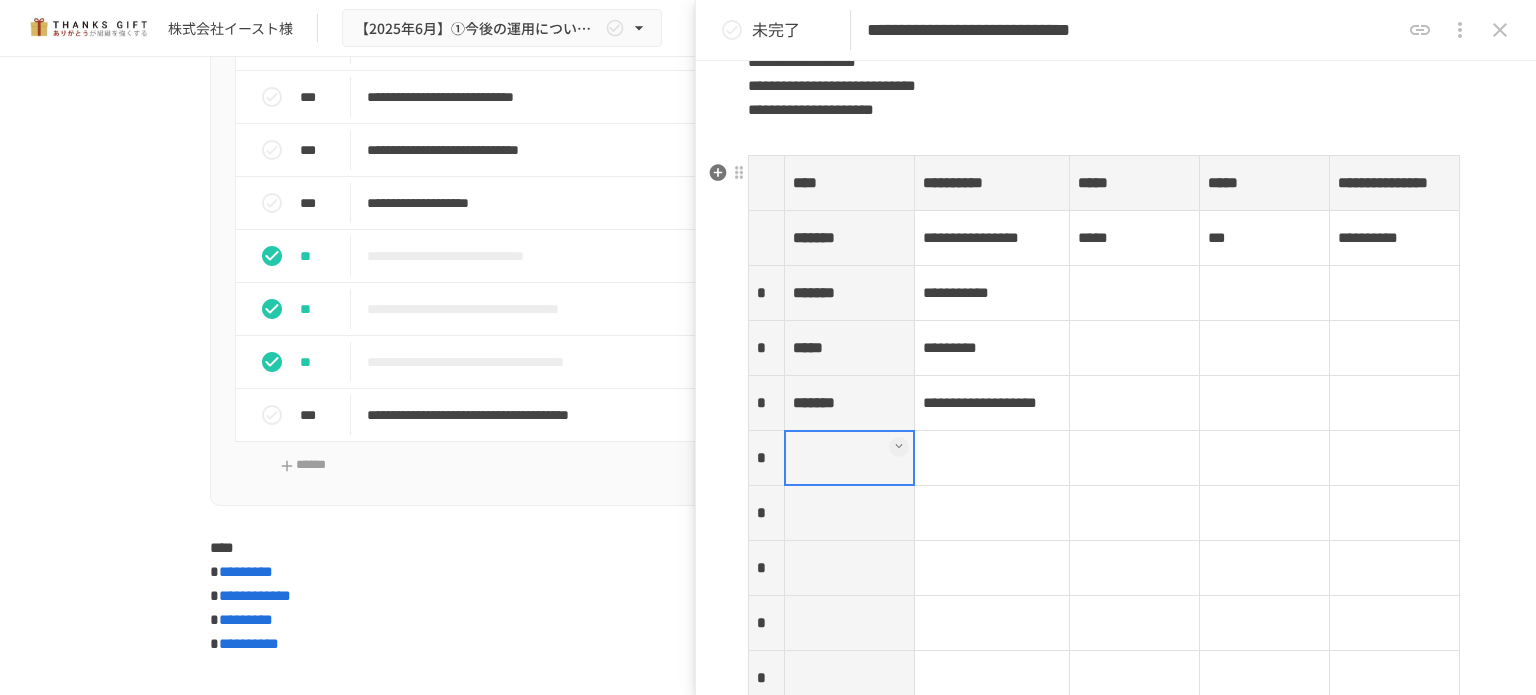 click at bounding box center [849, 458] 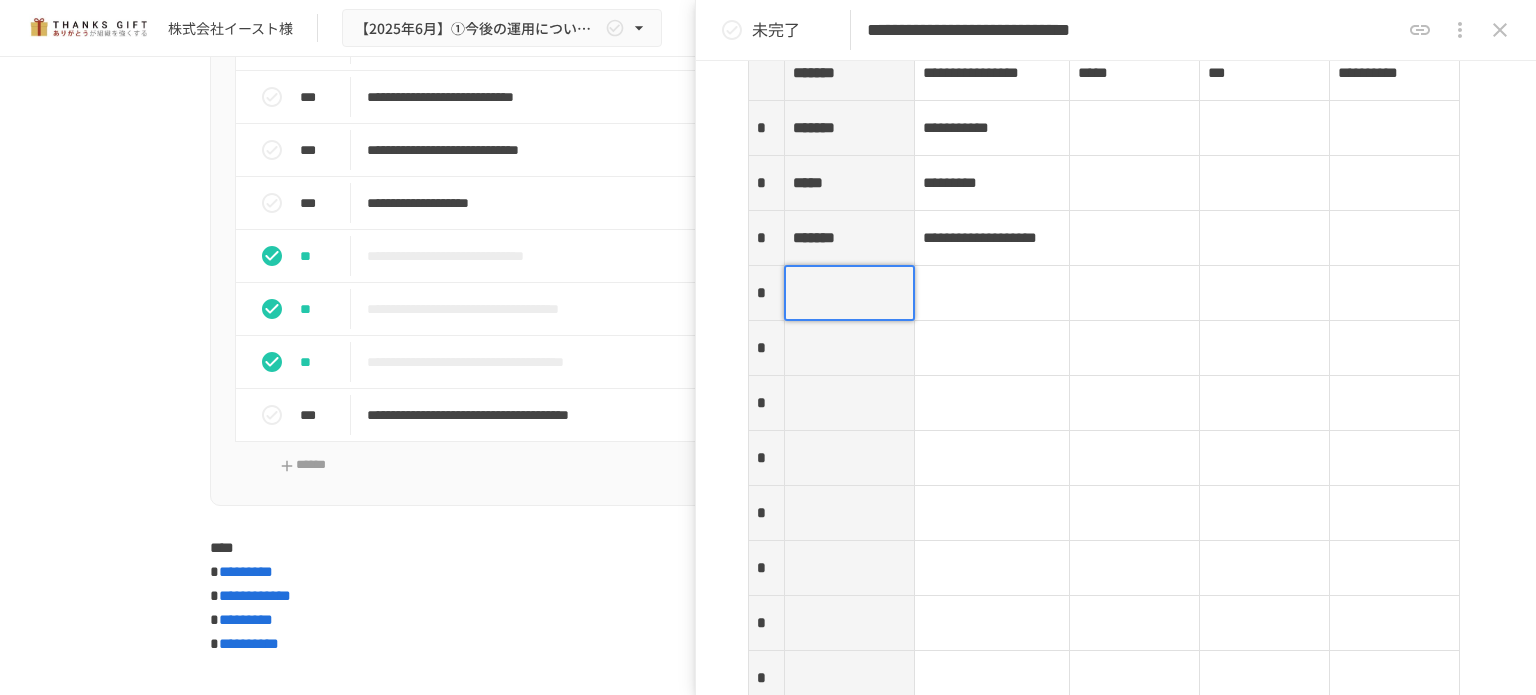 scroll, scrollTop: 3197, scrollLeft: 0, axis: vertical 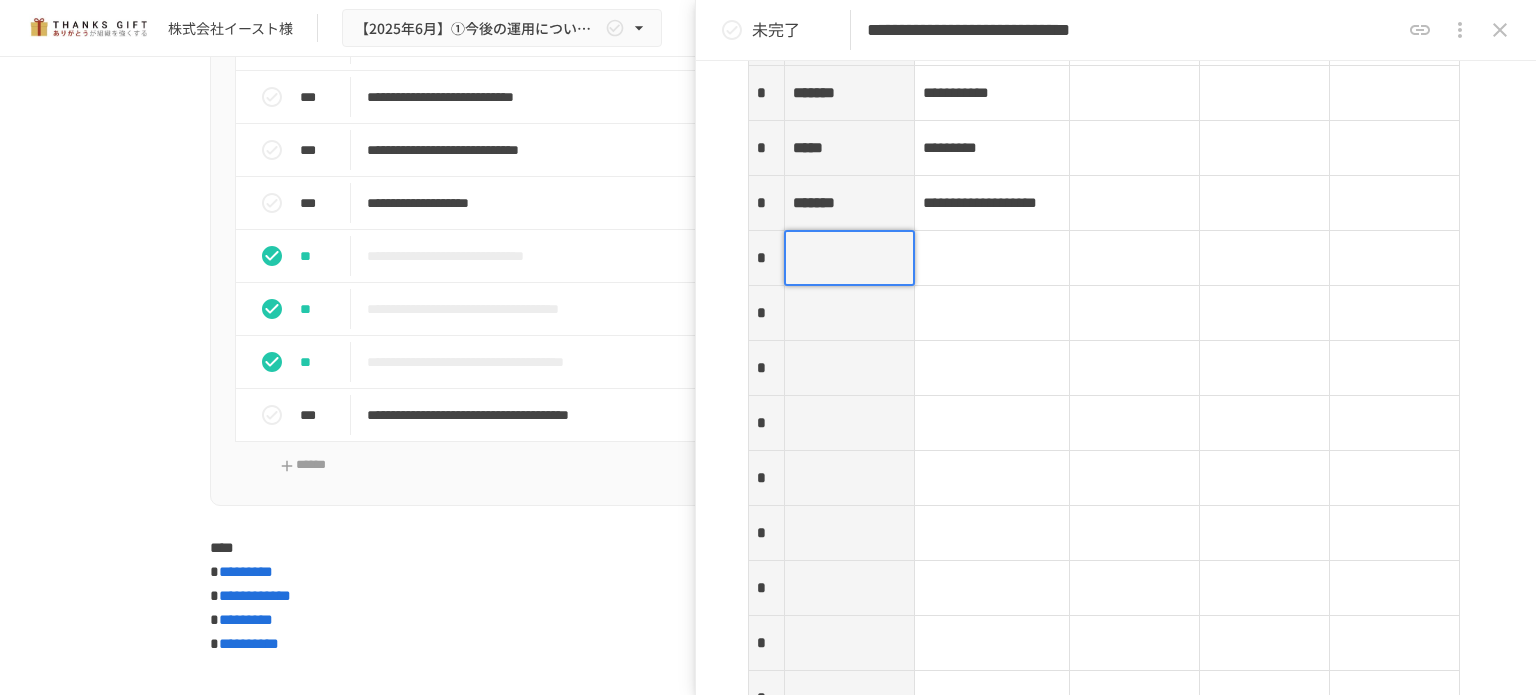 click at bounding box center [849, 258] 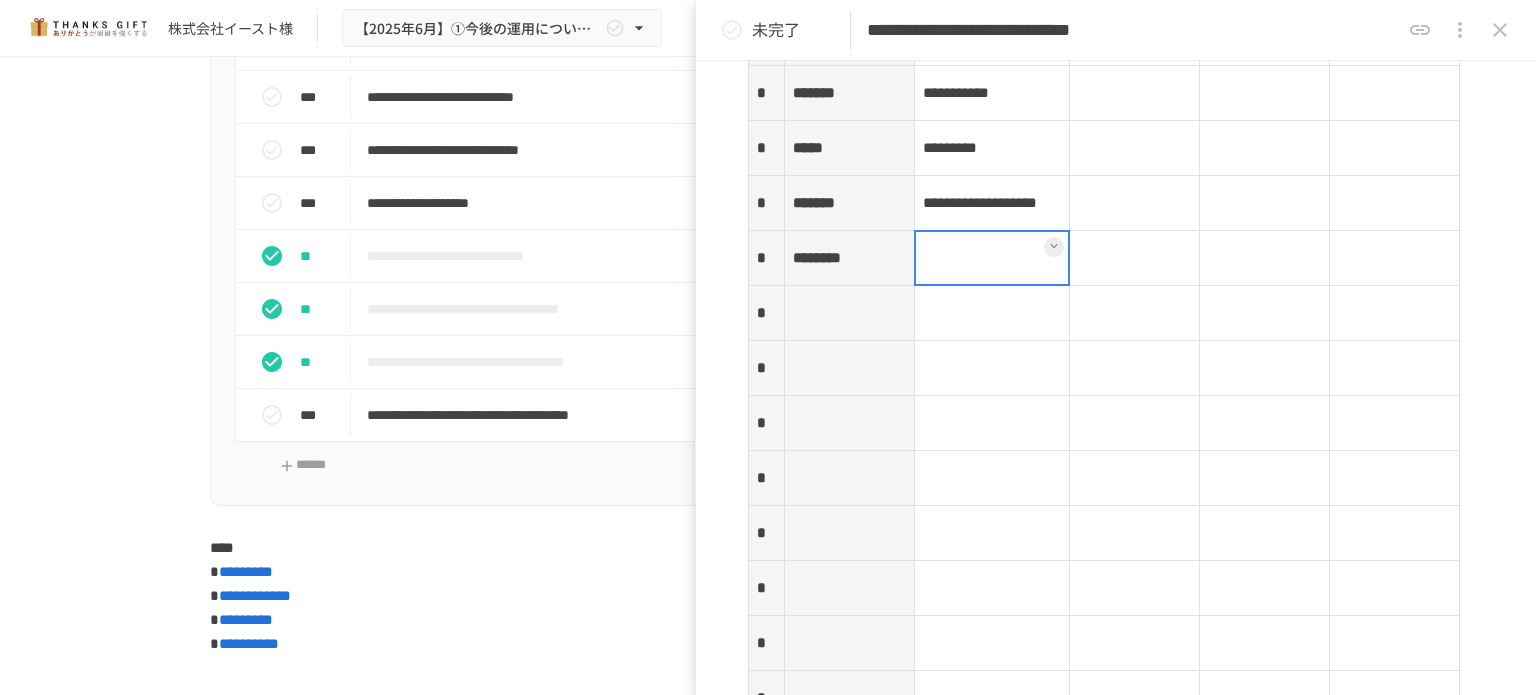 click at bounding box center (992, 258) 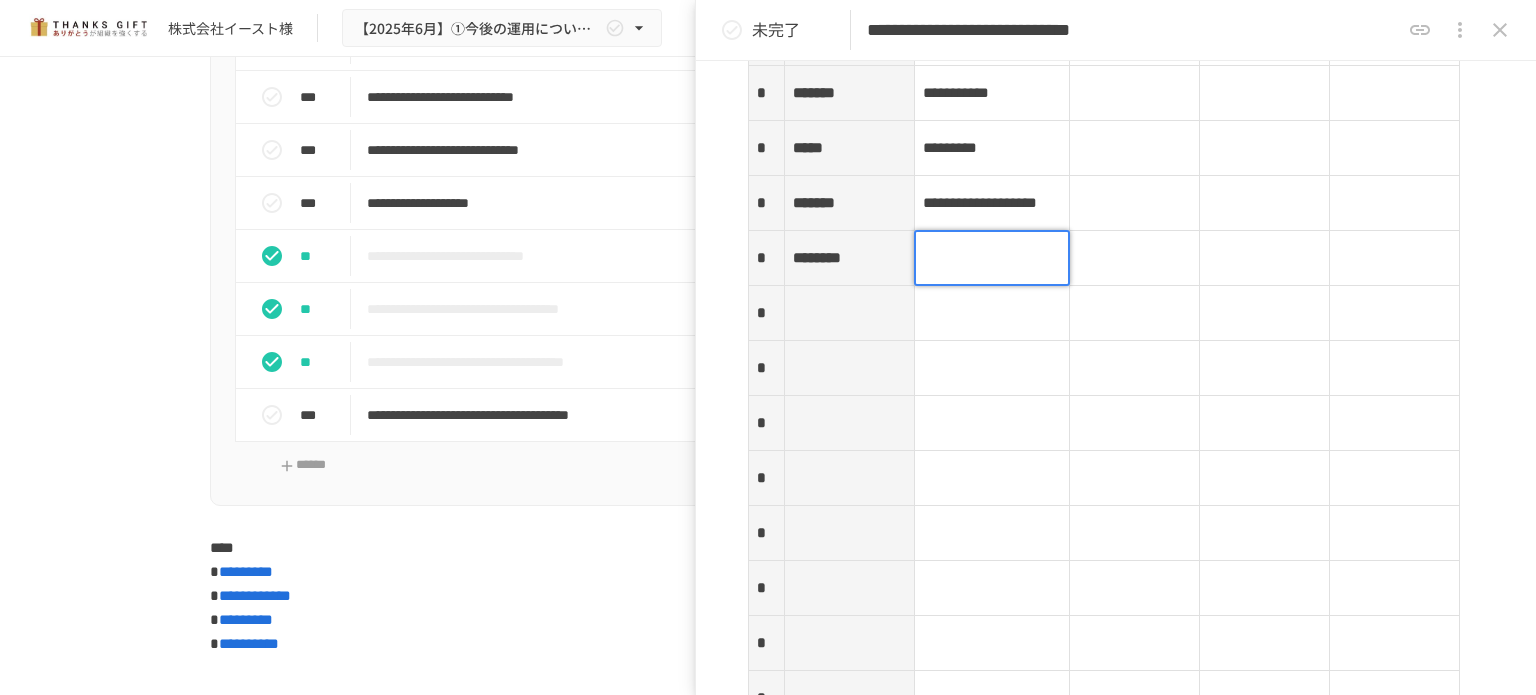 click at bounding box center (992, 258) 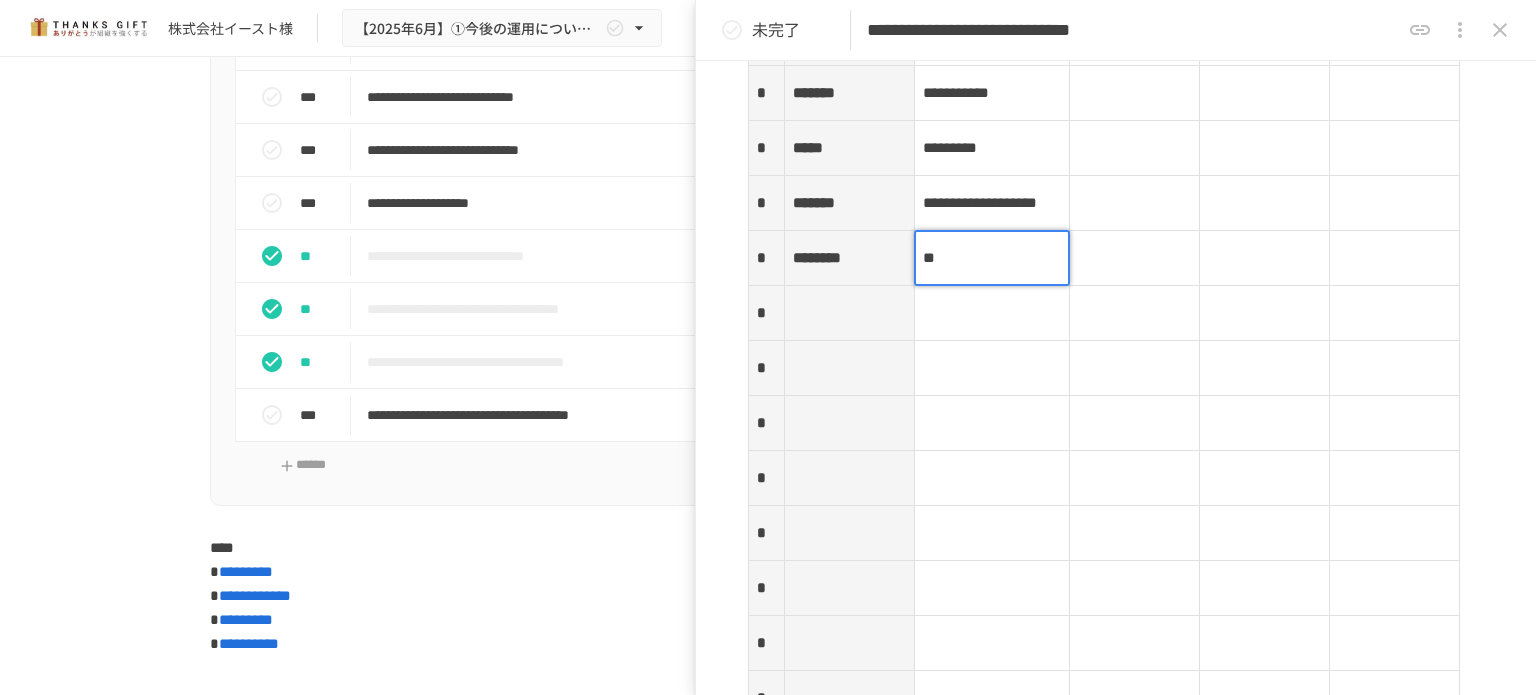 type 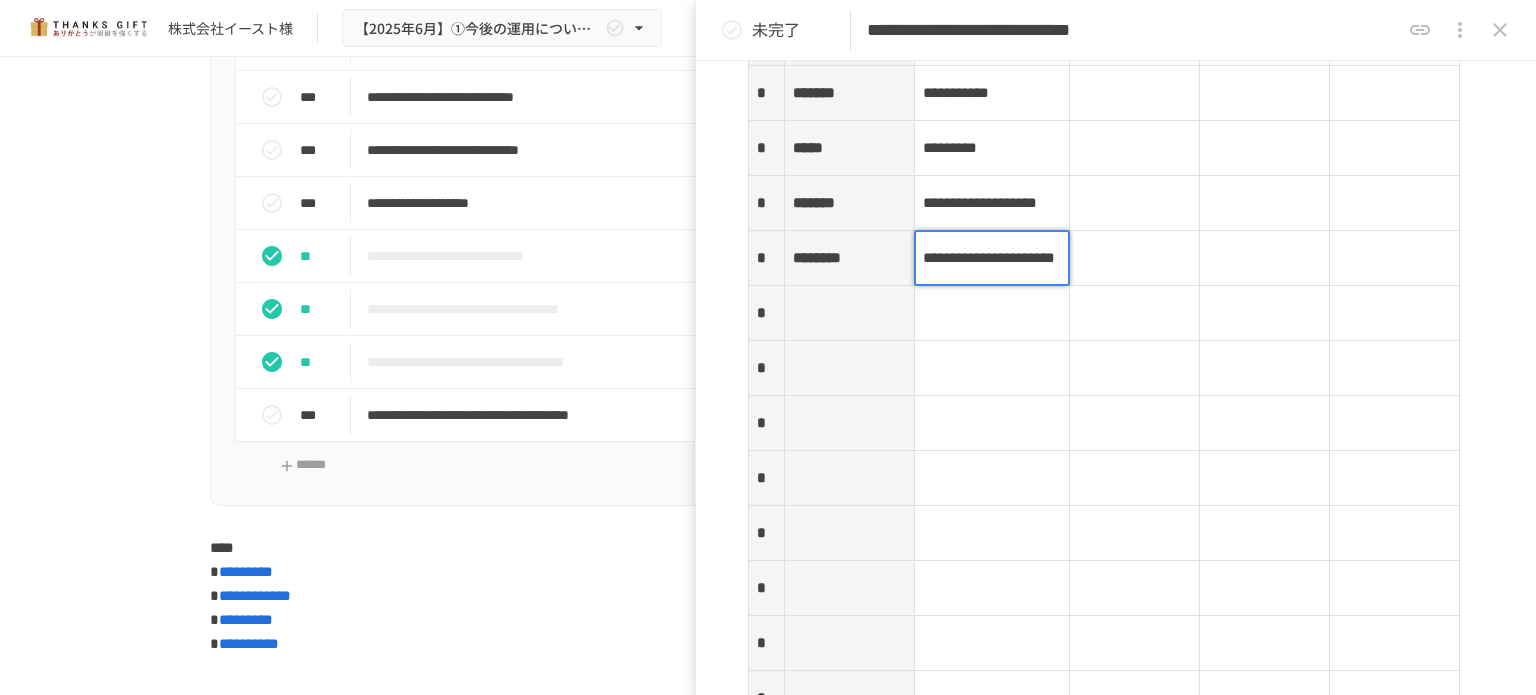 click on "**********" at bounding box center [1116, -1068] 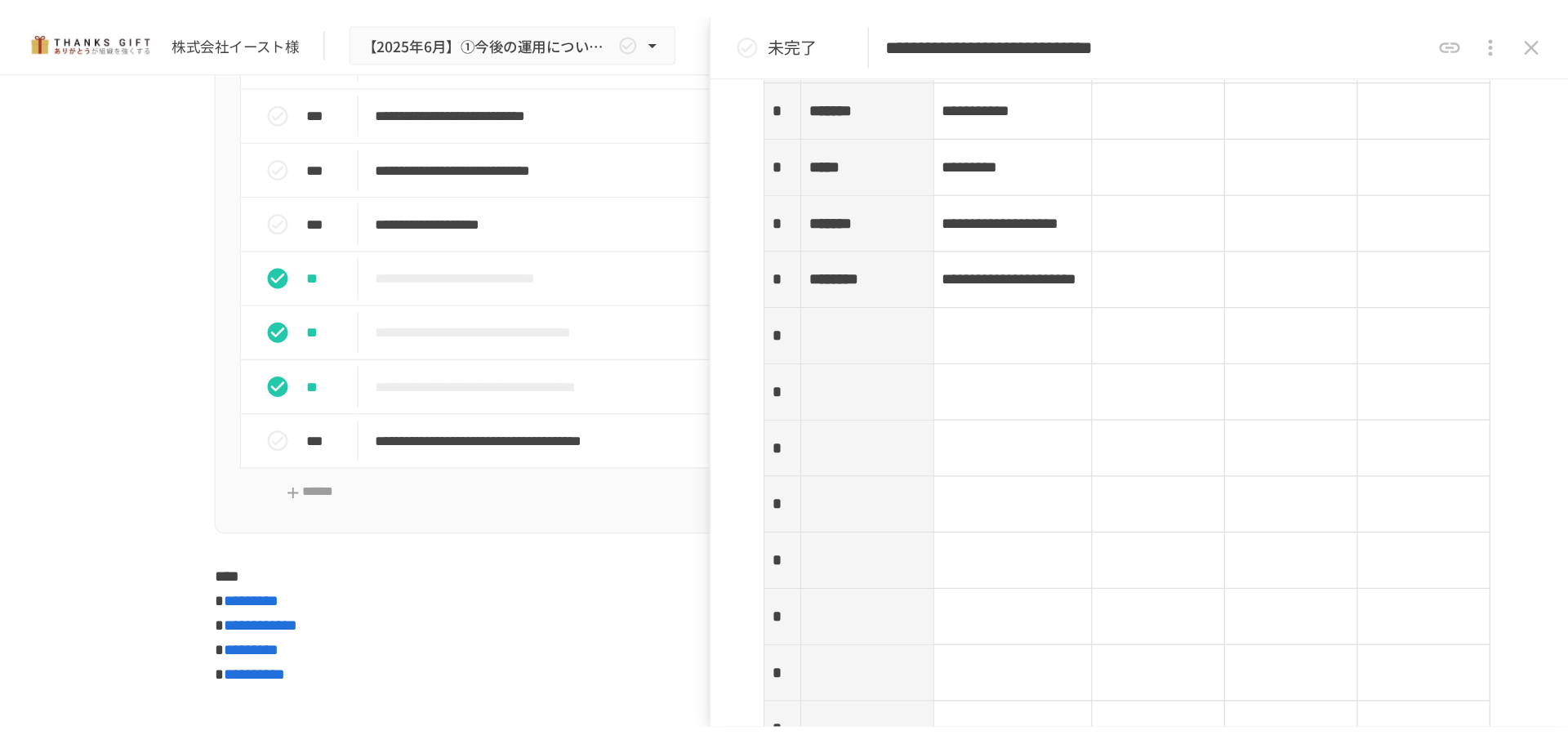 scroll, scrollTop: 2584, scrollLeft: 0, axis: vertical 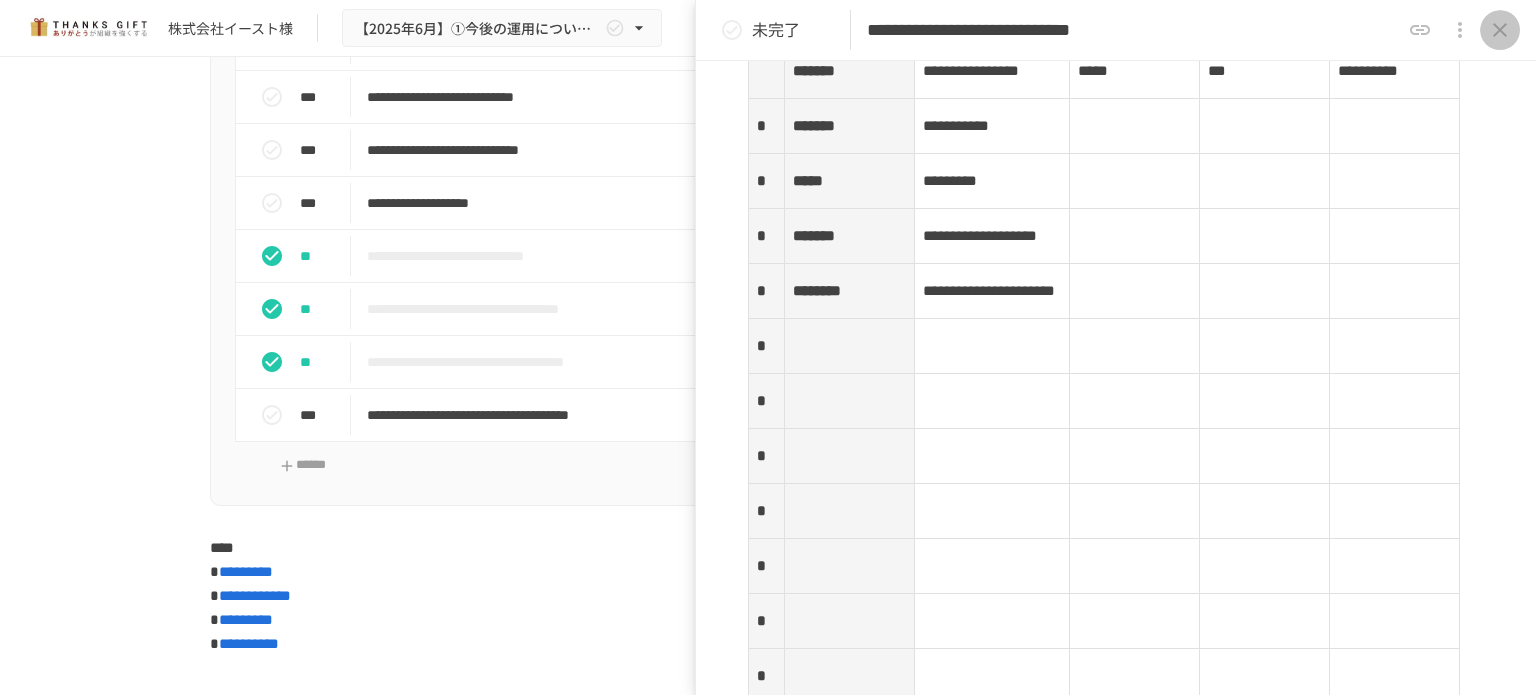 click 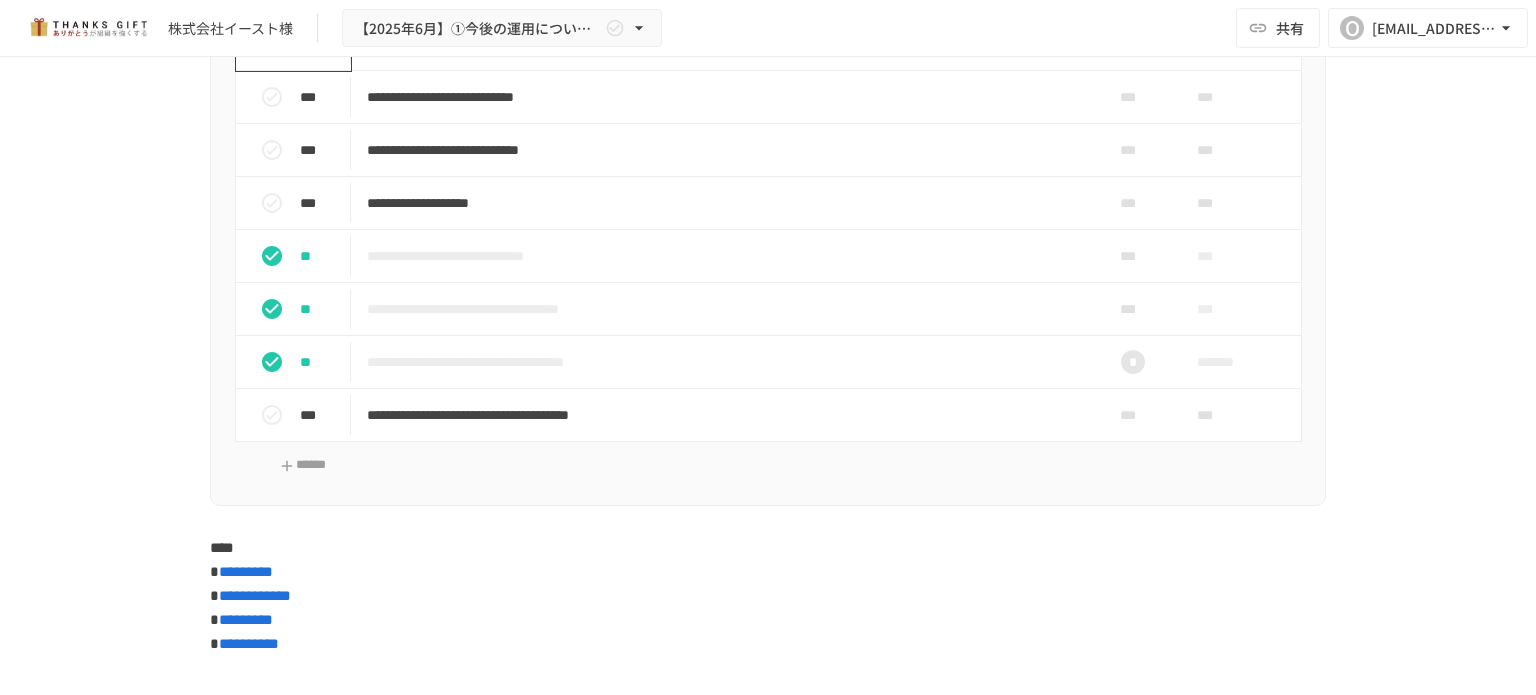 click on "***" at bounding box center (321, 44) 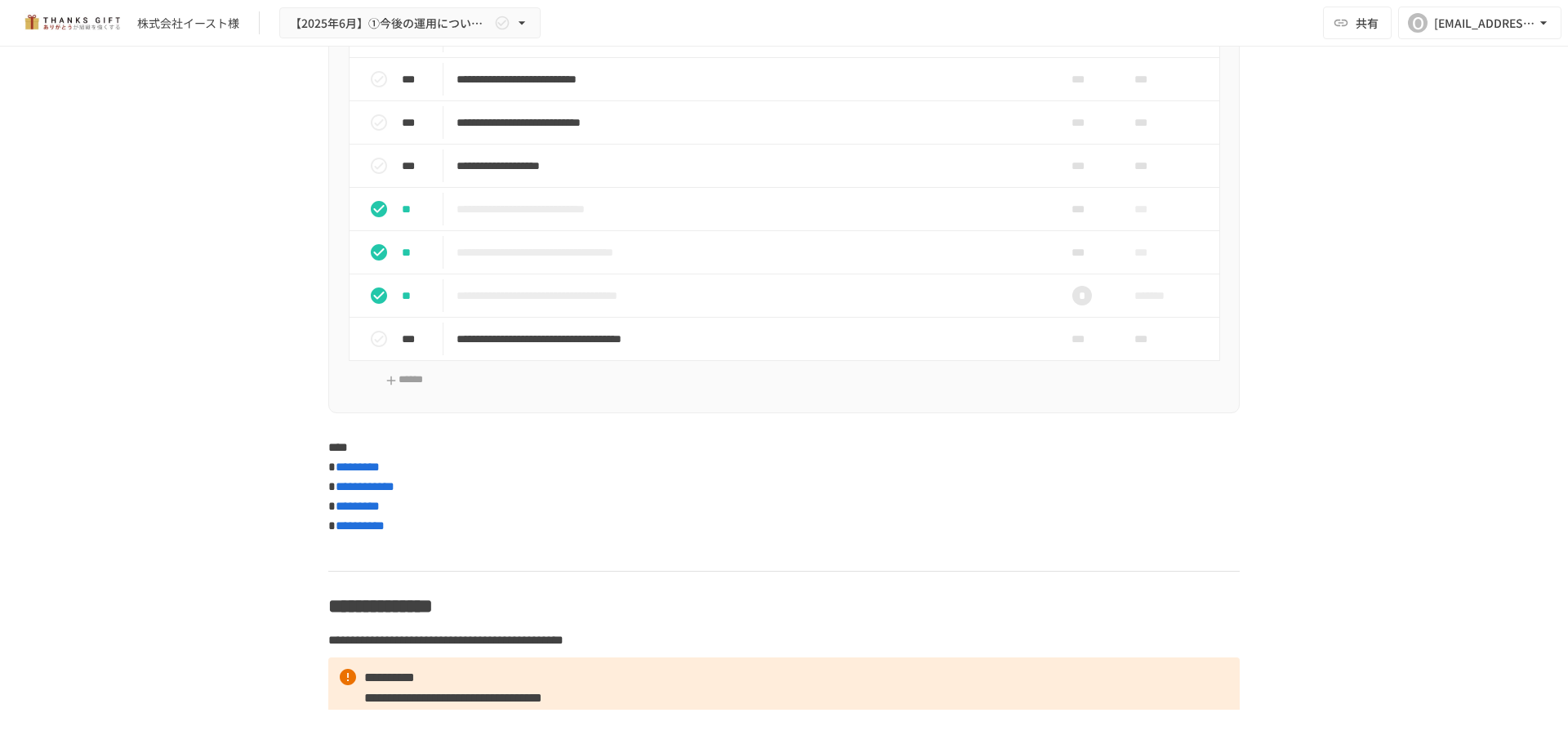 scroll, scrollTop: 6860, scrollLeft: 0, axis: vertical 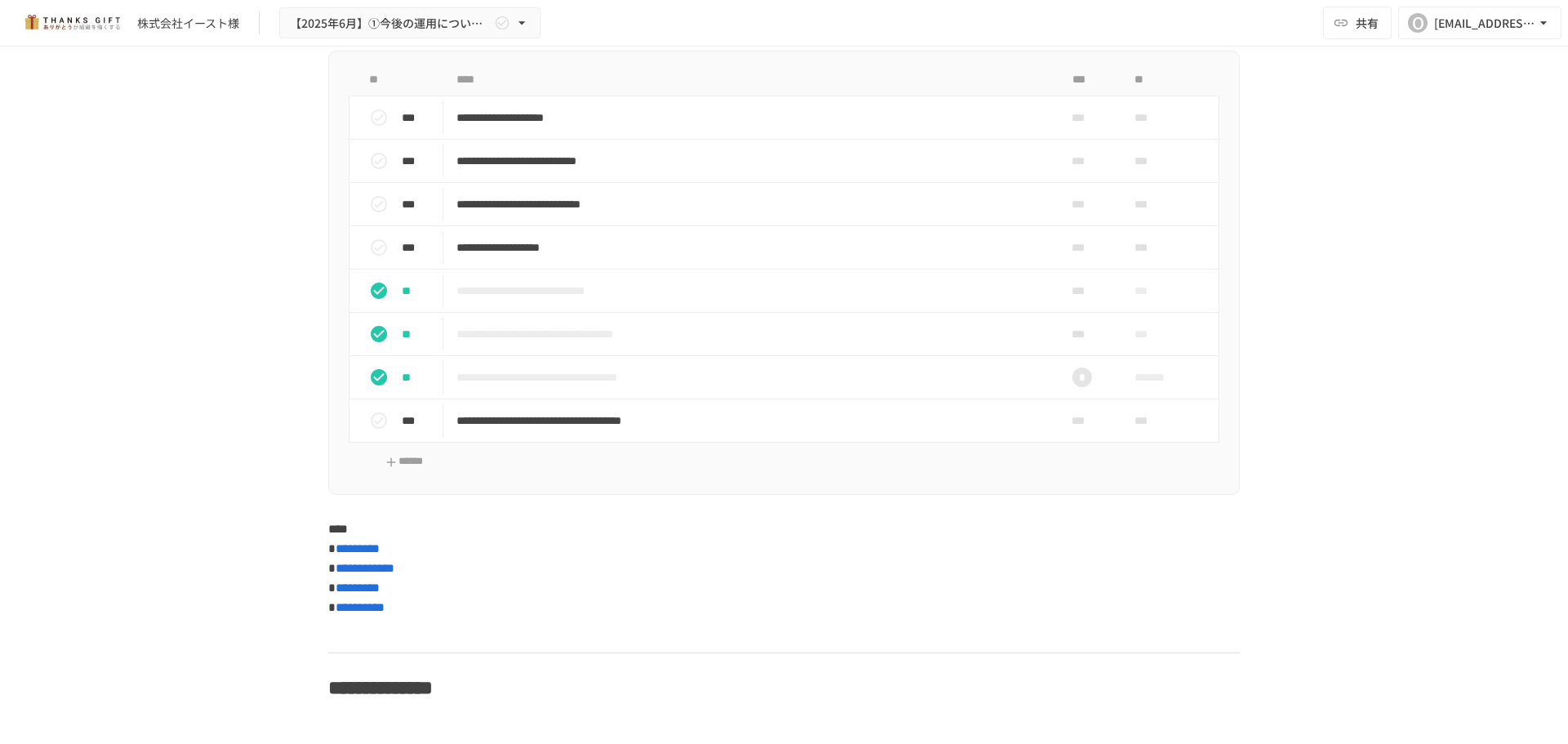 drag, startPoint x: 305, startPoint y: 269, endPoint x: 308, endPoint y: 550, distance: 281.01601 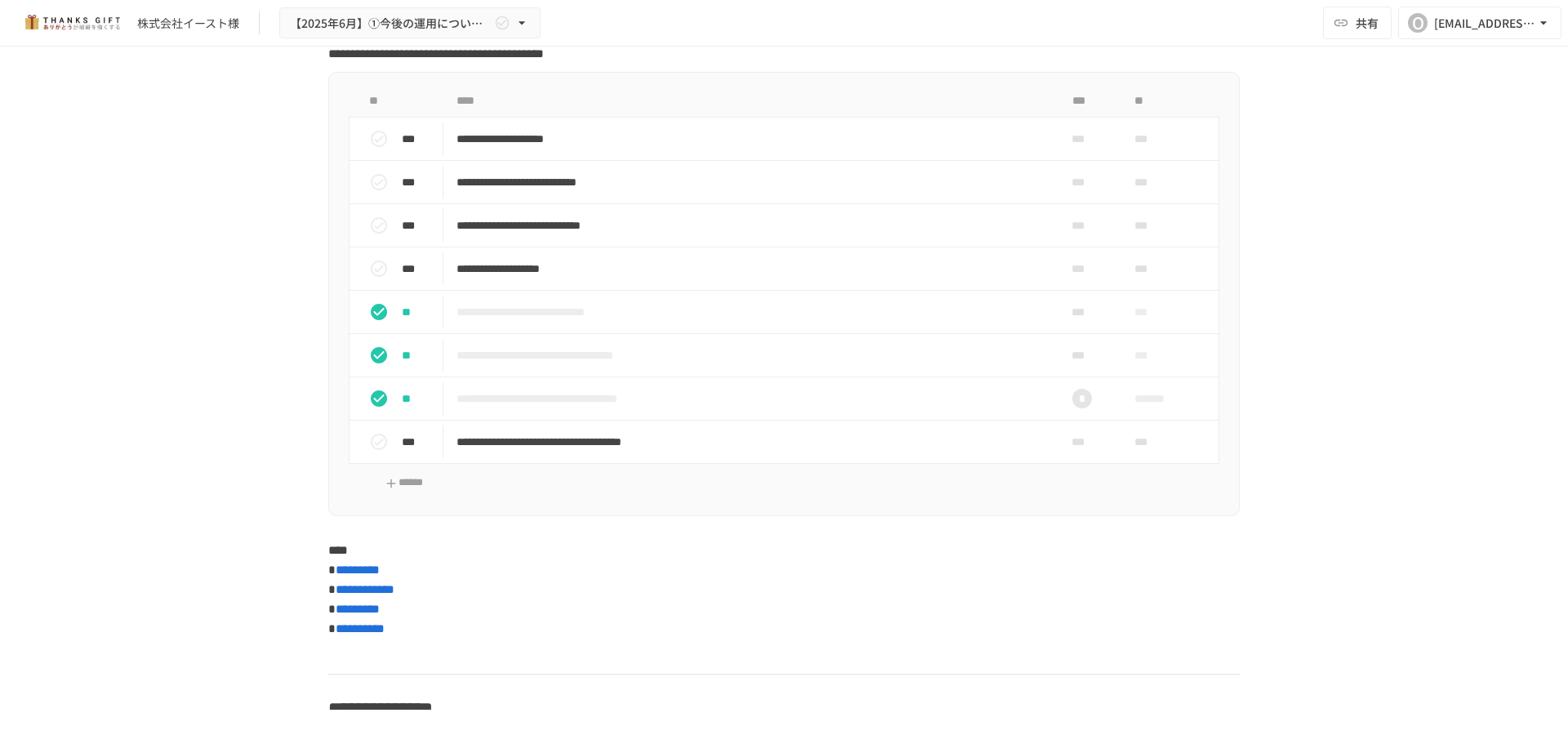 scroll, scrollTop: 6697, scrollLeft: 0, axis: vertical 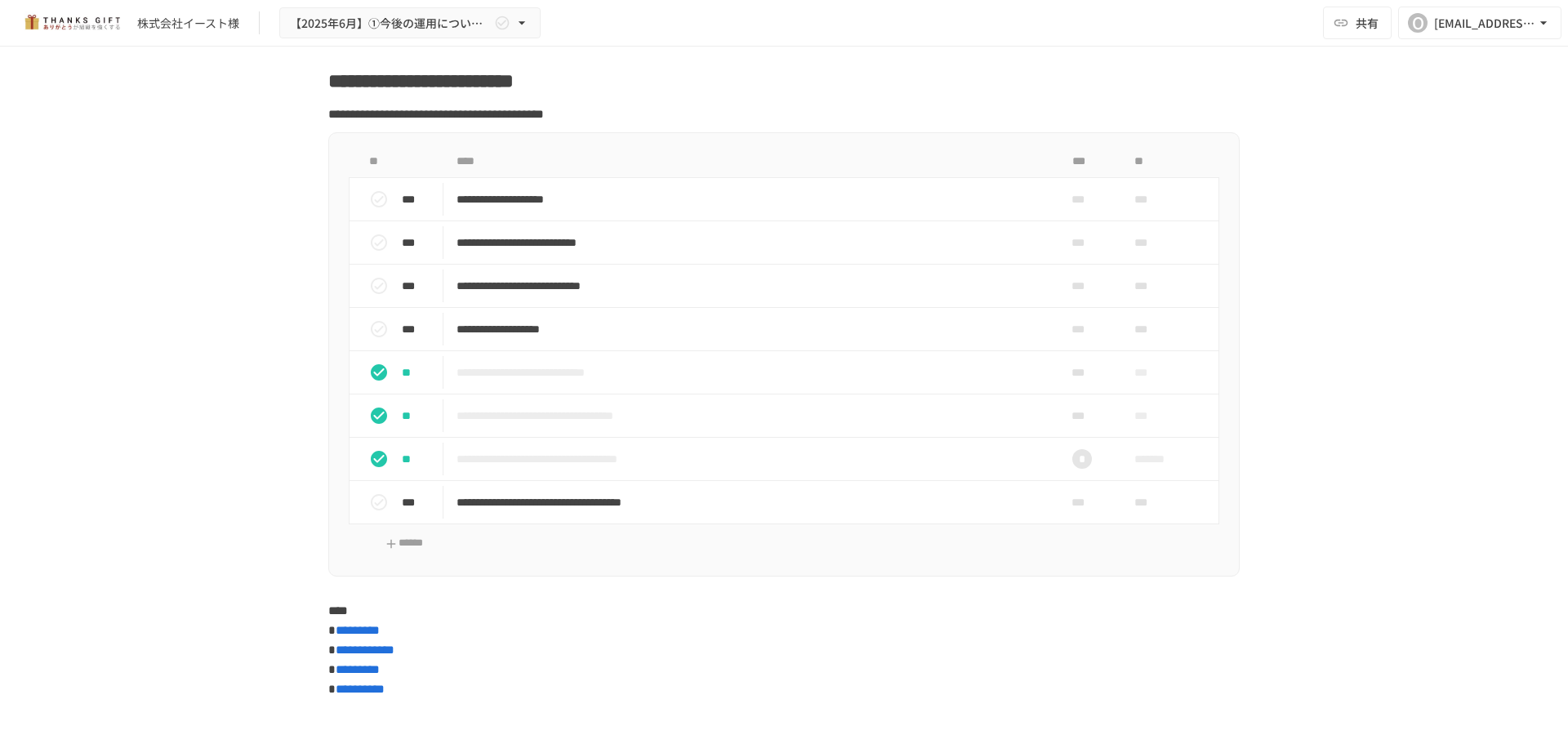 click on "**********" at bounding box center (421, 81) 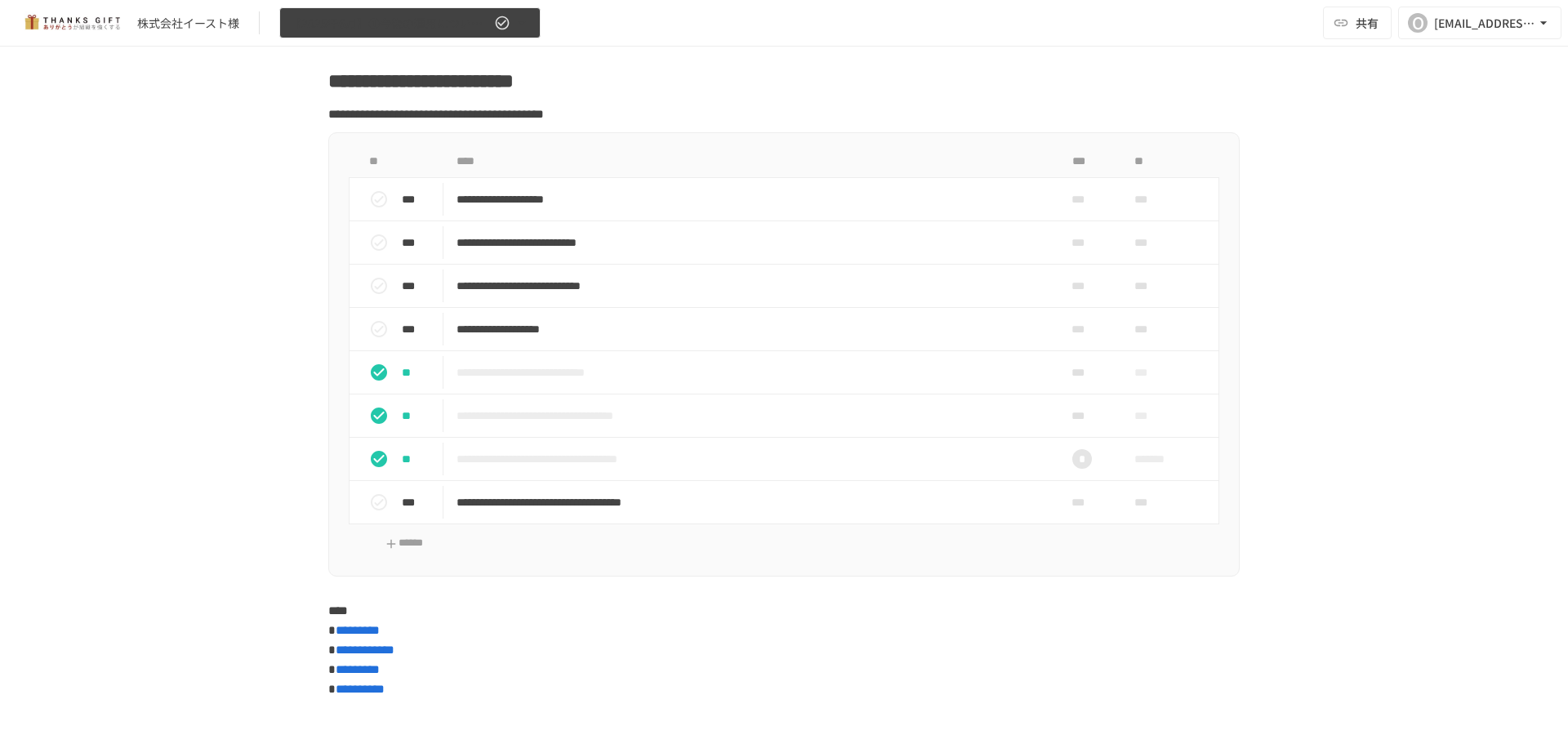 click on "【2025年6月】①今後の運用についてのご案内/THANKS GIFTキックオフMTG" at bounding box center (410, 23) 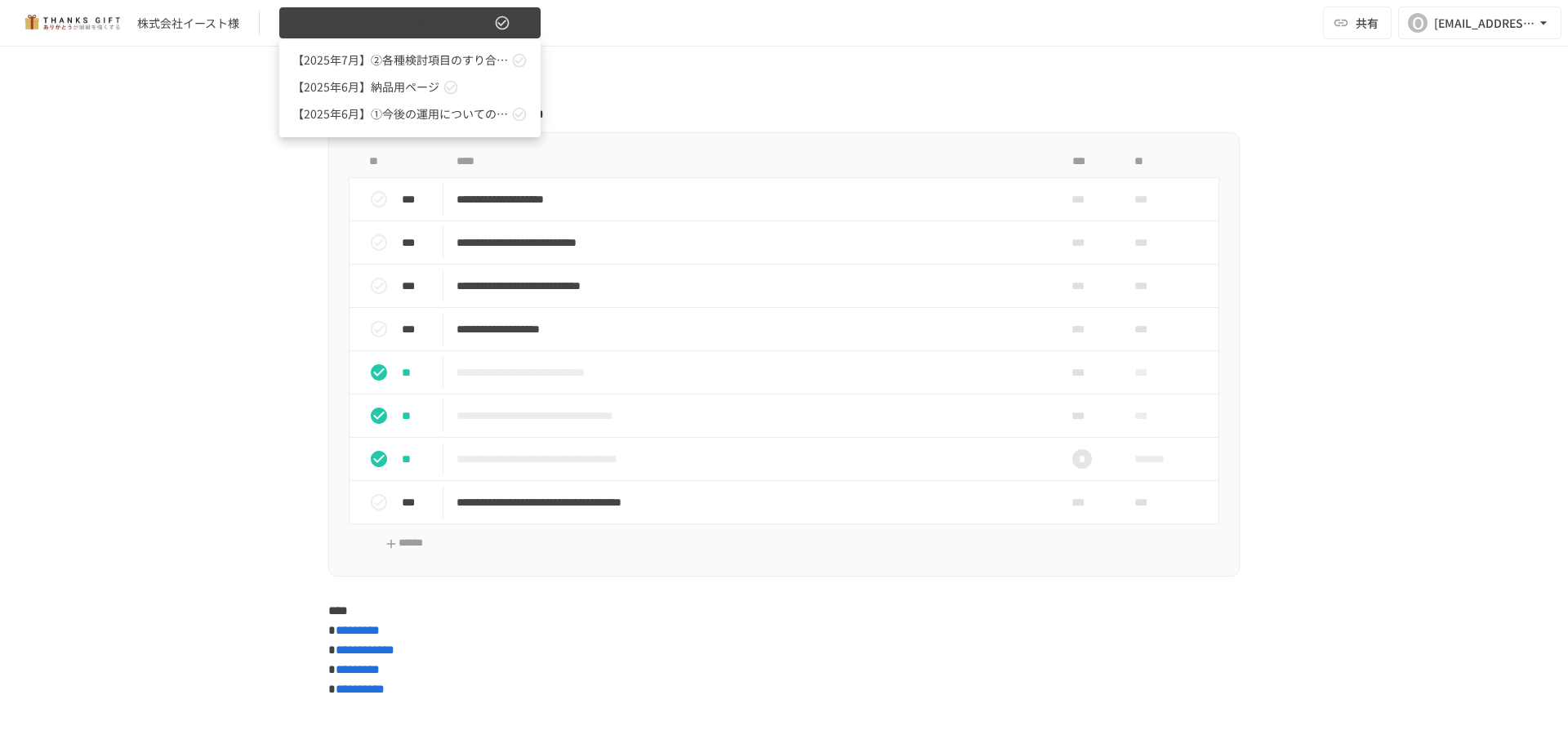 click at bounding box center (784, 372) 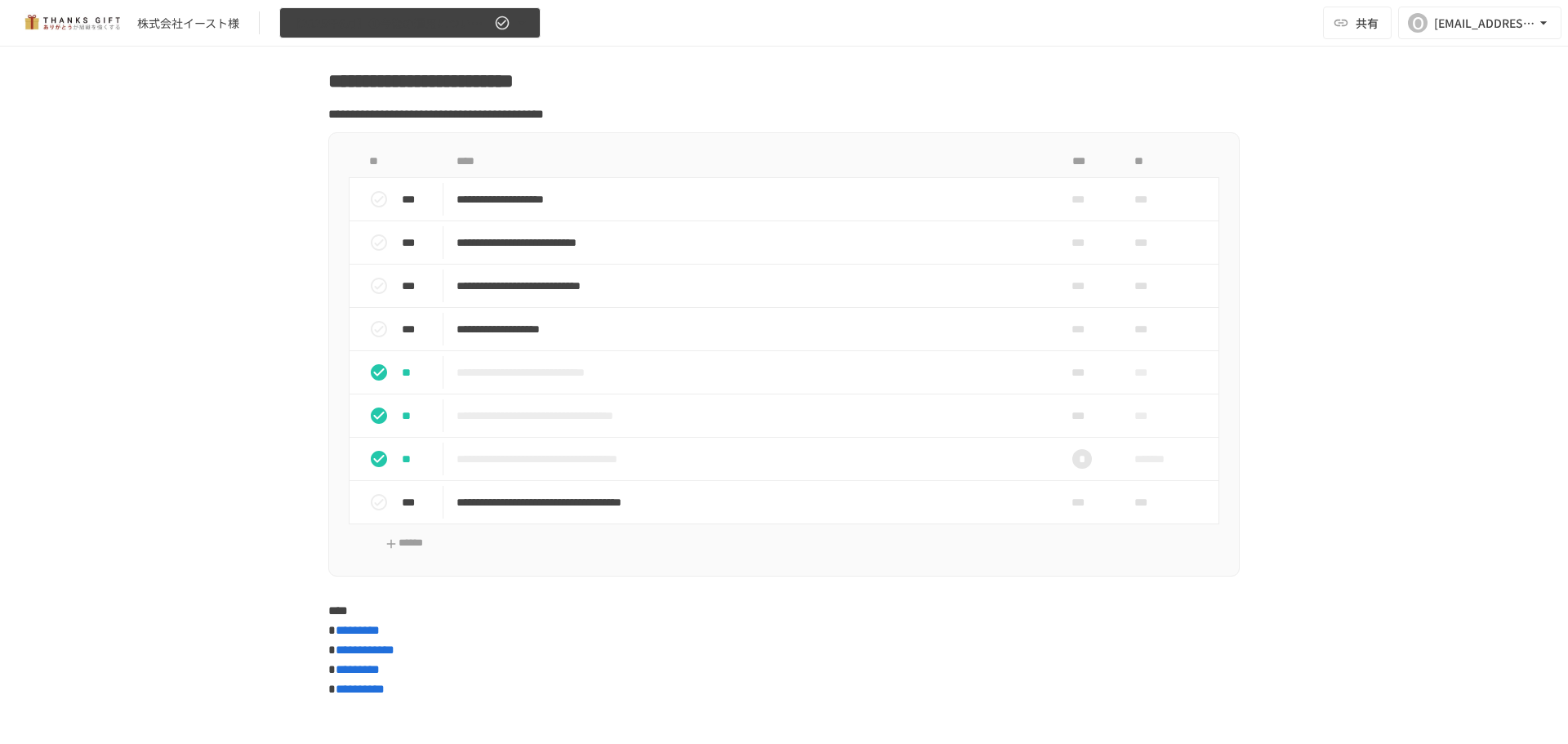 click on "【2025年6月】①今後の運用についてのご案内/THANKS GIFTキックオフMTG" at bounding box center [410, 23] 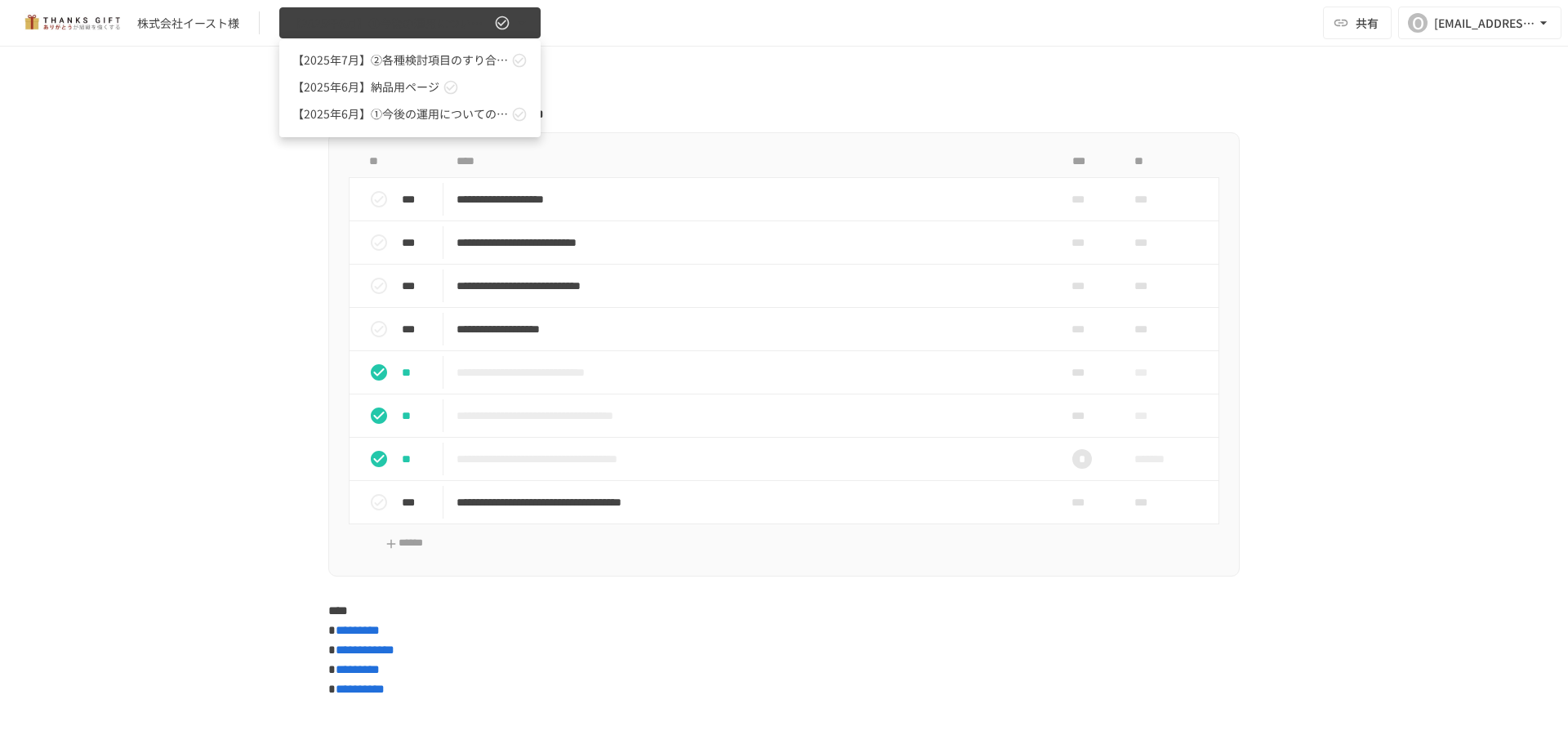click at bounding box center (784, 372) 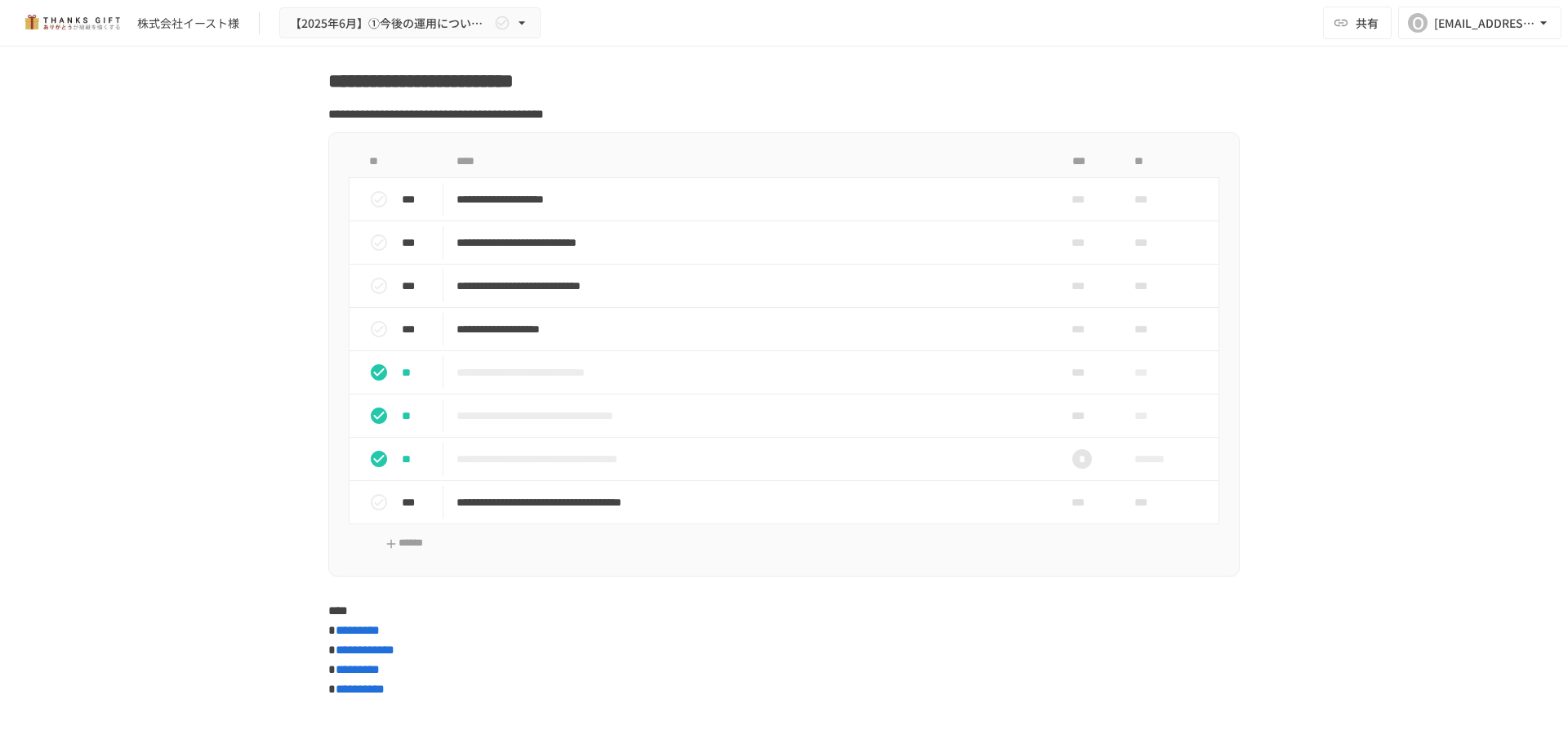 drag, startPoint x: 341, startPoint y: 69, endPoint x: 342, endPoint y: 46, distance: 23.021729 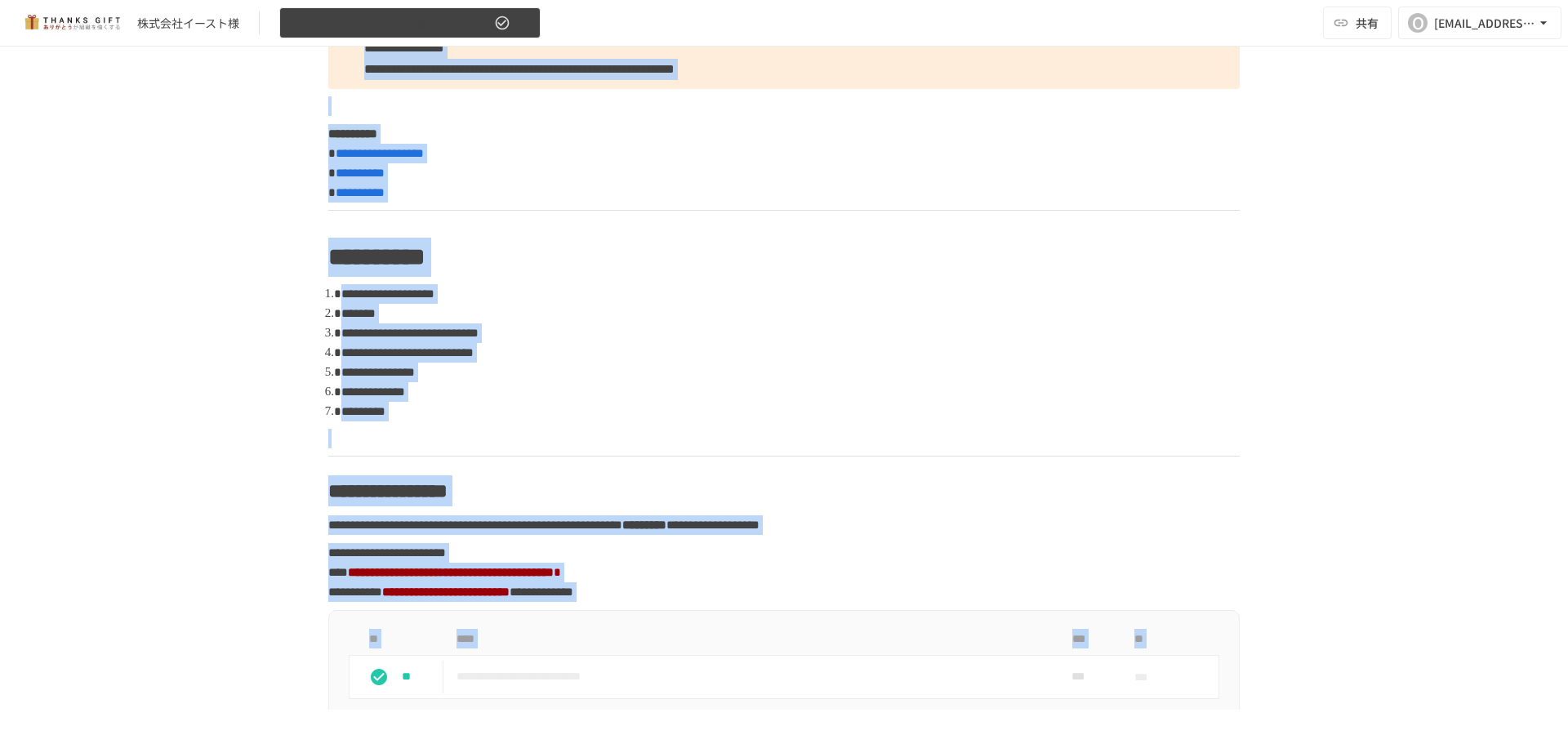 drag, startPoint x: 336, startPoint y: 42, endPoint x: 339, endPoint y: 21, distance: 21.213203 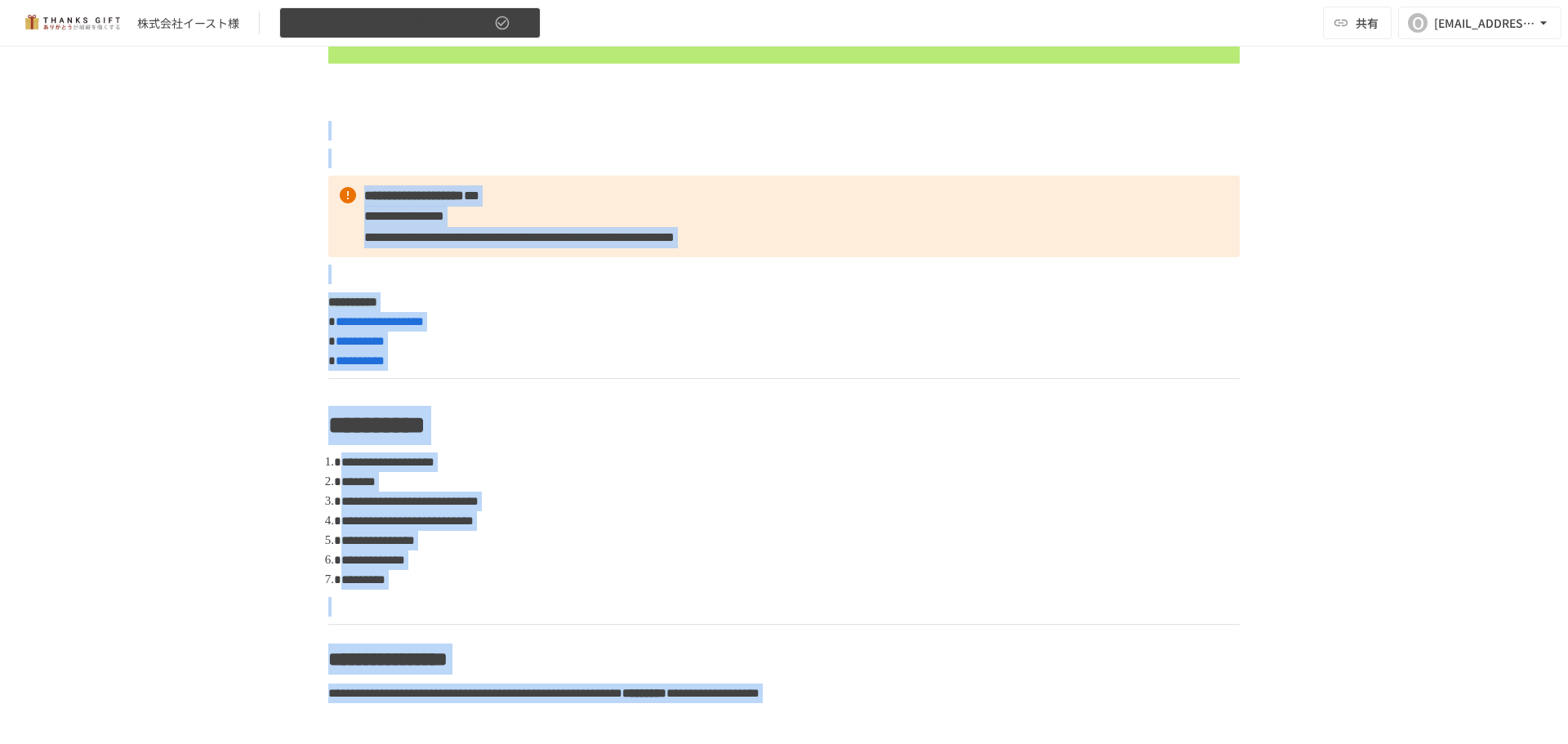 click on "【2025年6月】①今後の運用についてのご案内/THANKS GIFTキックオフMTG" at bounding box center [410, 23] 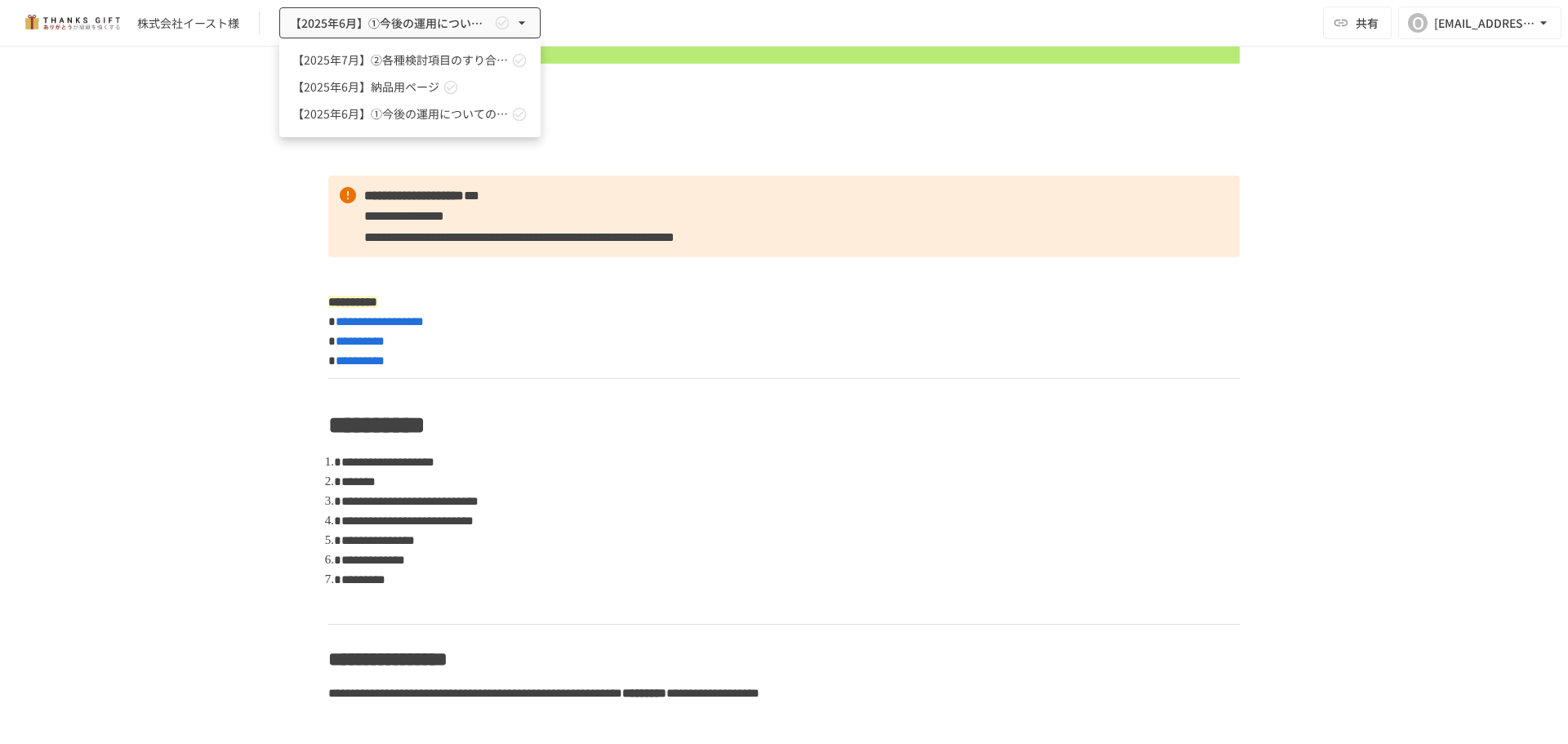 click at bounding box center (784, 372) 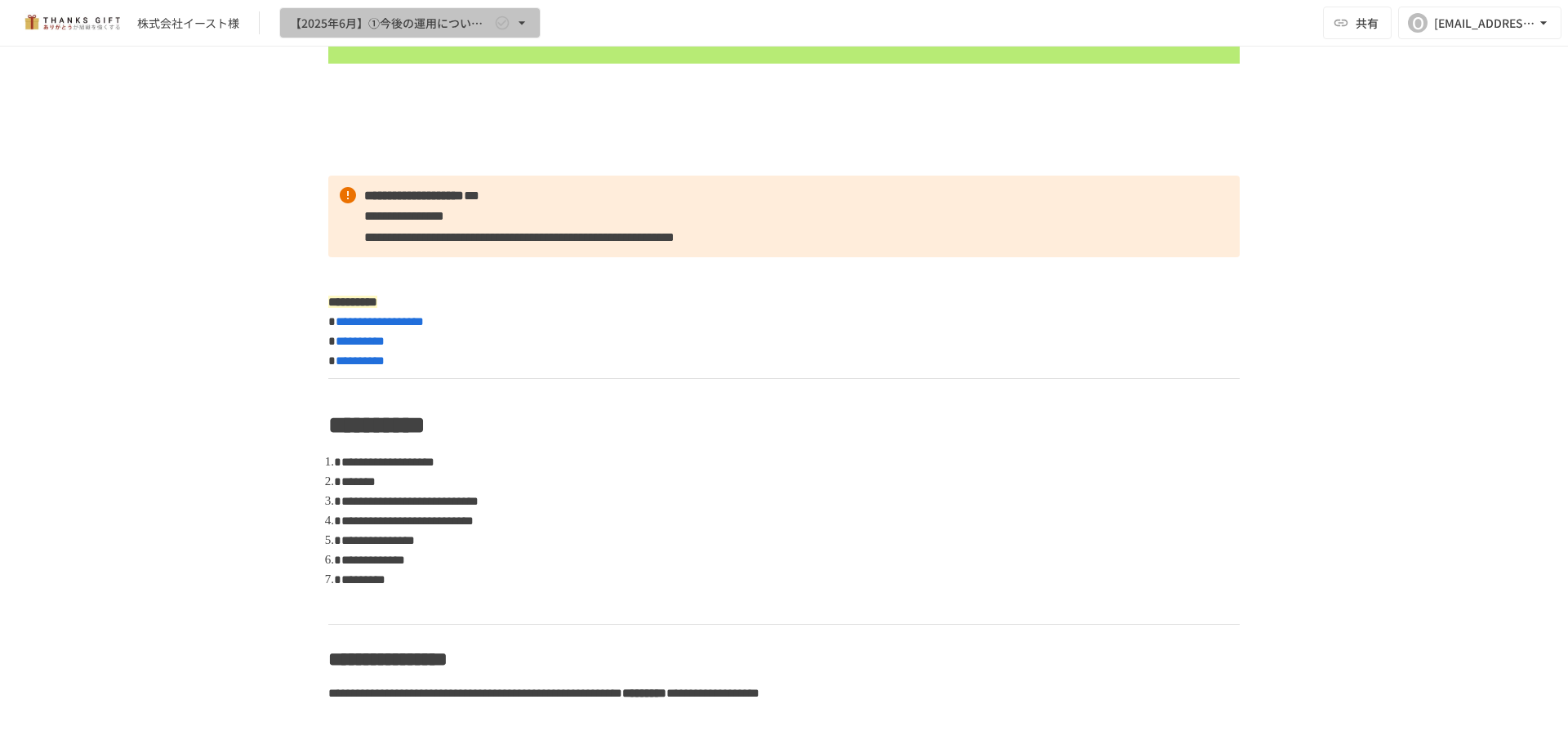 click on "株式会社イースト様 【[DATE]】①今後の運用についてのご案内/THANKS GIFTキックオフMTG 共有 O [EMAIL_ADDRESS][DOMAIN_NAME]" at bounding box center (784, 23) 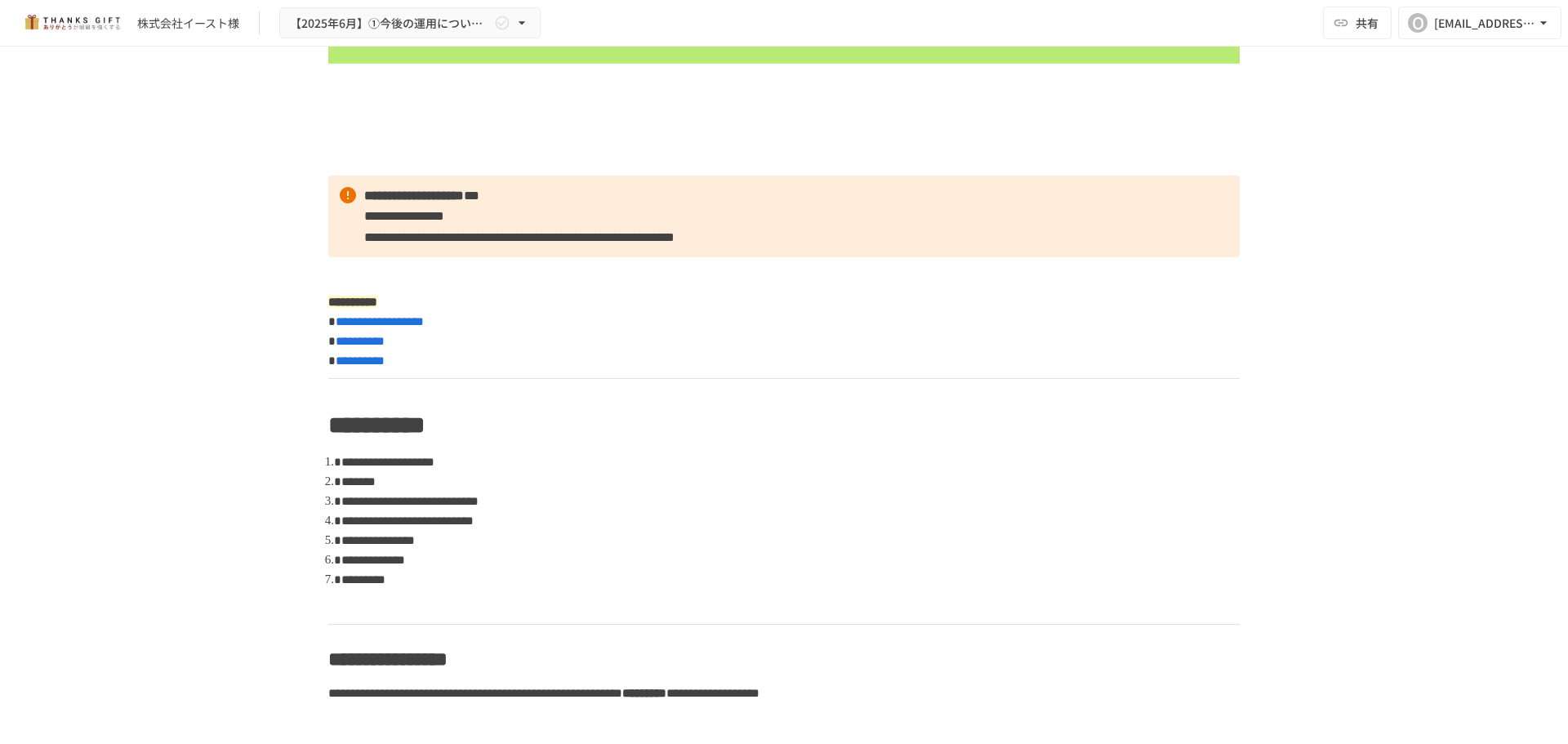 click on "**********" at bounding box center (784, 354) 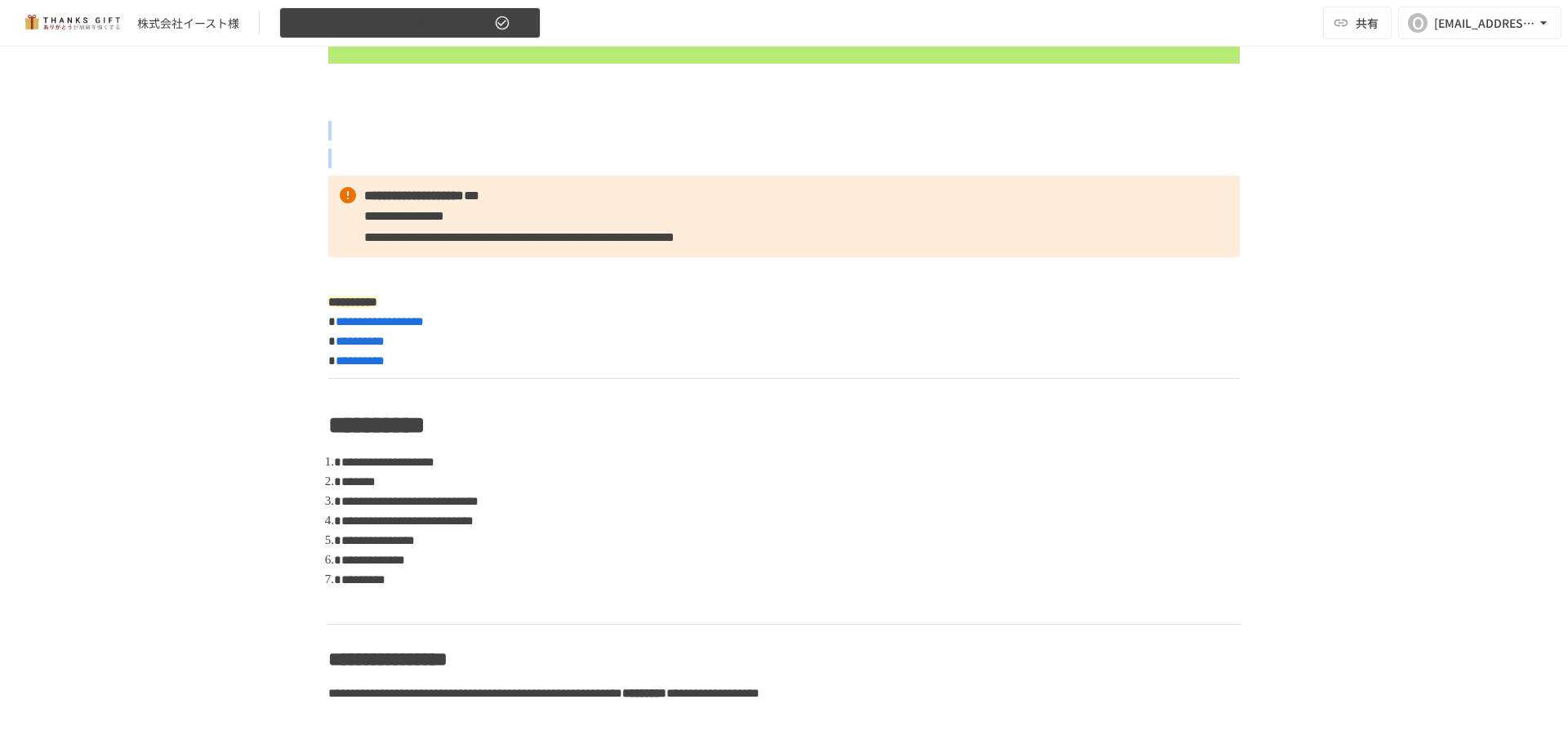 click on "株式会社イースト様 【[DATE]】①今後の運用についてのご案内/THANKS GIFTキックオフMTG 共有 O [EMAIL_ADDRESS][DOMAIN_NAME]" at bounding box center (784, 23) 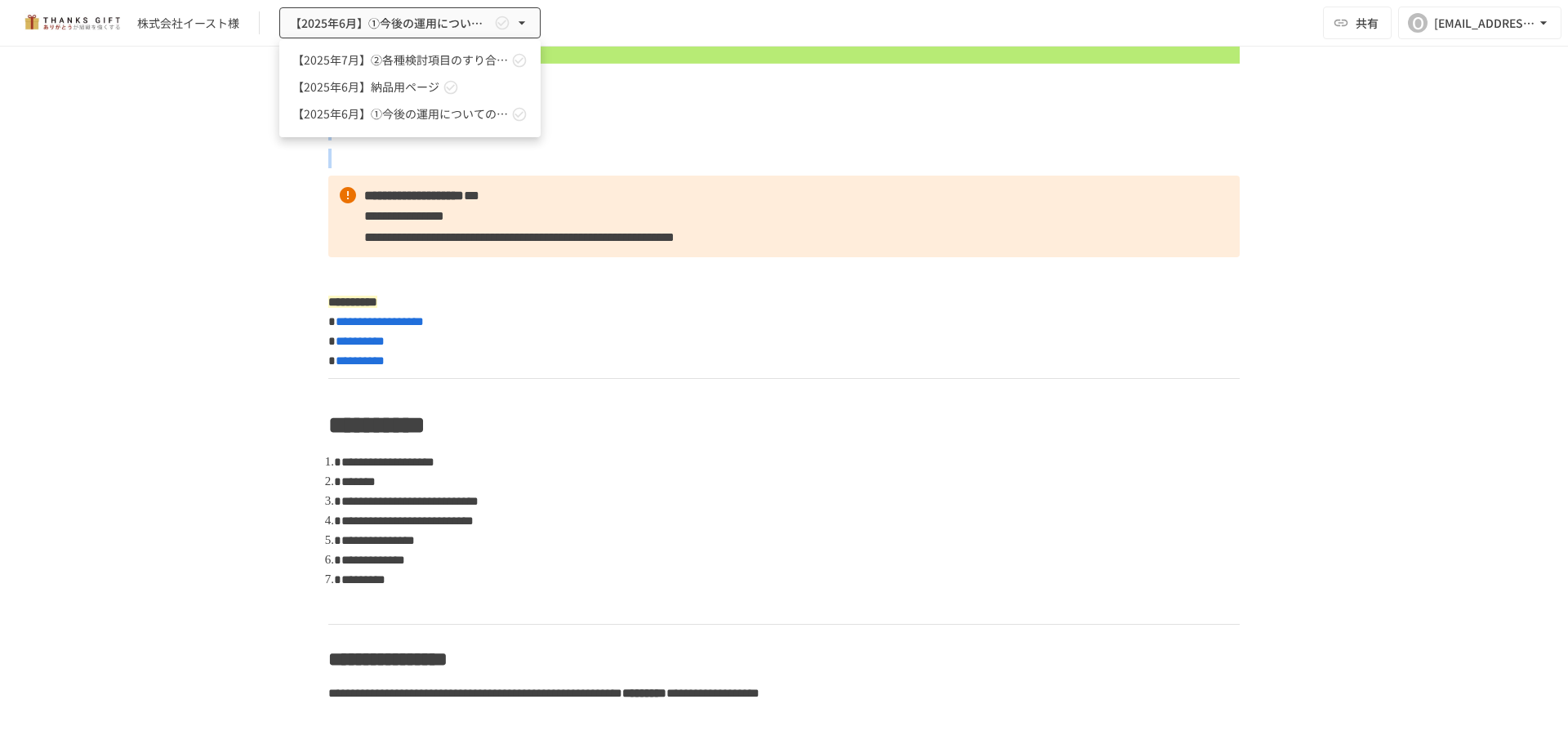 click at bounding box center [784, 372] 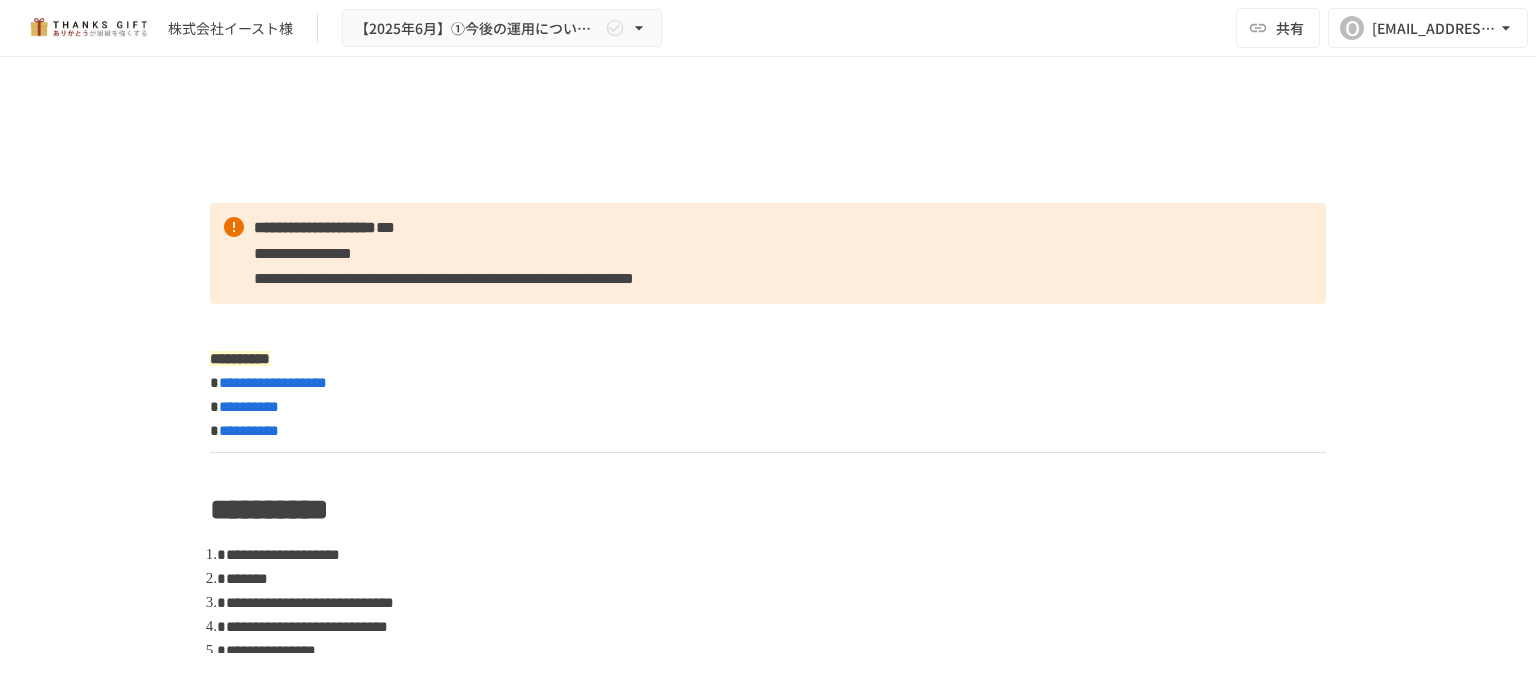 scroll, scrollTop: 0, scrollLeft: 0, axis: both 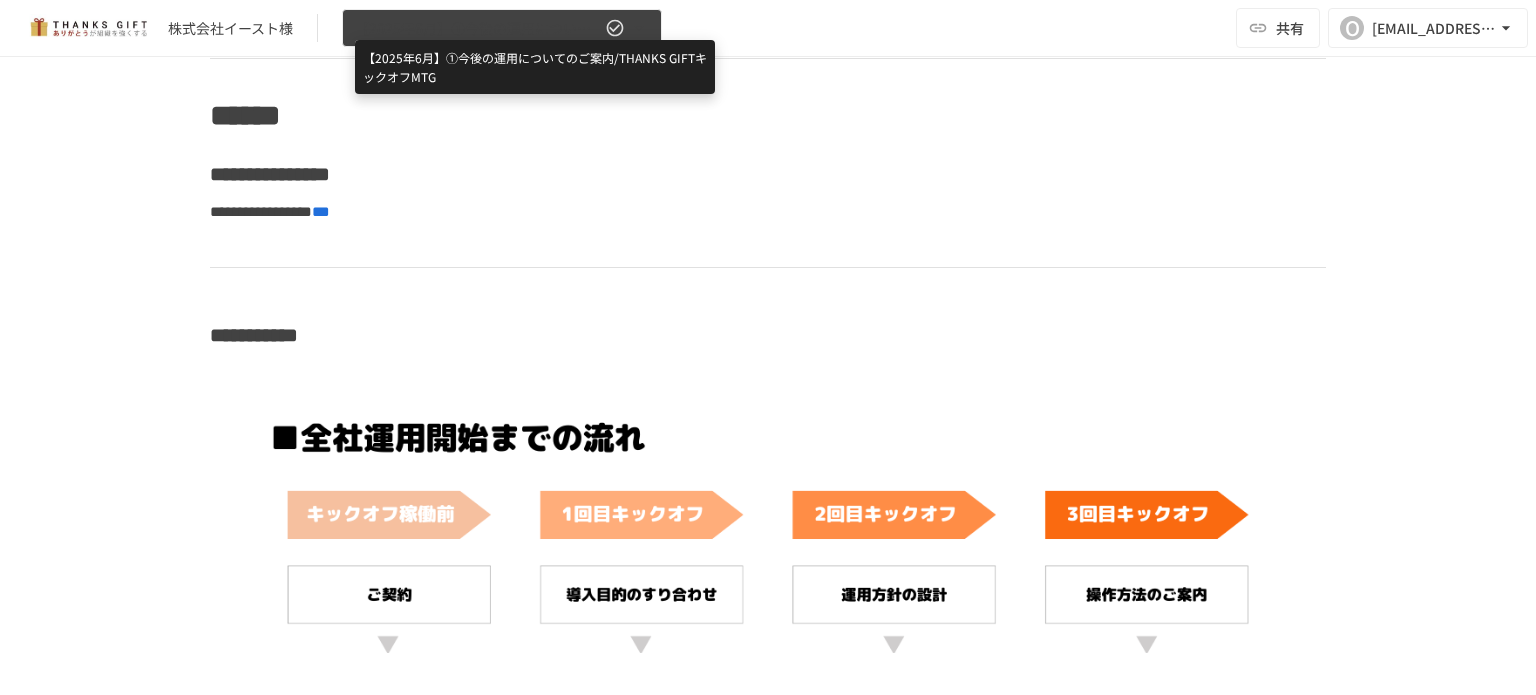 click on "【2025年6月】①今後の運用についてのご案内/THANKS GIFTキックオフMTG" at bounding box center [478, 28] 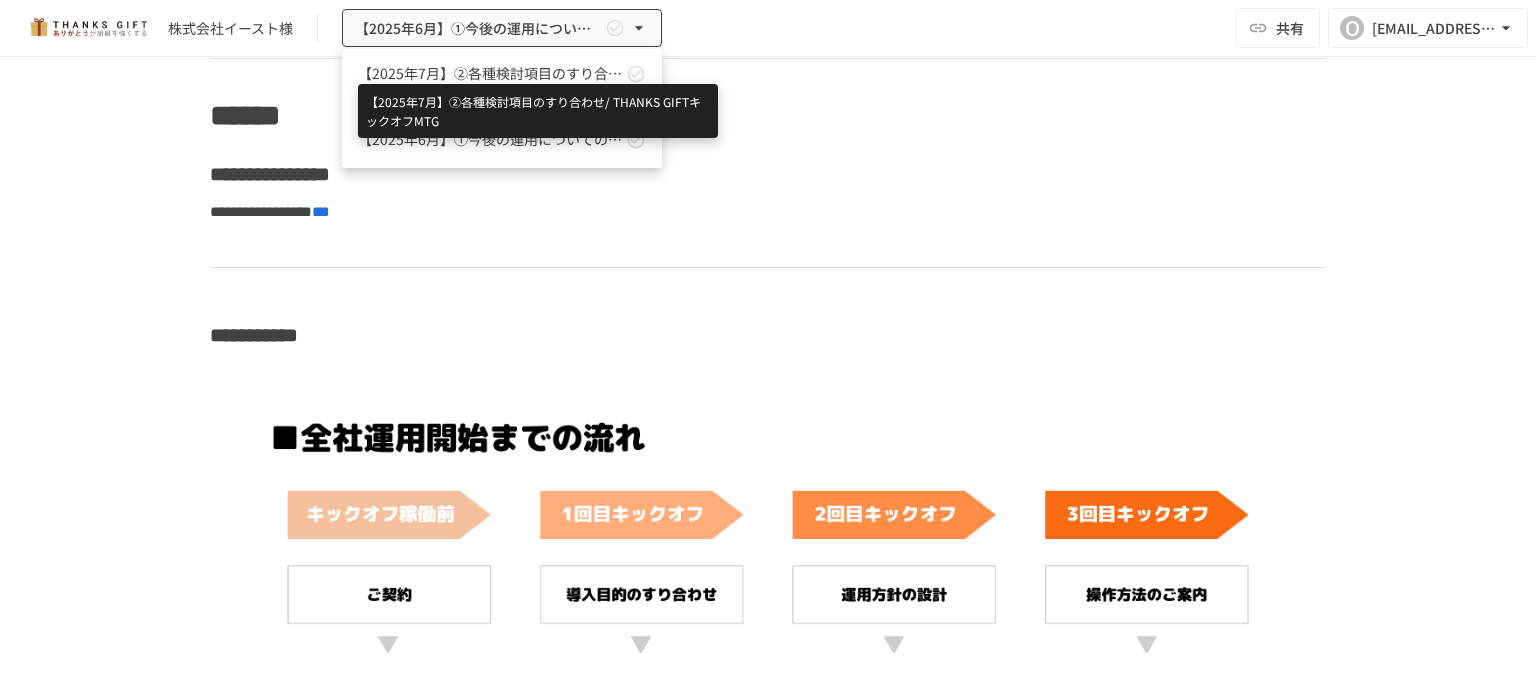 click on "【2025年7月】②各種検討項目のすり合わせ/ THANKS GIFTキックオフMTG" at bounding box center [490, 73] 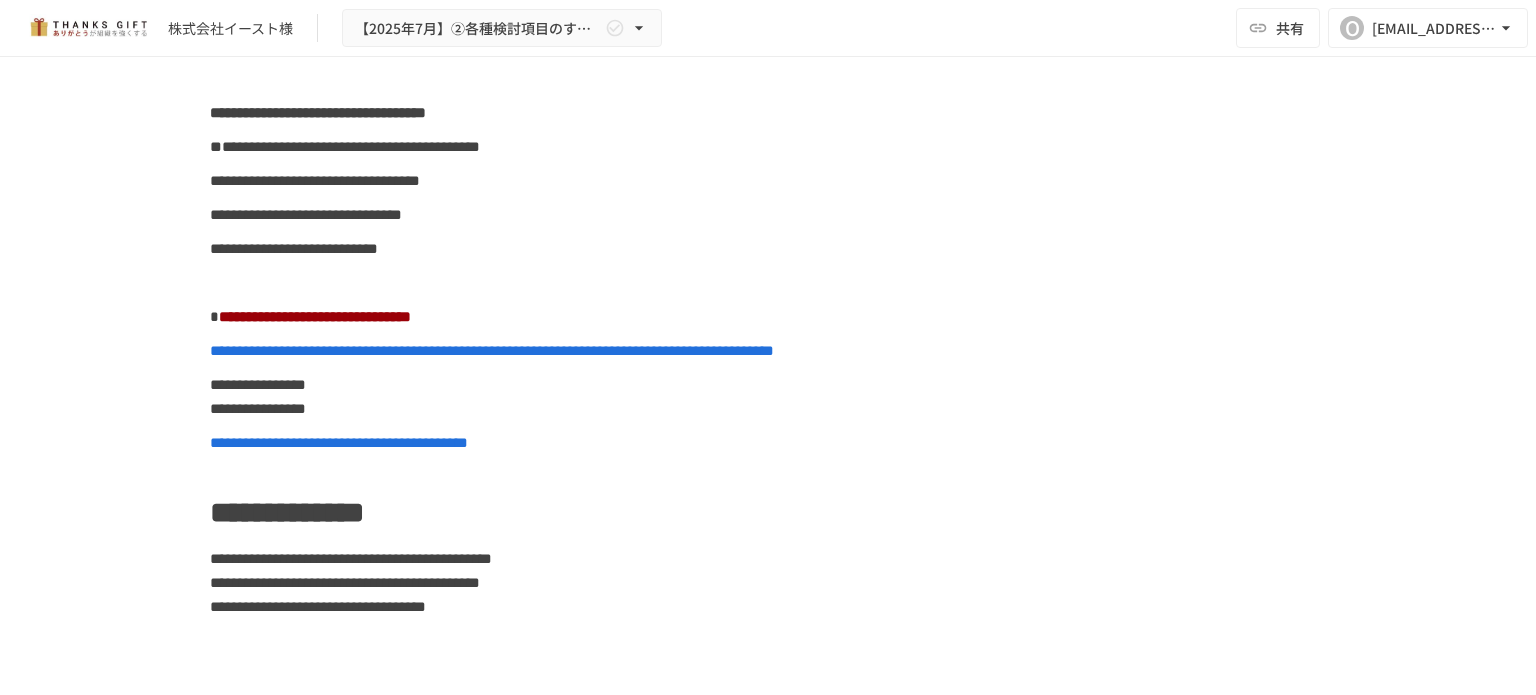 scroll, scrollTop: 12111, scrollLeft: 0, axis: vertical 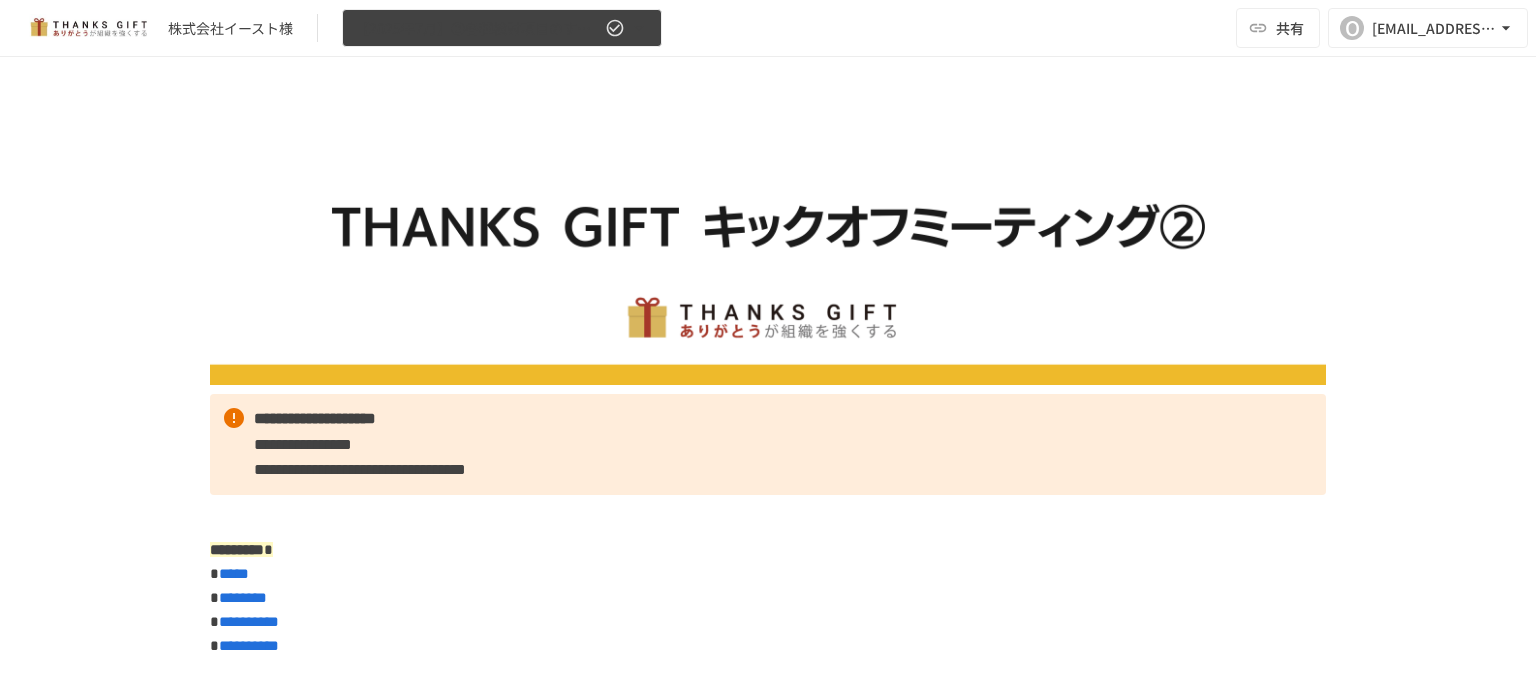 click on "【2025年7月】②各種検討項目のすり合わせ/ THANKS GIFTキックオフMTG" at bounding box center [502, 28] 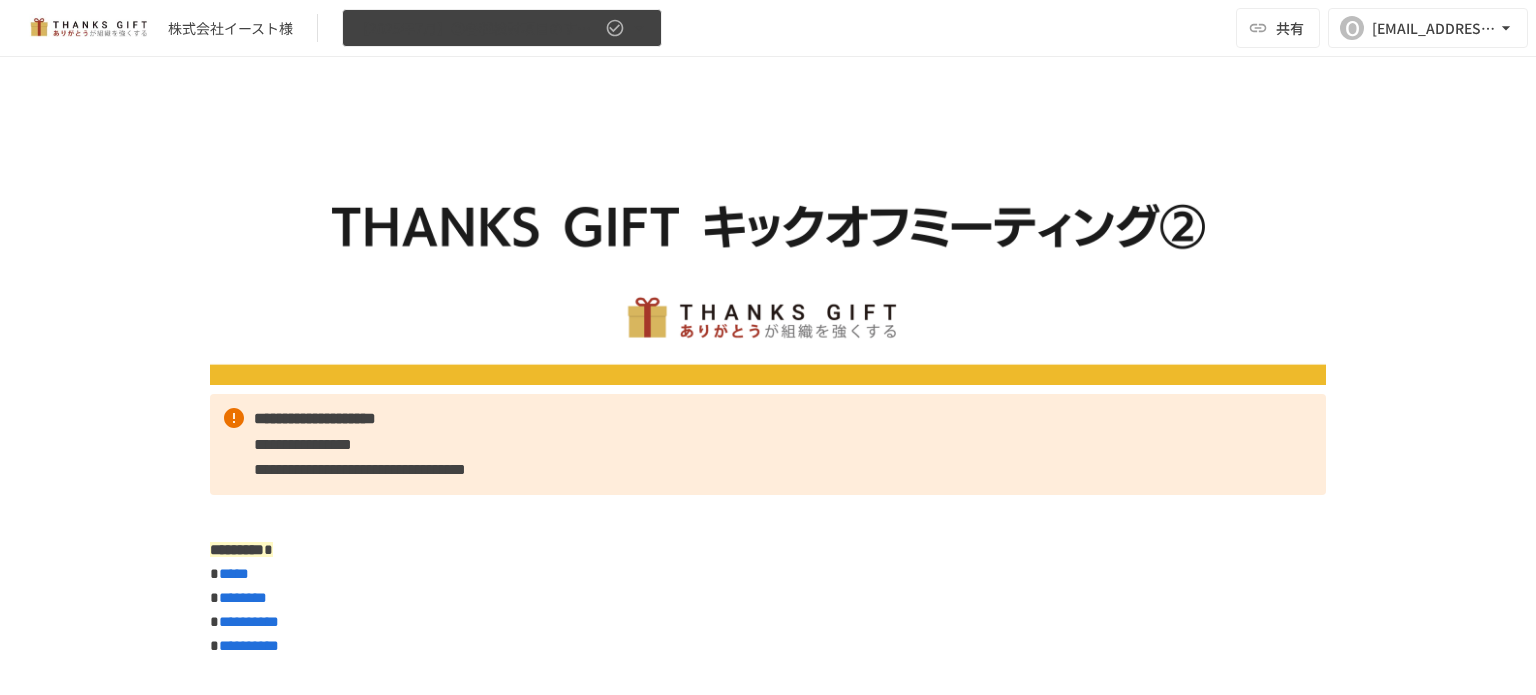 click on "【2025年7月】②各種検討項目のすり合わせ/ THANKS GIFTキックオフMTG" at bounding box center [502, 28] 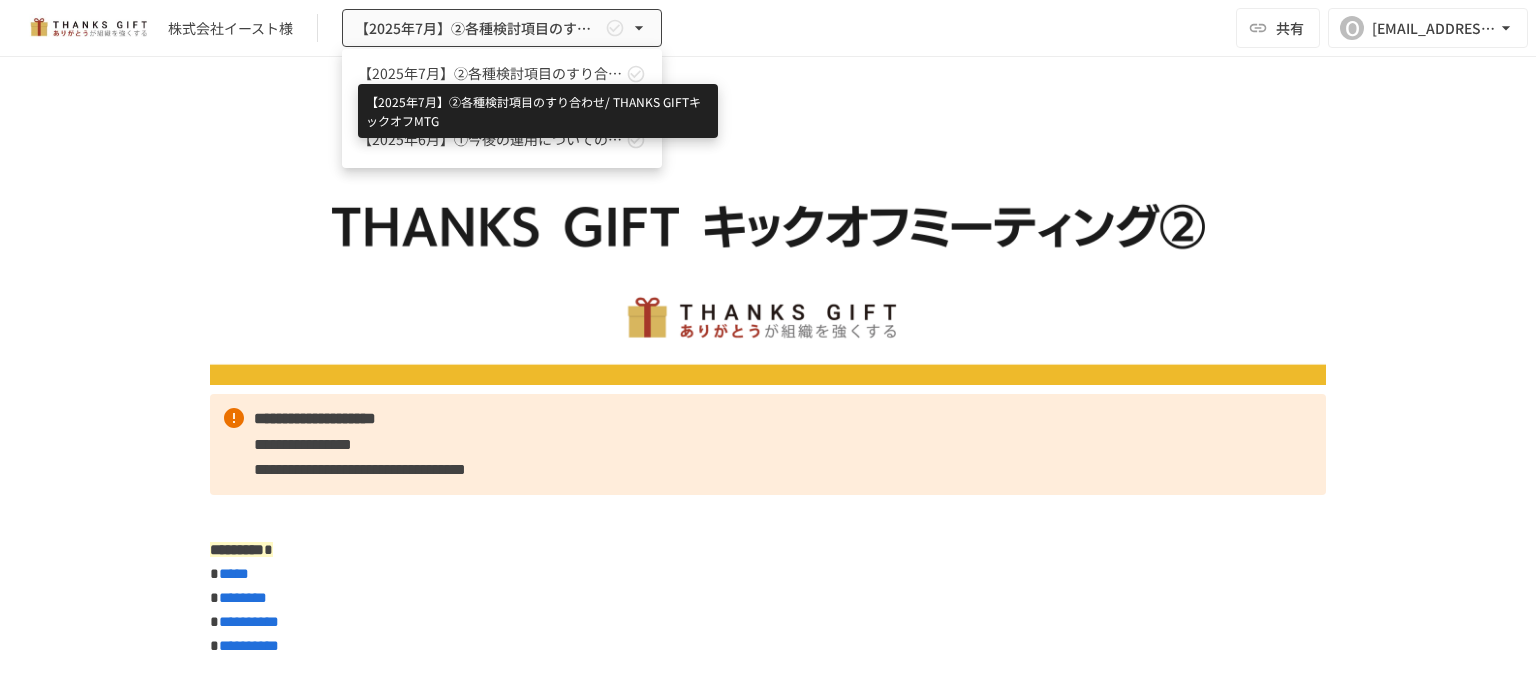 click on "【2025年7月】②各種検討項目のすり合わせ/ THANKS GIFTキックオフMTG" at bounding box center (490, 73) 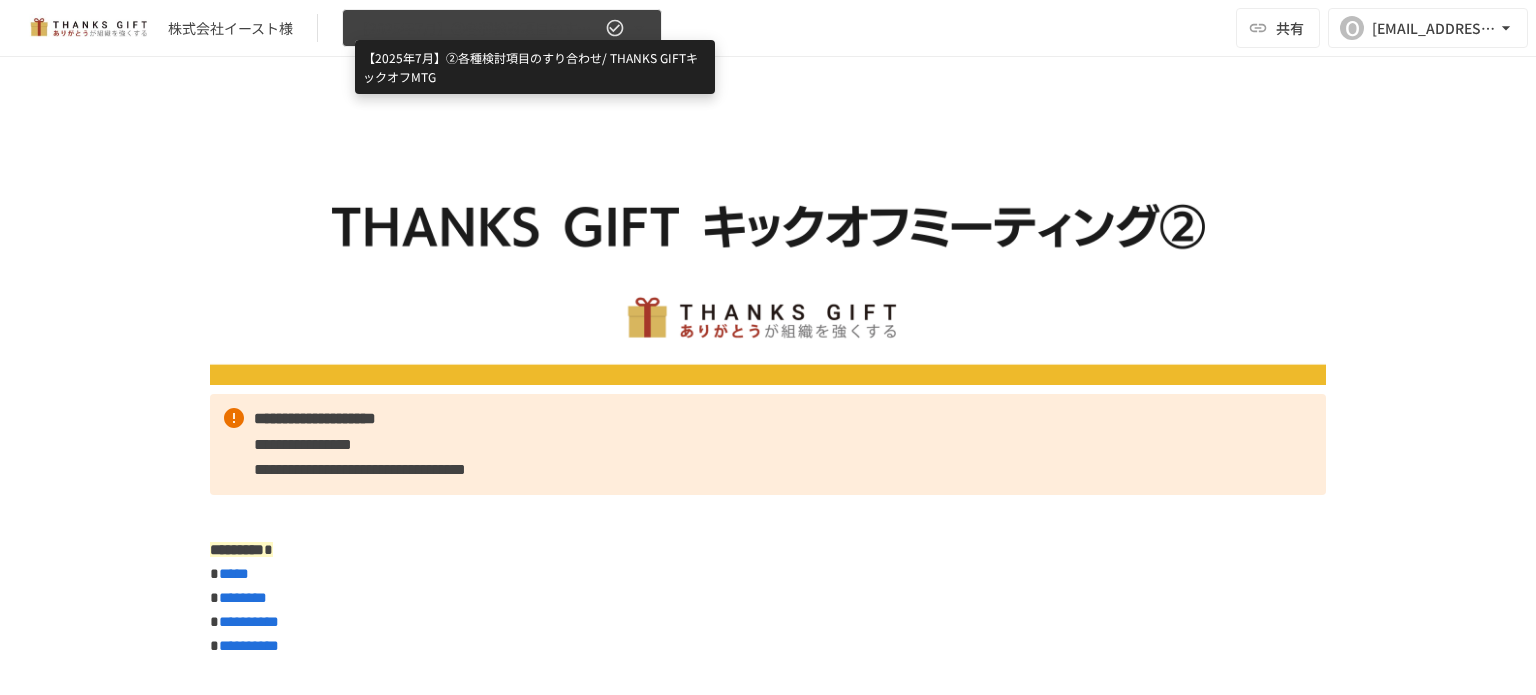click on "【2025年7月】②各種検討項目のすり合わせ/ THANKS GIFTキックオフMTG" at bounding box center (478, 28) 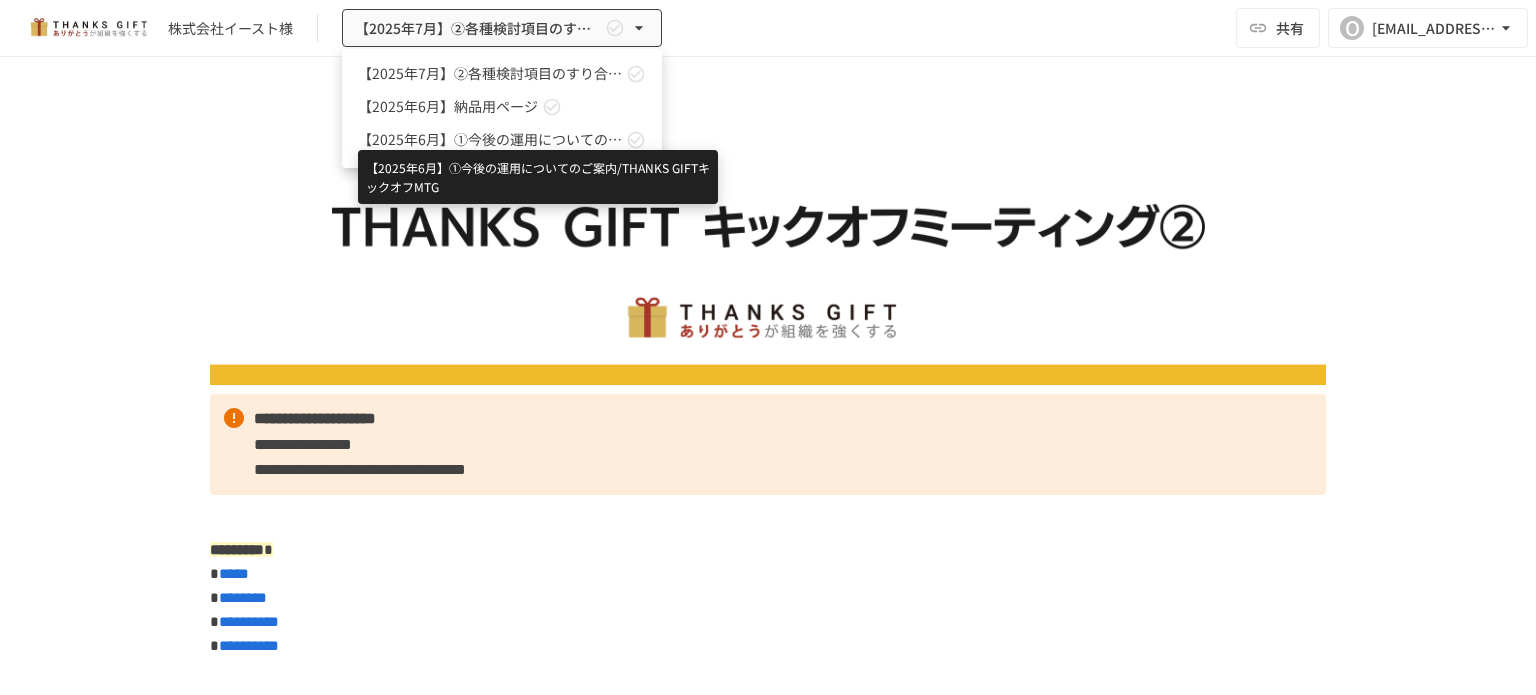 click on "【2025年6月】①今後の運用についてのご案内/THANKS GIFTキックオフMTG" at bounding box center [490, 139] 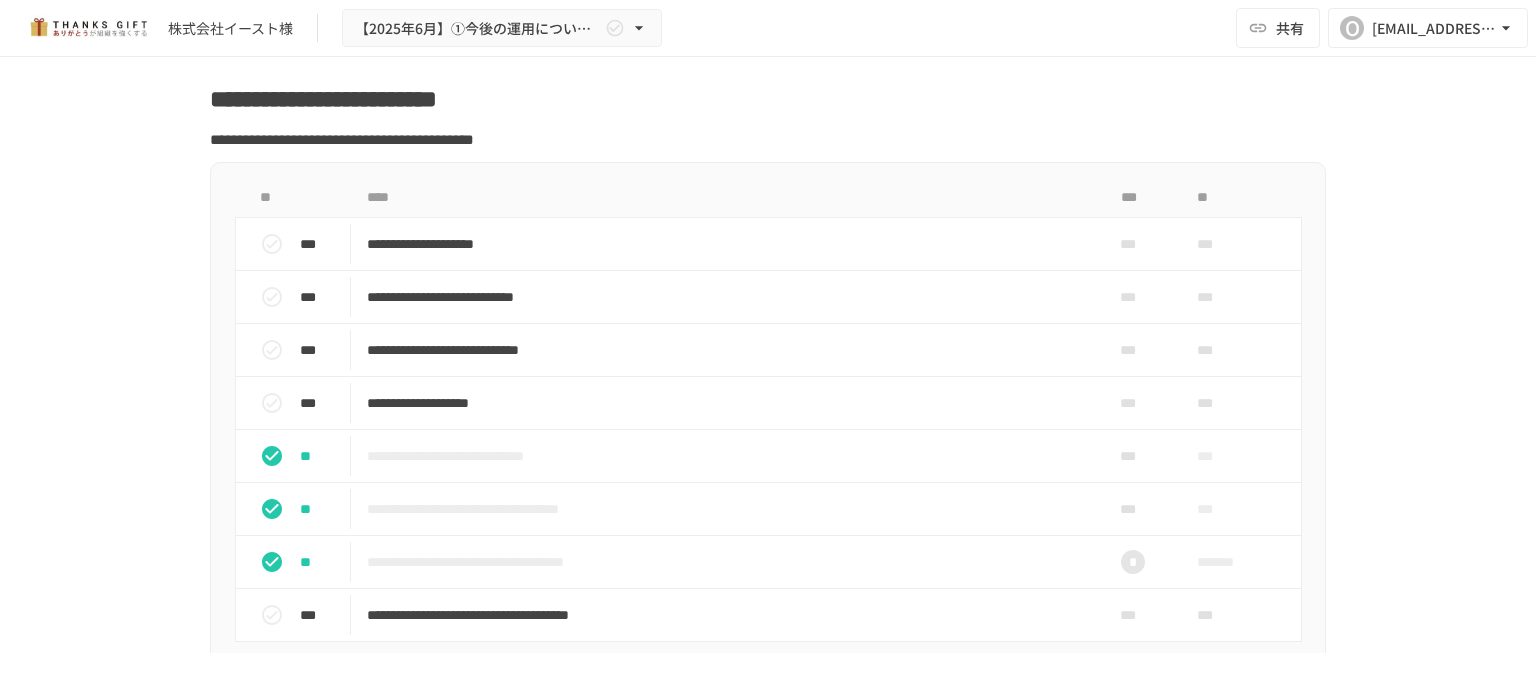 scroll, scrollTop: 8300, scrollLeft: 0, axis: vertical 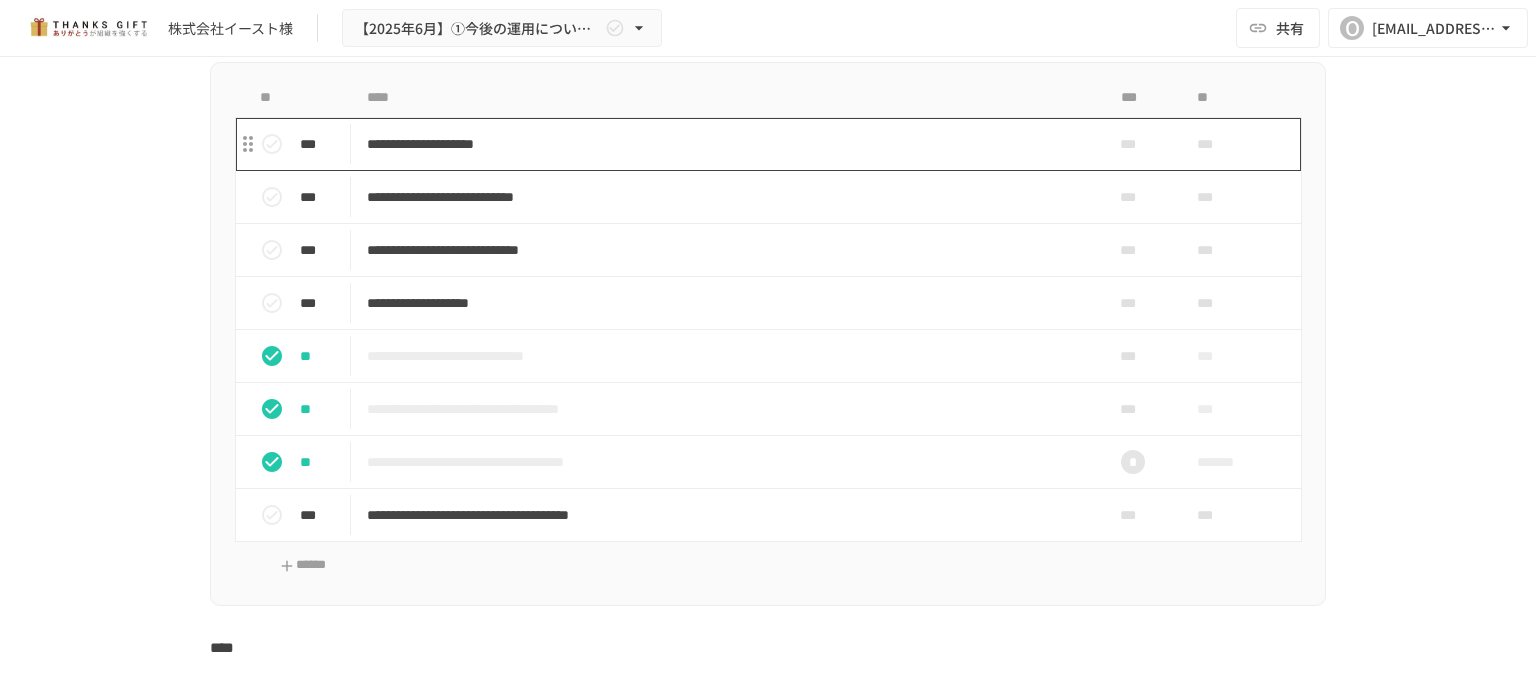 click on "**********" at bounding box center (726, 144) 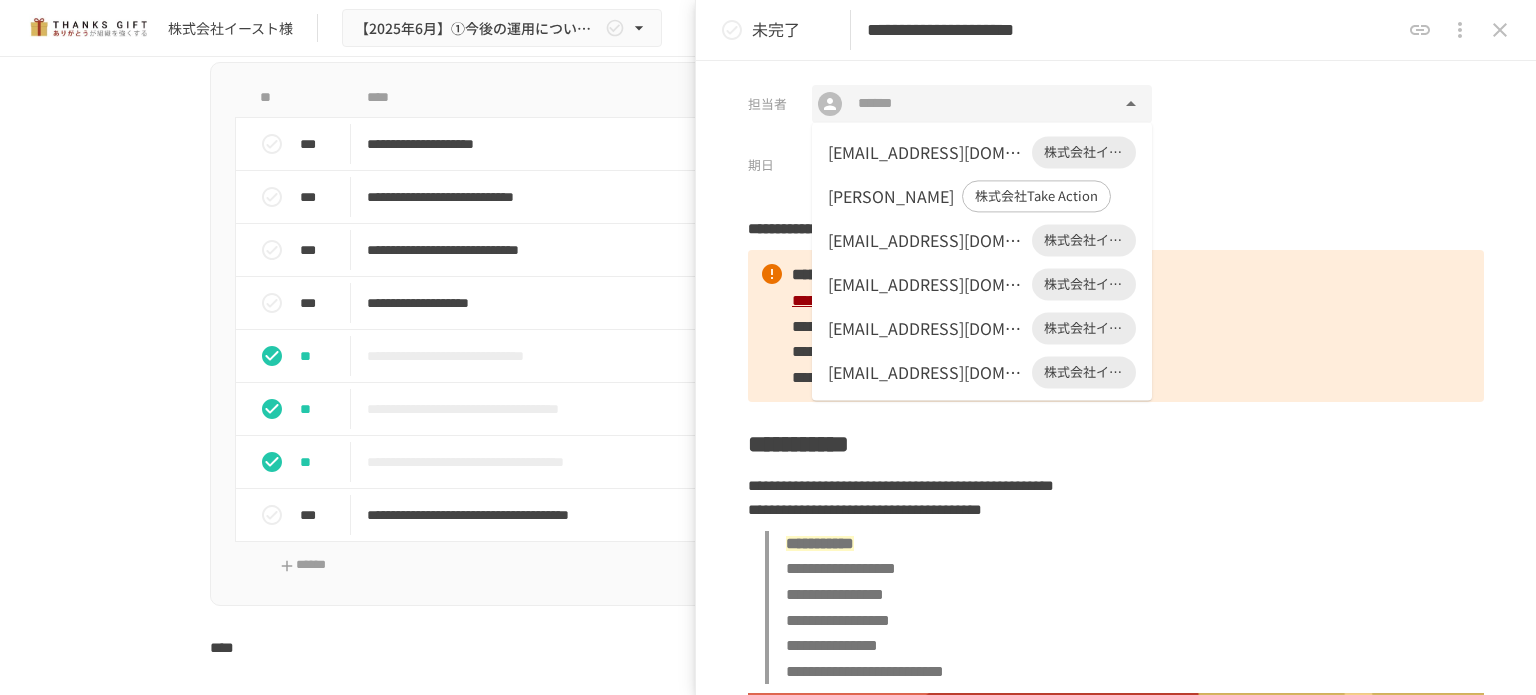 click at bounding box center [981, 104] 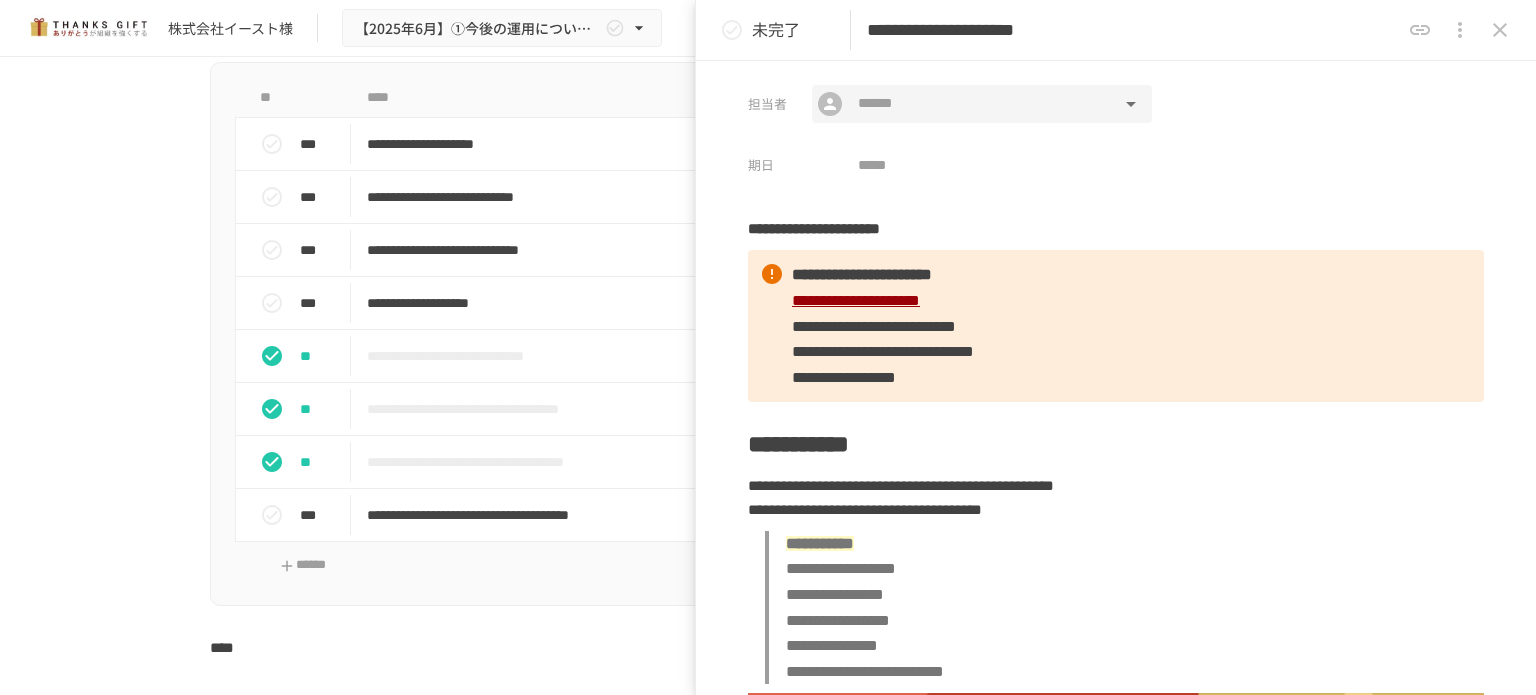click at bounding box center [981, 104] 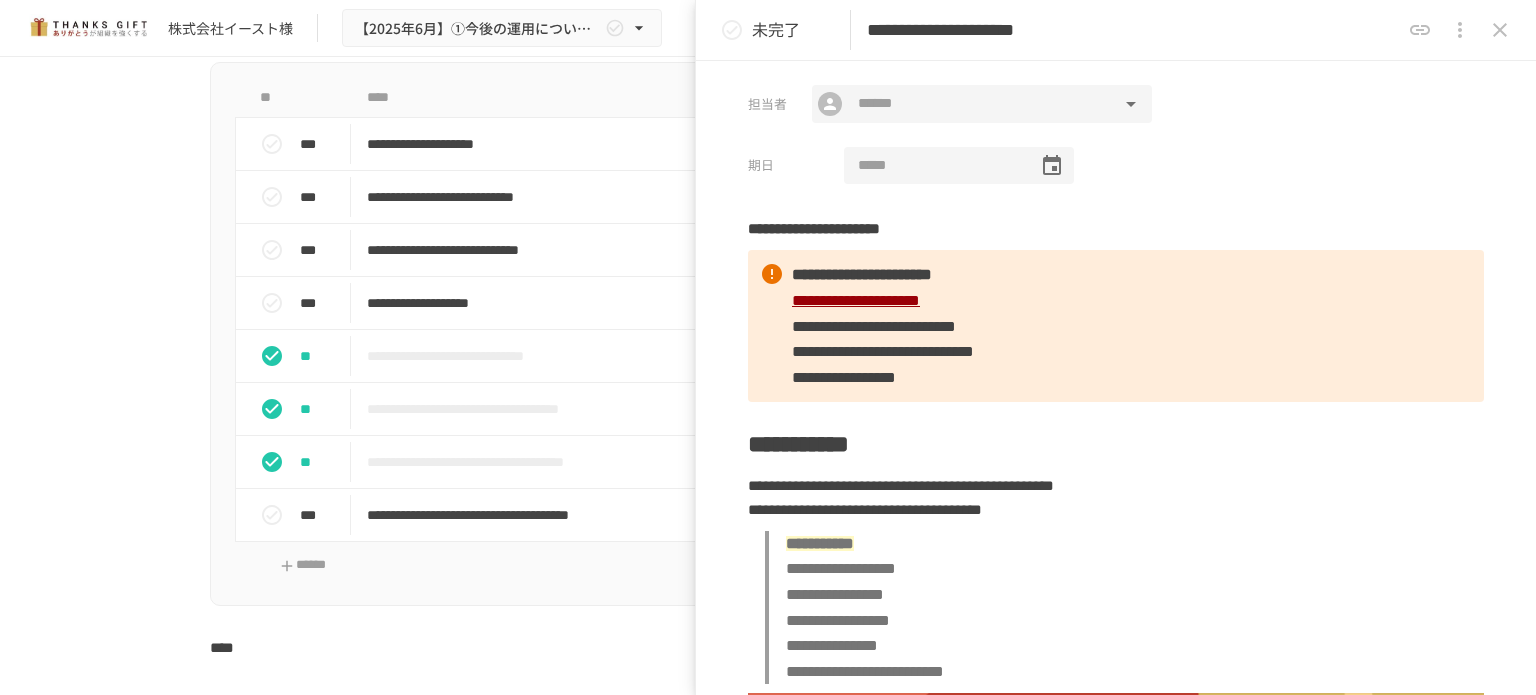 click at bounding box center [934, 166] 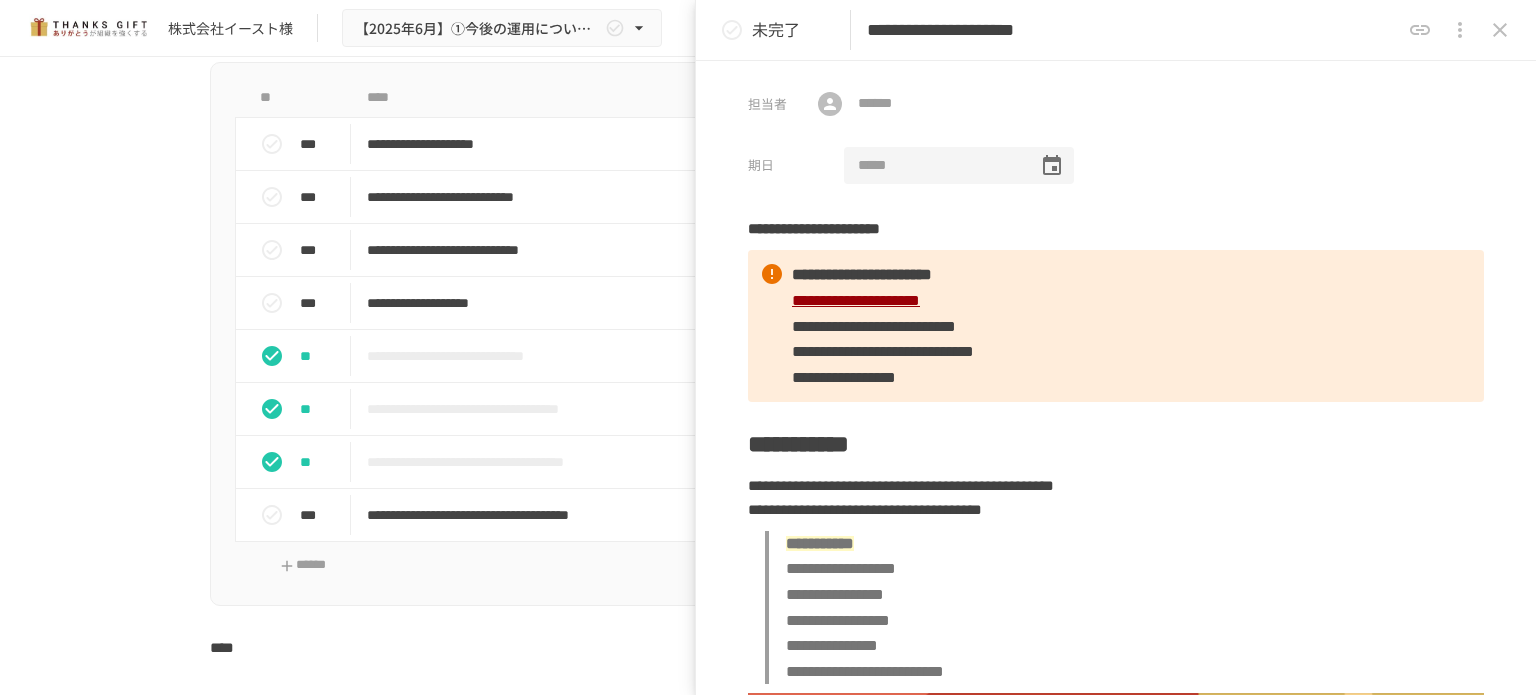 click at bounding box center [934, 166] 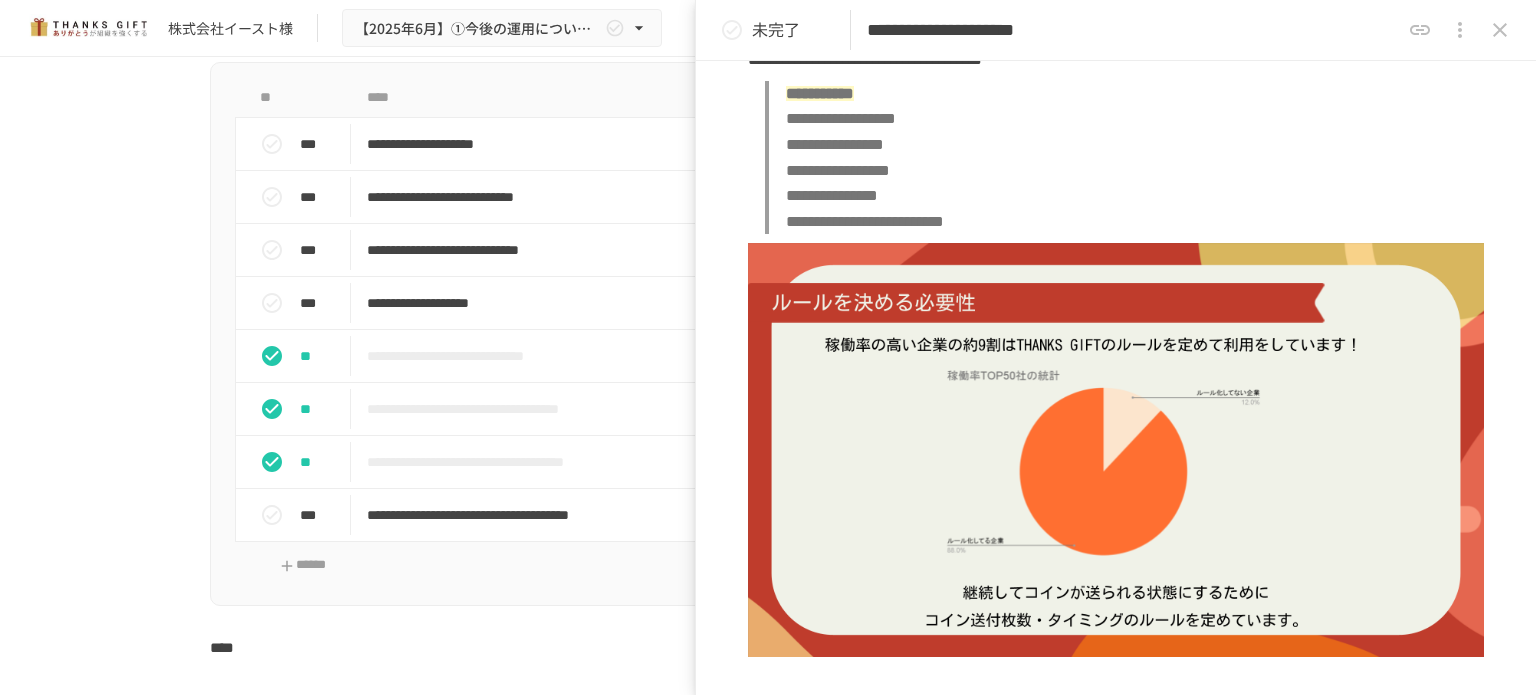 scroll, scrollTop: 0, scrollLeft: 0, axis: both 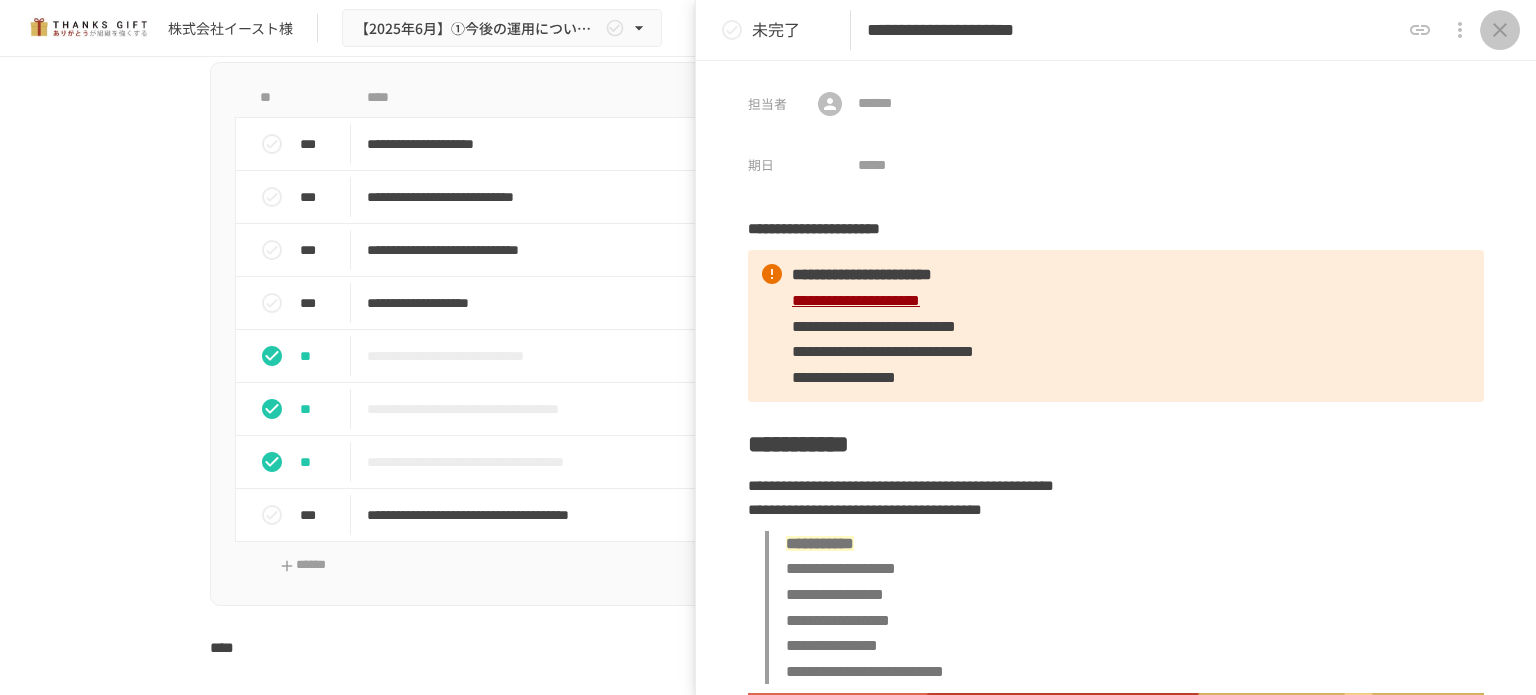click 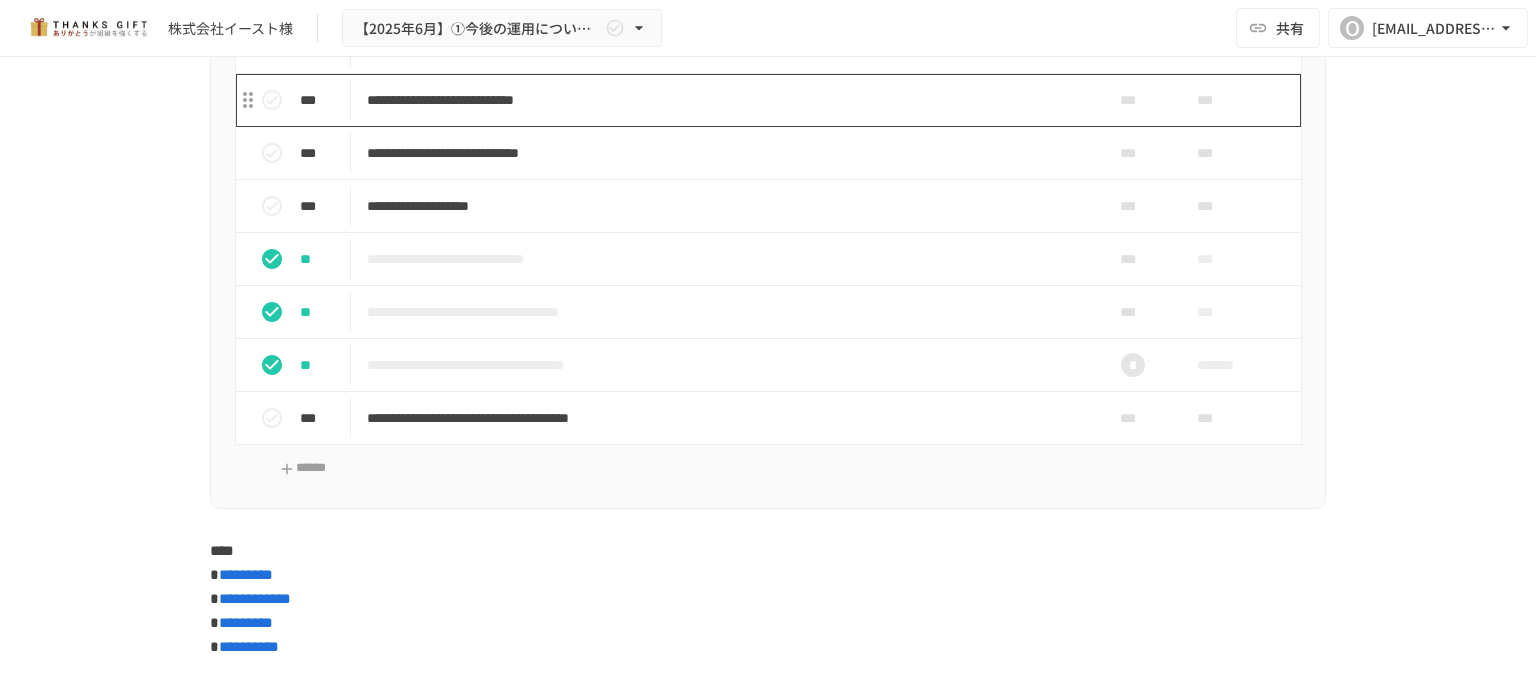 scroll, scrollTop: 8400, scrollLeft: 0, axis: vertical 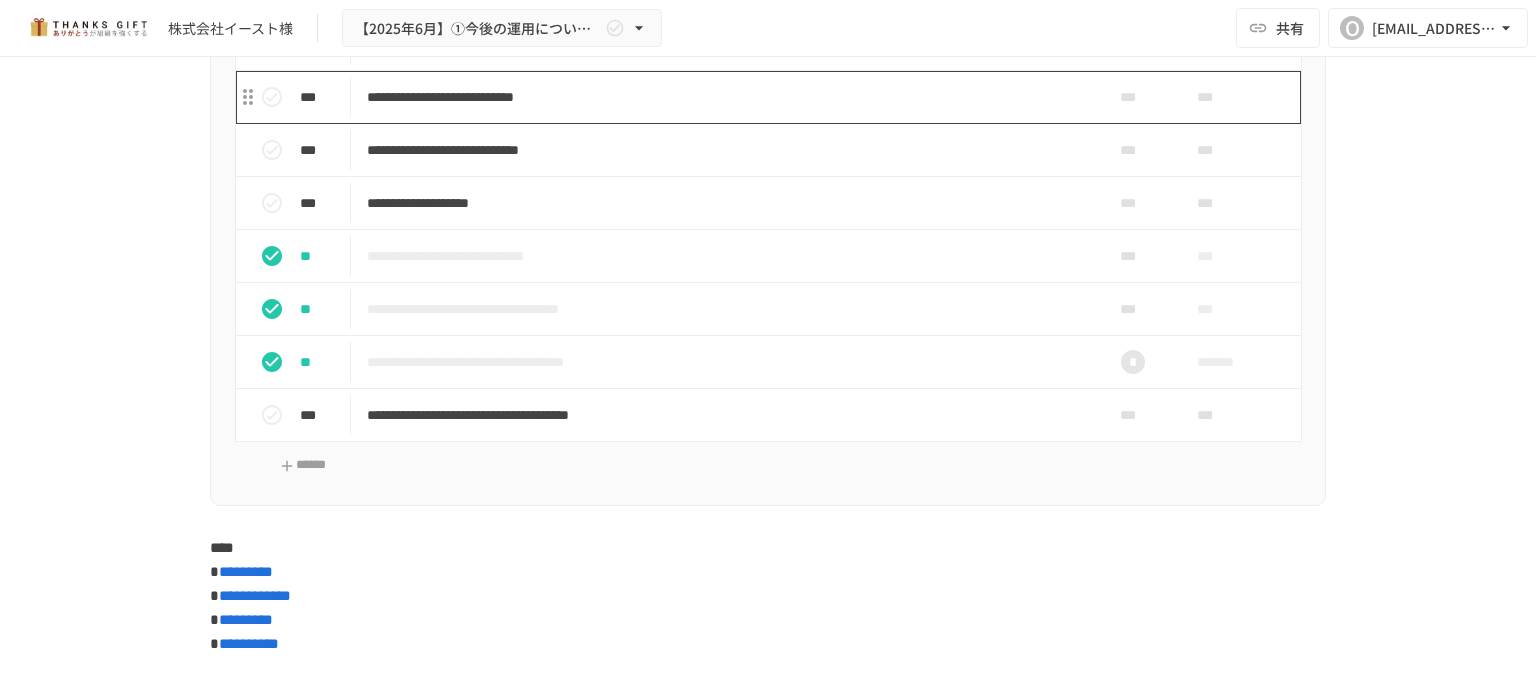 click on "**********" at bounding box center (726, 97) 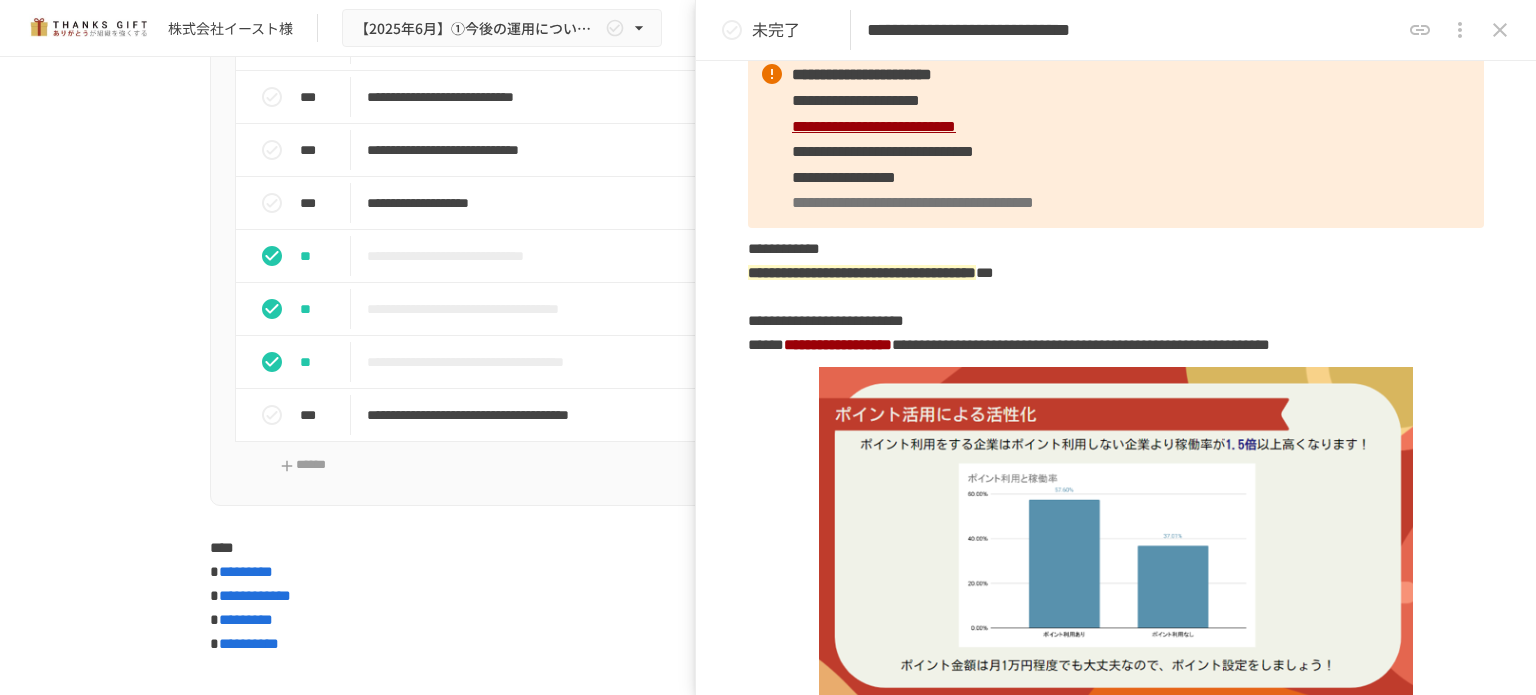 scroll, scrollTop: 0, scrollLeft: 0, axis: both 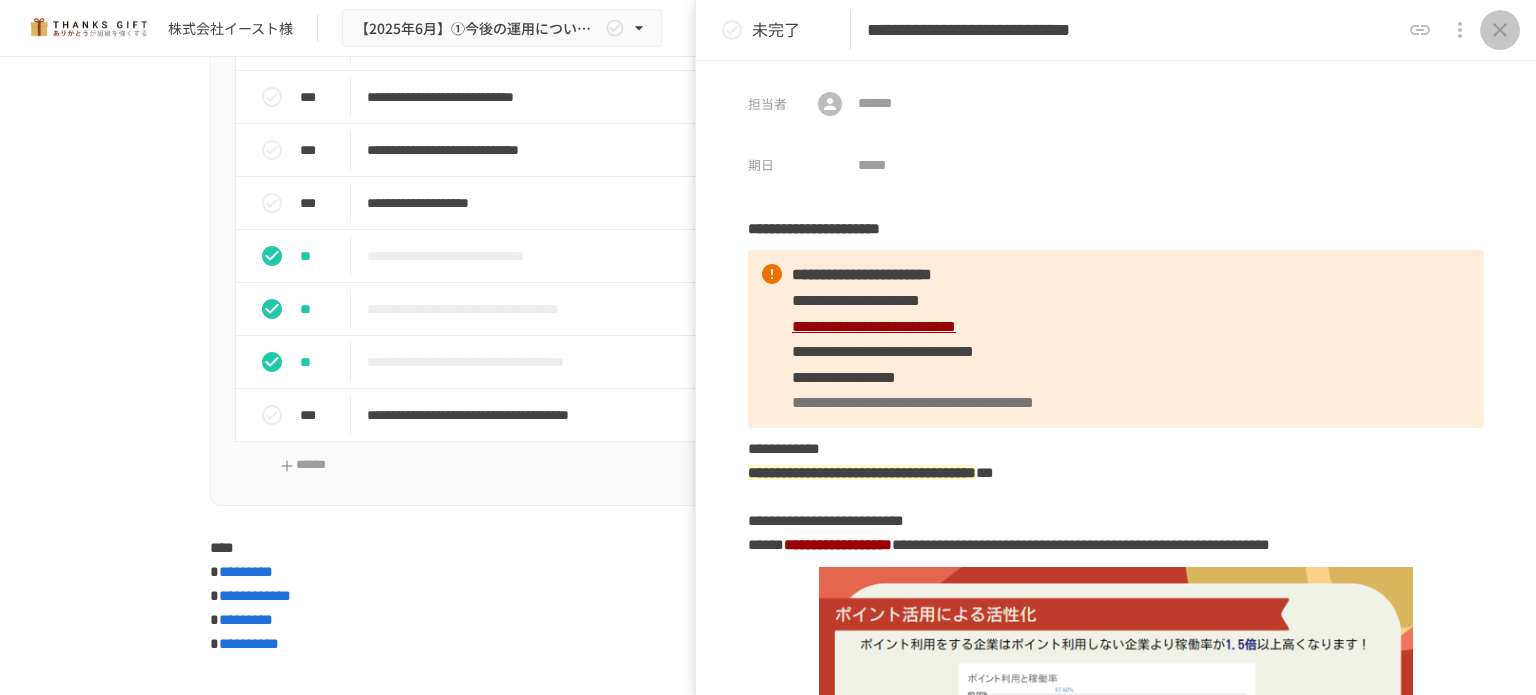 click 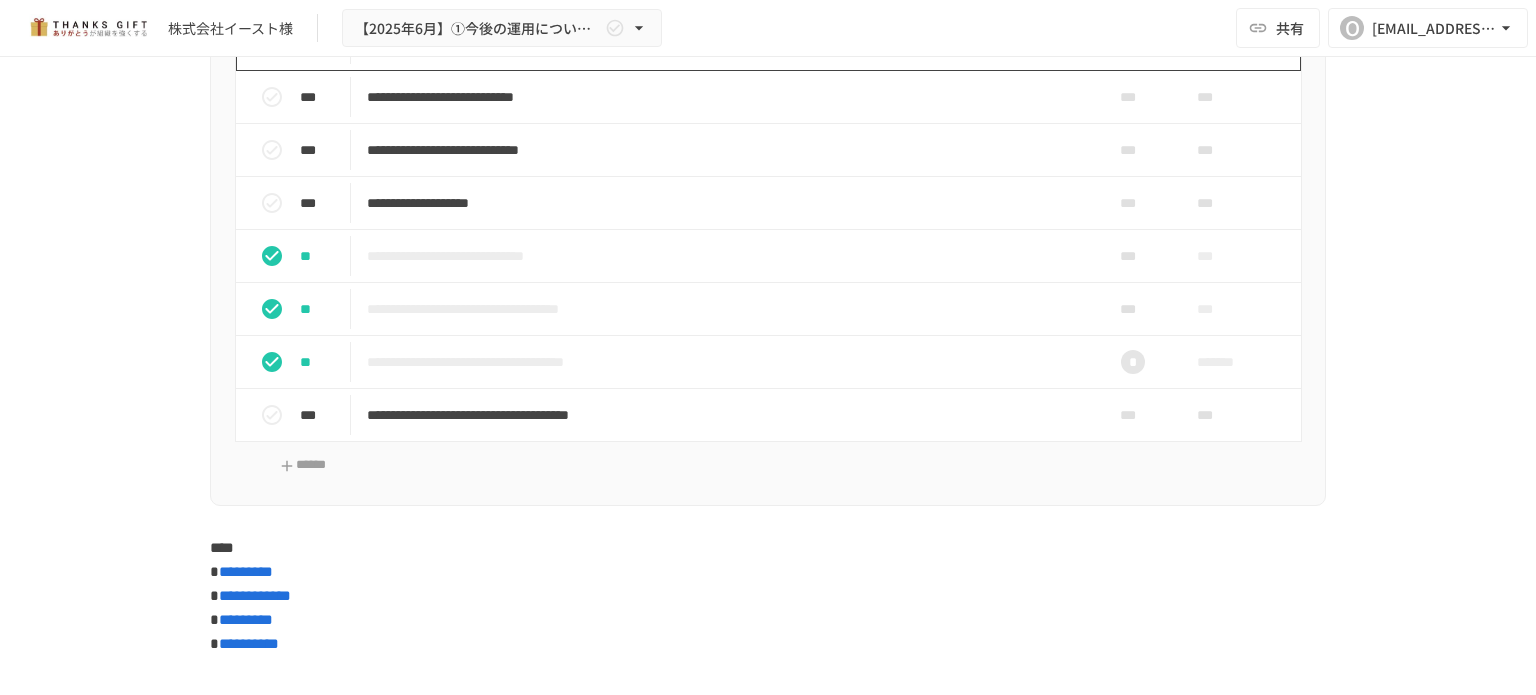click on "**********" at bounding box center (726, 44) 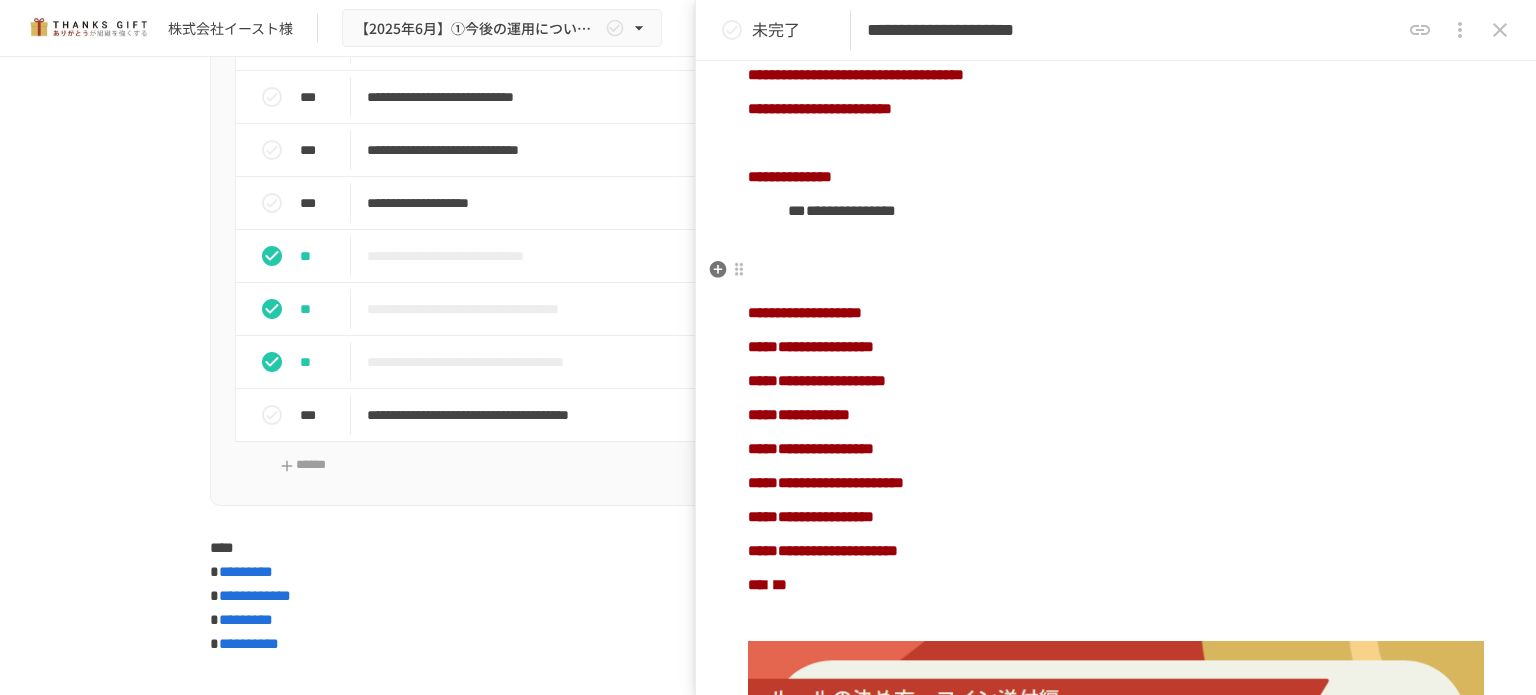 scroll, scrollTop: 1117, scrollLeft: 0, axis: vertical 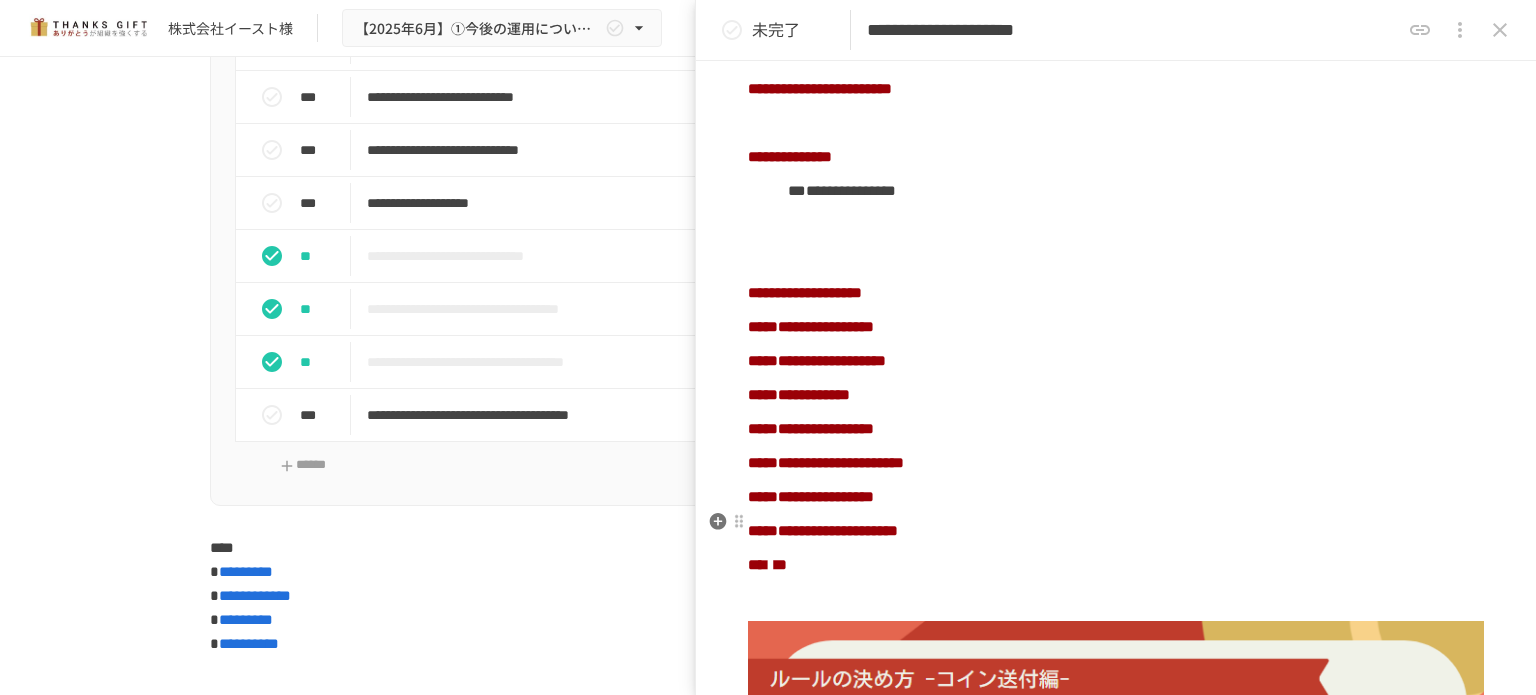 click on "**********" at bounding box center (1116, 531) 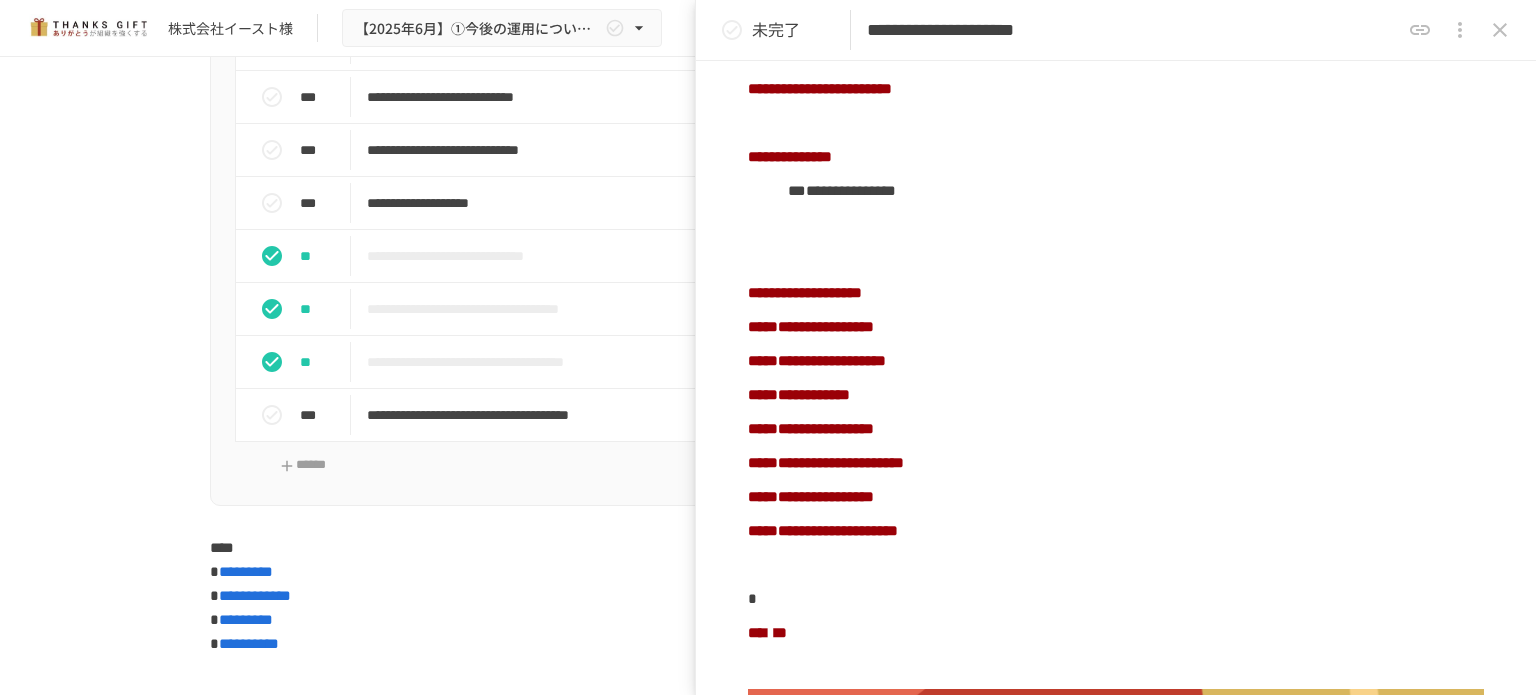 type 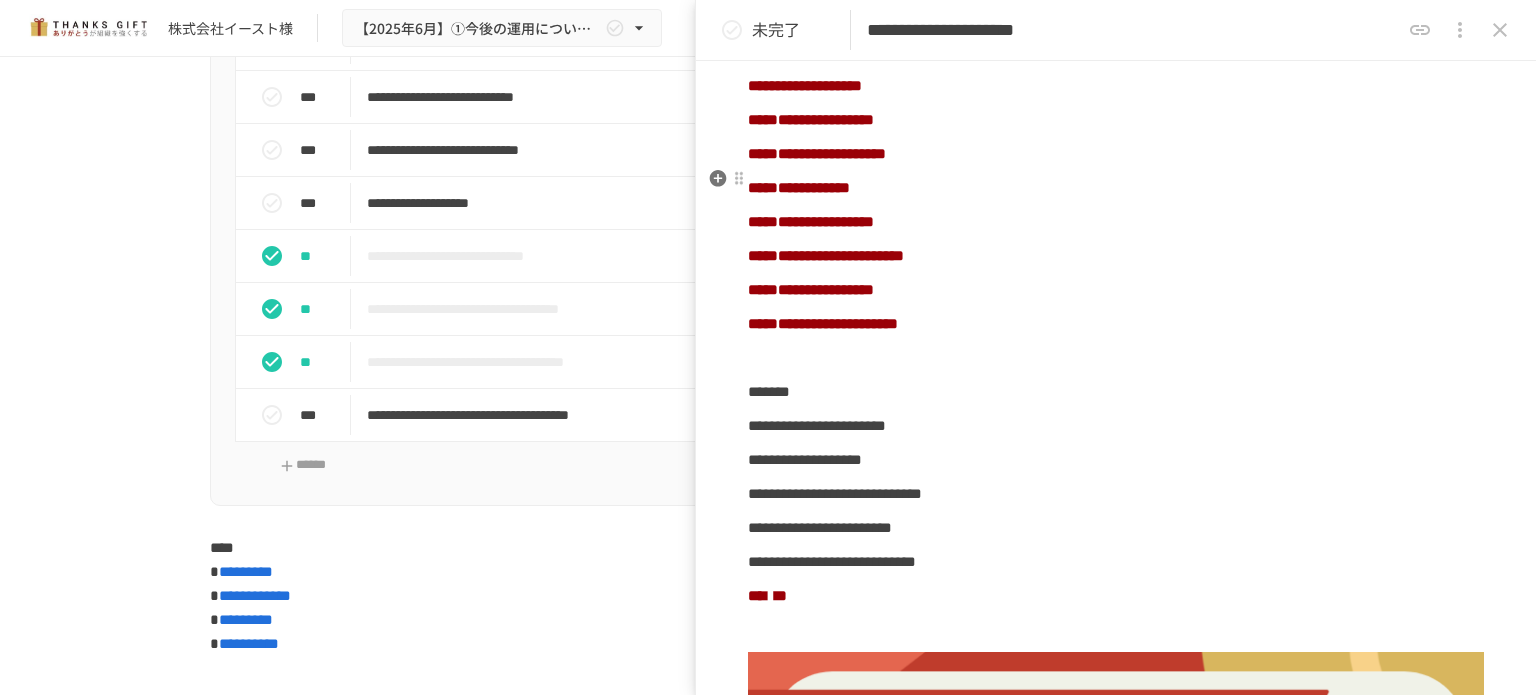 scroll, scrollTop: 1224, scrollLeft: 0, axis: vertical 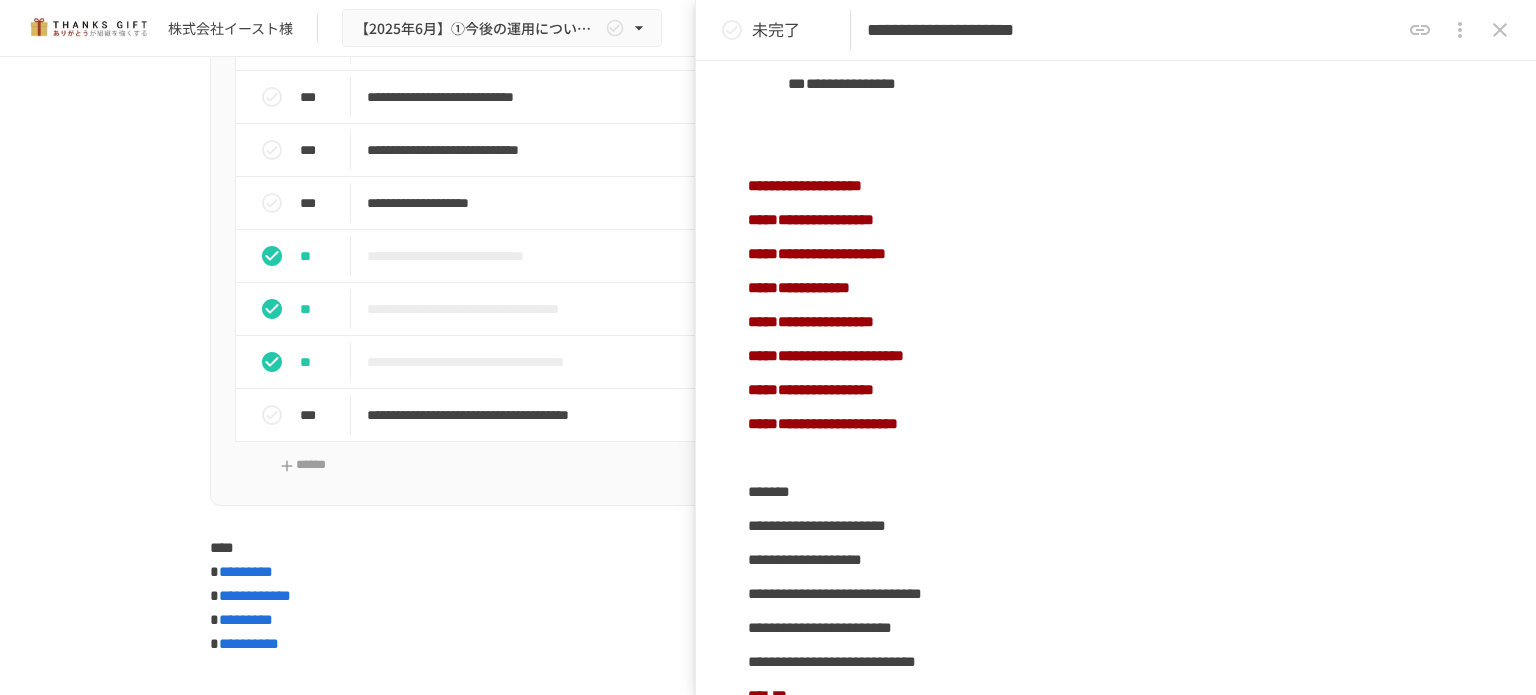 click 